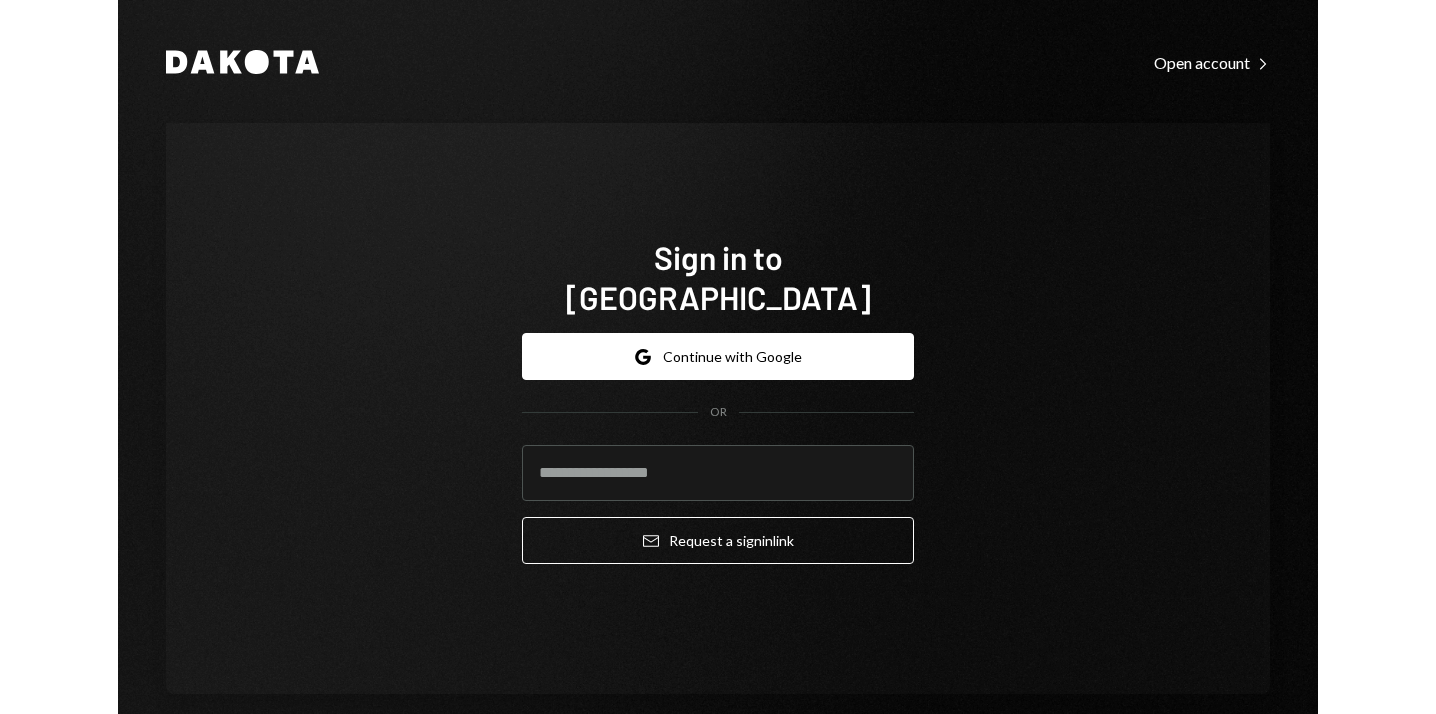 scroll, scrollTop: 0, scrollLeft: 0, axis: both 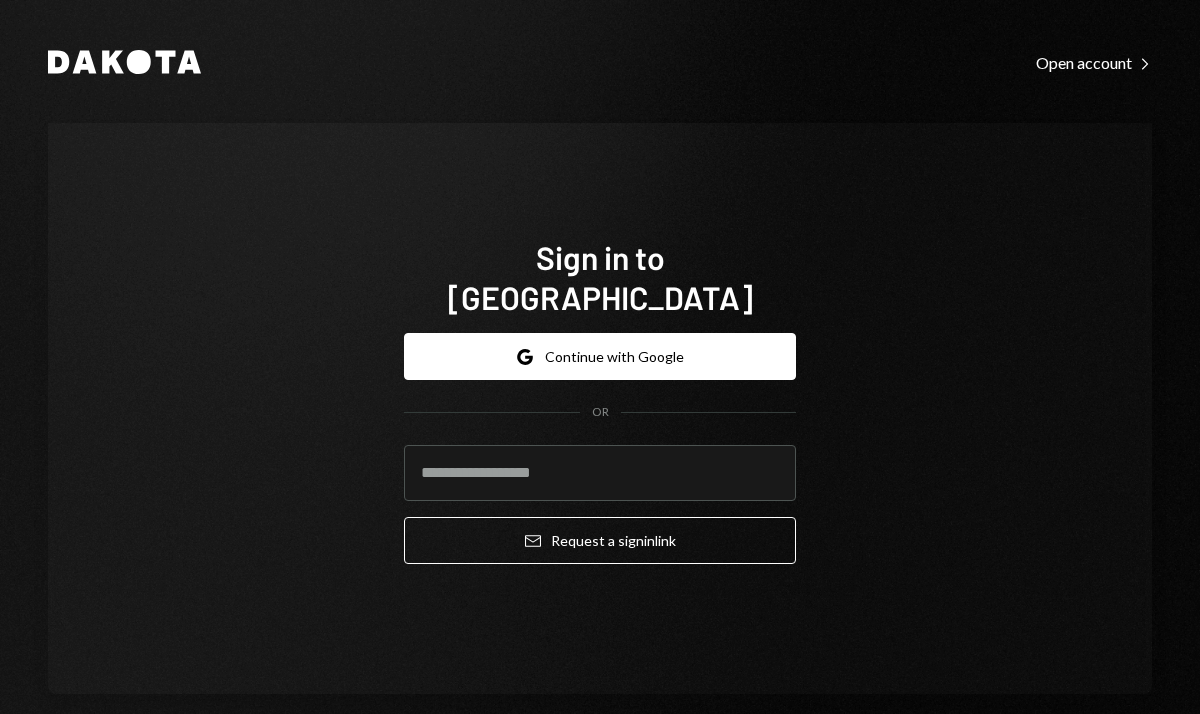 click on "Sign in to Dakota Google  Continue with Google OR Email Request a sign  in  link" at bounding box center [600, 408] 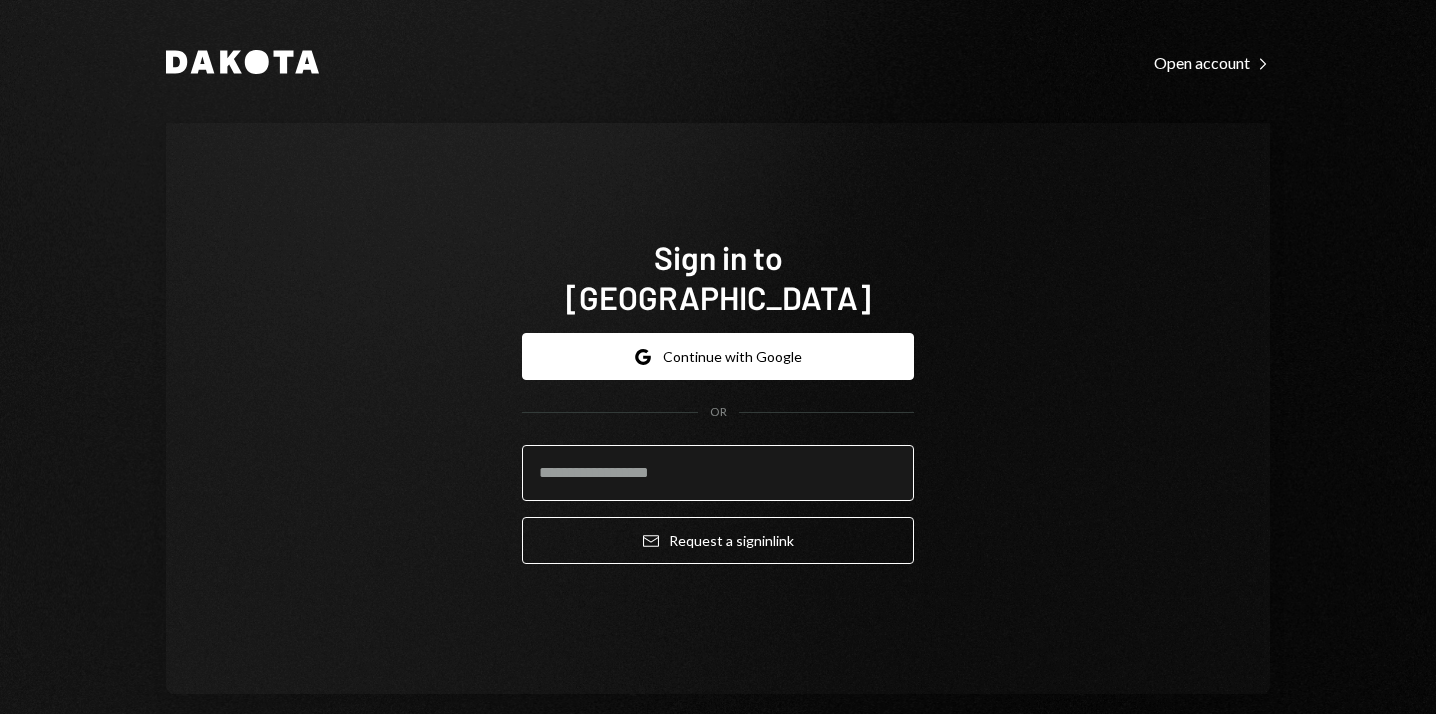 click at bounding box center (718, 473) 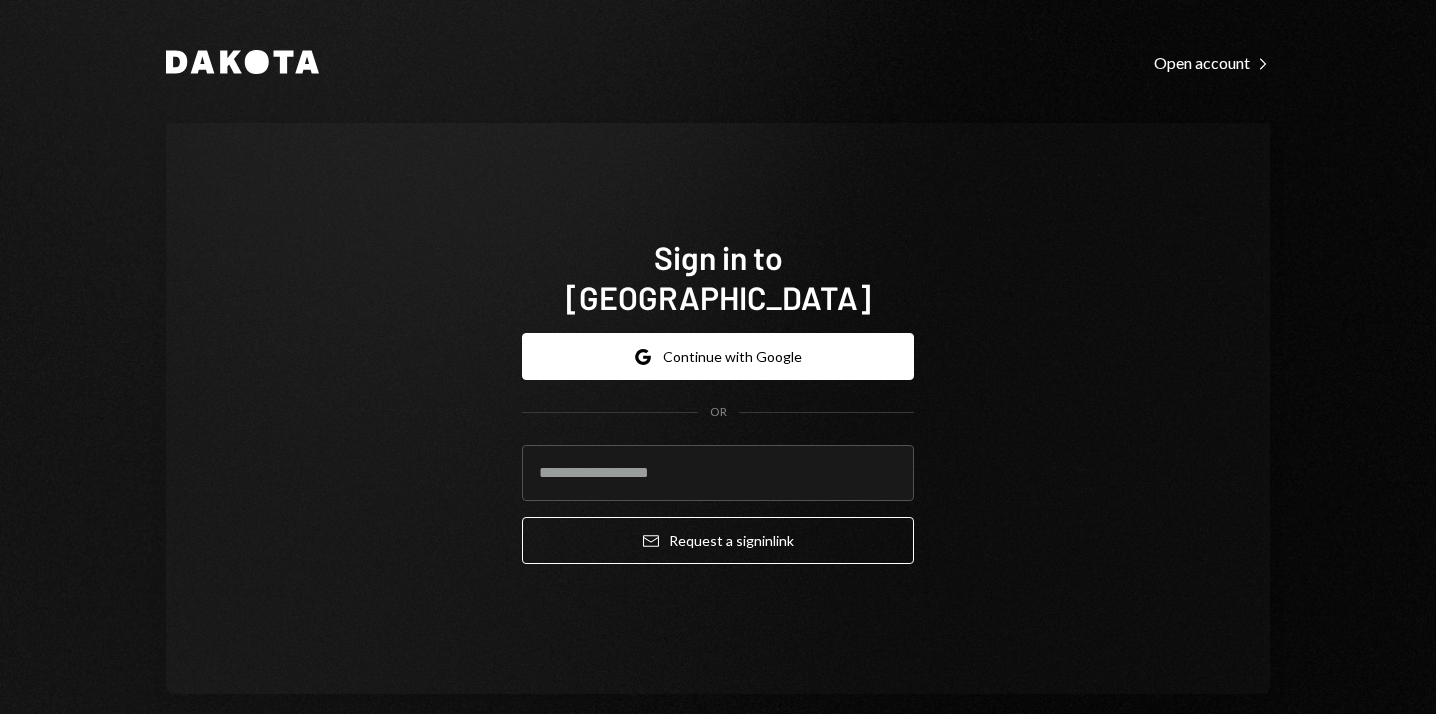 type on "**********" 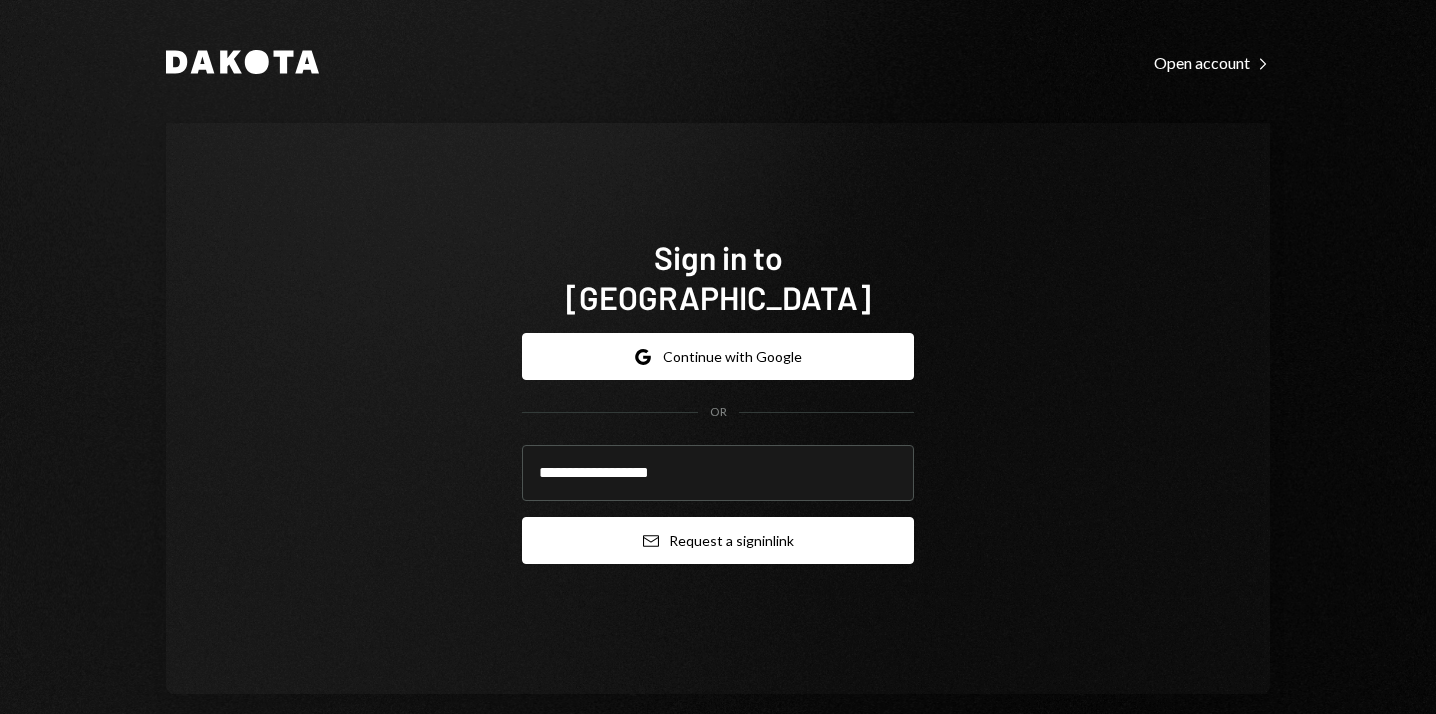 click on "Email Request a sign  in  link" at bounding box center [718, 540] 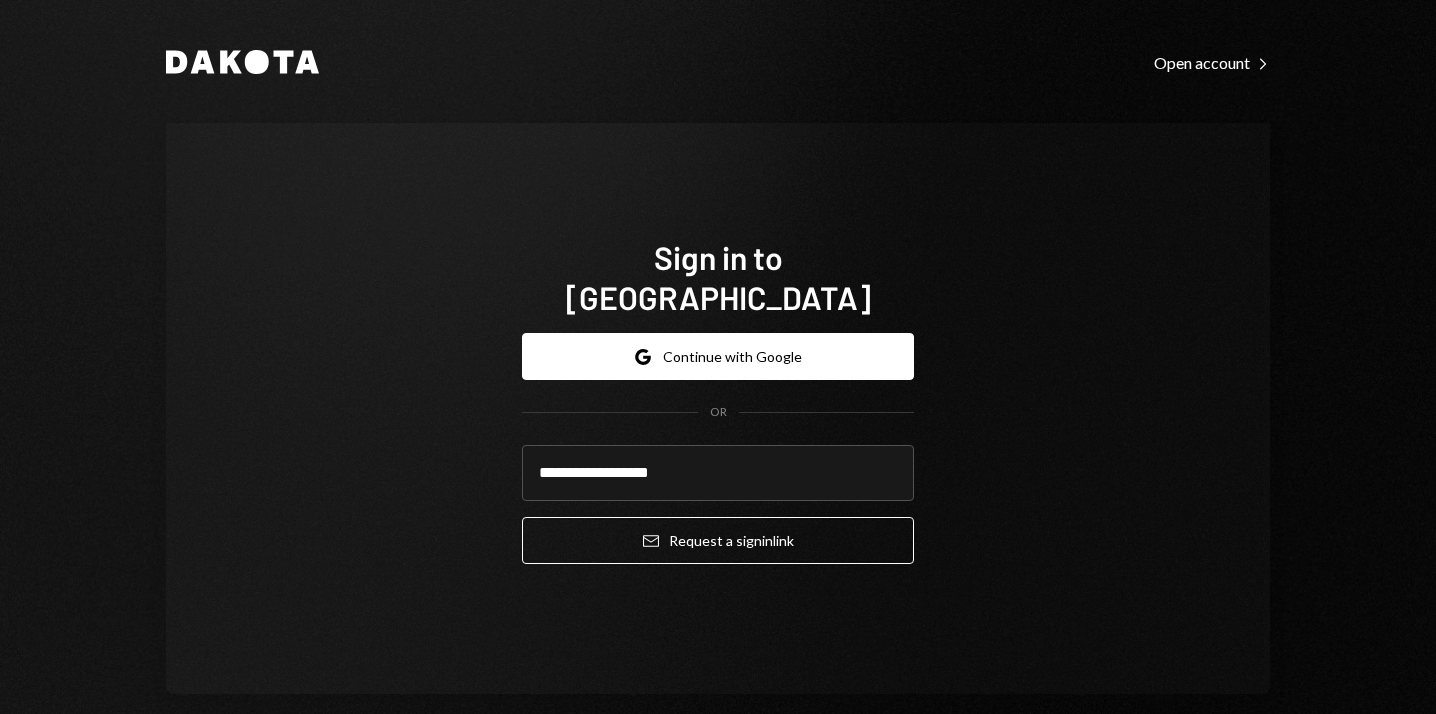 click on "**********" at bounding box center (718, 408) 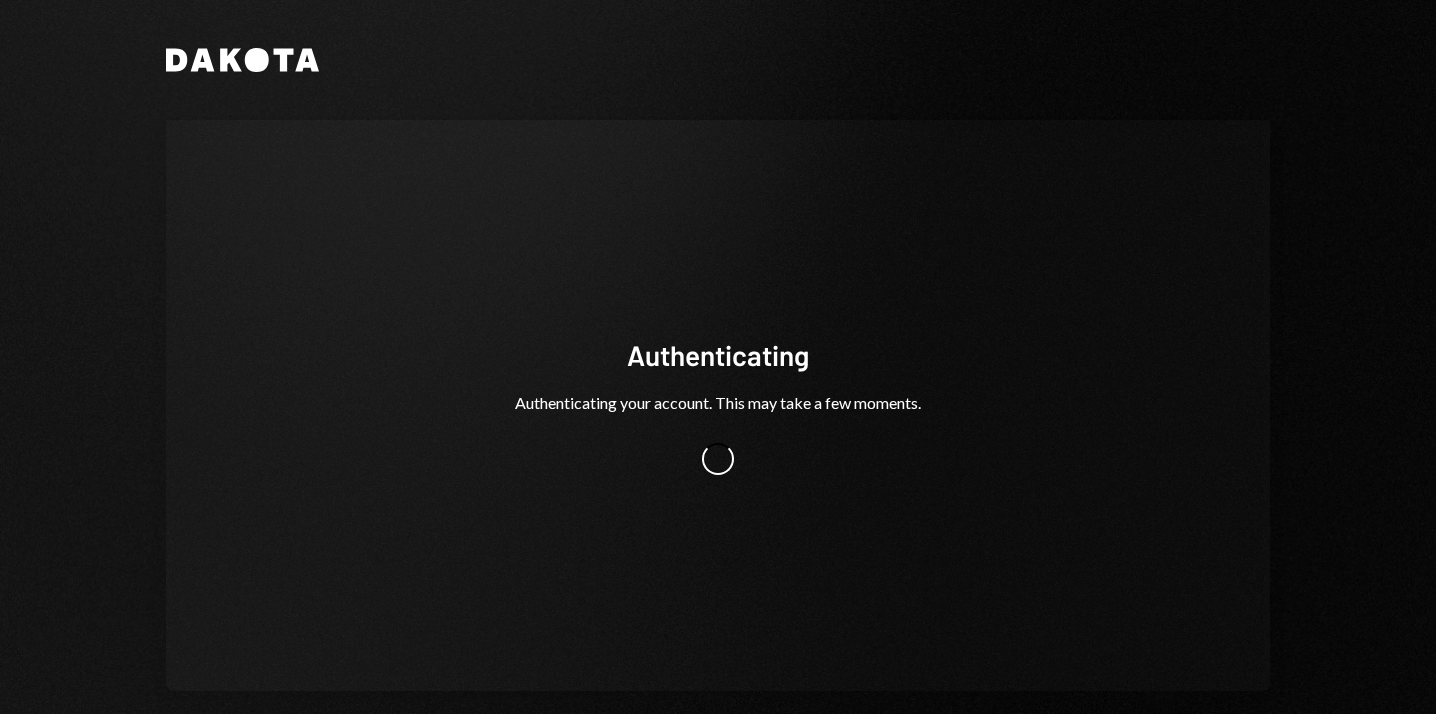 scroll, scrollTop: 0, scrollLeft: 0, axis: both 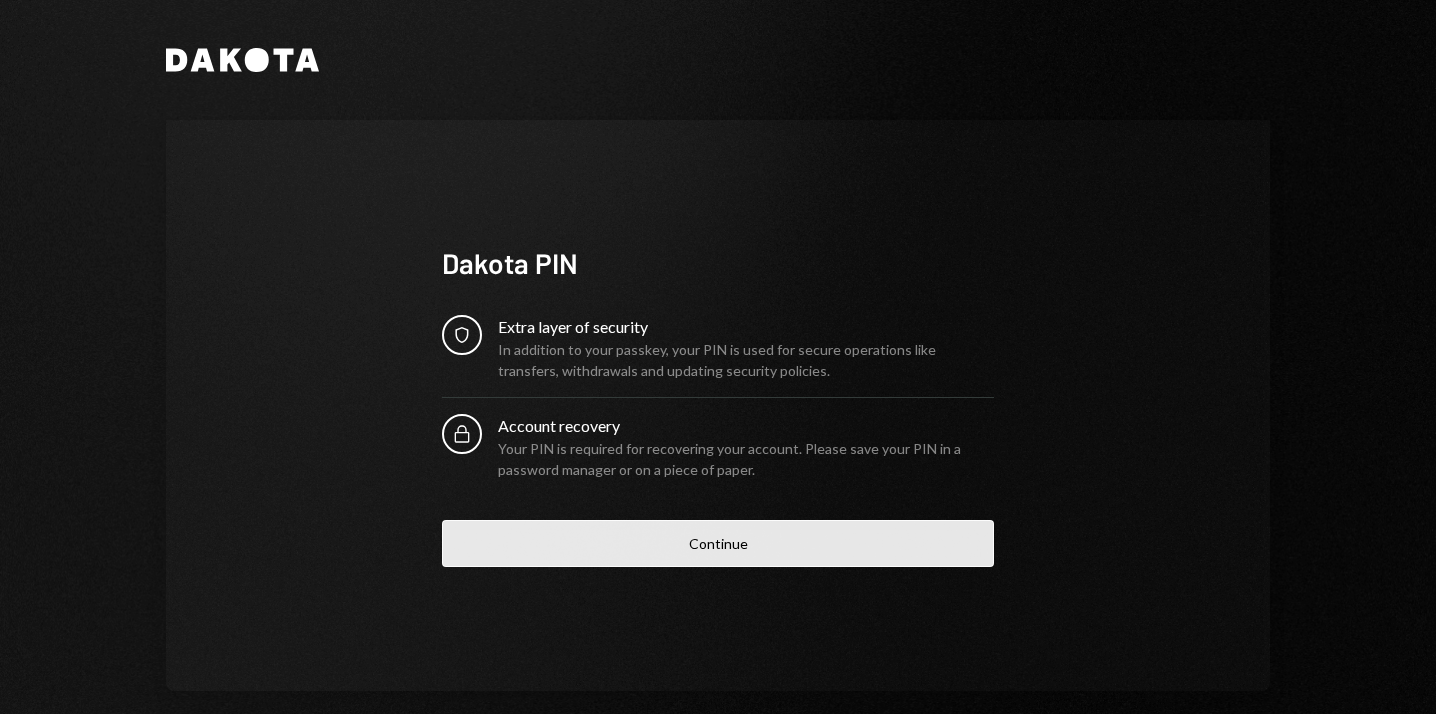 click on "Continue" at bounding box center [718, 543] 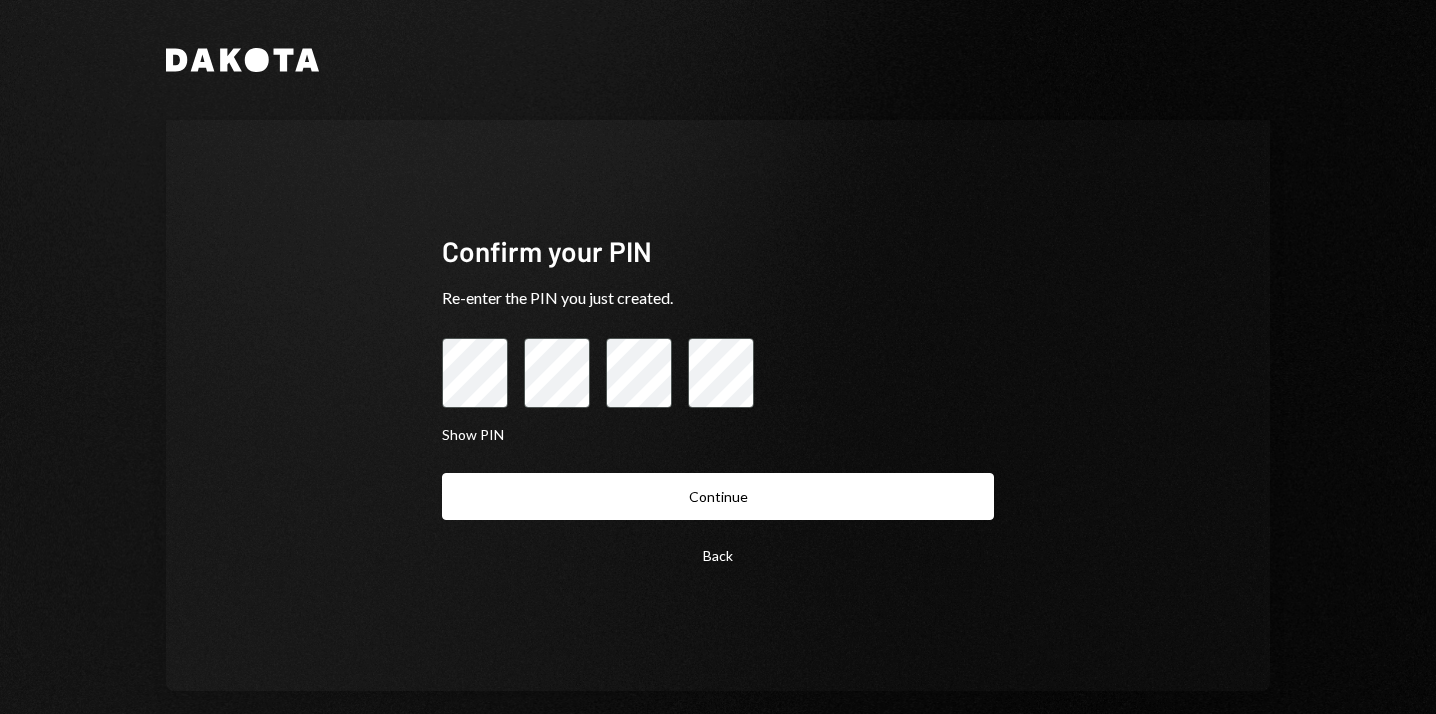 click on "Show PIN" at bounding box center (718, 391) 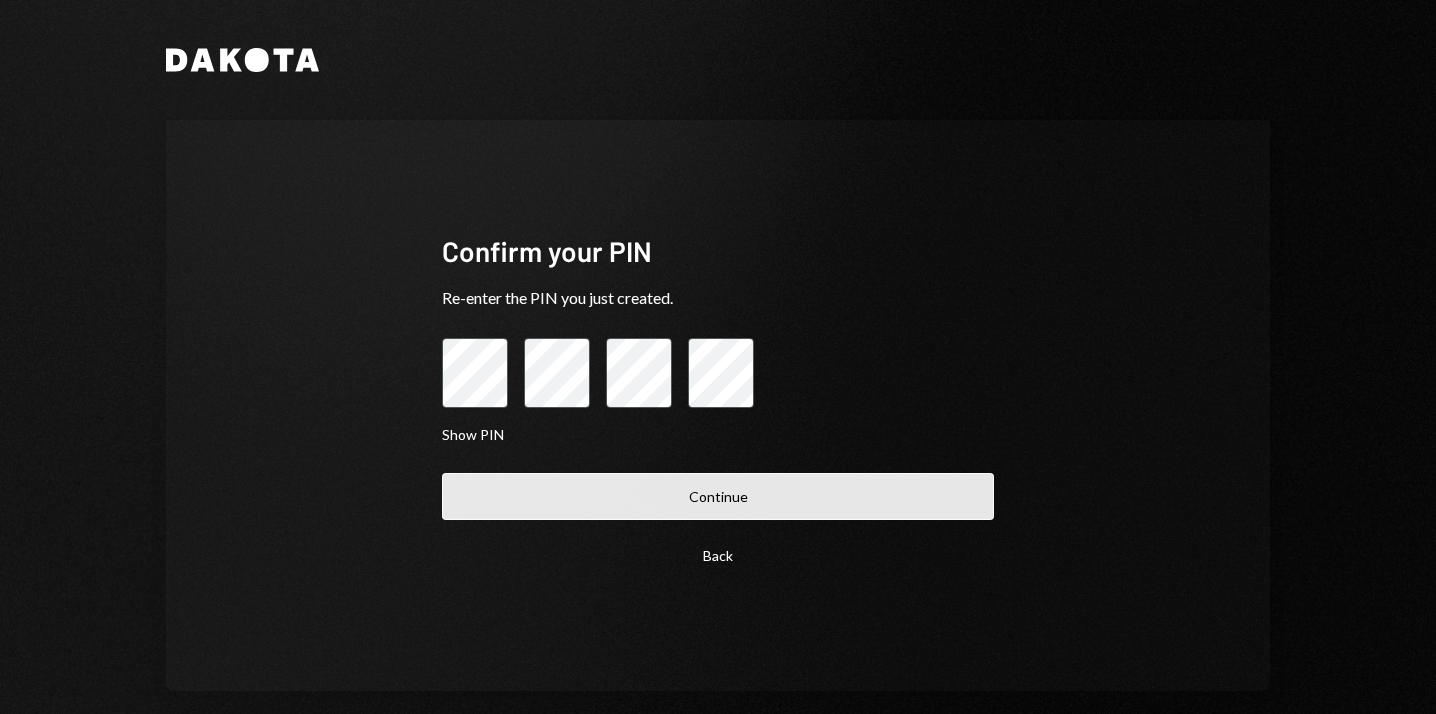 click on "Continue" at bounding box center (718, 496) 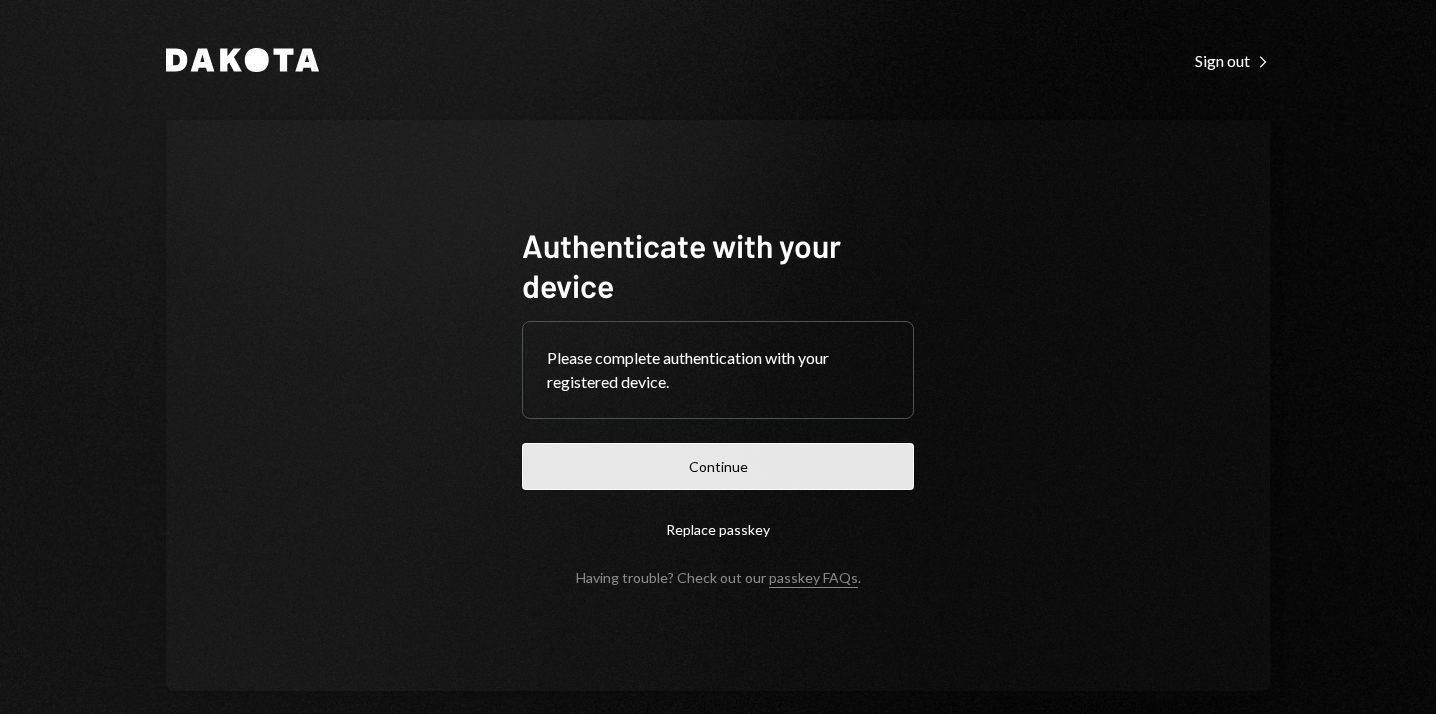 click on "Continue" at bounding box center (718, 466) 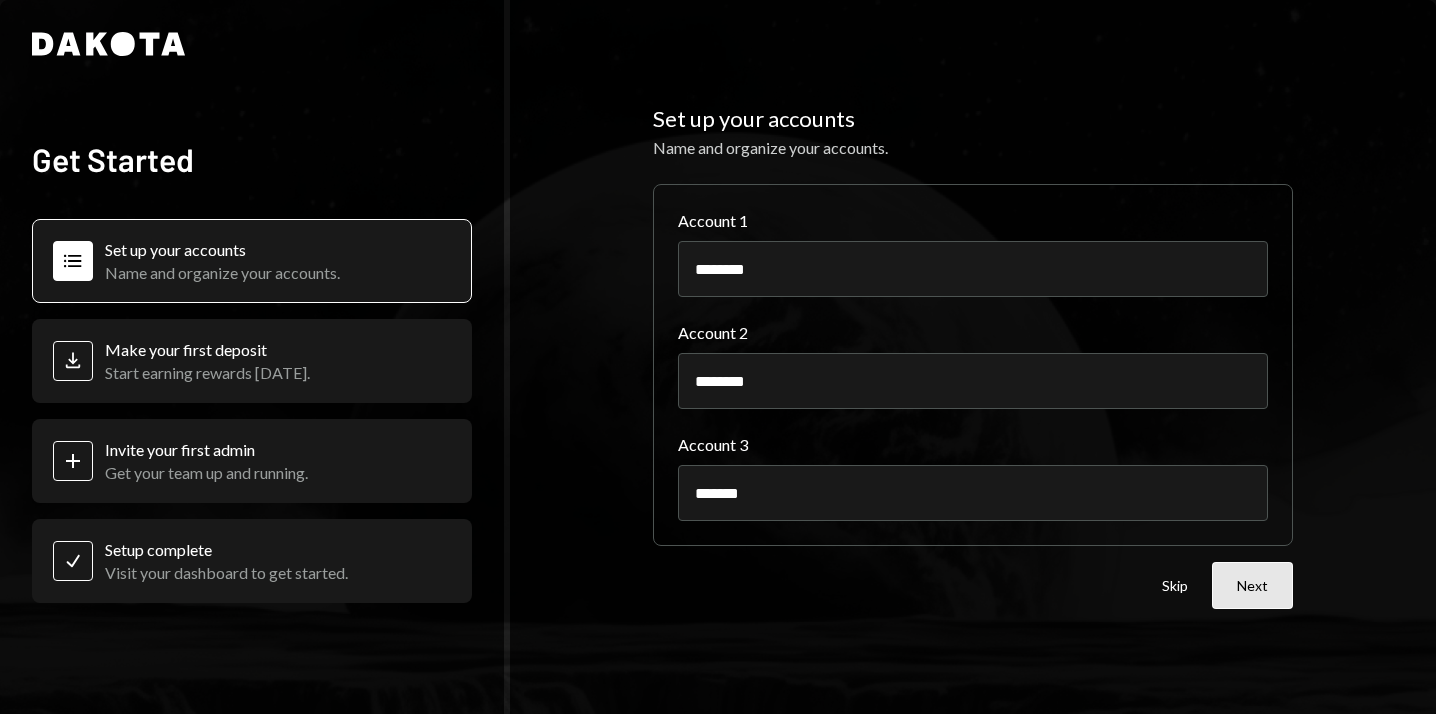 click on "Next" at bounding box center [1252, 585] 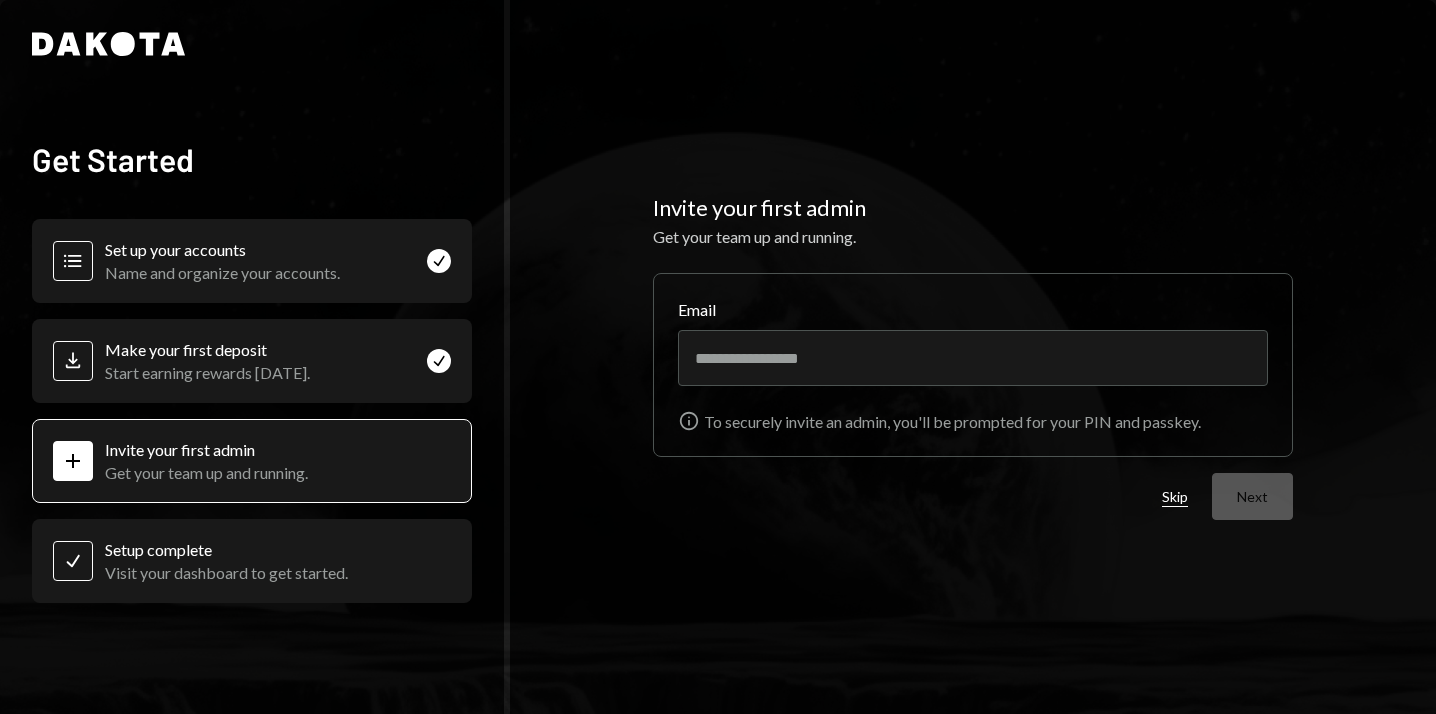 click on "Skip" at bounding box center (1175, 497) 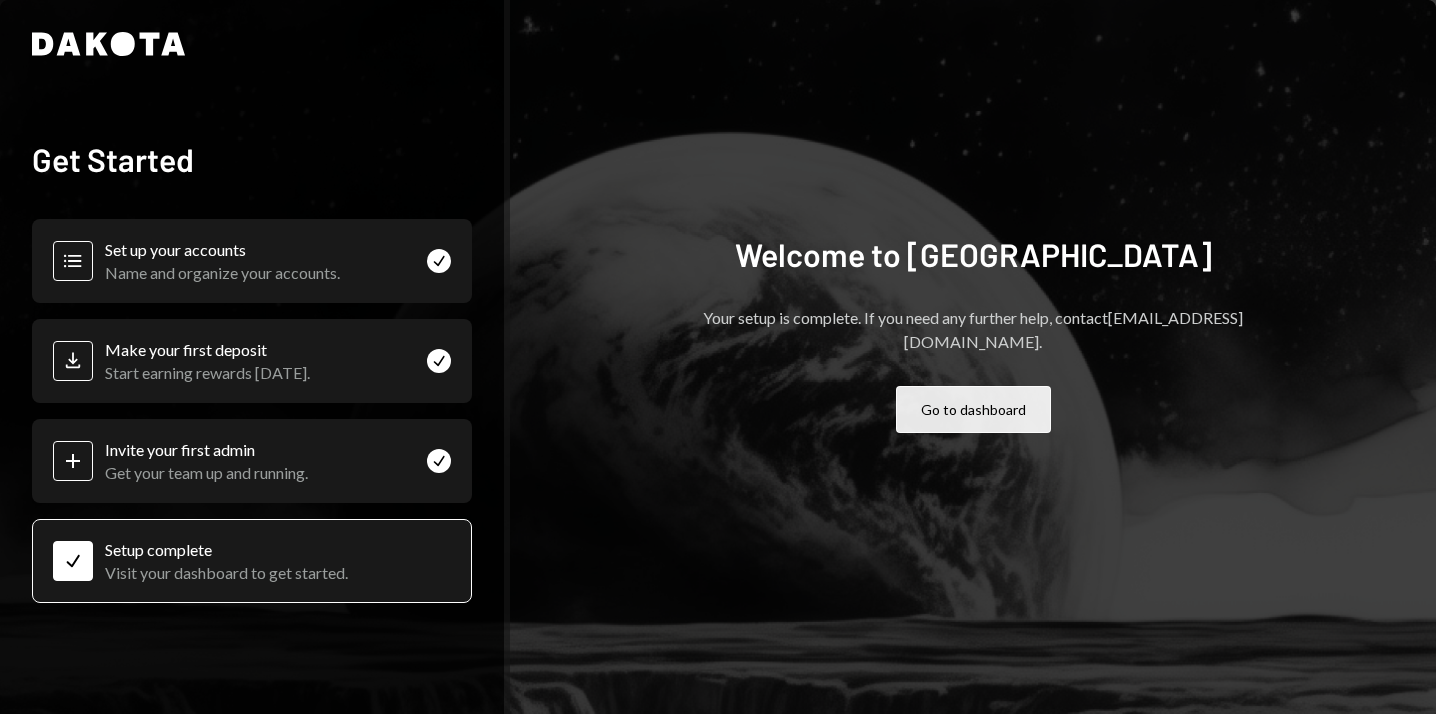 click on "Go to dashboard" at bounding box center (973, 409) 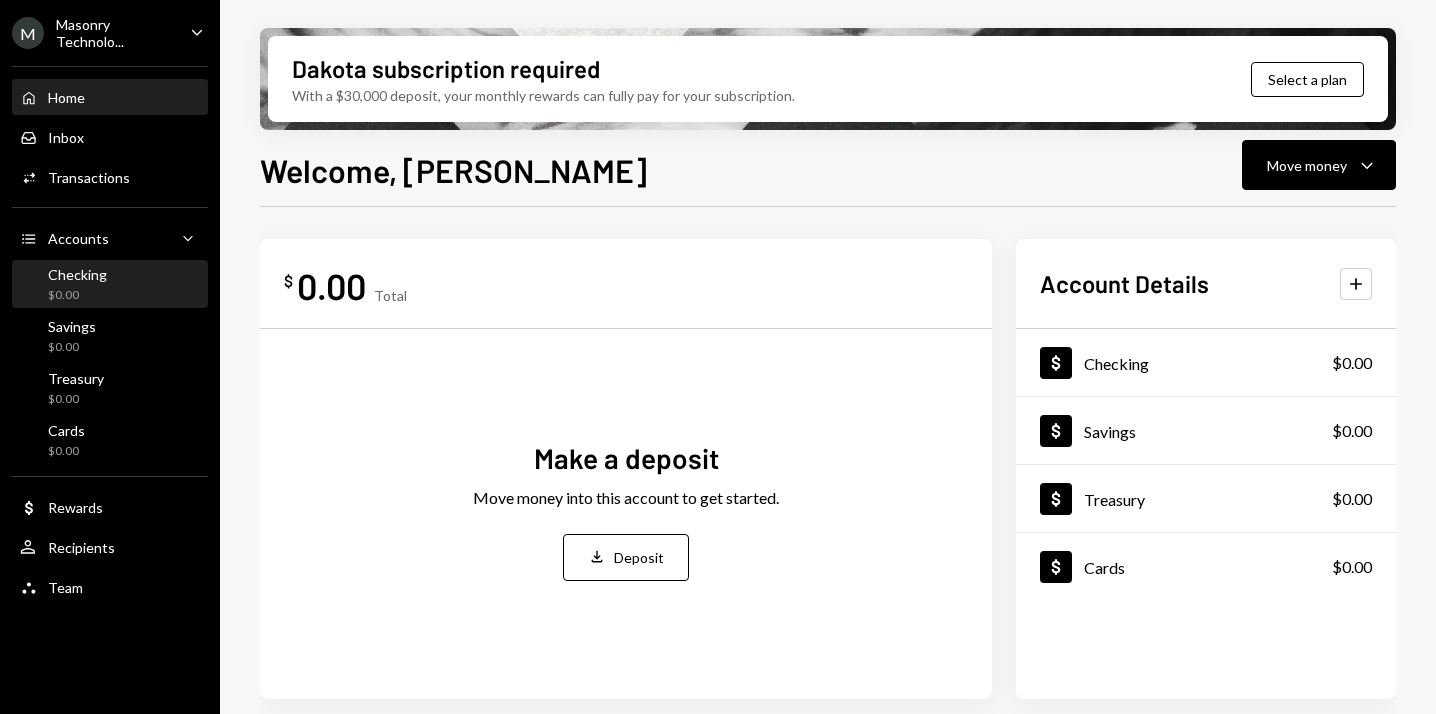 click on "Checking" at bounding box center [77, 274] 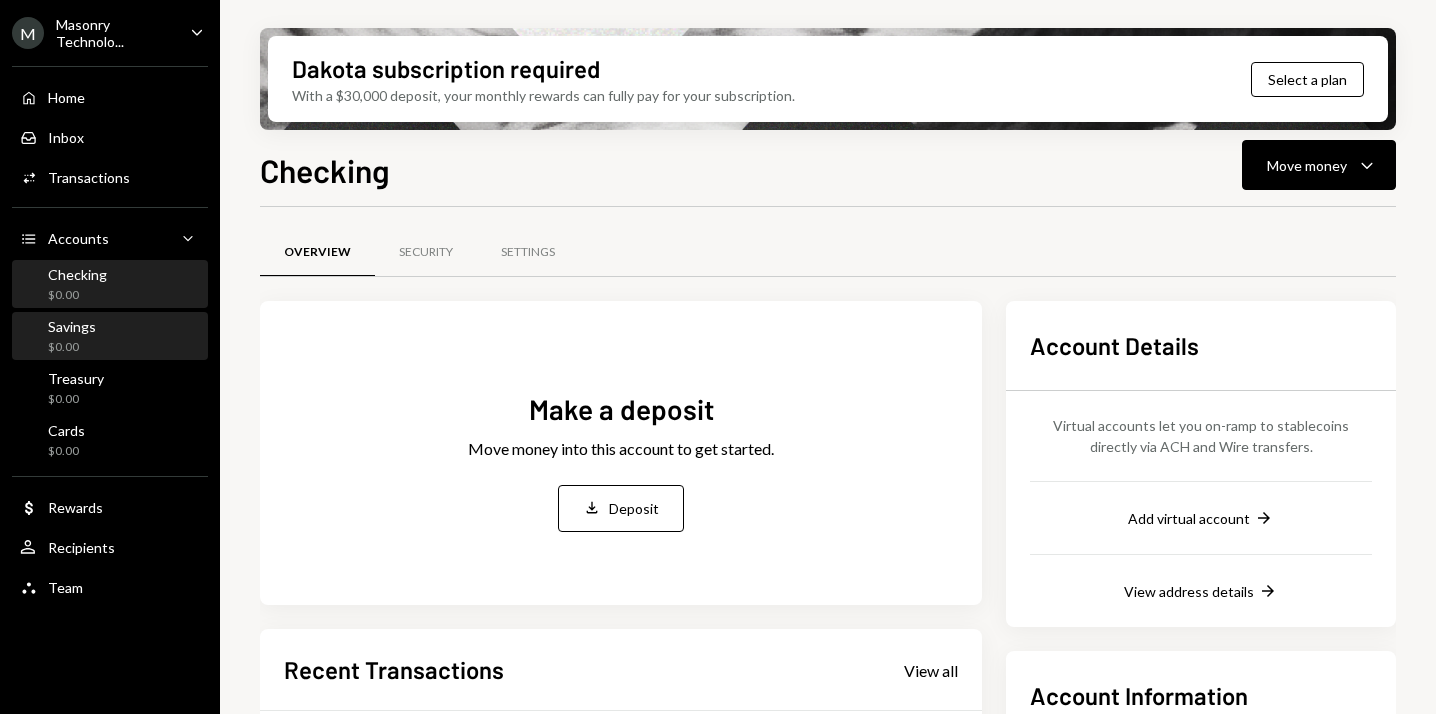 click on "Savings $0.00" at bounding box center (110, 337) 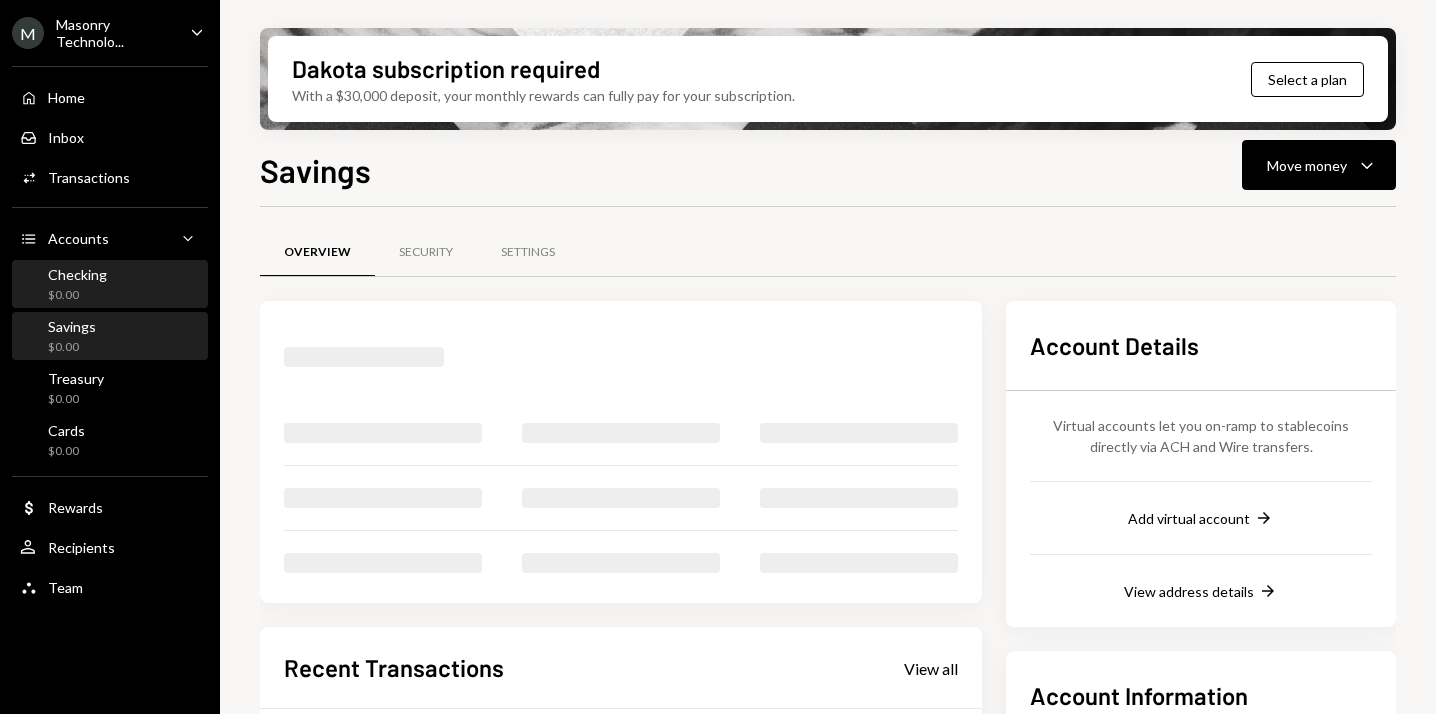 click on "Checking $0.00" at bounding box center (110, 285) 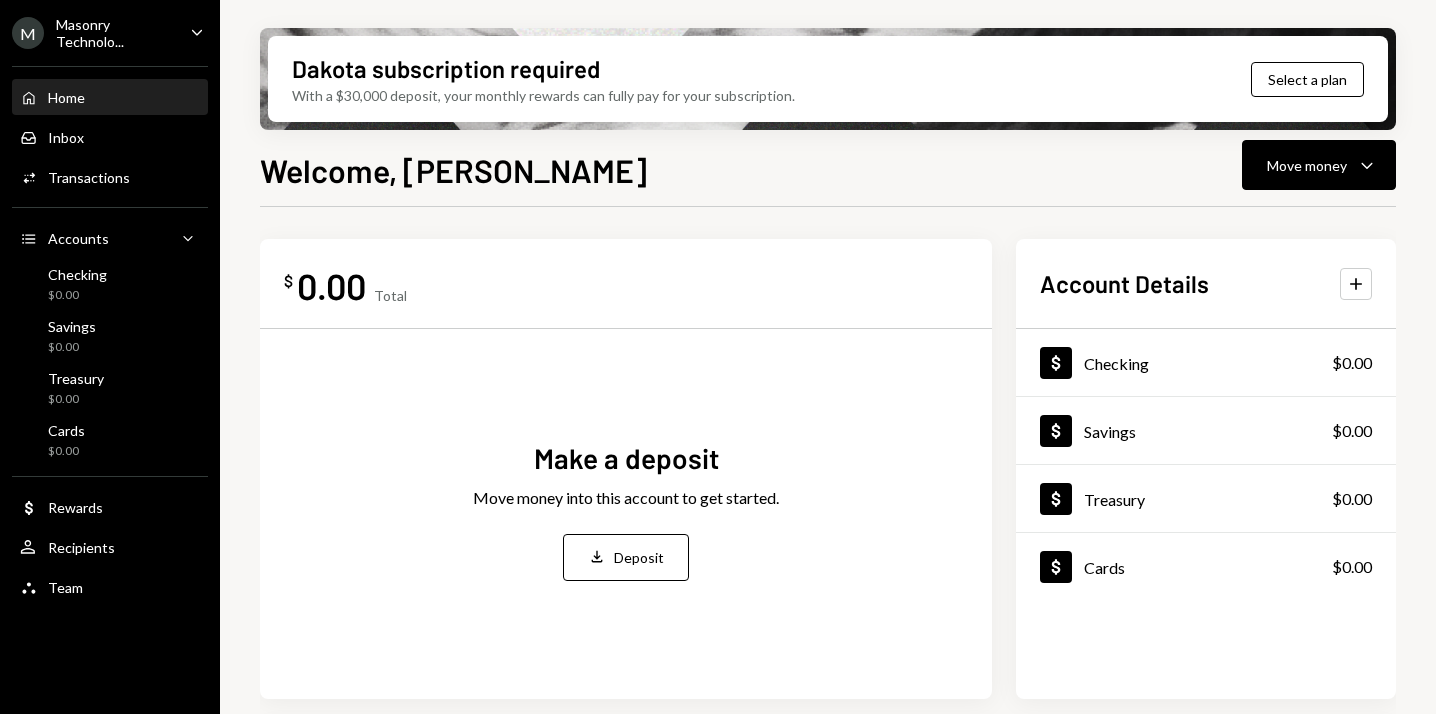 scroll, scrollTop: 0, scrollLeft: 0, axis: both 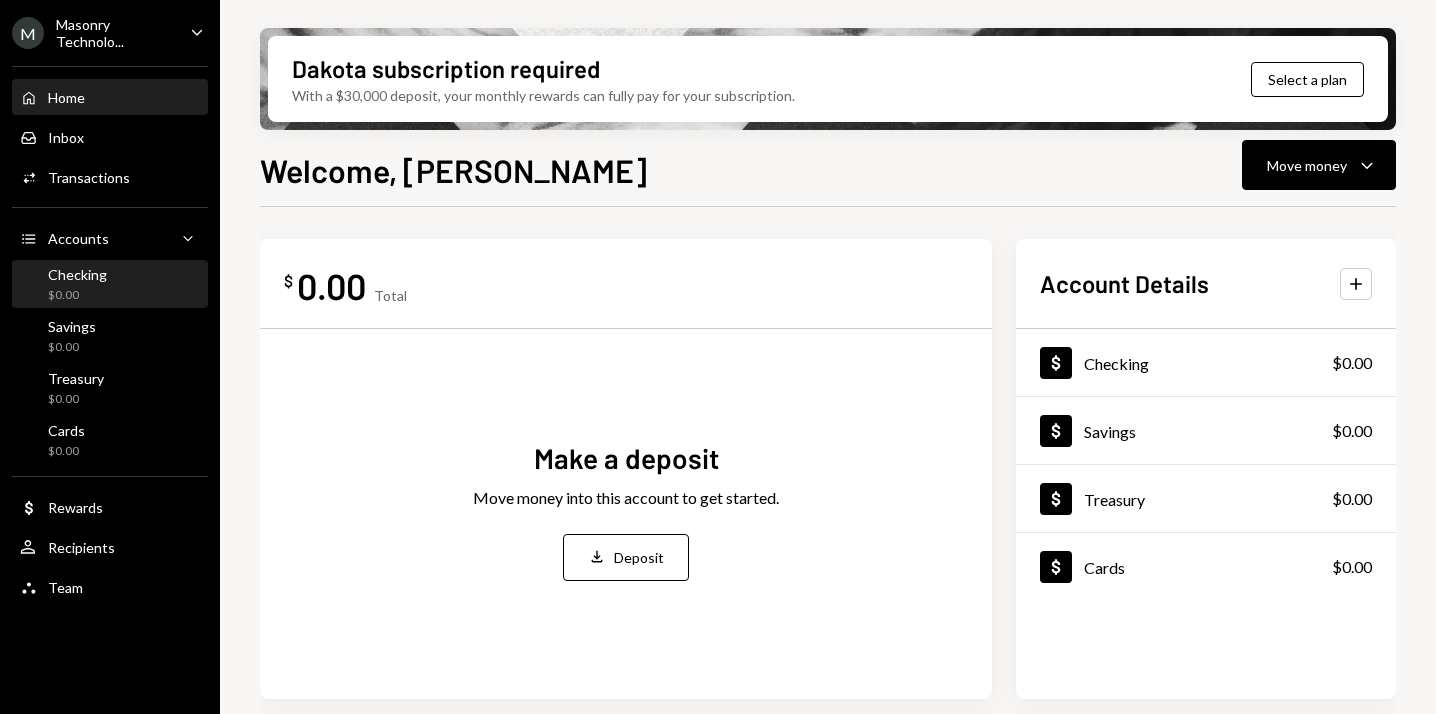 click on "Checking $0.00" at bounding box center (110, 285) 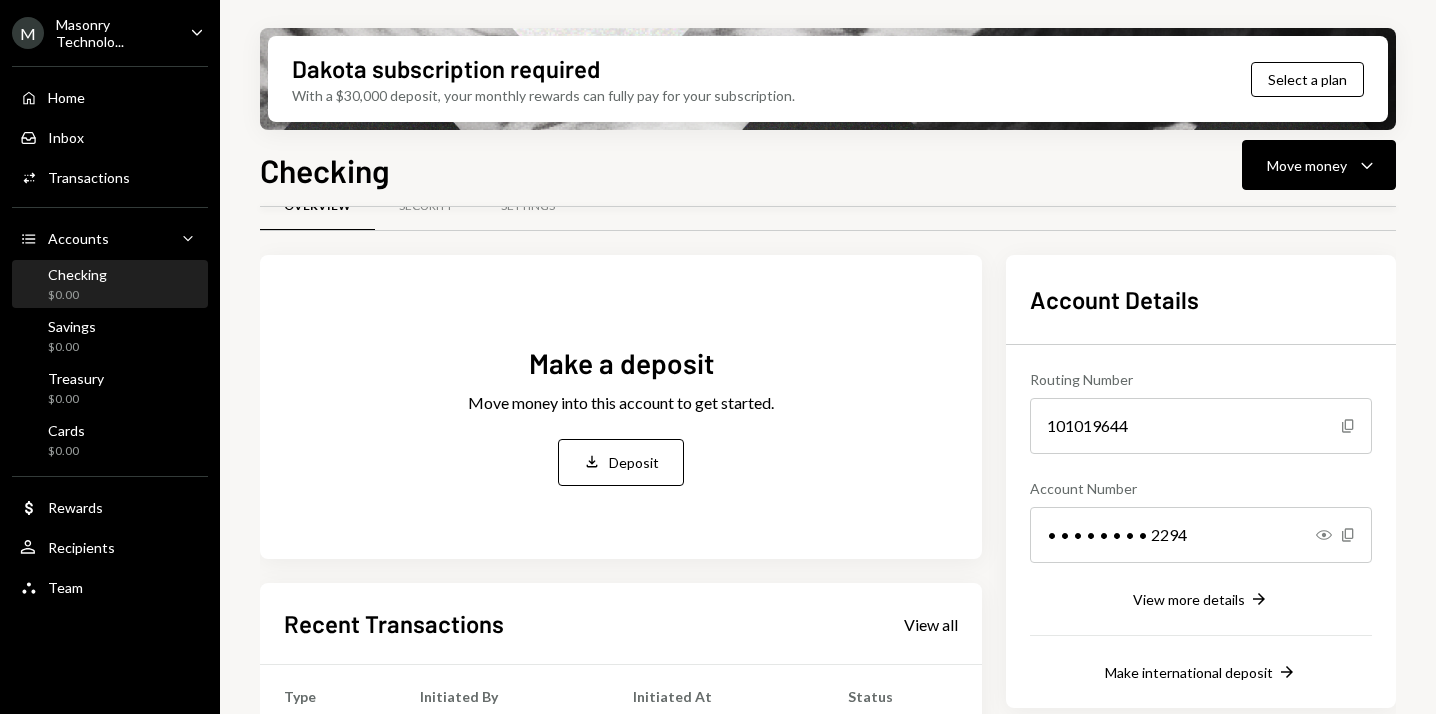 scroll, scrollTop: 49, scrollLeft: 0, axis: vertical 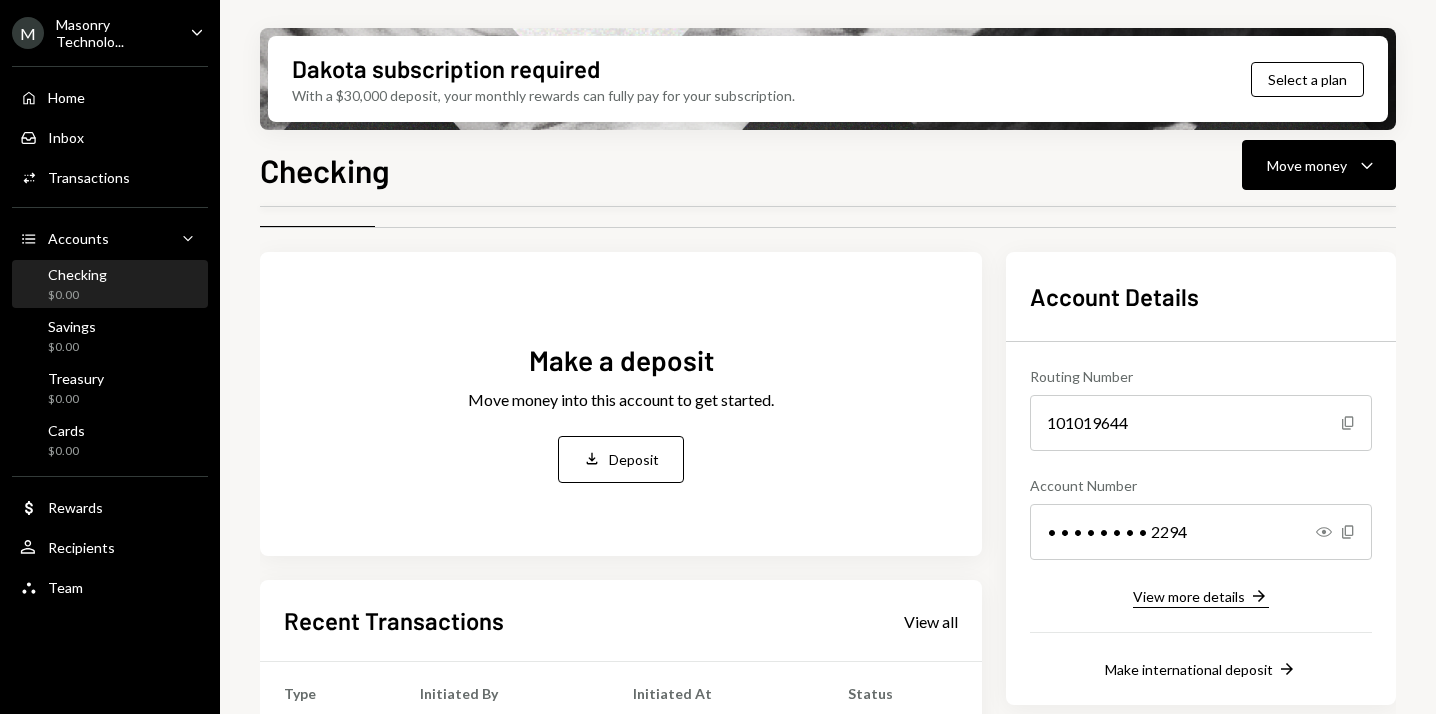 click on "View more details" at bounding box center (1189, 596) 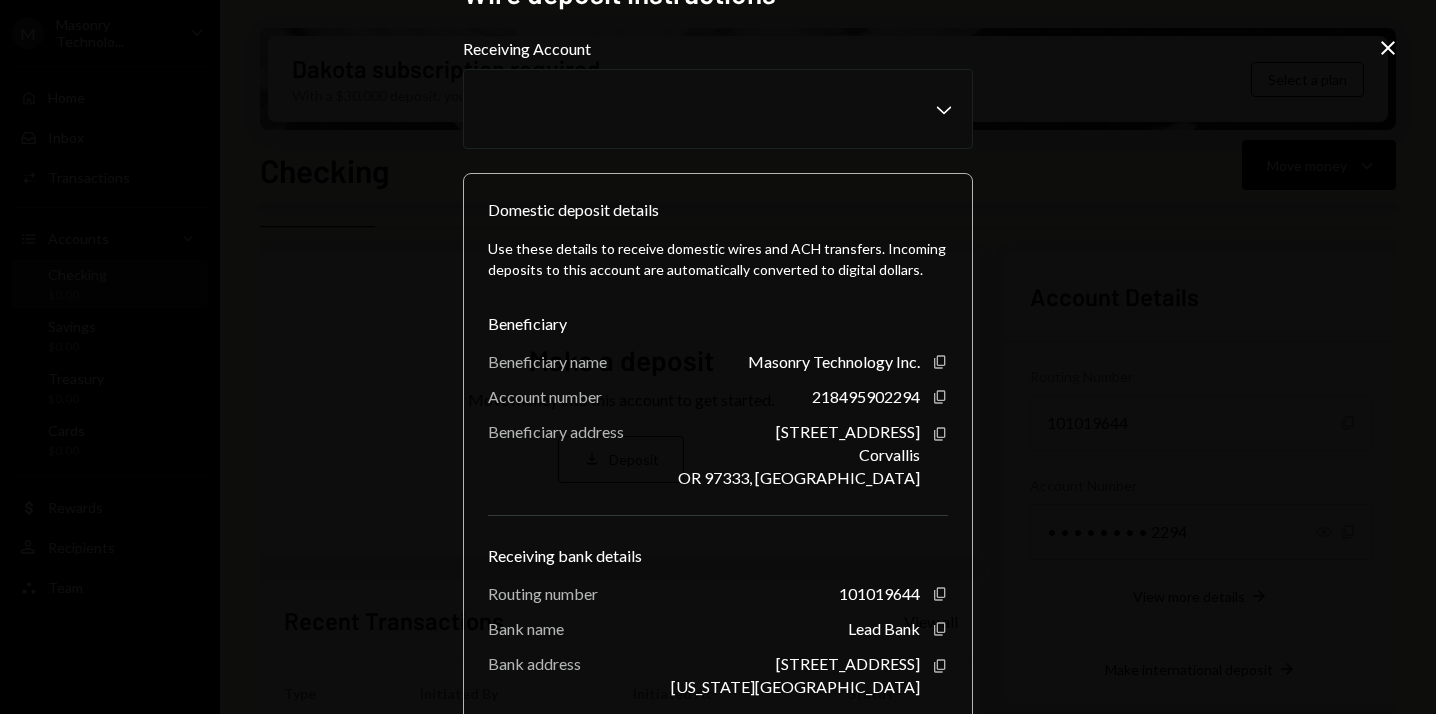 scroll, scrollTop: 52, scrollLeft: 0, axis: vertical 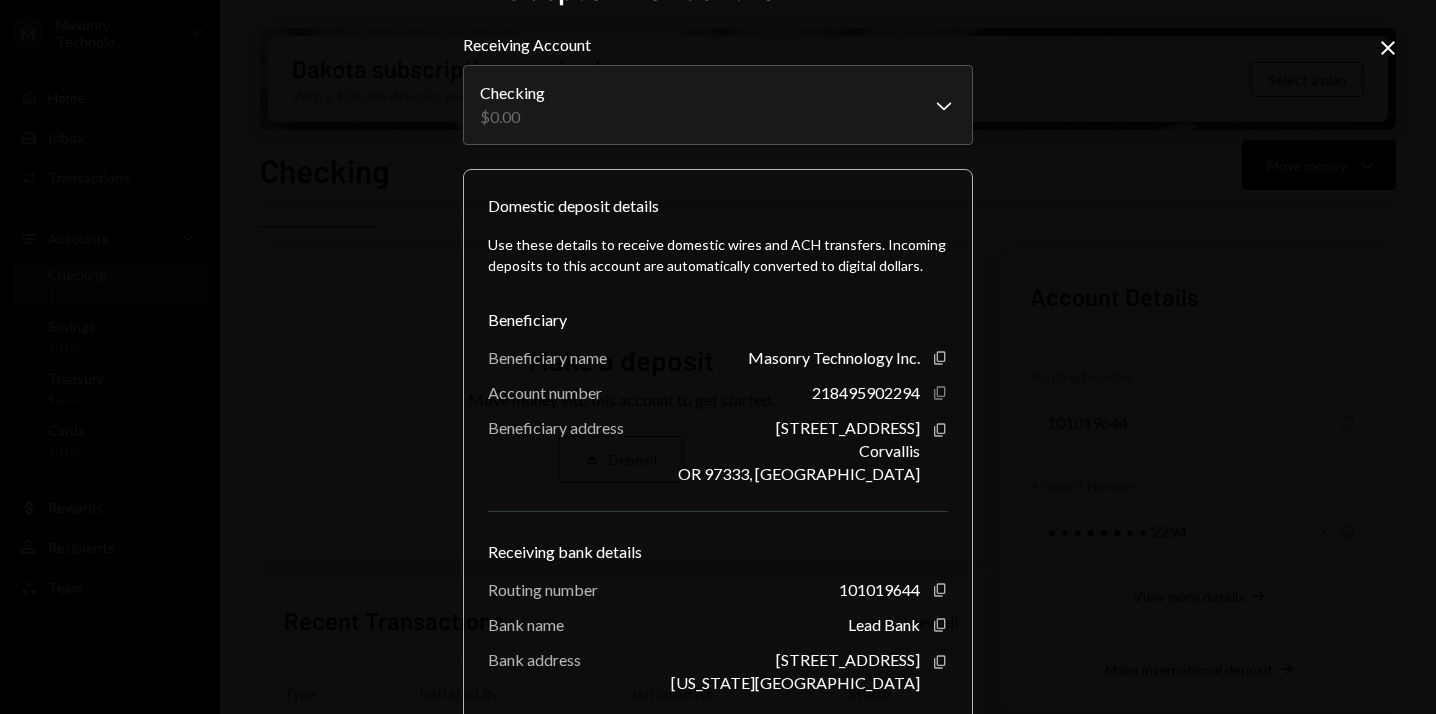 click 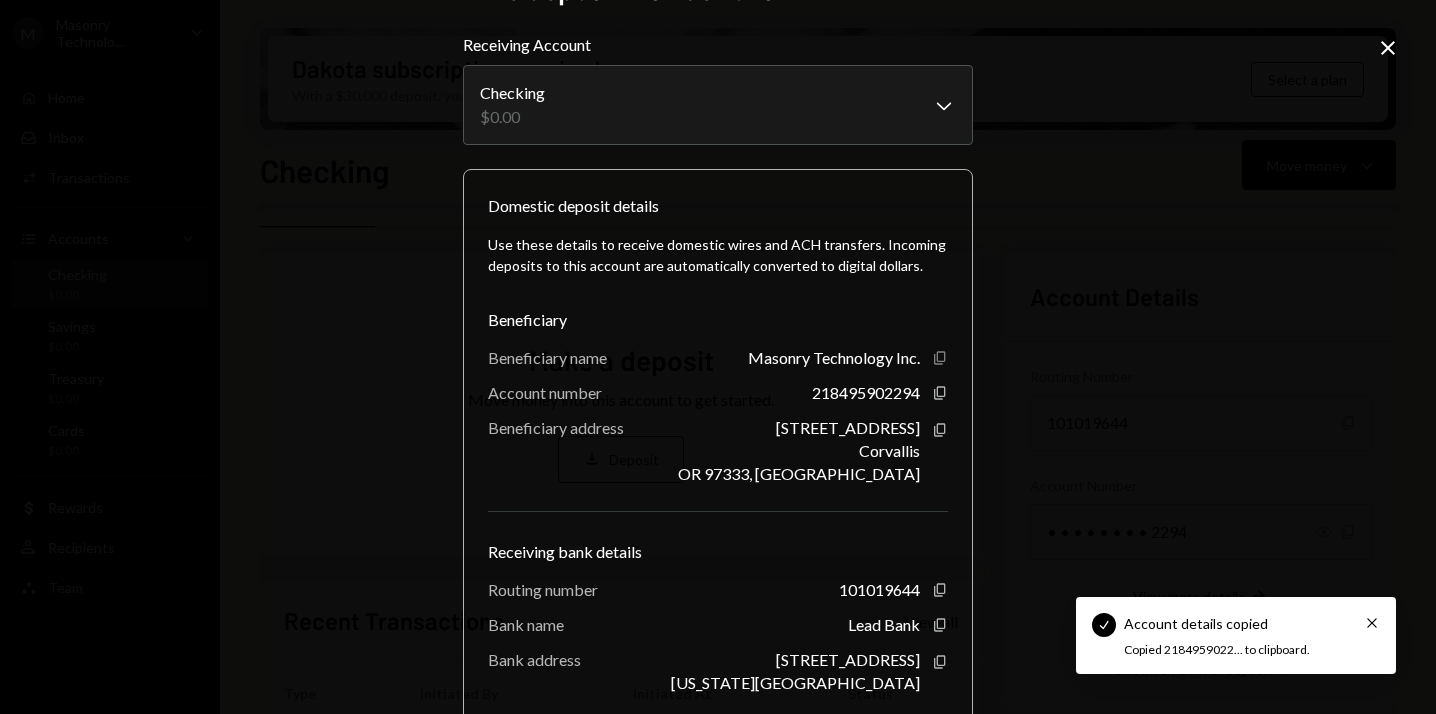 click on "Copy" 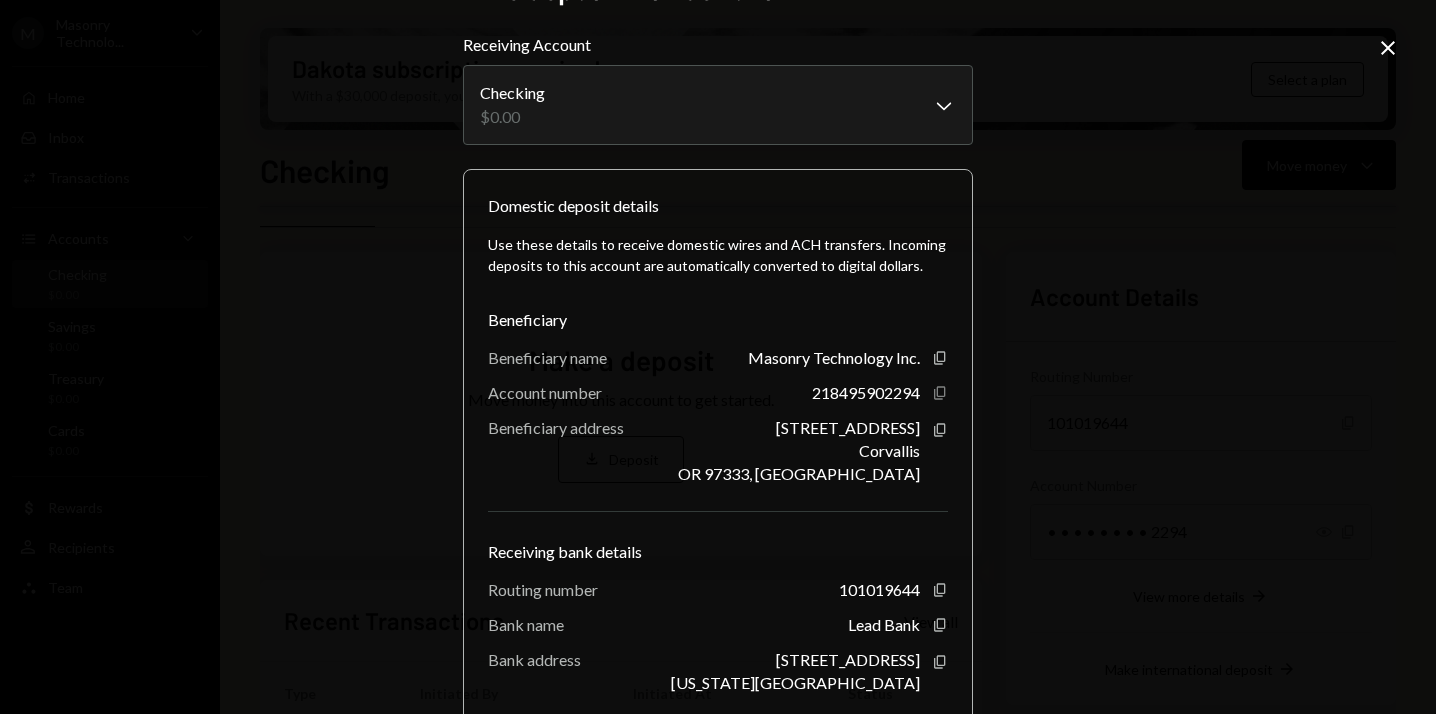 click 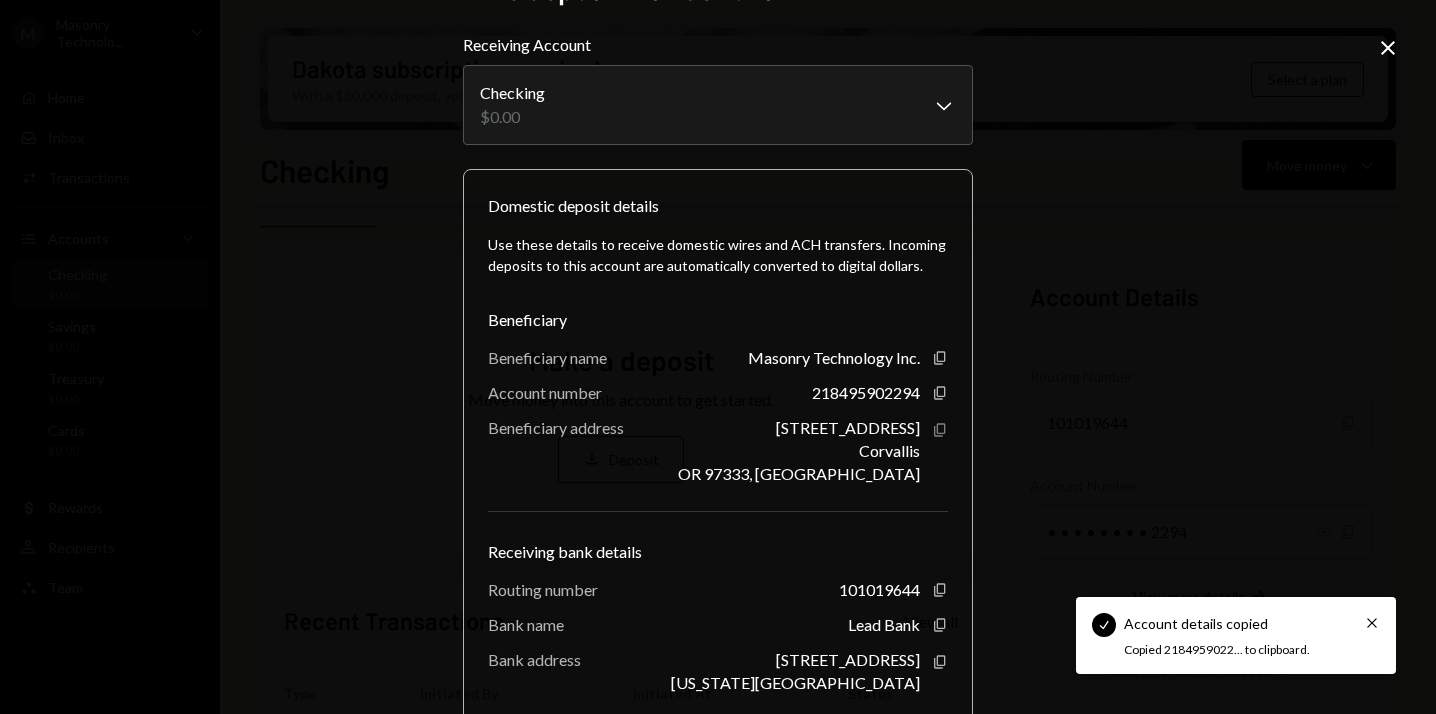 click 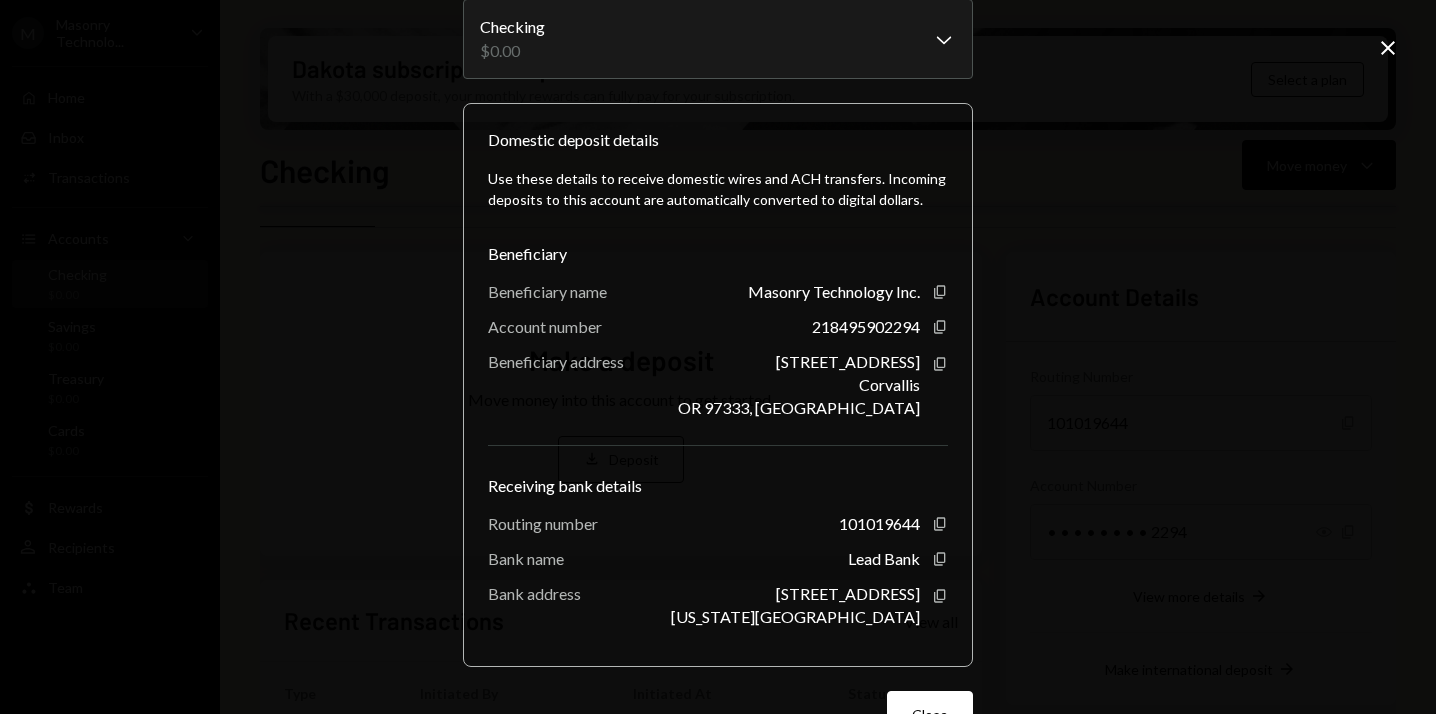 scroll, scrollTop: 0, scrollLeft: 0, axis: both 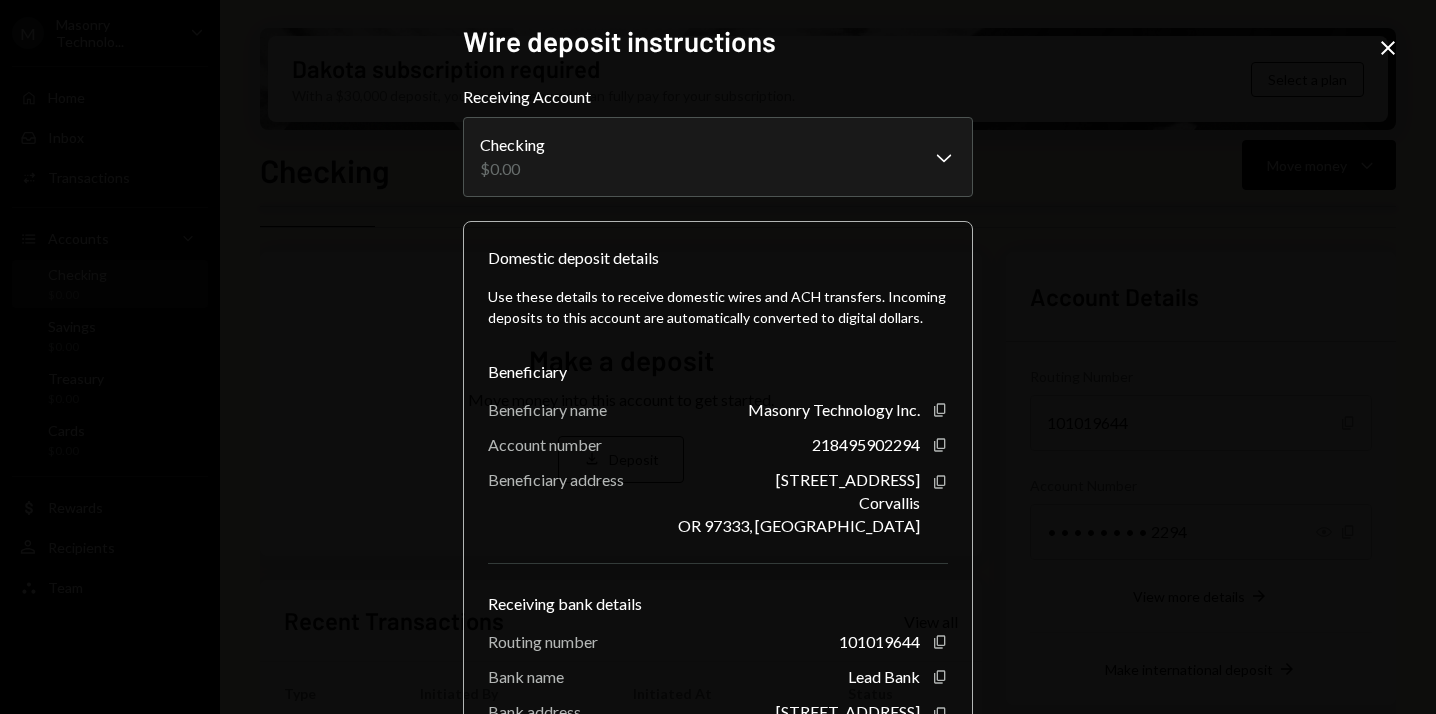 click on "Close" at bounding box center (1388, 49) 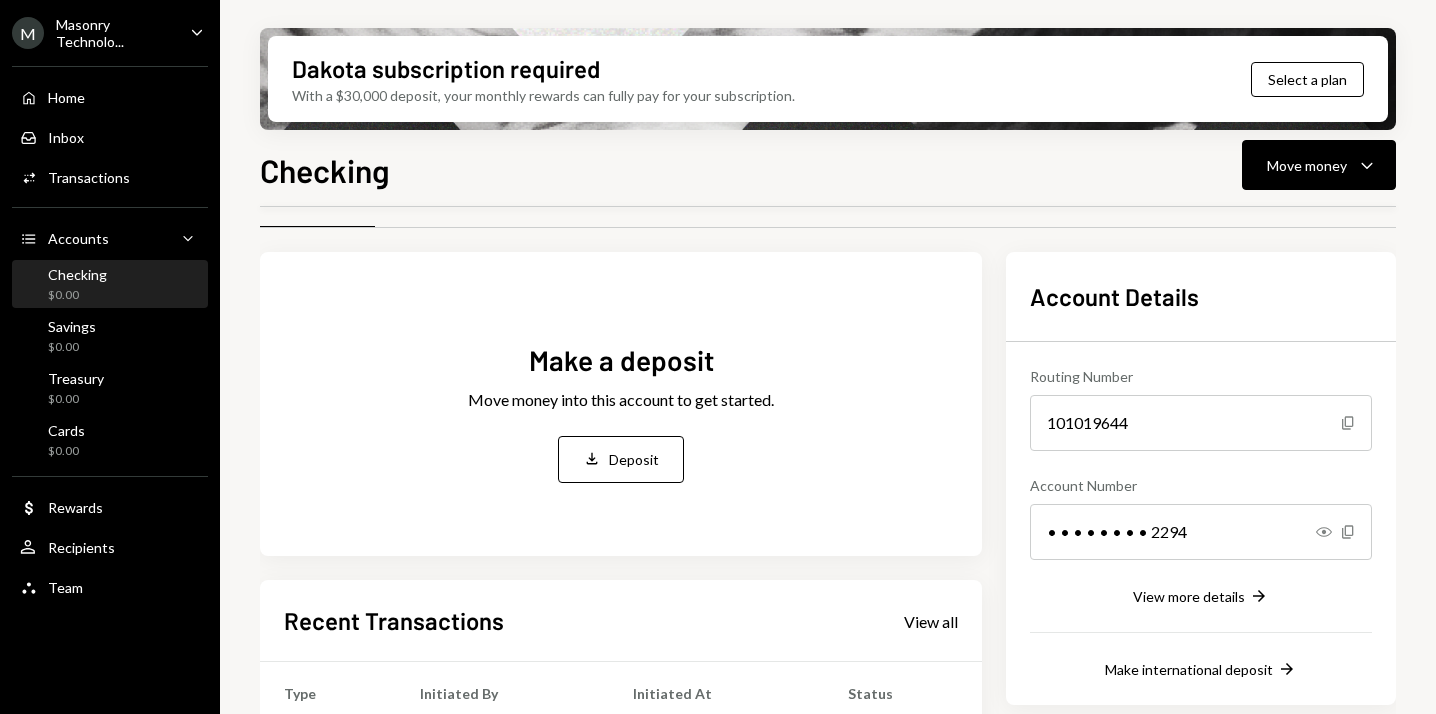 click on "Checking Move money Caret Down Overview Security Settings Make a deposit Move money into this account to get started. Deposit Deposit Recent Transactions View all Type Initiated By Initiated At Status No transactions You don't have any transactions yet. Account Details Routing Number 101019644 Copy Account Number • • • • • • • •  2294 Show Copy View more details Right Arrow Make international deposit Right Arrow Account Information Money in (last 30 days) Up Right Arrow $0.00 Money out (last 30 days) Down Right Arrow $0.00 View address details Right Arrow" at bounding box center [828, 489] 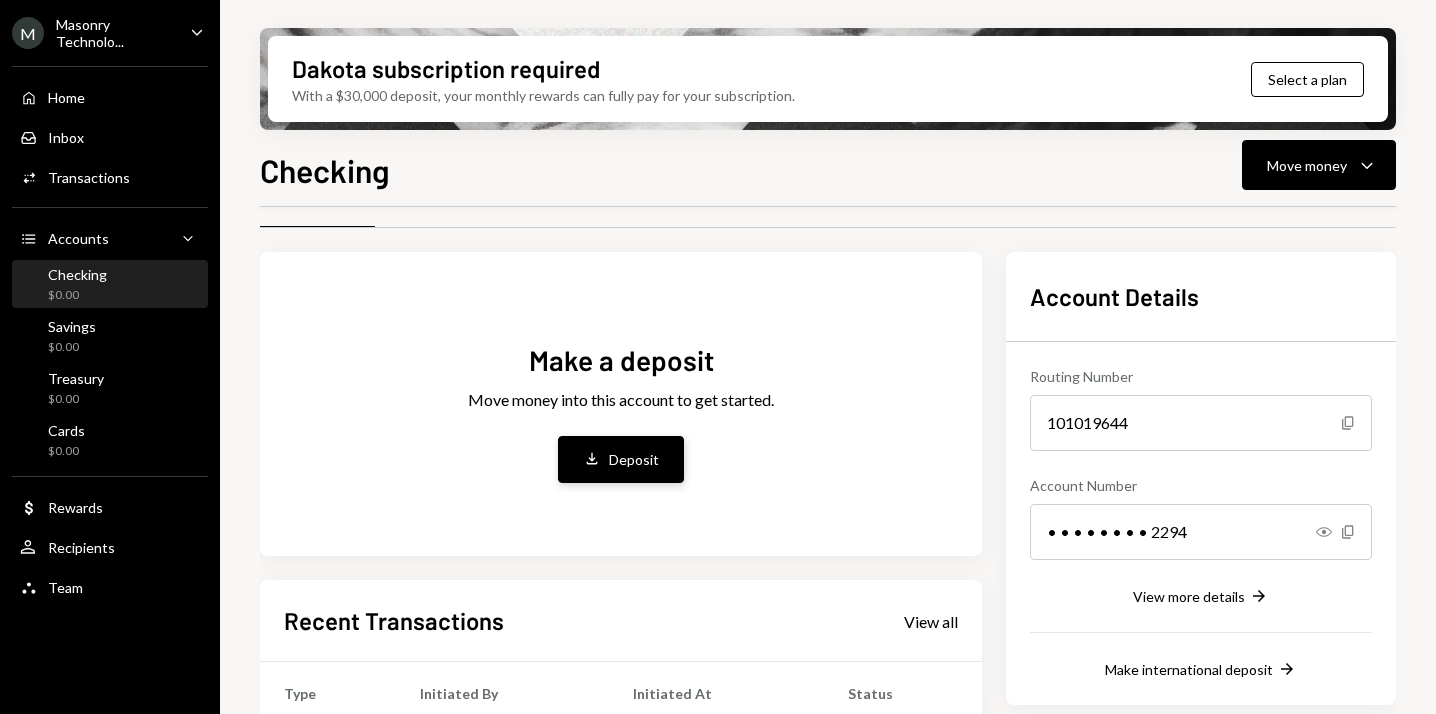 click on "Deposit" at bounding box center [634, 459] 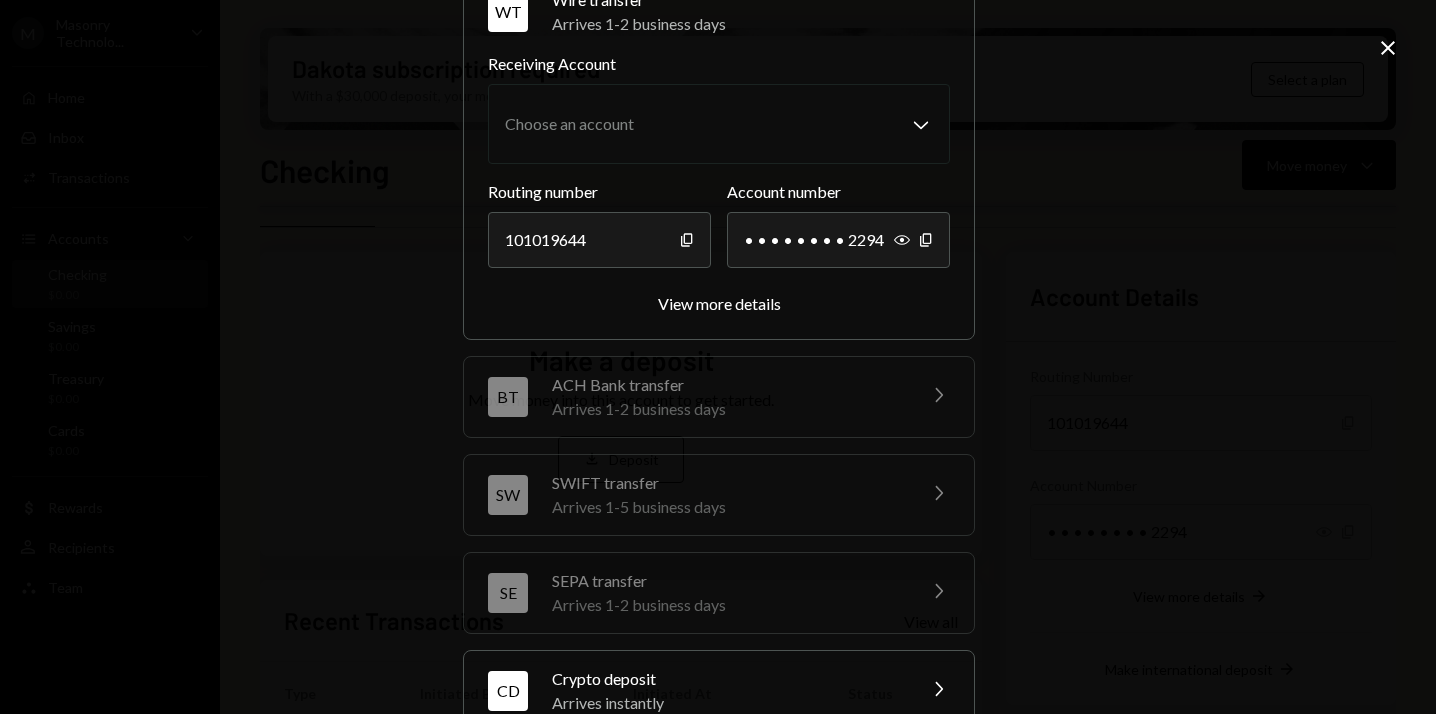 scroll, scrollTop: 260, scrollLeft: 0, axis: vertical 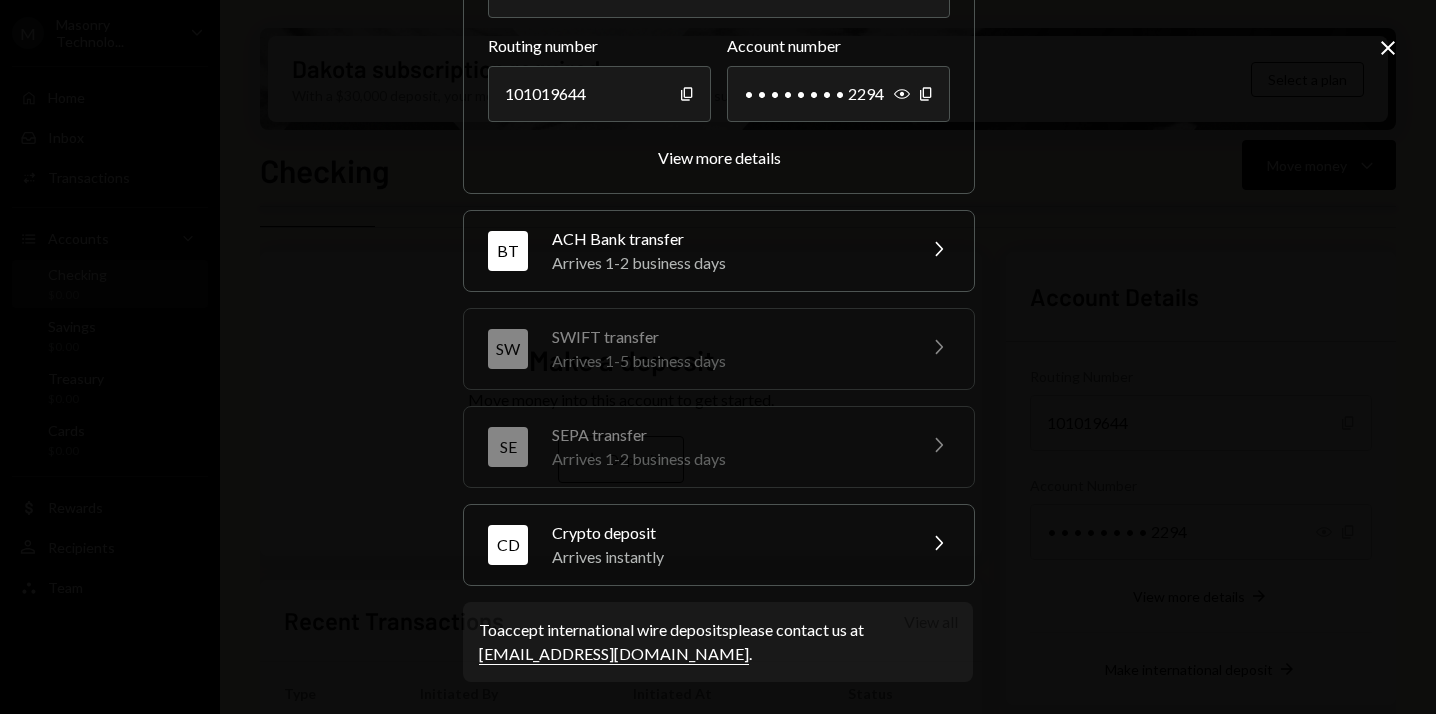 click on "Arrives instantly" at bounding box center (727, 557) 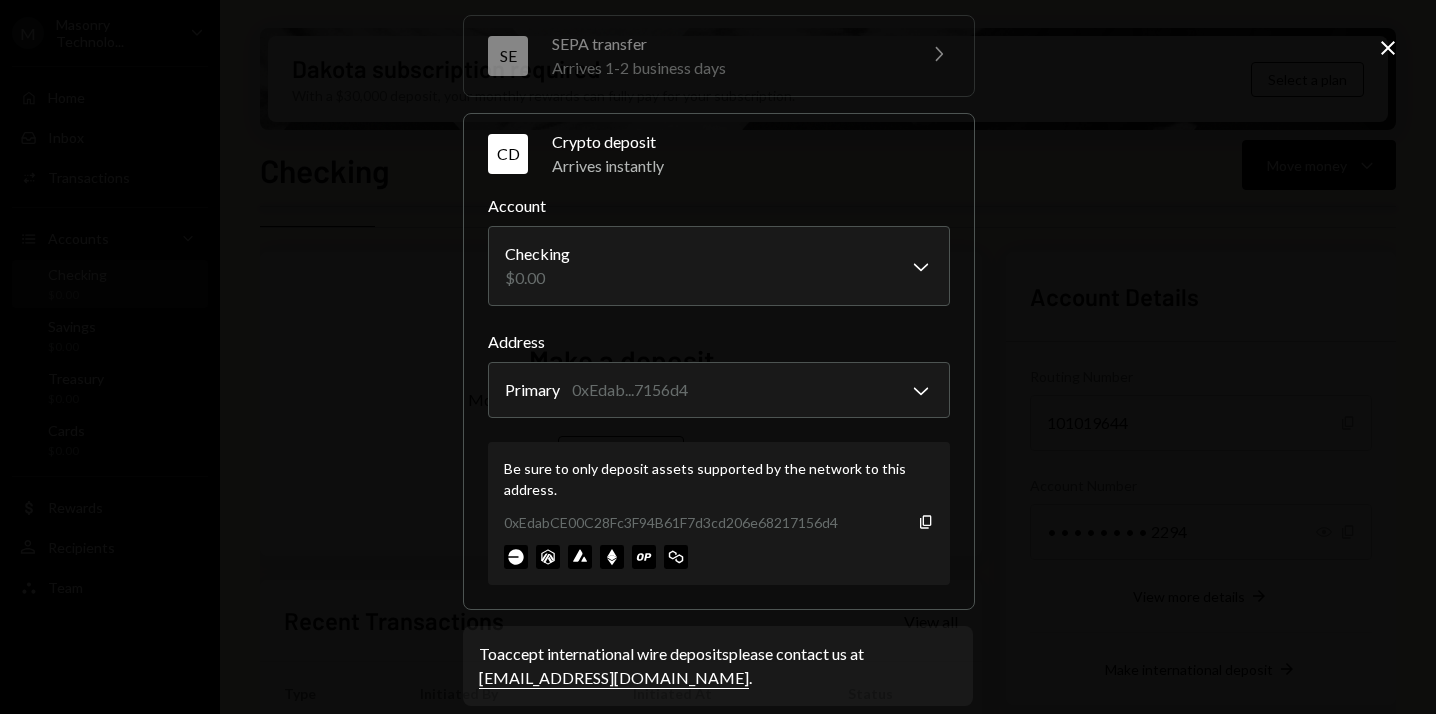 scroll, scrollTop: 388, scrollLeft: 0, axis: vertical 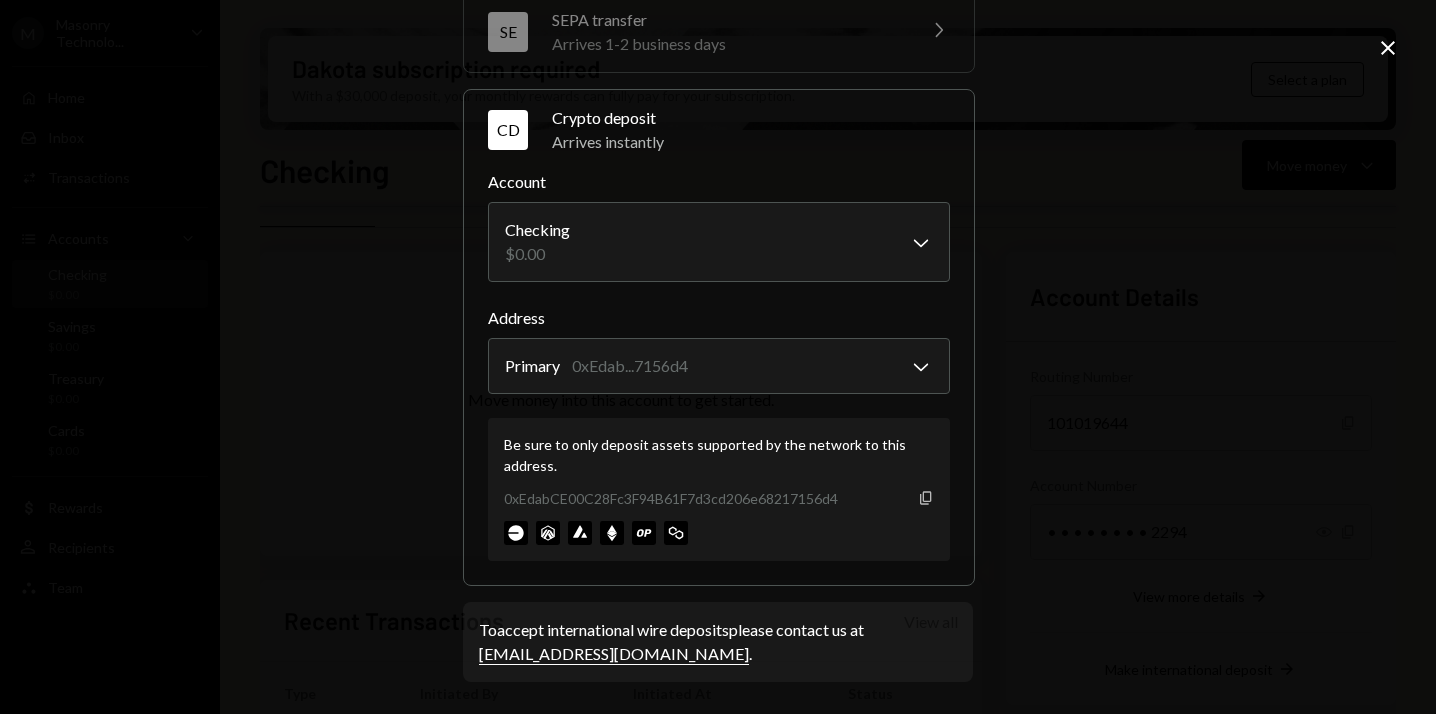 click on "Copy" 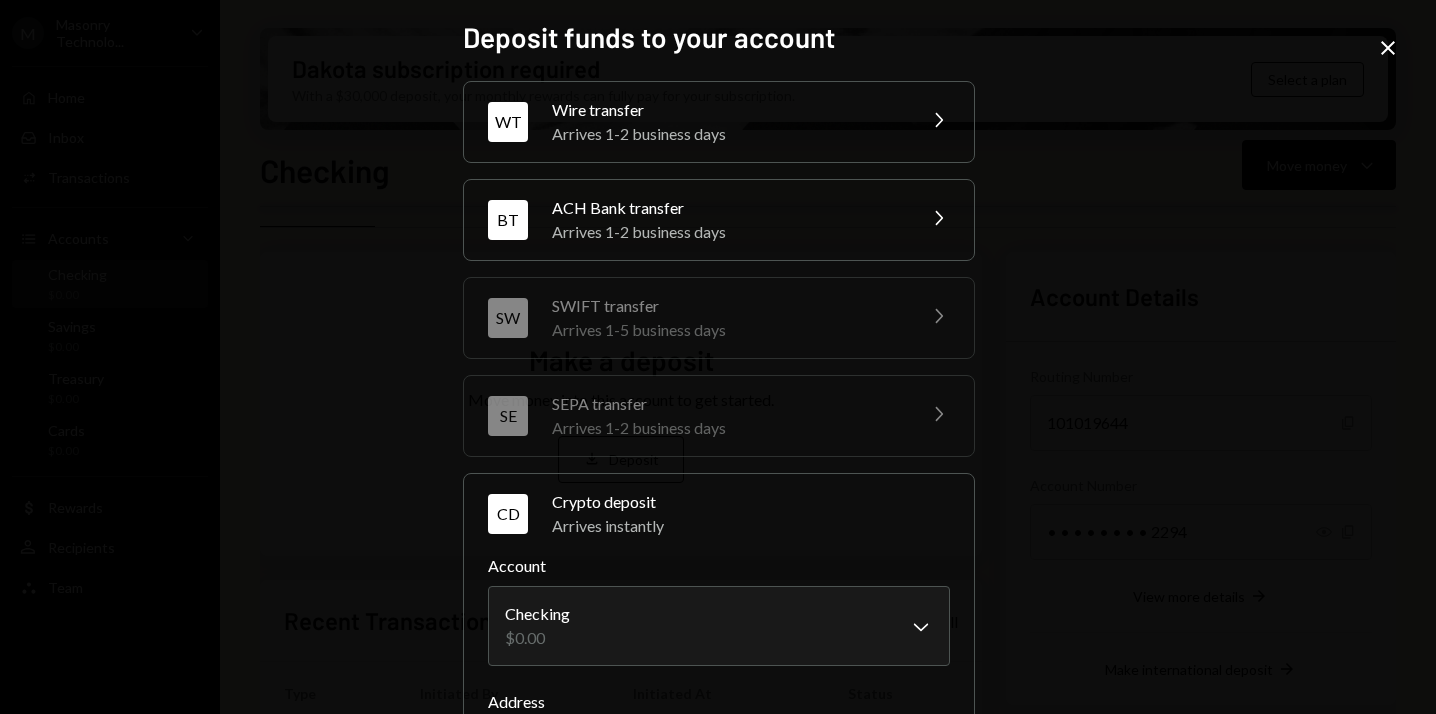 scroll, scrollTop: 0, scrollLeft: 0, axis: both 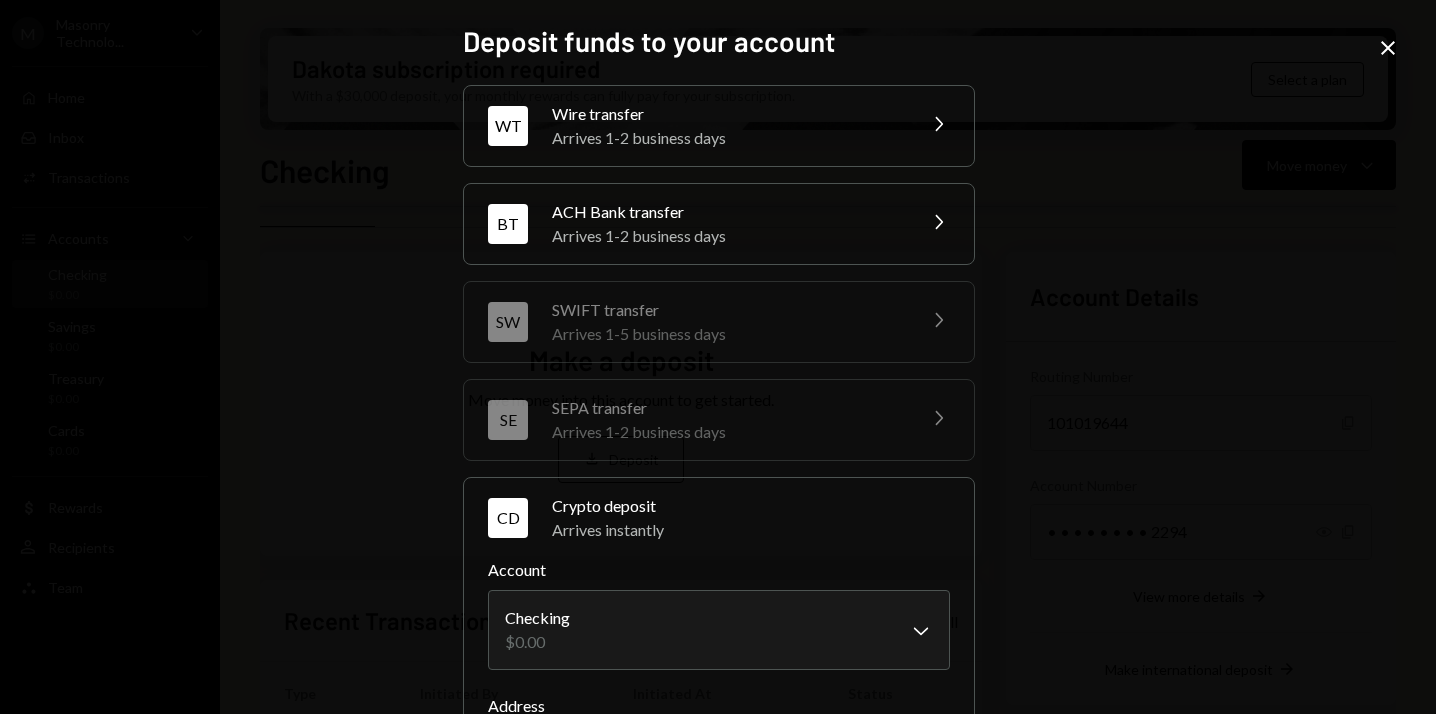 click on "Close" 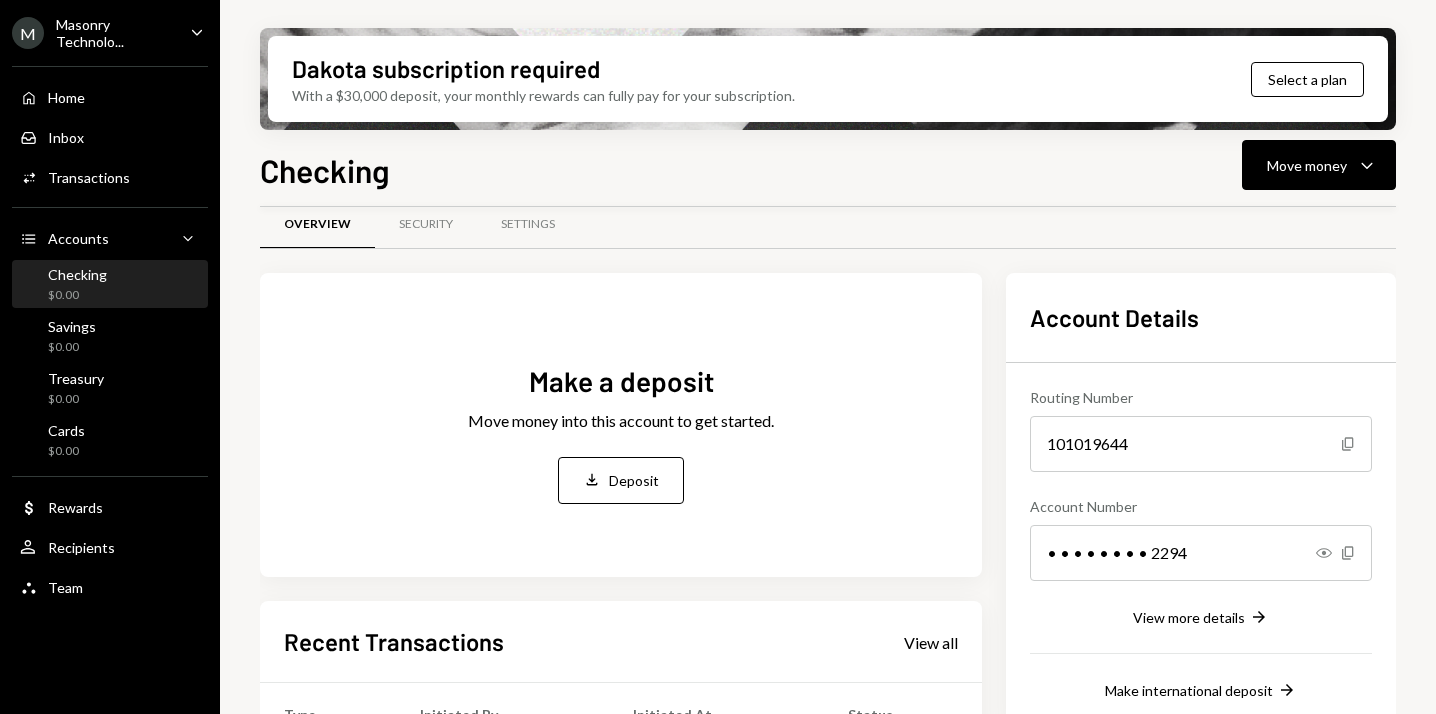 scroll, scrollTop: 0, scrollLeft: 0, axis: both 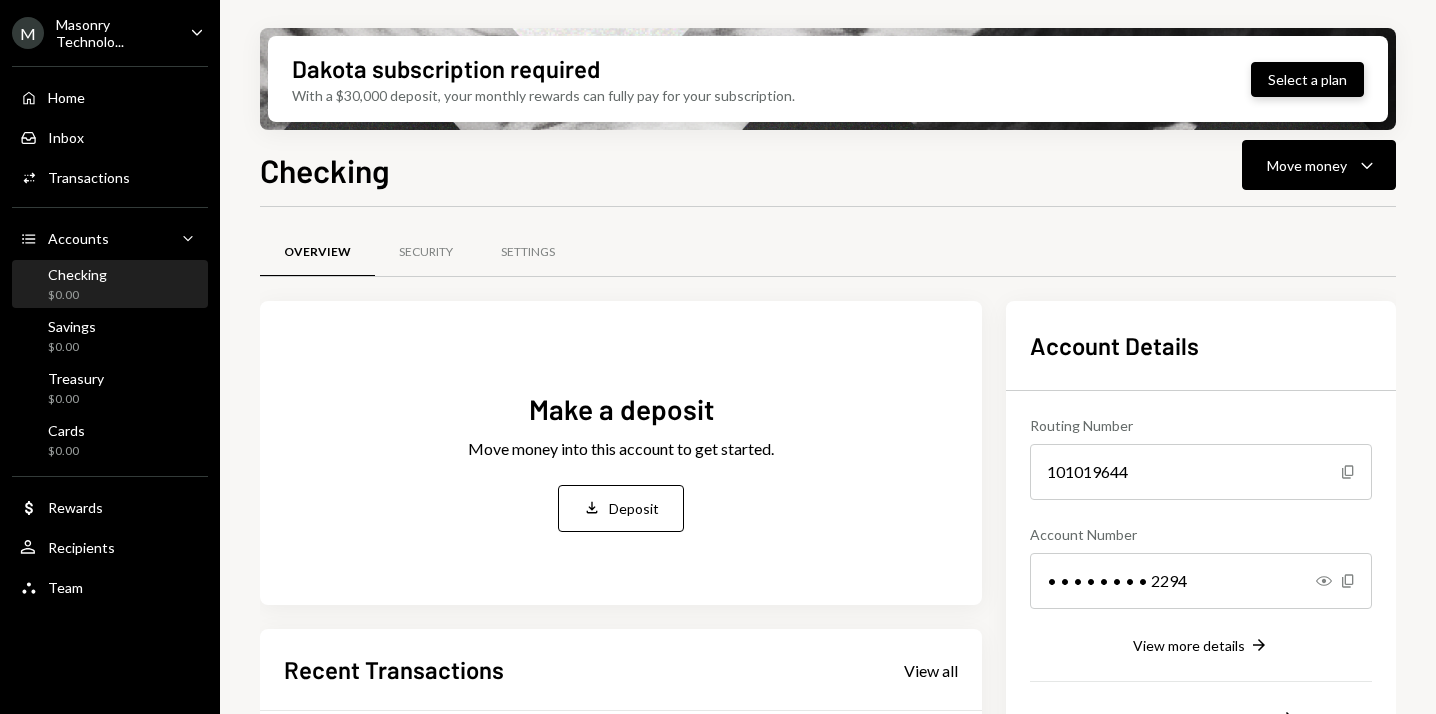 click on "Select a plan" at bounding box center [1307, 79] 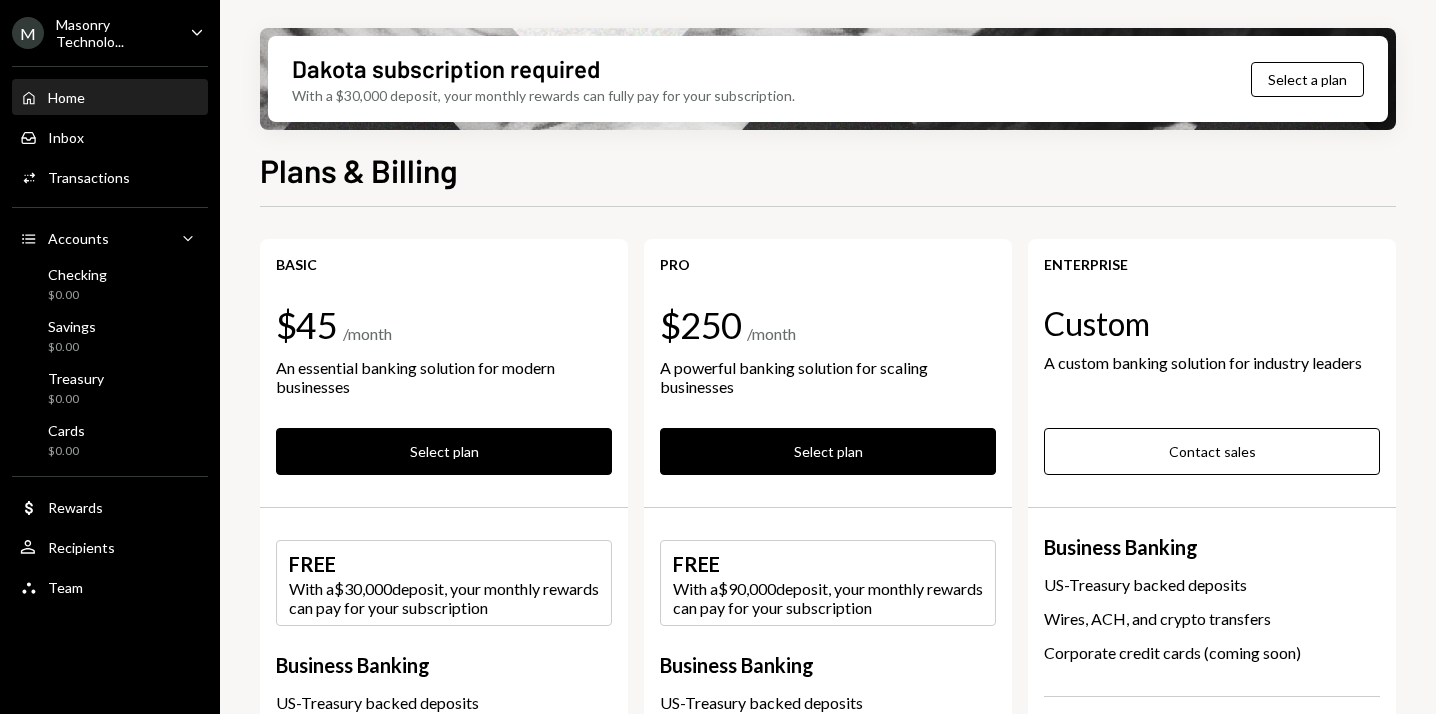 click on "Home Home" at bounding box center [110, 98] 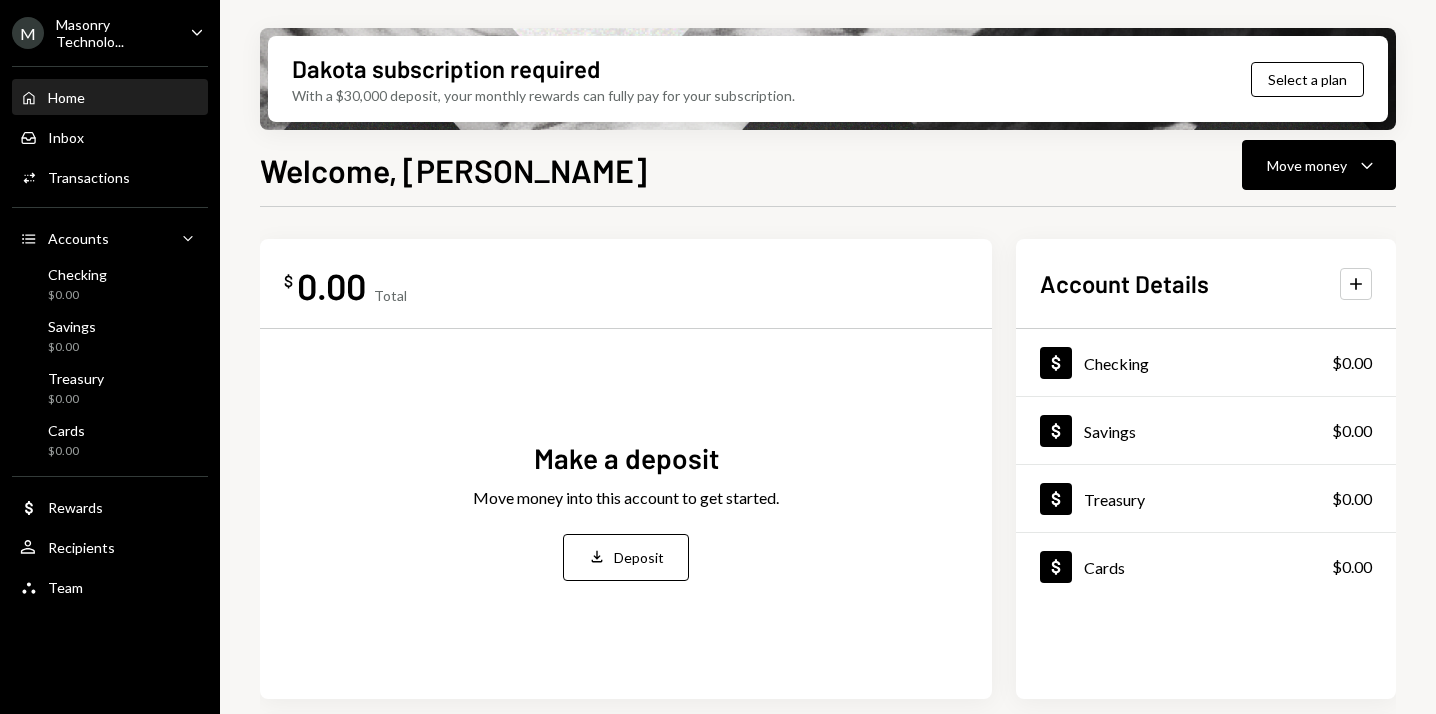 click on "Home Home Inbox Inbox Activities Transactions Accounts Accounts Caret Down Checking $0.00 Savings $0.00 Treasury $0.00 Cards $0.00 Dollar Rewards User Recipients Team Team" at bounding box center [110, 331] 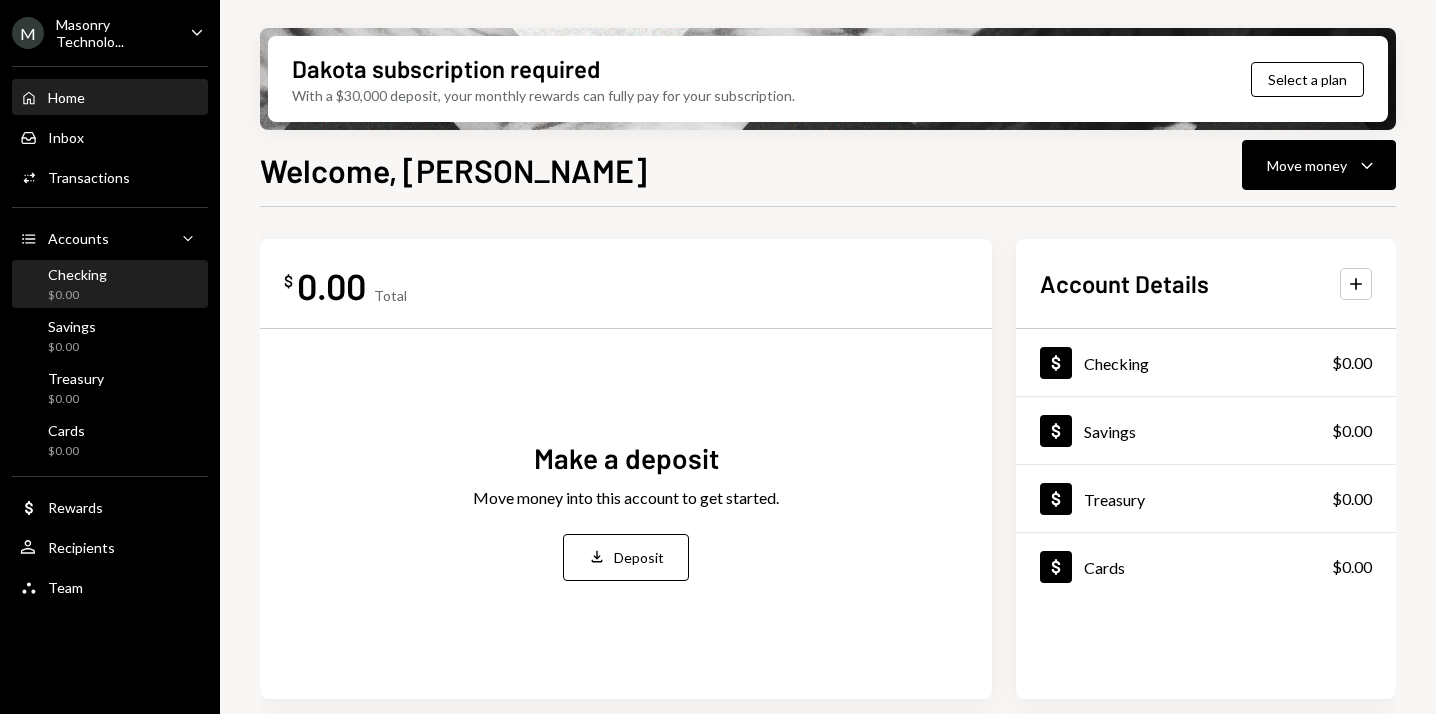 click on "Checking $0.00" at bounding box center [110, 285] 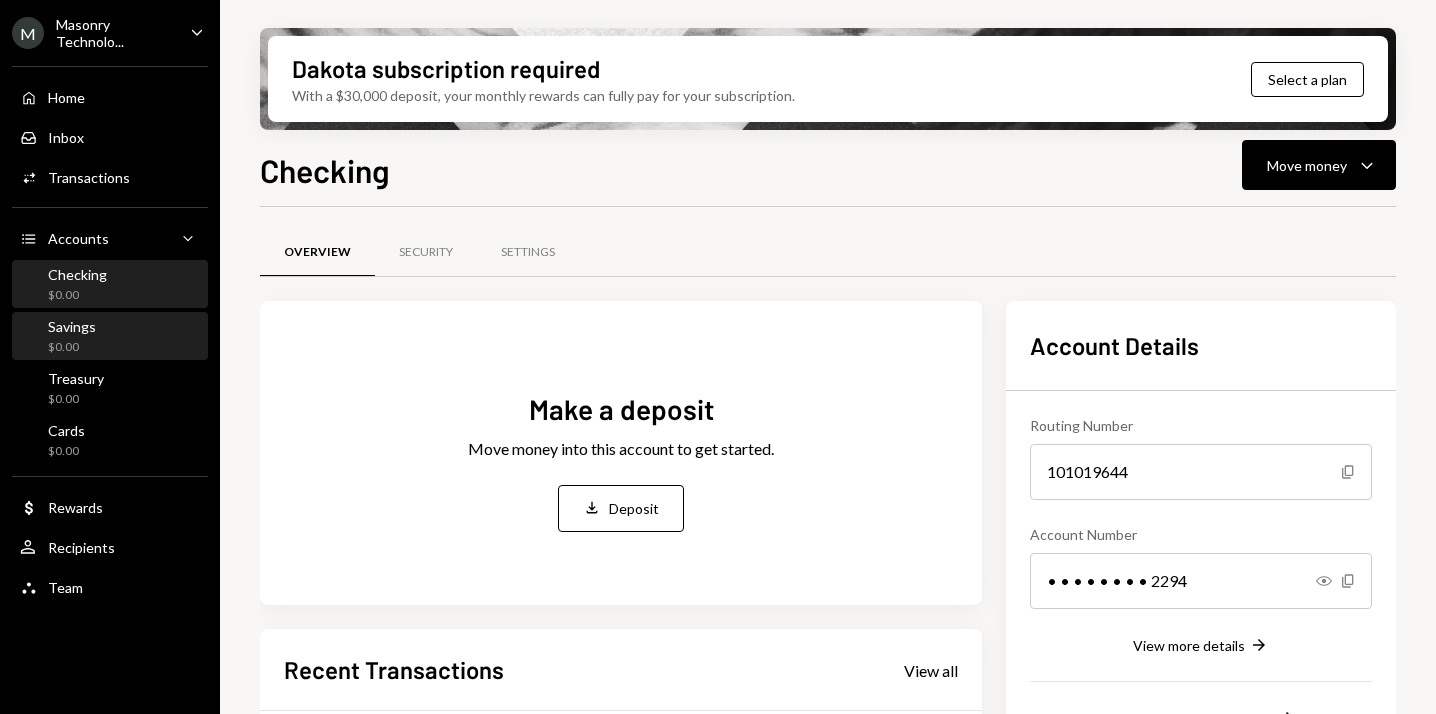 click on "Savings $0.00" at bounding box center [110, 337] 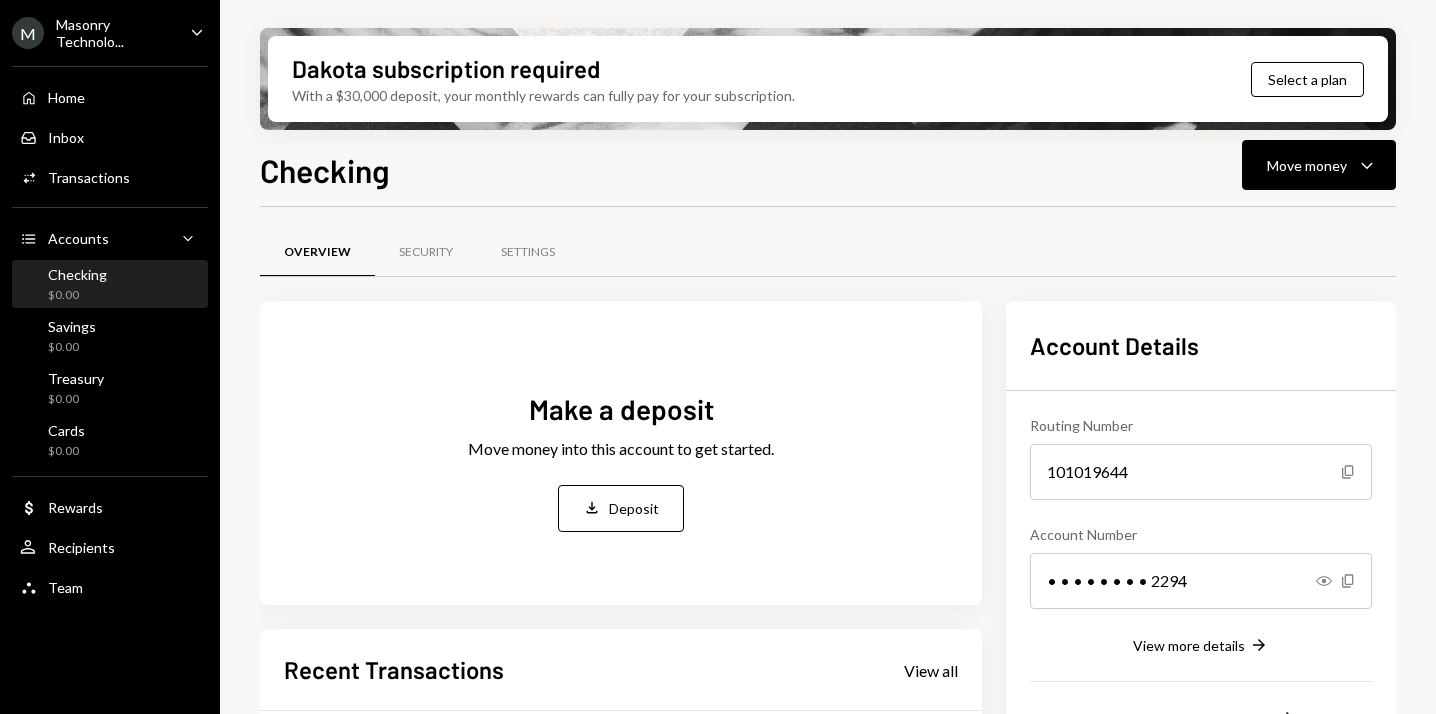 click on "Checking $0.00" at bounding box center (110, 285) 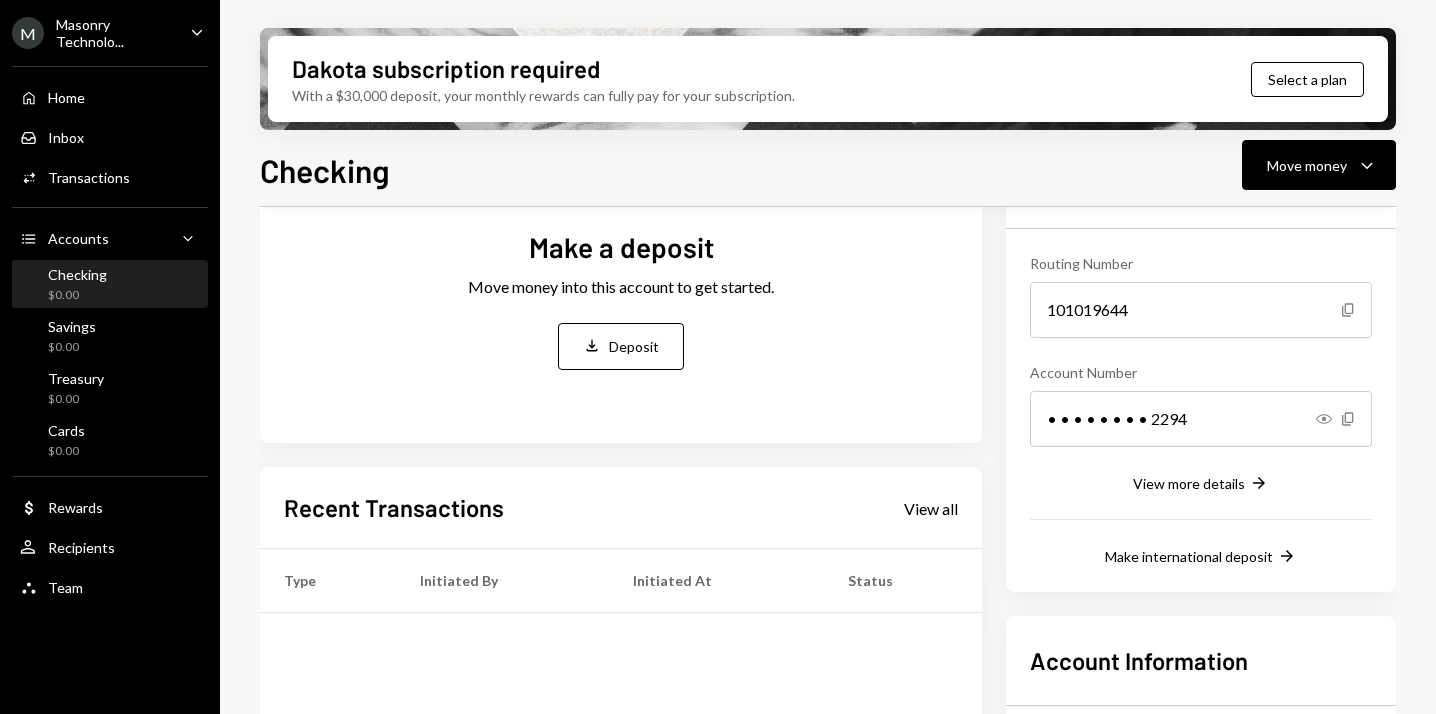 scroll, scrollTop: 156, scrollLeft: 0, axis: vertical 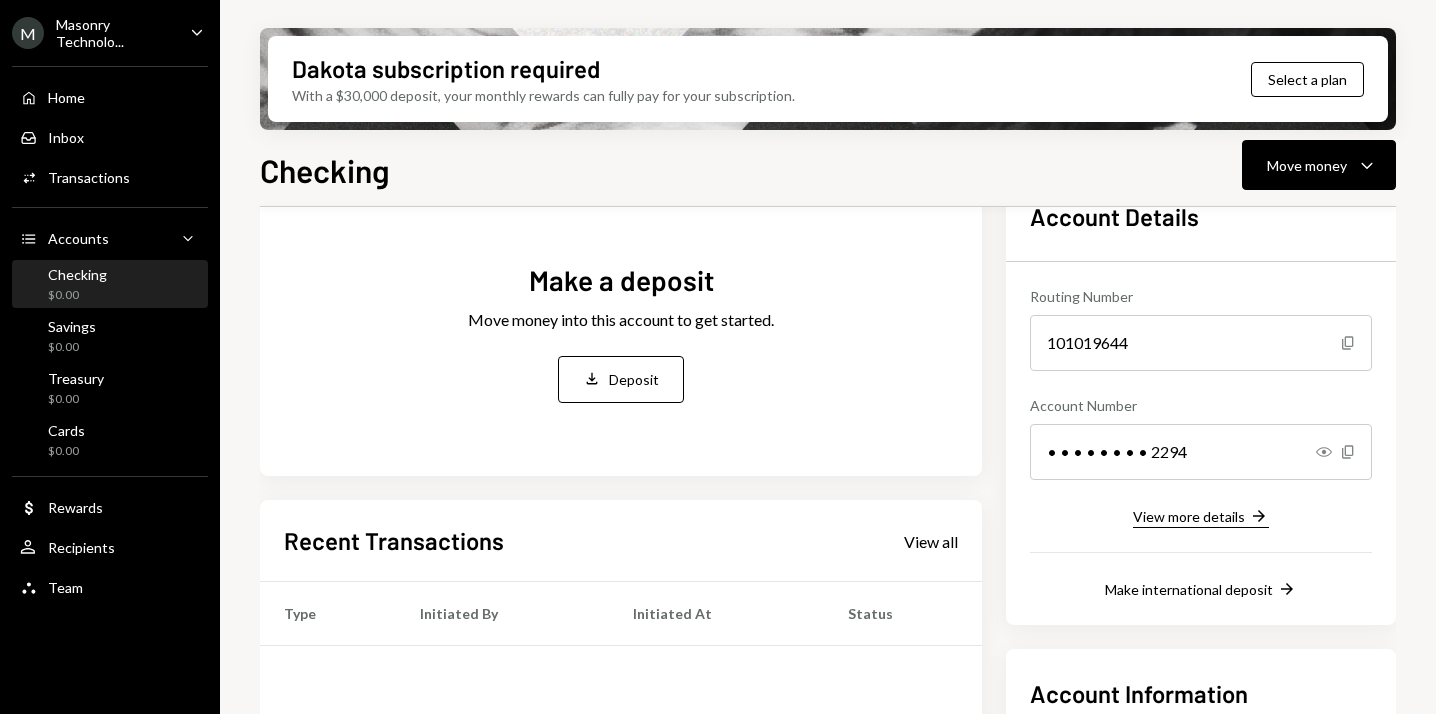 click on "View more details" at bounding box center (1189, 516) 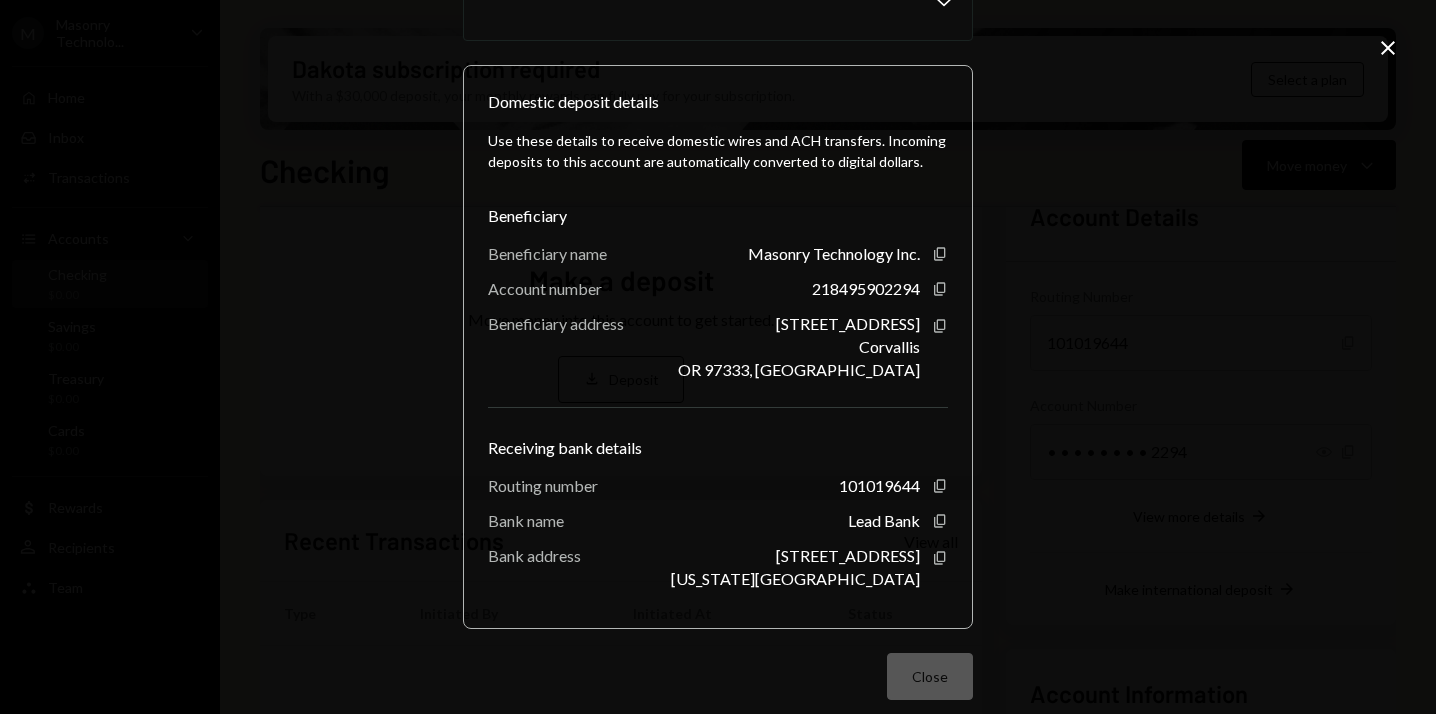 scroll, scrollTop: 174, scrollLeft: 0, axis: vertical 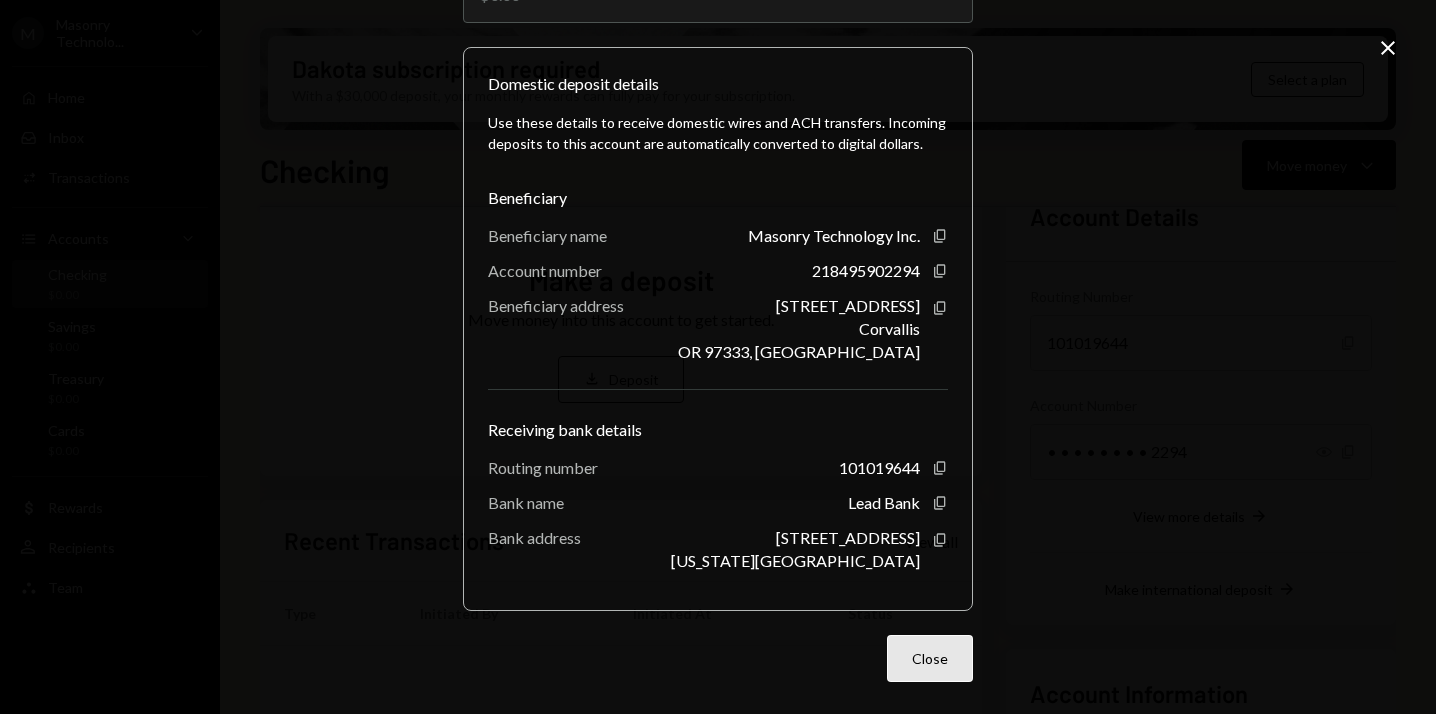 click on "Close" at bounding box center (930, 658) 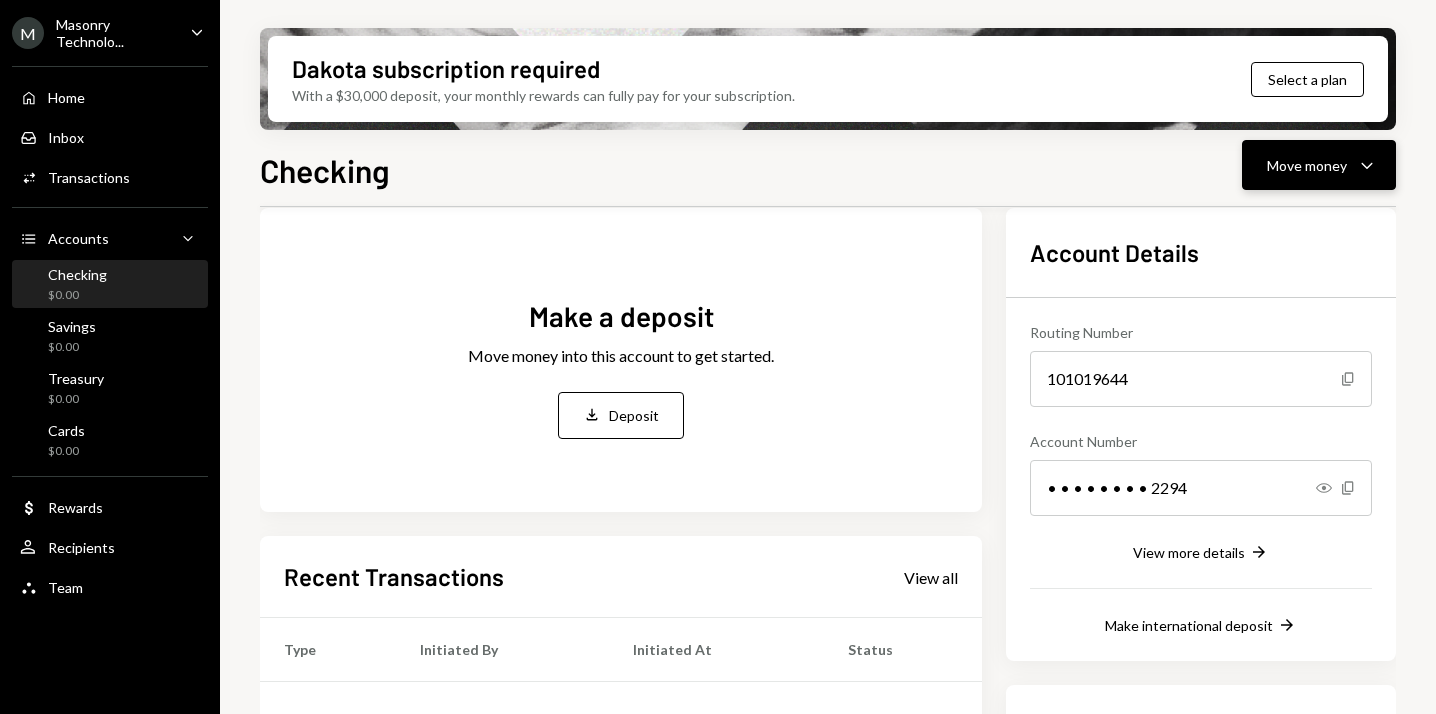 scroll, scrollTop: 0, scrollLeft: 0, axis: both 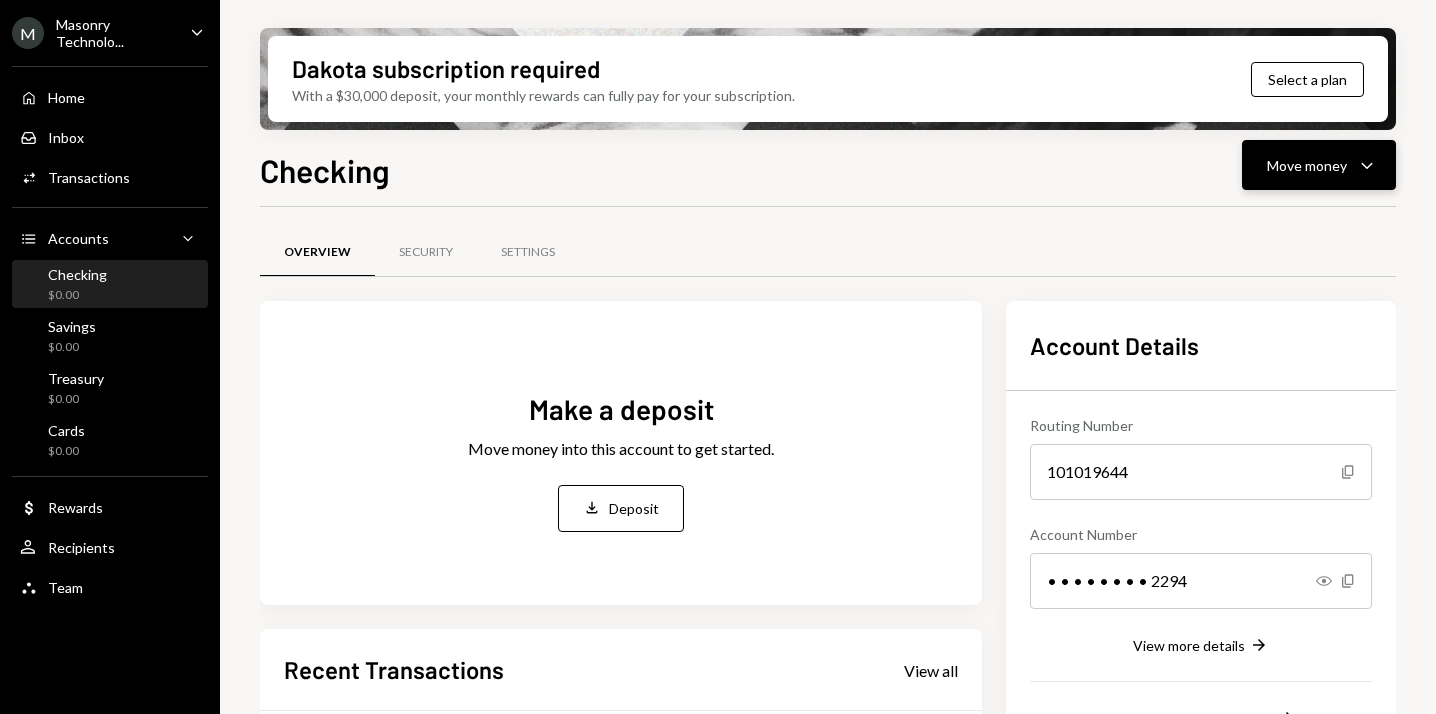 click on "Move money" at bounding box center (1307, 165) 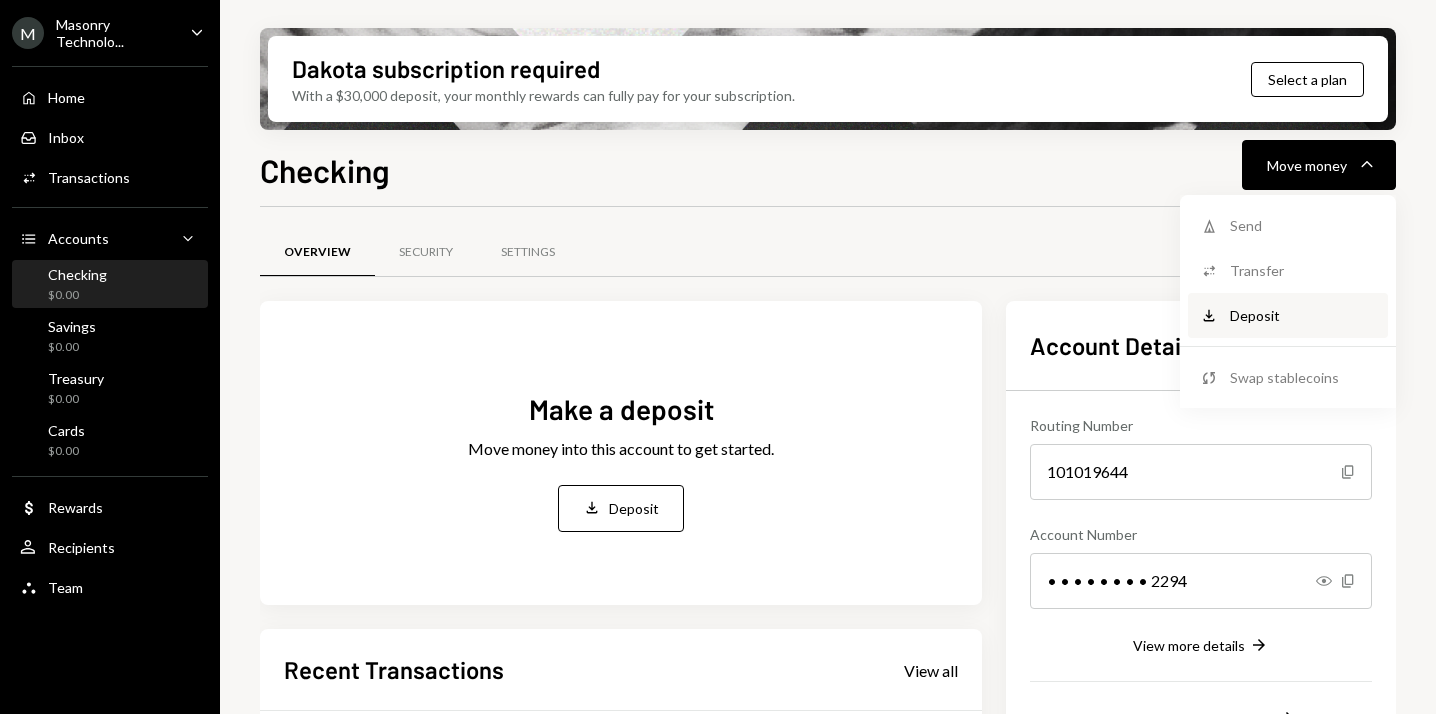 click on "Deposit" at bounding box center (1303, 315) 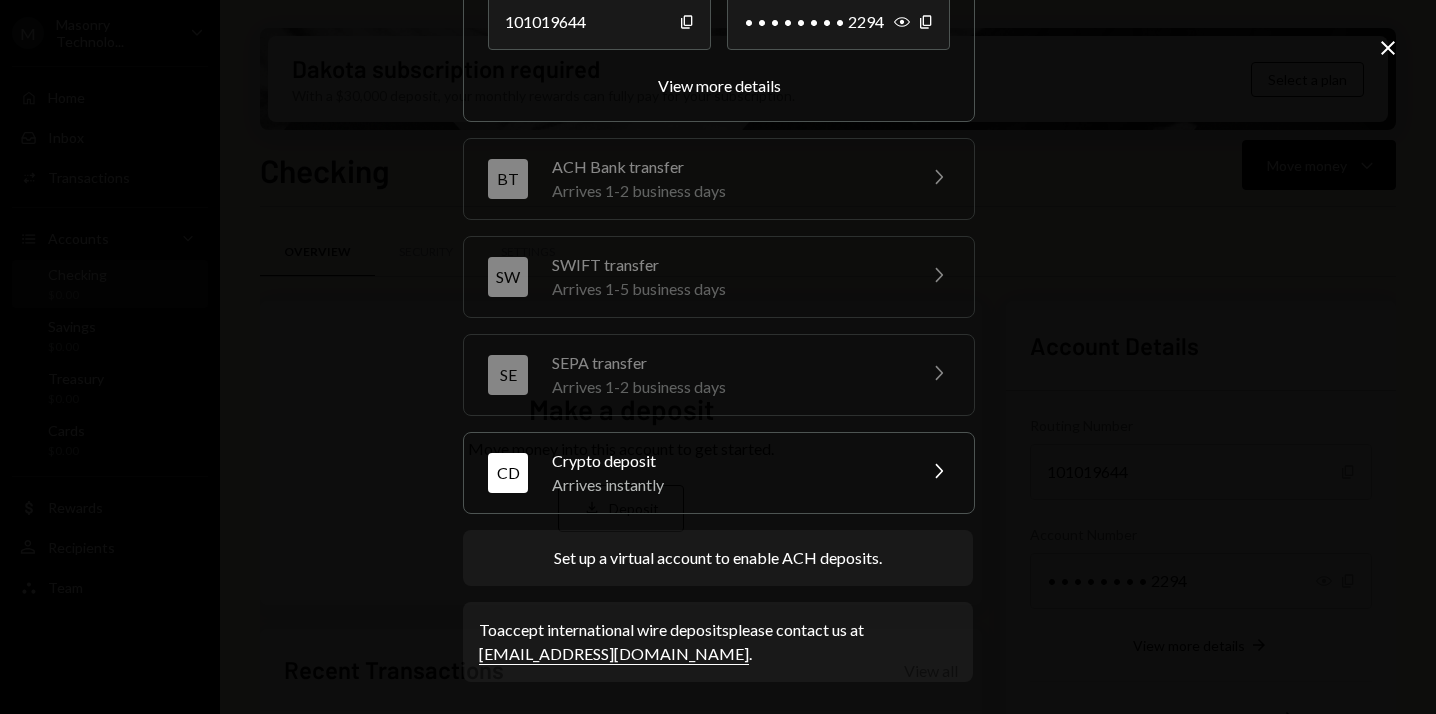 scroll, scrollTop: 260, scrollLeft: 0, axis: vertical 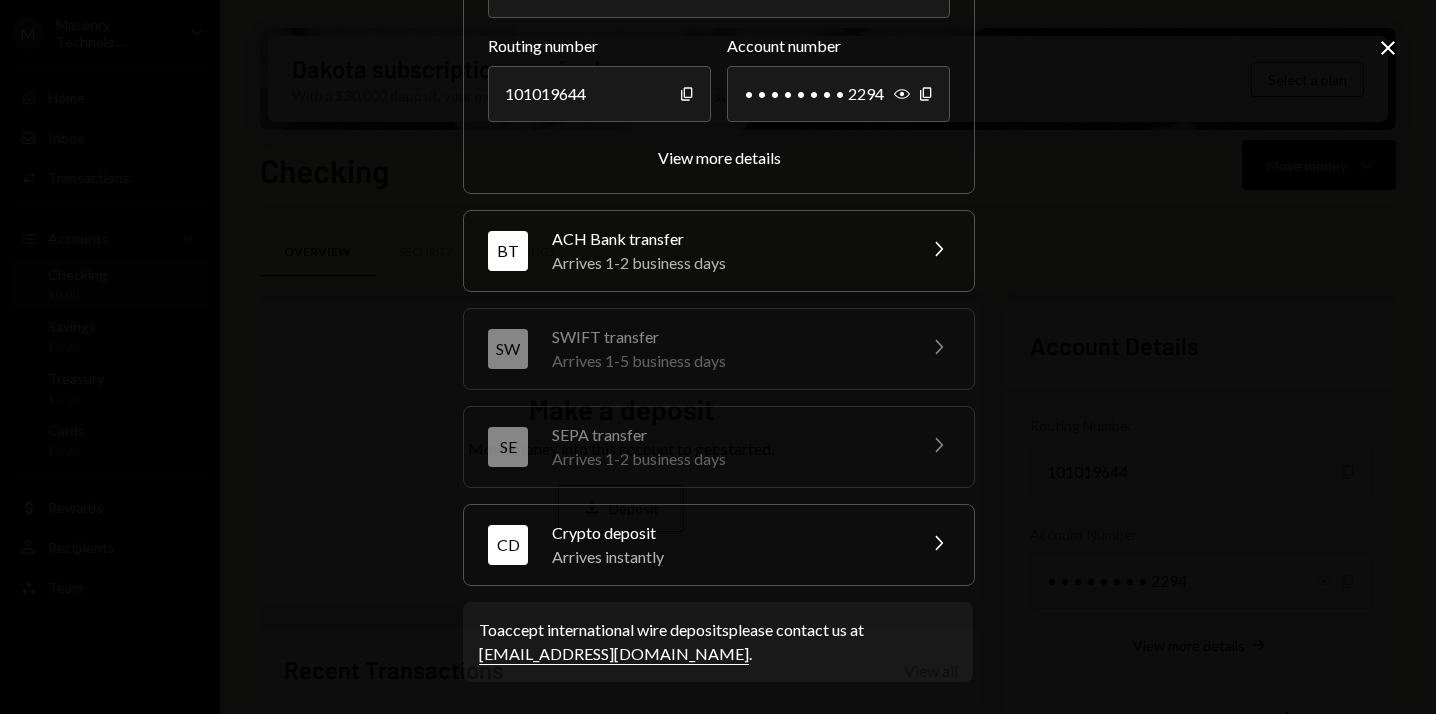 click on "Arrives instantly" at bounding box center [727, 557] 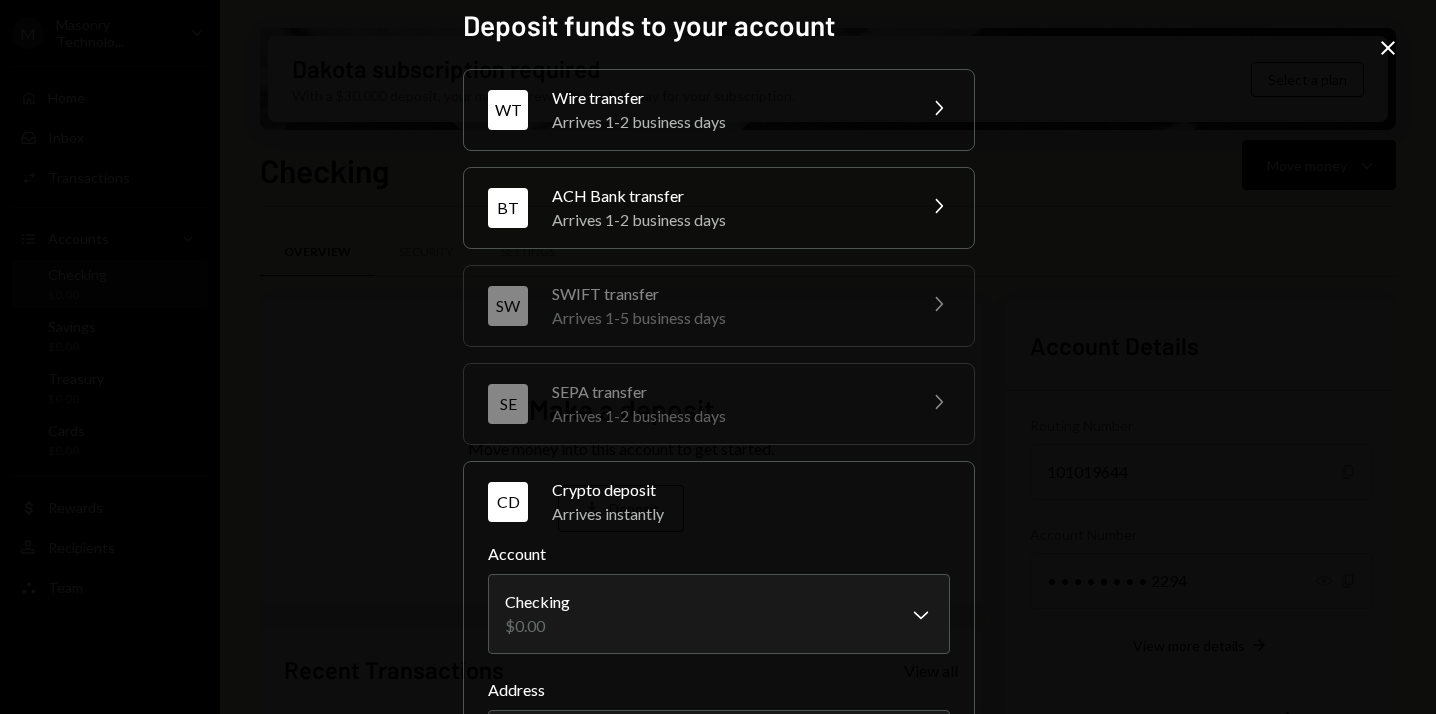 scroll, scrollTop: 0, scrollLeft: 0, axis: both 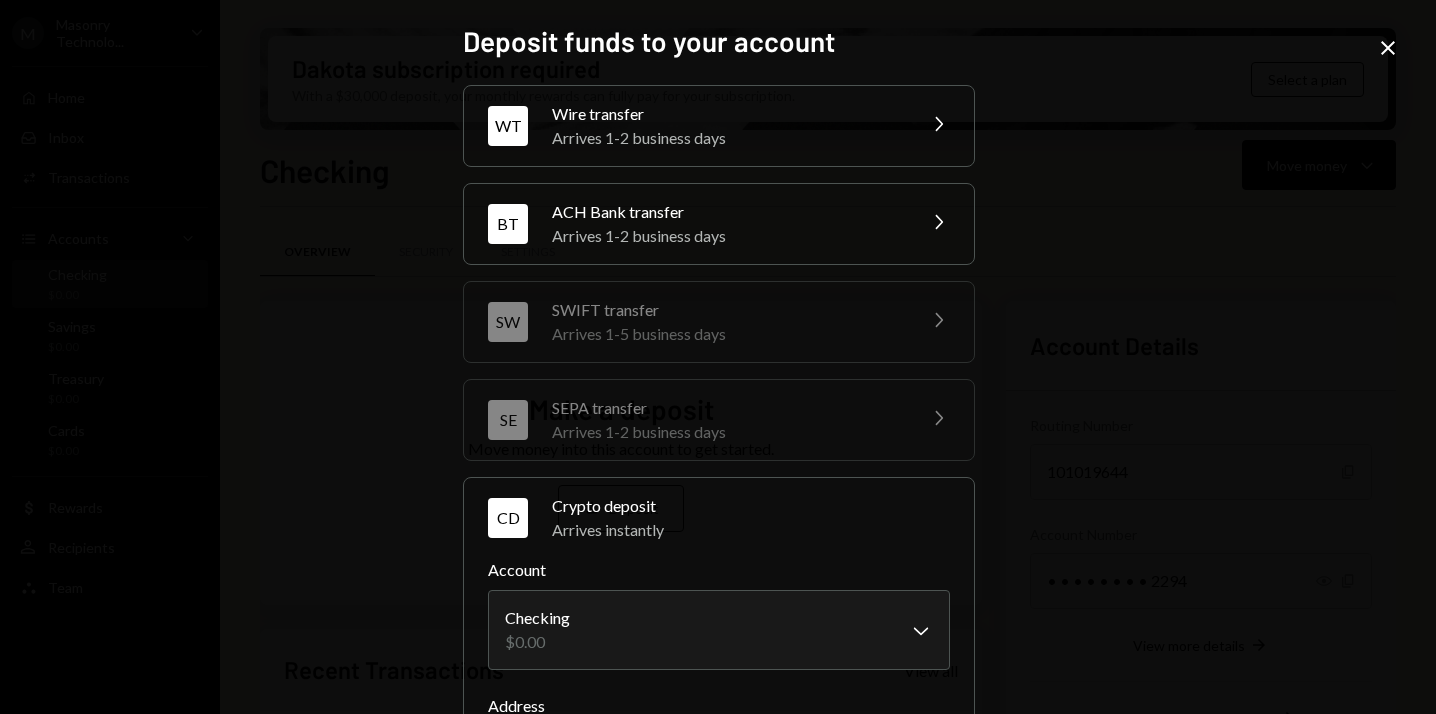 click 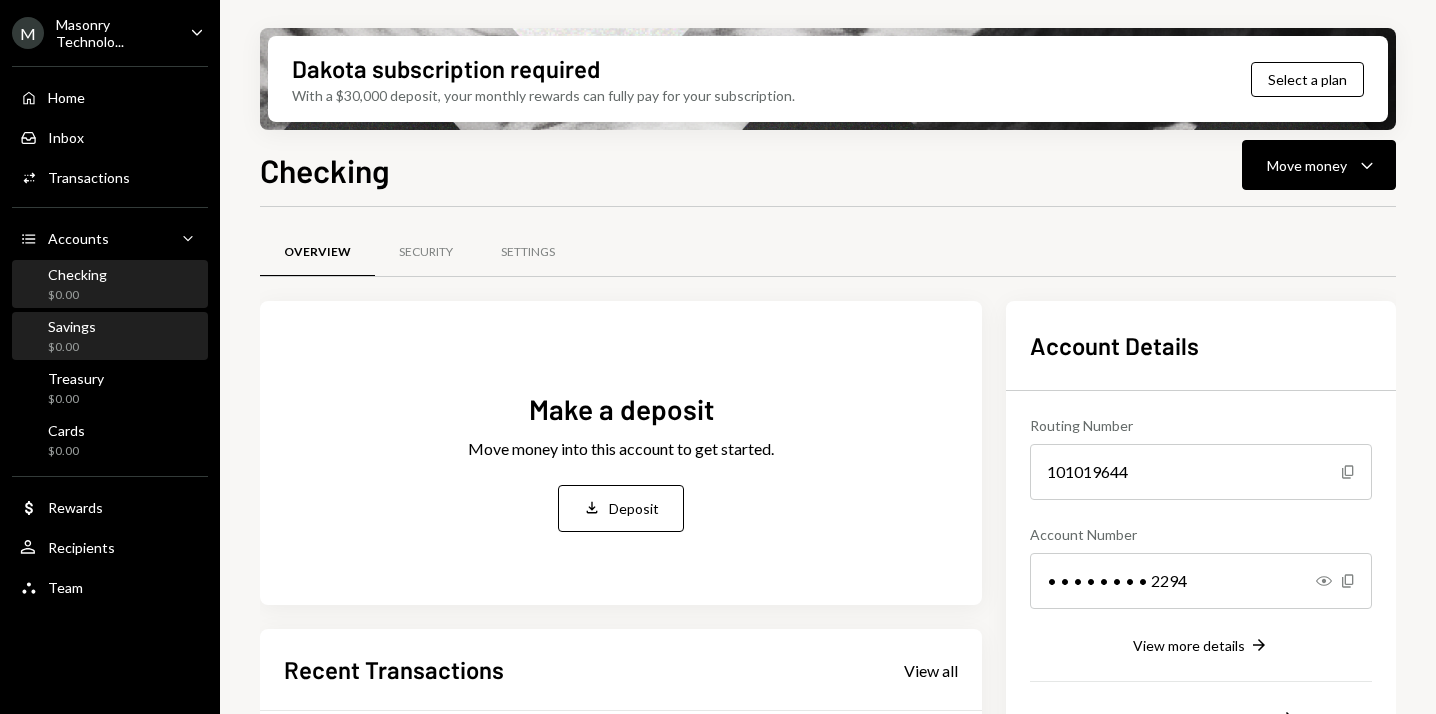 click on "Savings $0.00" at bounding box center (110, 337) 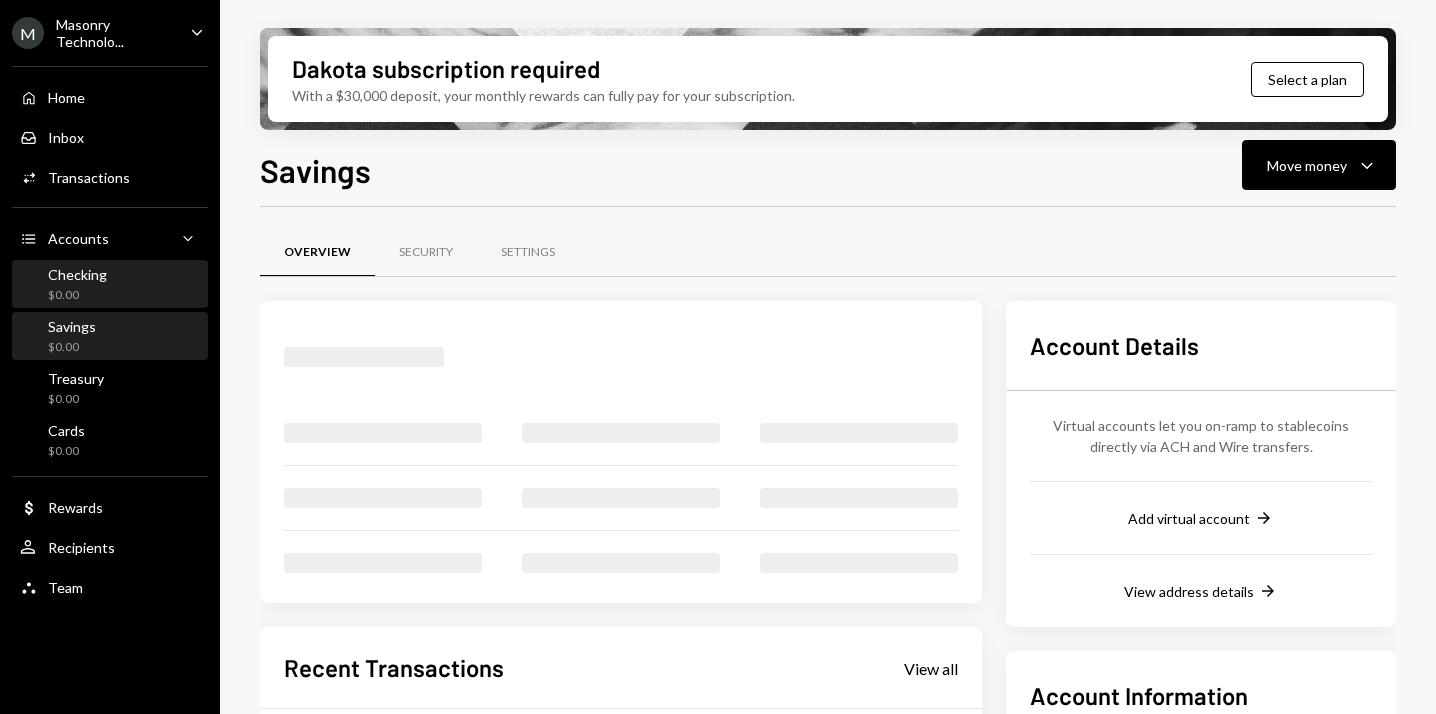 click on "Checking $0.00" at bounding box center [110, 285] 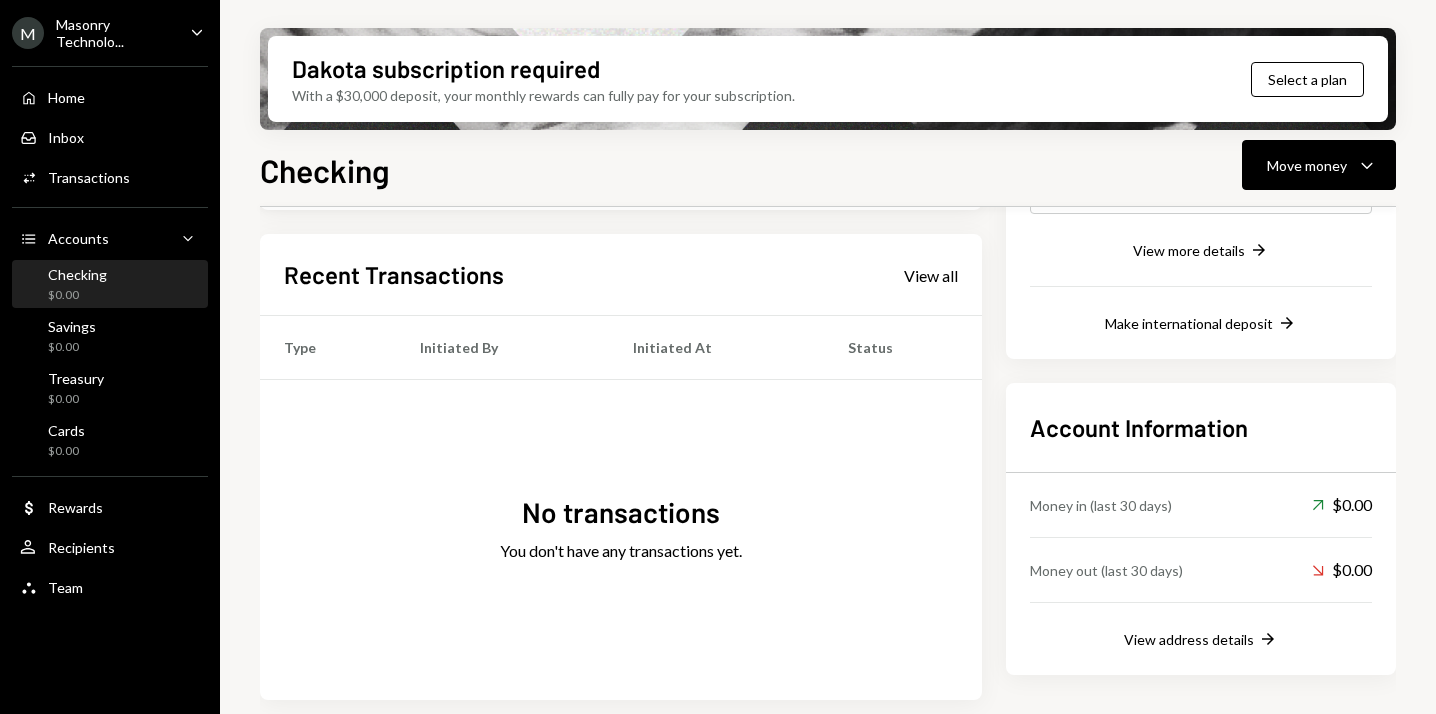 scroll, scrollTop: 394, scrollLeft: 0, axis: vertical 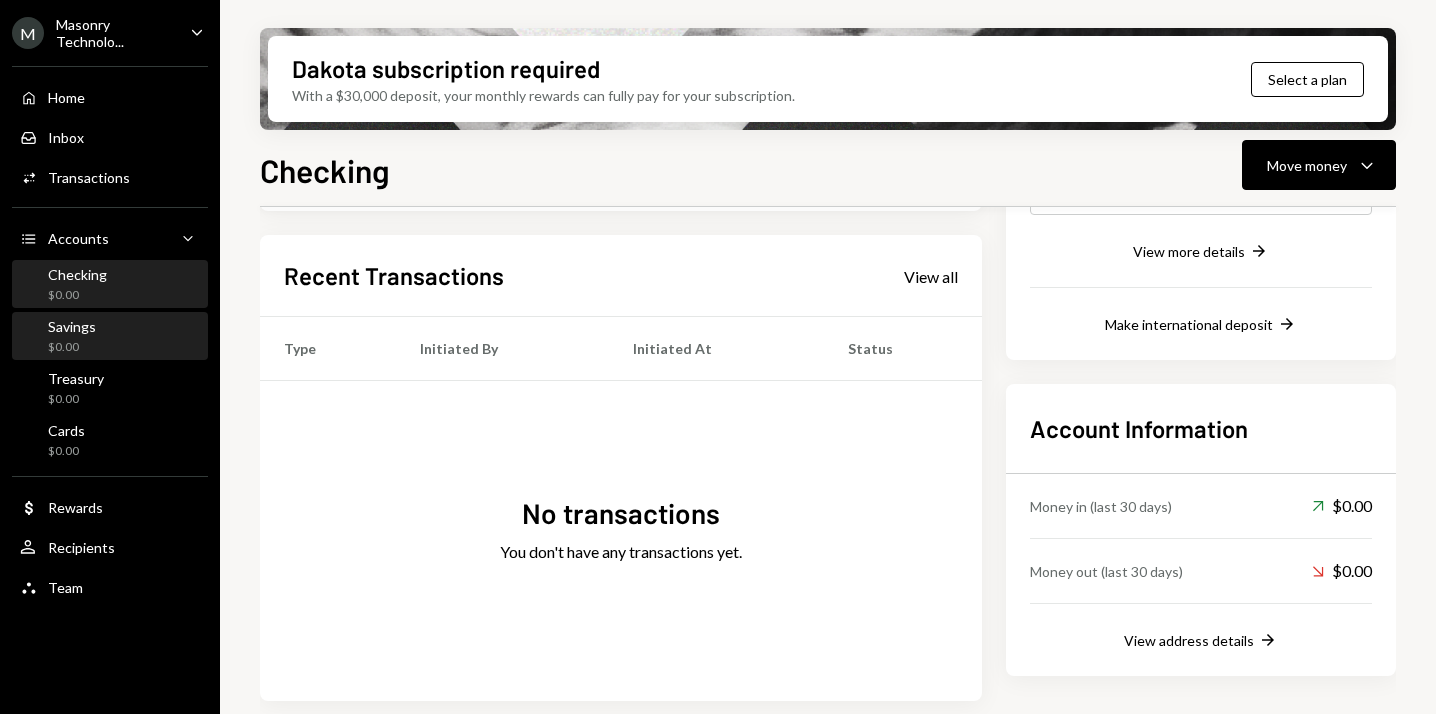 click on "Savings $0.00" at bounding box center (110, 337) 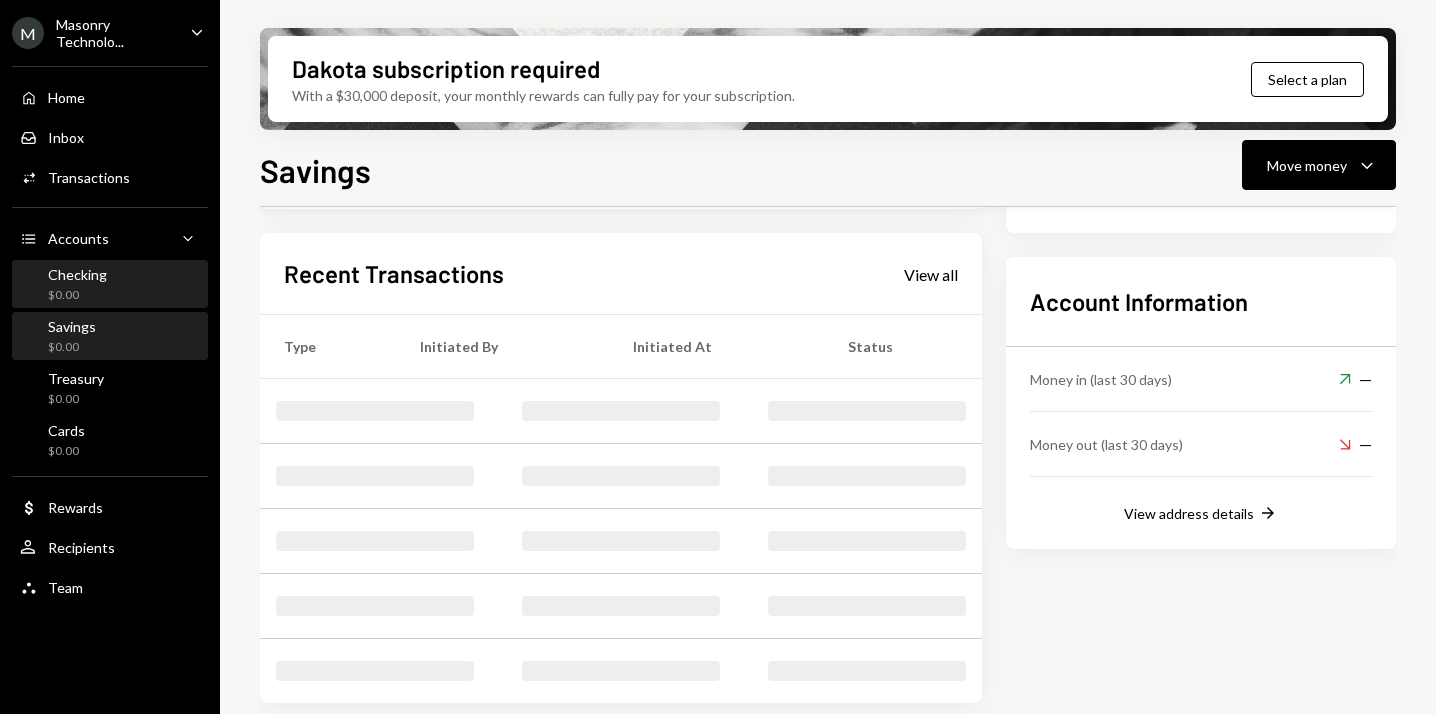 click on "Checking $0.00" at bounding box center [110, 285] 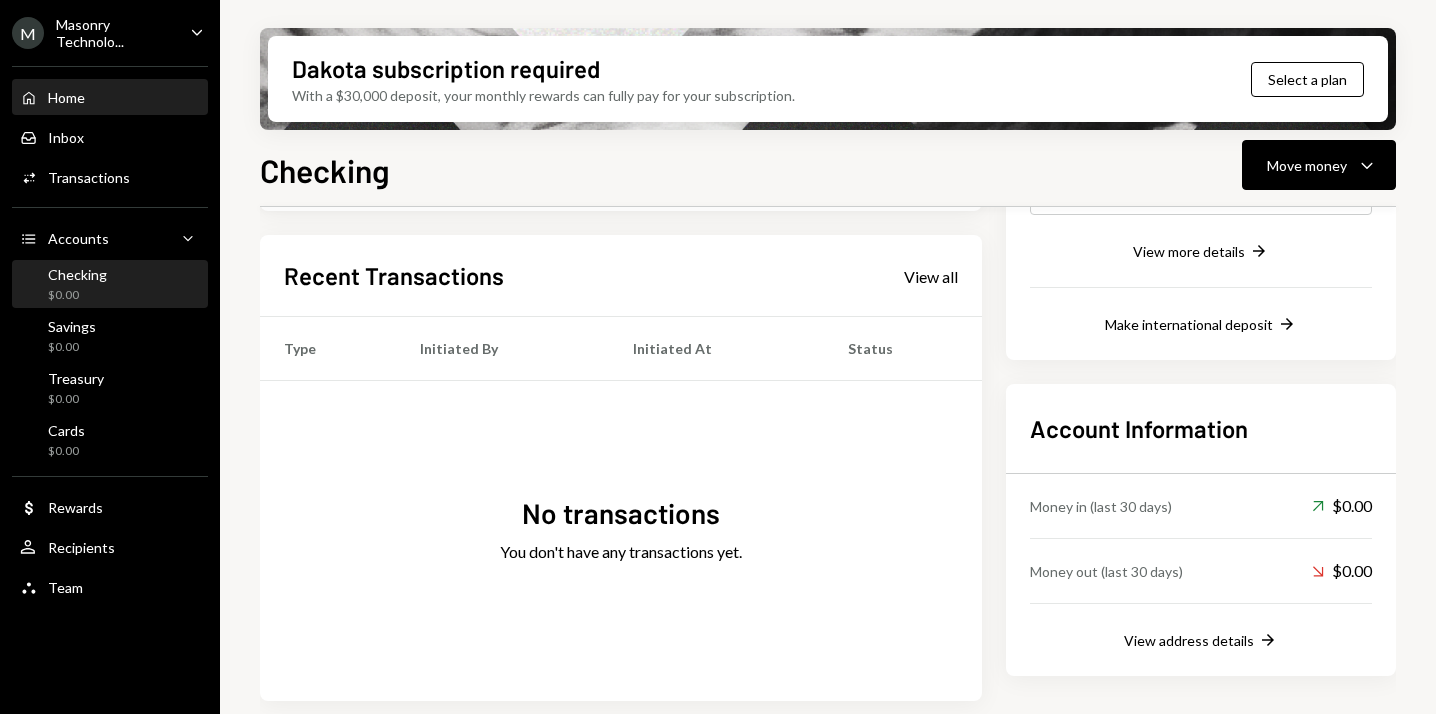click on "Home Home" at bounding box center (110, 98) 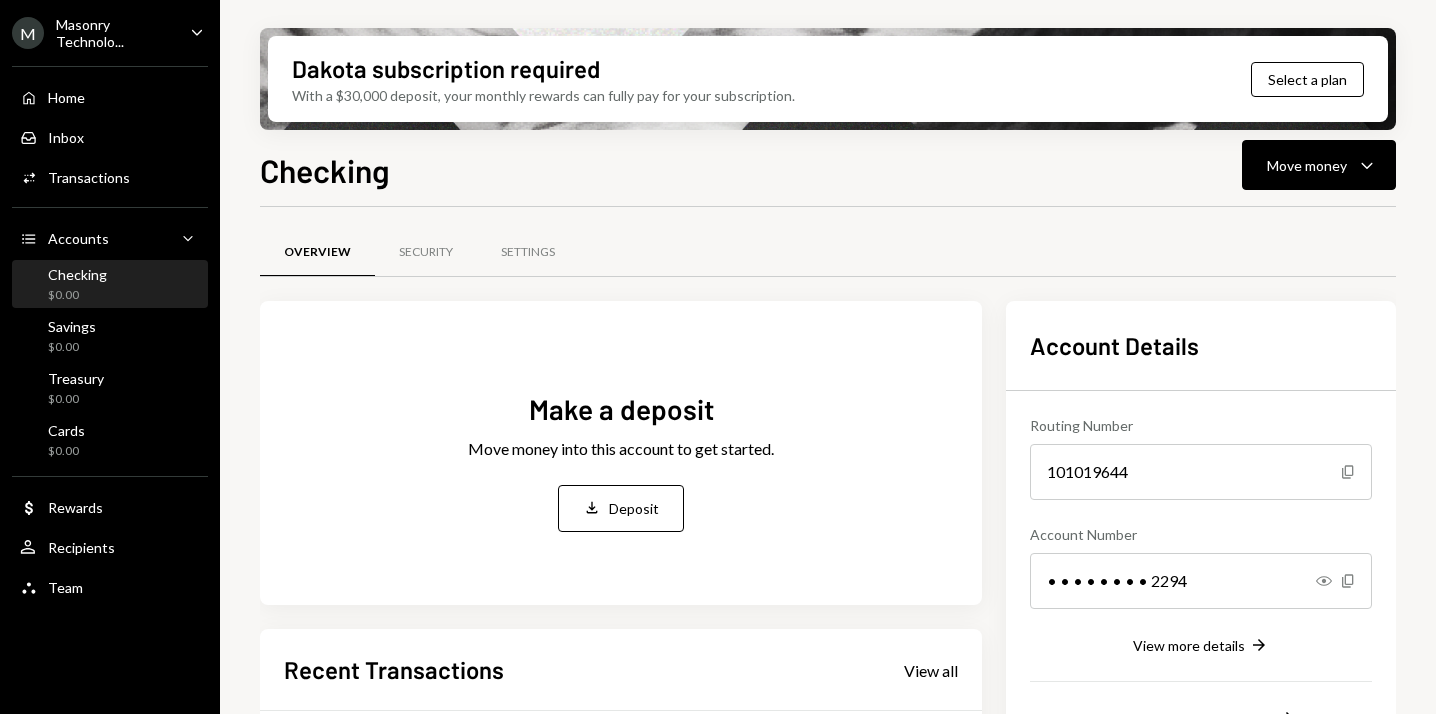 scroll, scrollTop: 0, scrollLeft: 0, axis: both 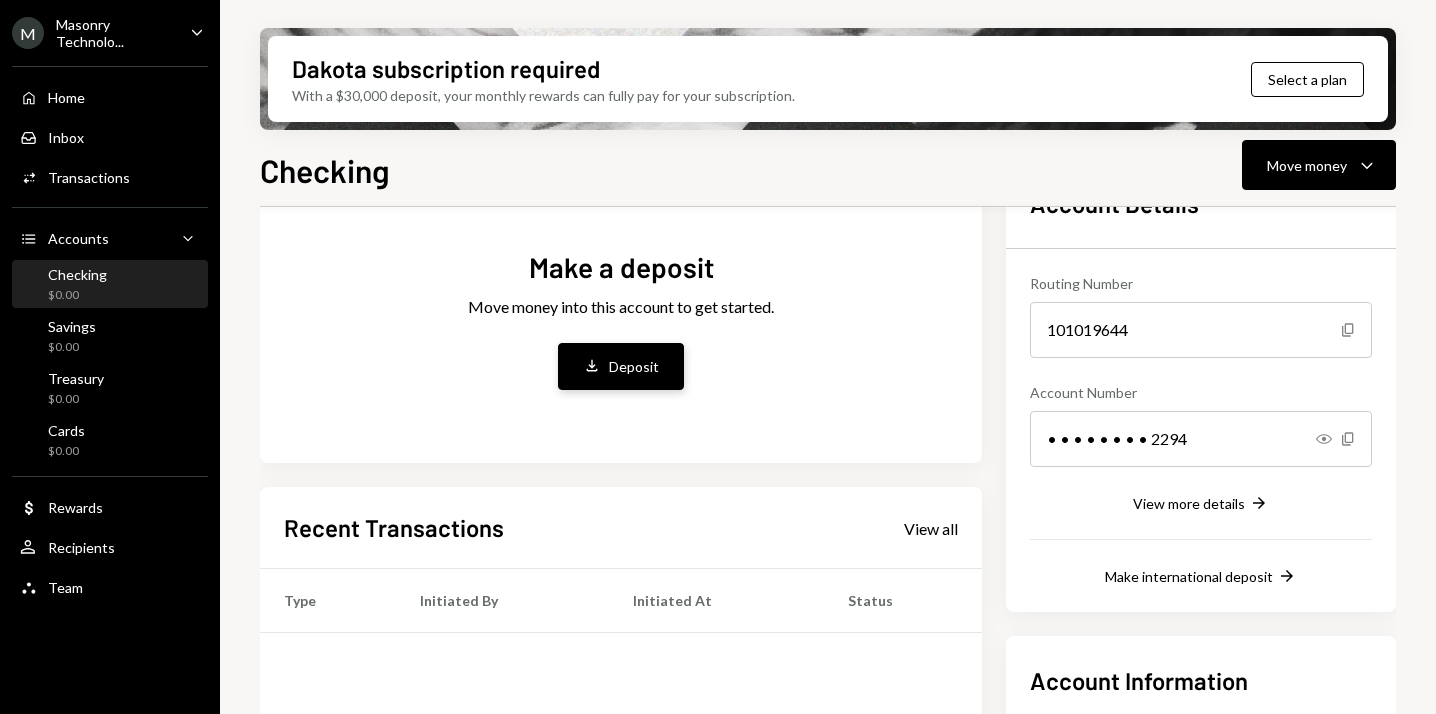 click on "Deposit" at bounding box center [634, 366] 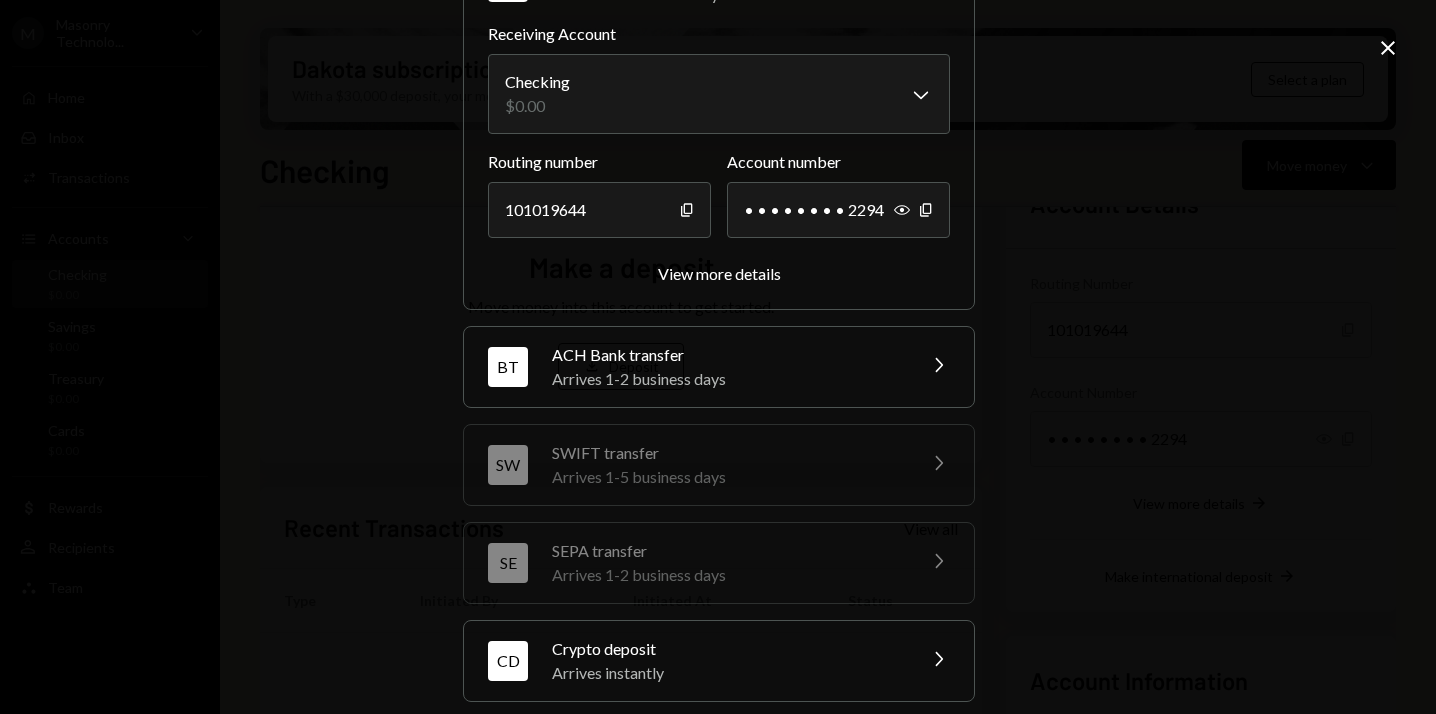 scroll, scrollTop: 260, scrollLeft: 0, axis: vertical 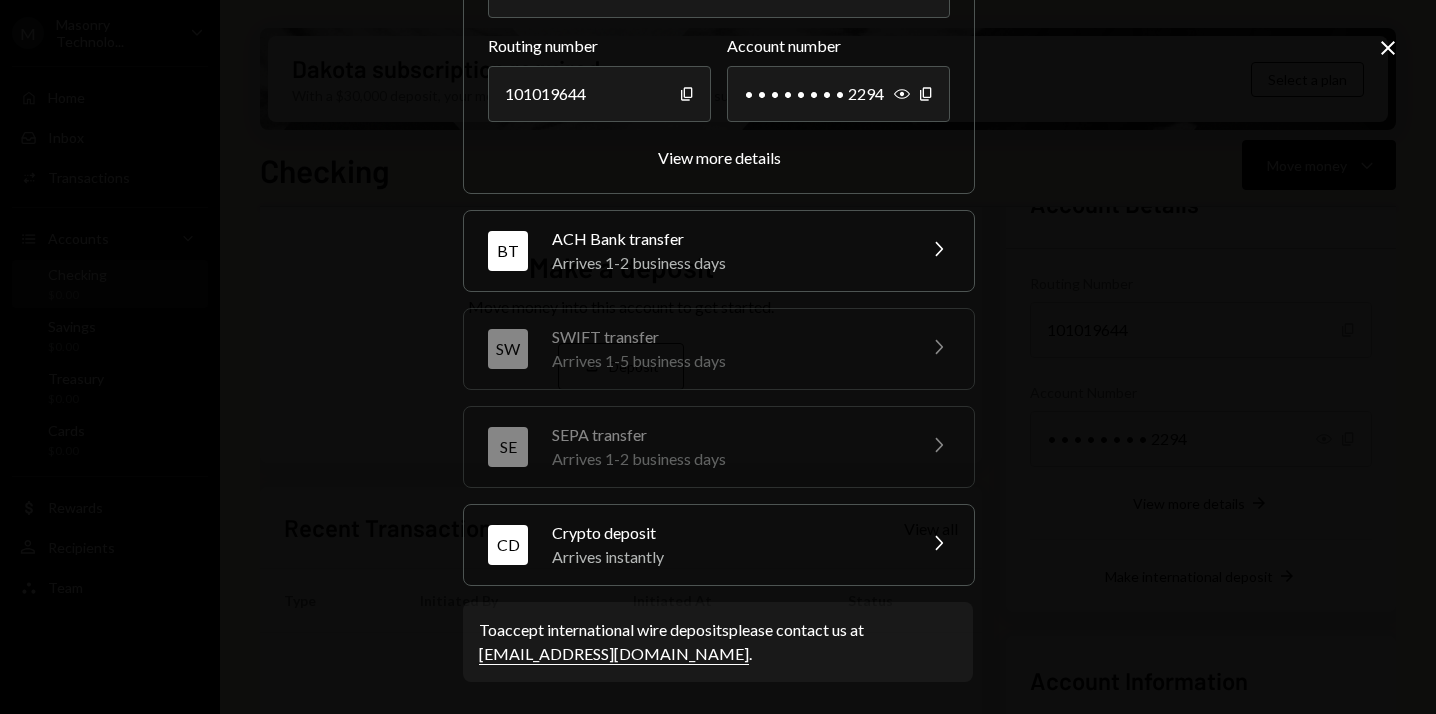 click on "CD Crypto deposit Arrives instantly Chevron Right" at bounding box center [719, 545] 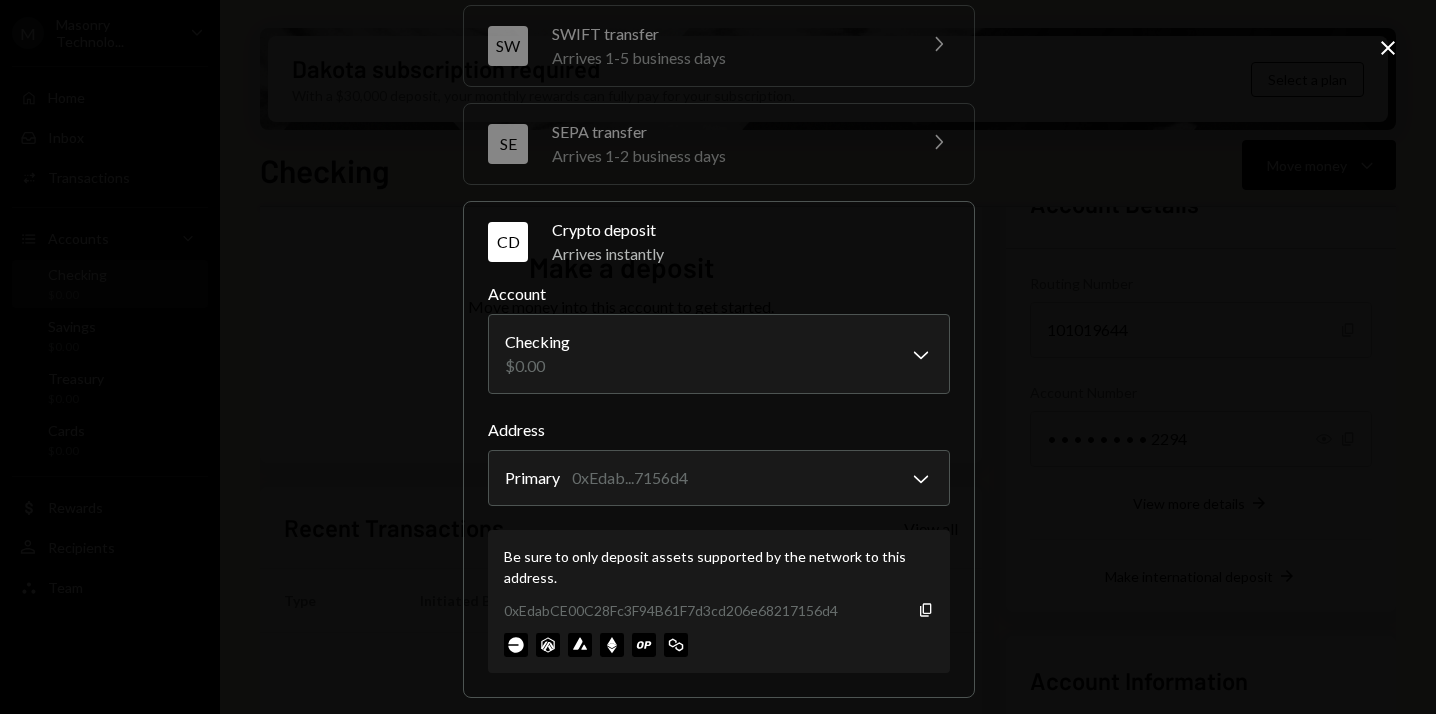 scroll, scrollTop: 301, scrollLeft: 0, axis: vertical 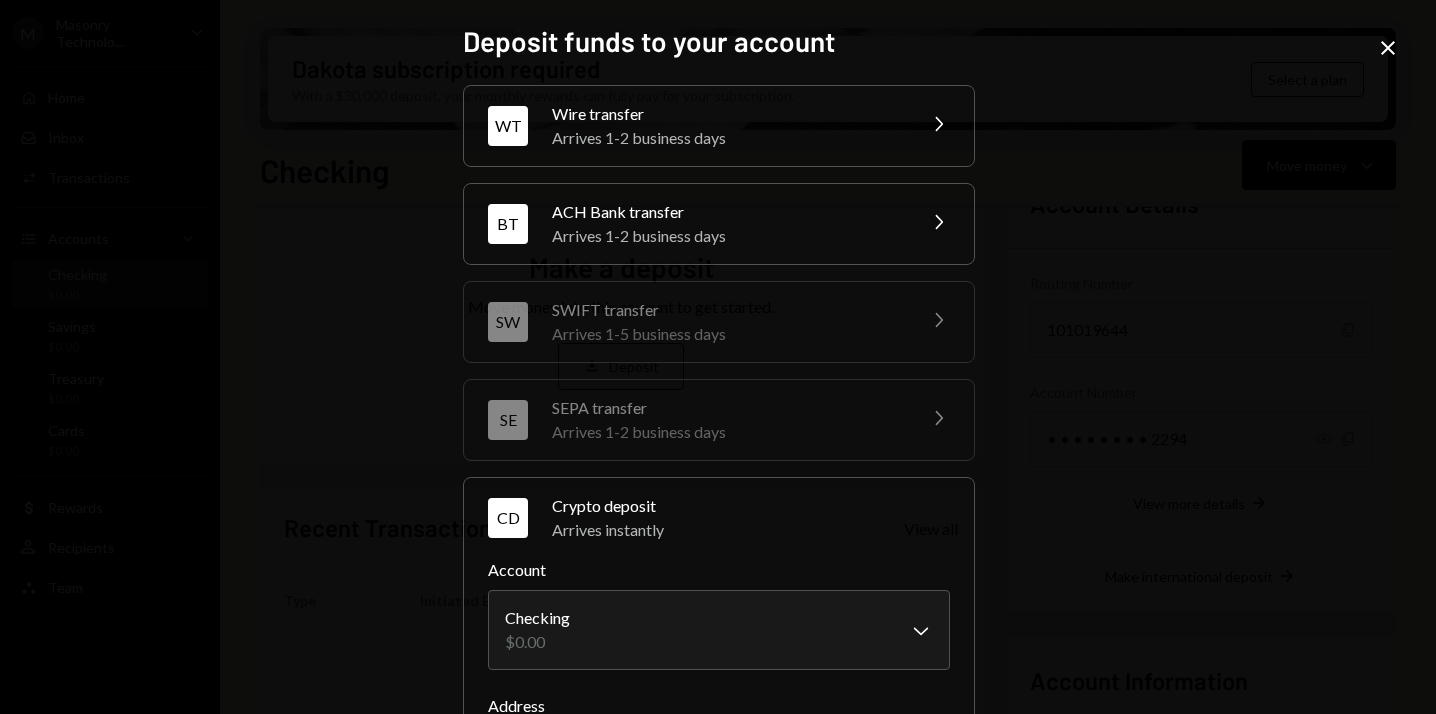 click 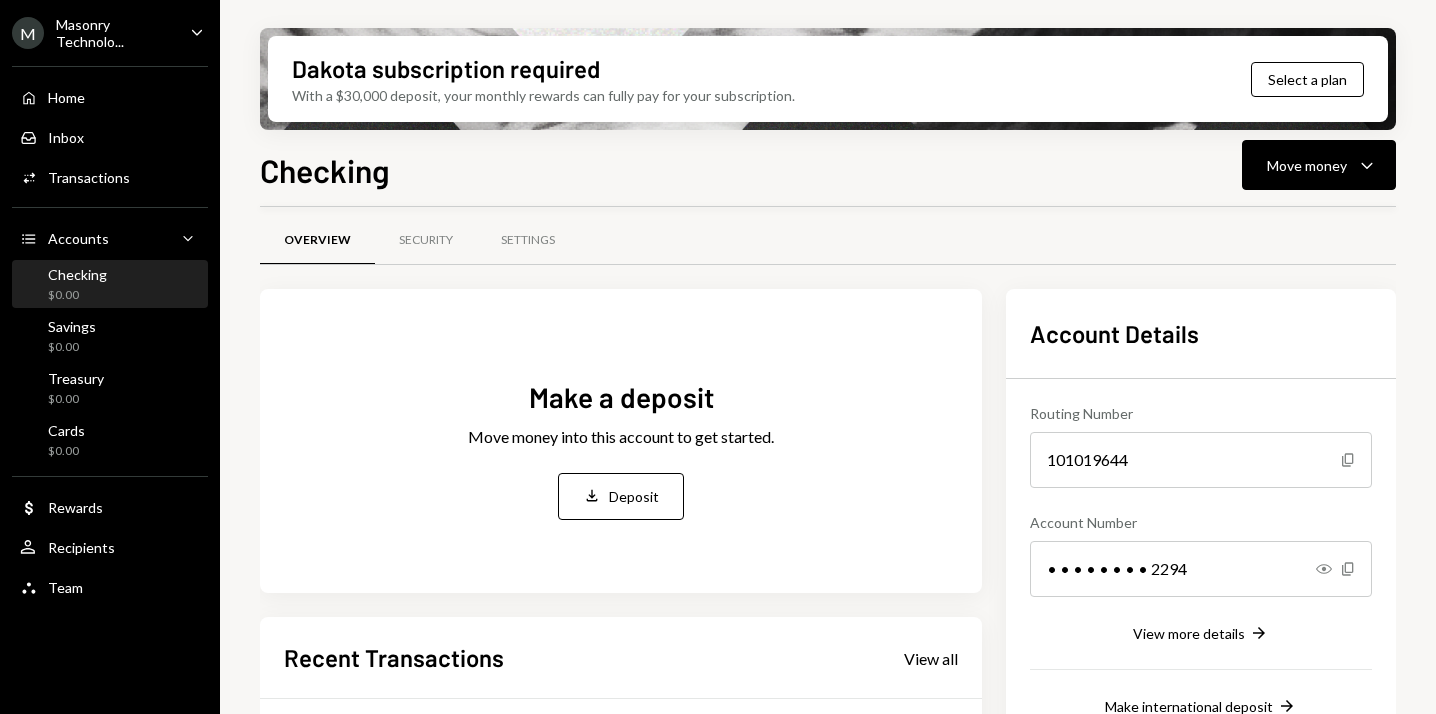 scroll, scrollTop: 0, scrollLeft: 0, axis: both 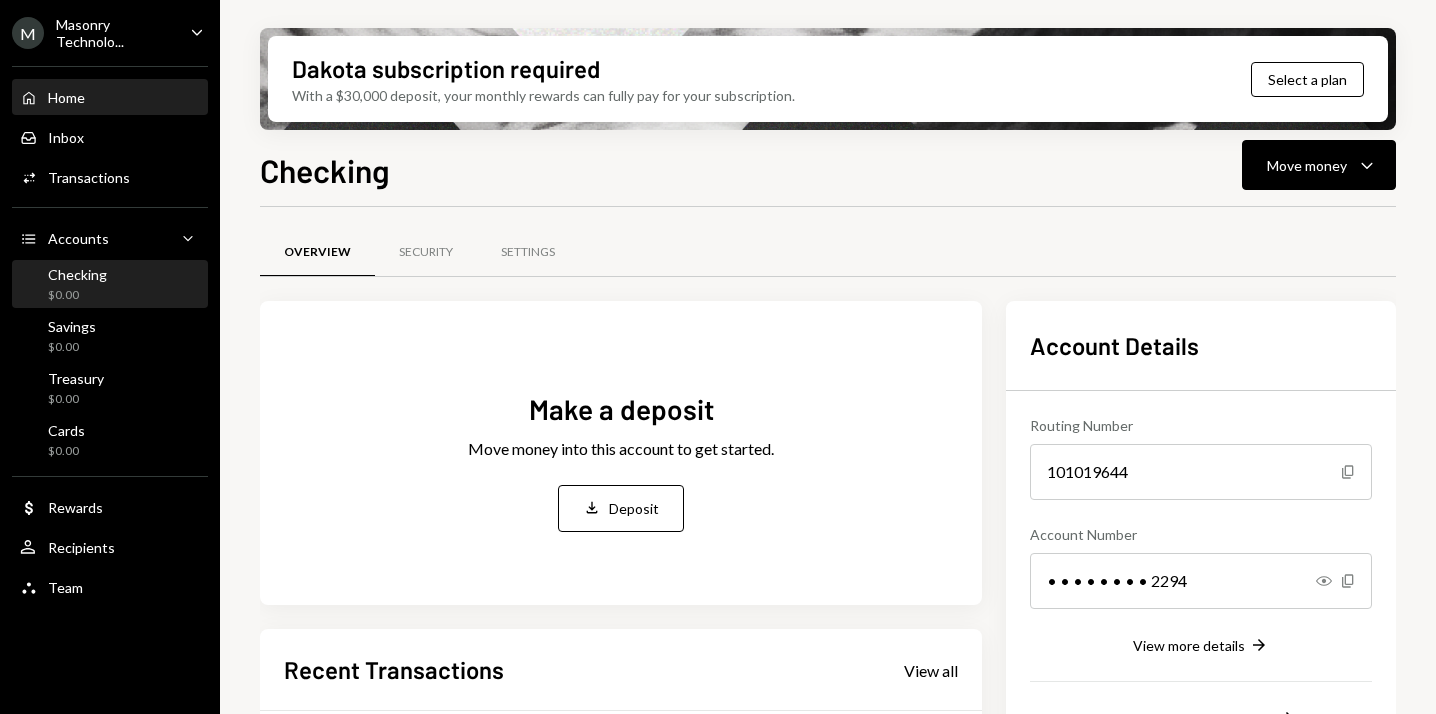click on "Home Home" at bounding box center [110, 98] 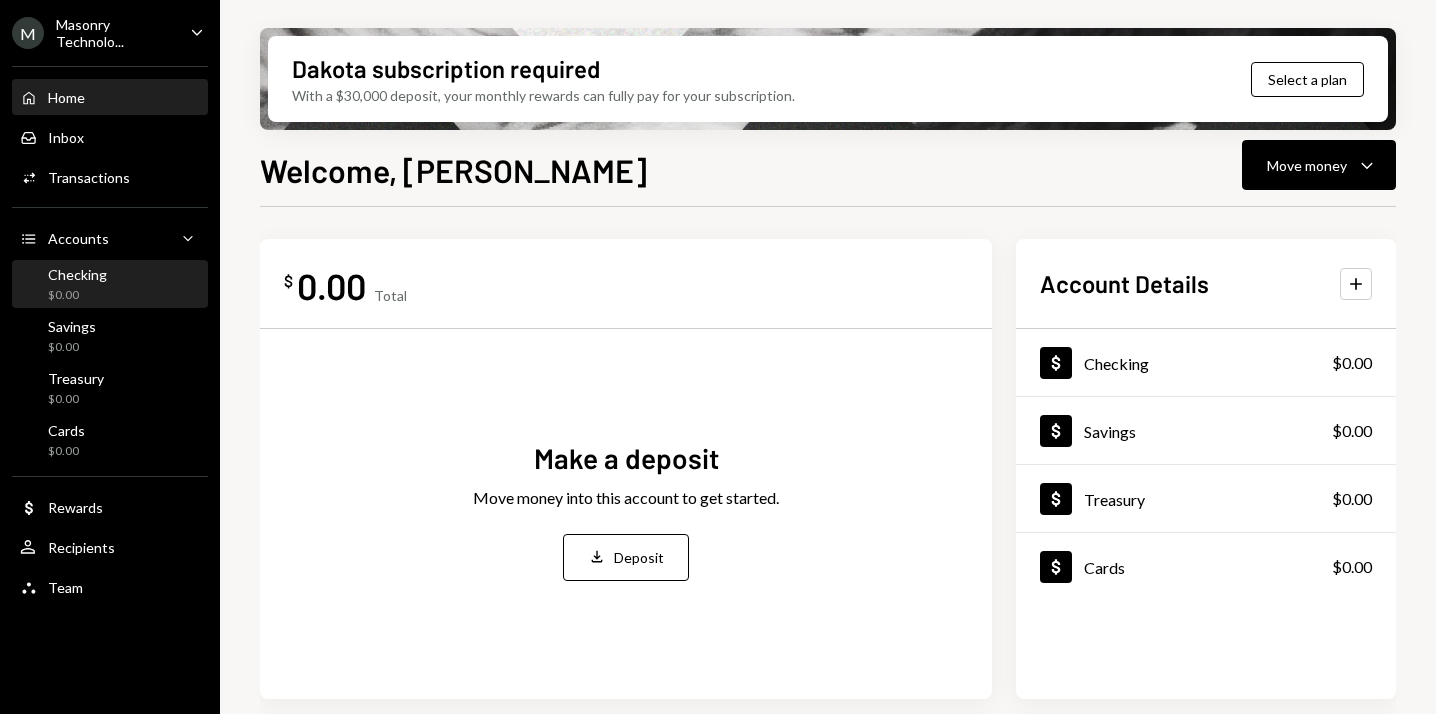 click on "Checking $0.00" at bounding box center (110, 285) 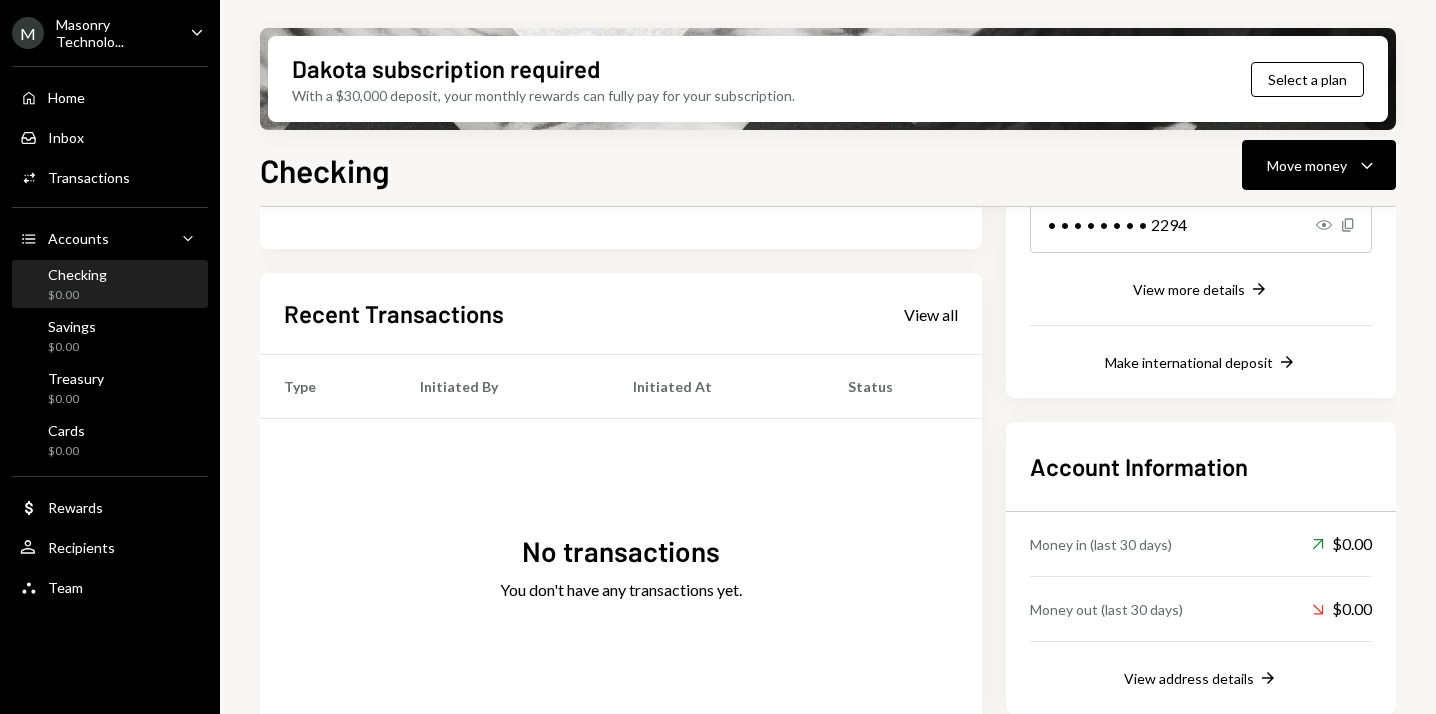 scroll, scrollTop: 184, scrollLeft: 0, axis: vertical 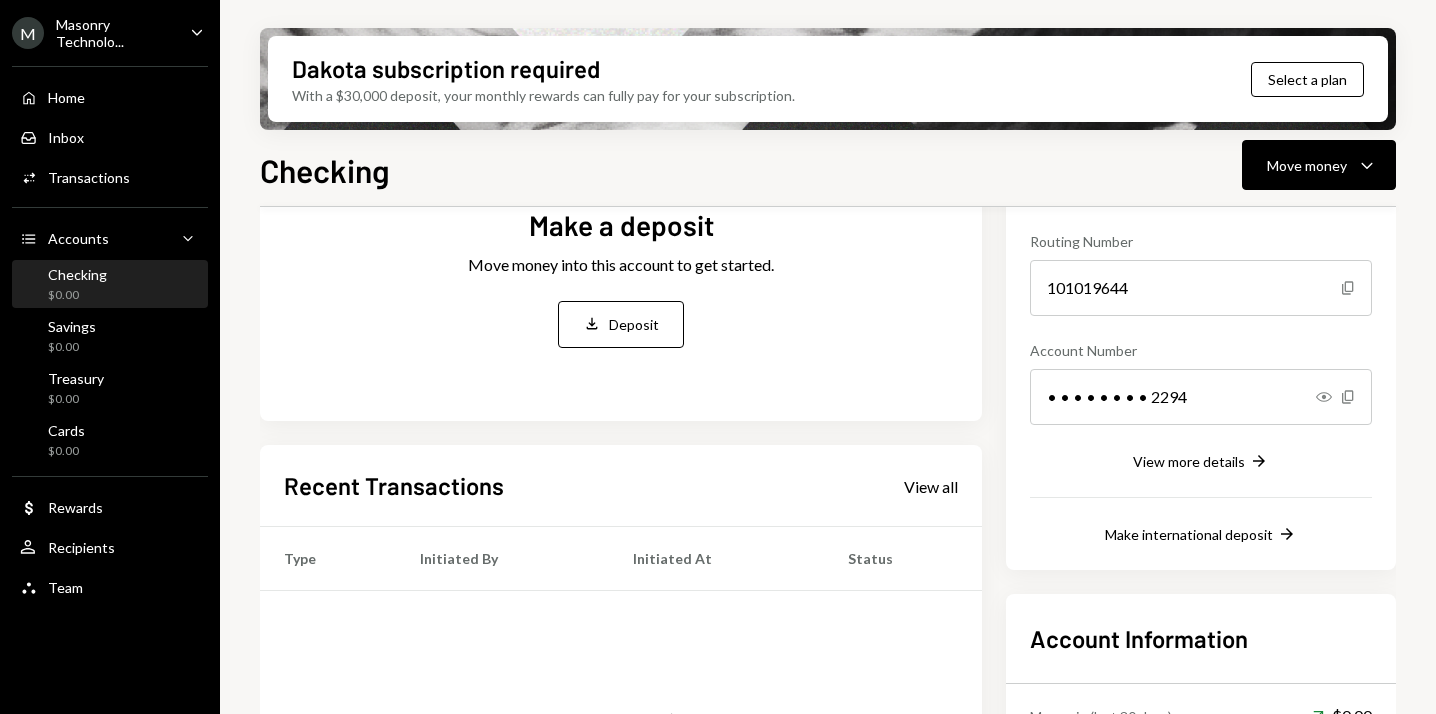 click on "Recent Transactions View all" at bounding box center (621, 485) 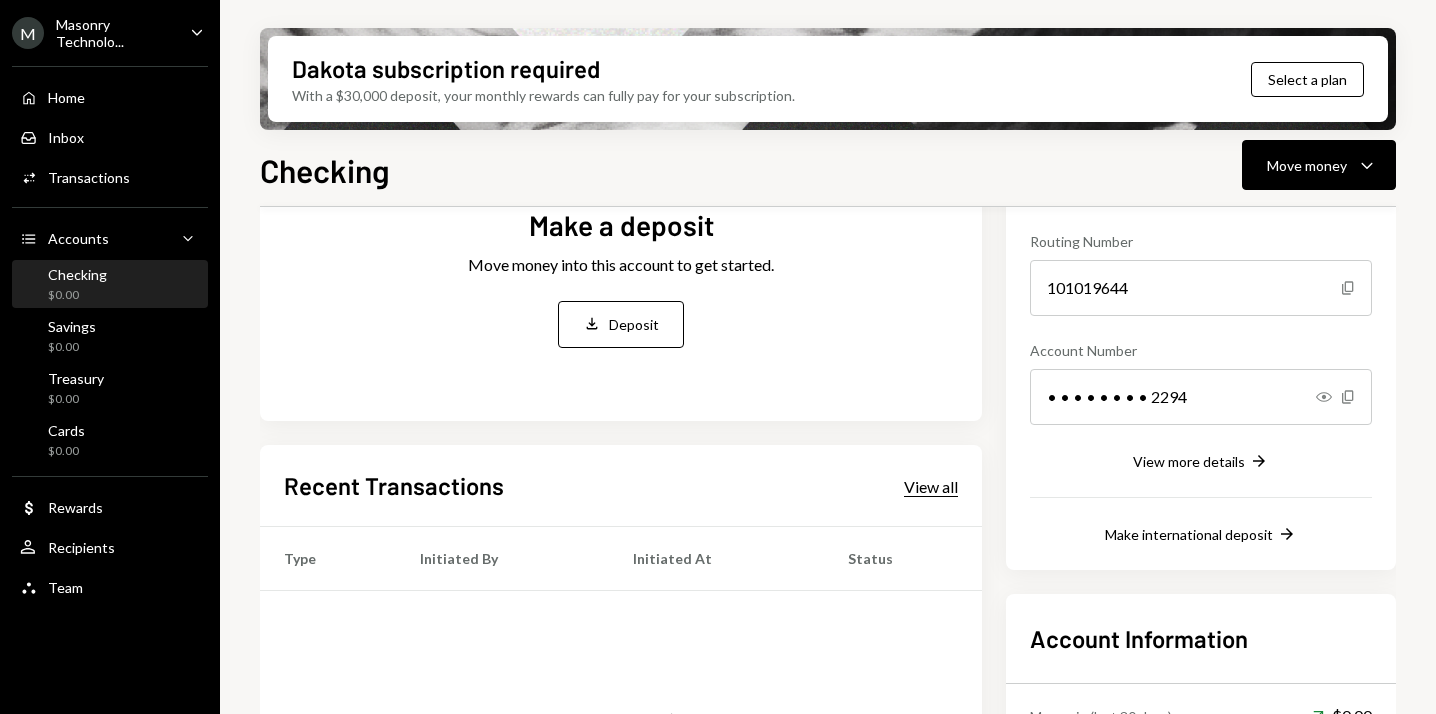 click on "View all" at bounding box center (931, 487) 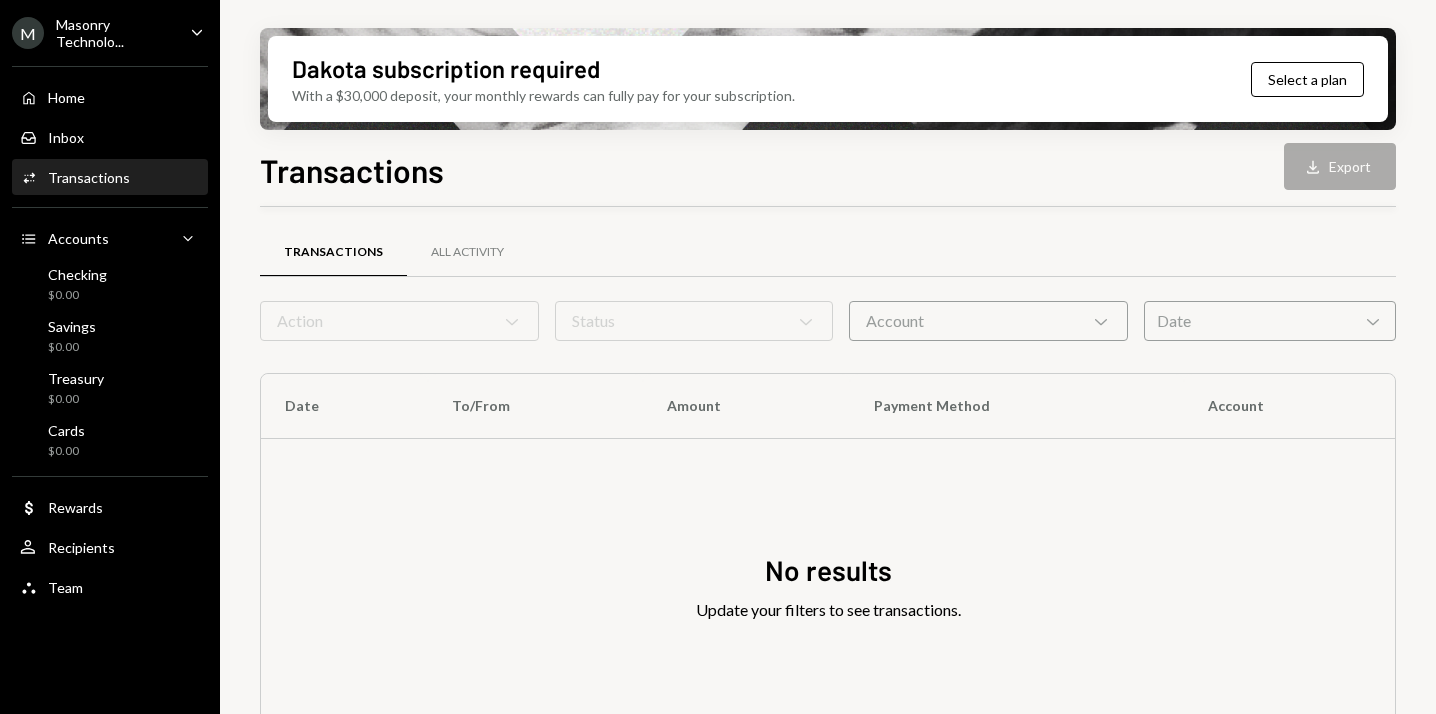 scroll, scrollTop: 4, scrollLeft: 0, axis: vertical 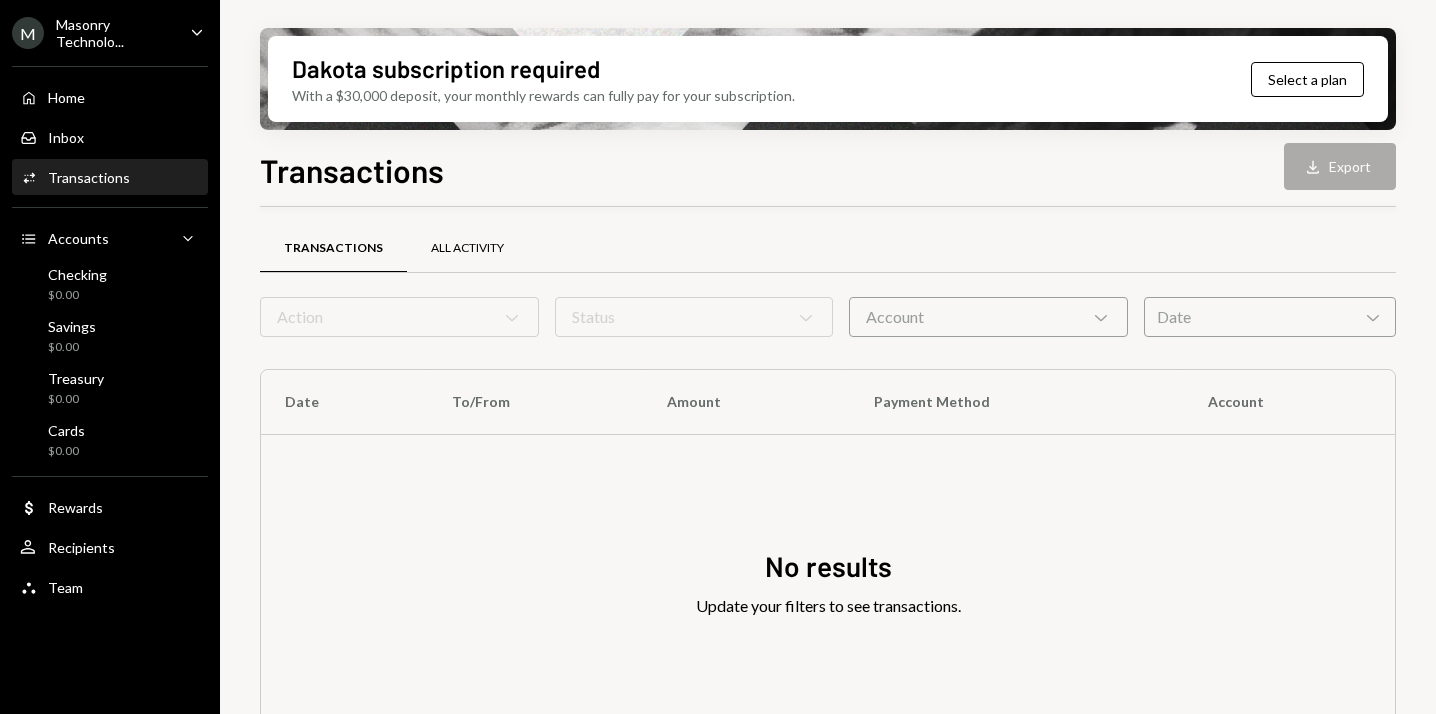 click on "All Activity" at bounding box center [467, 249] 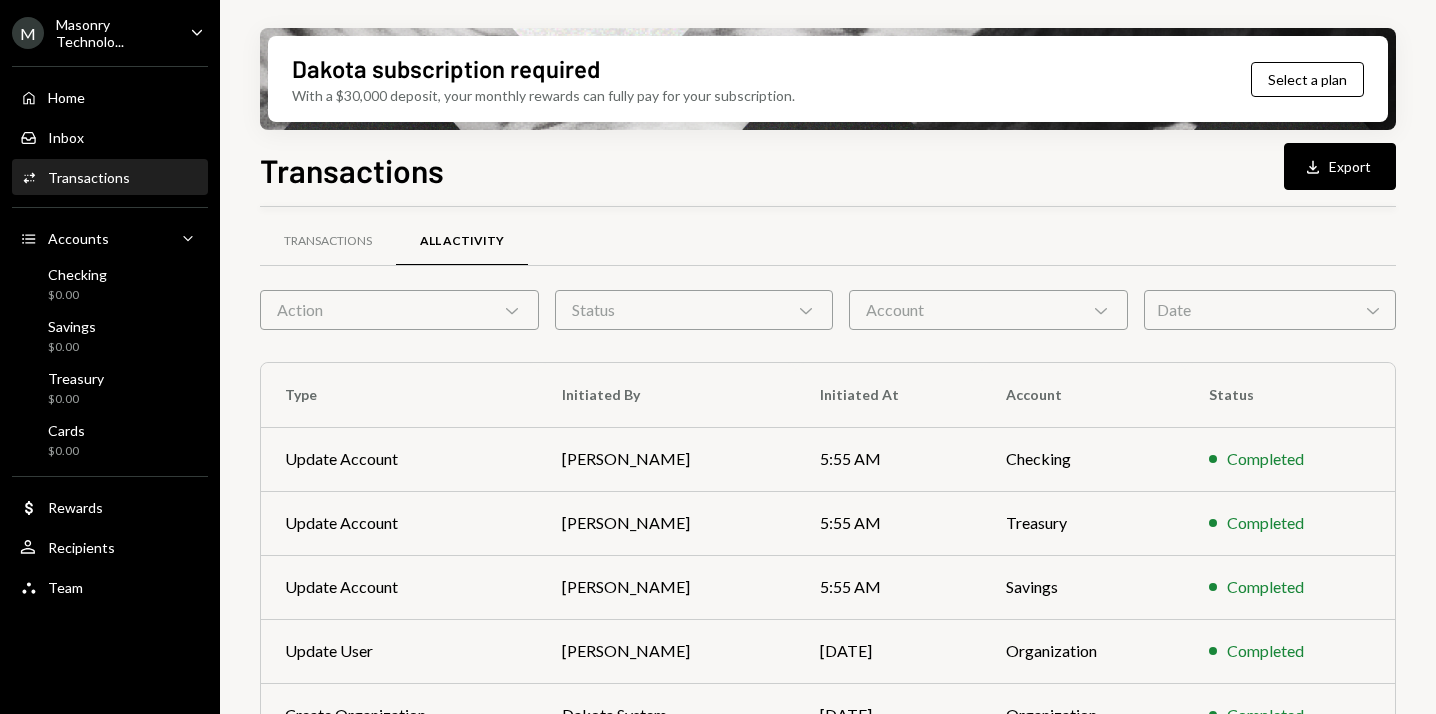 scroll, scrollTop: 0, scrollLeft: 0, axis: both 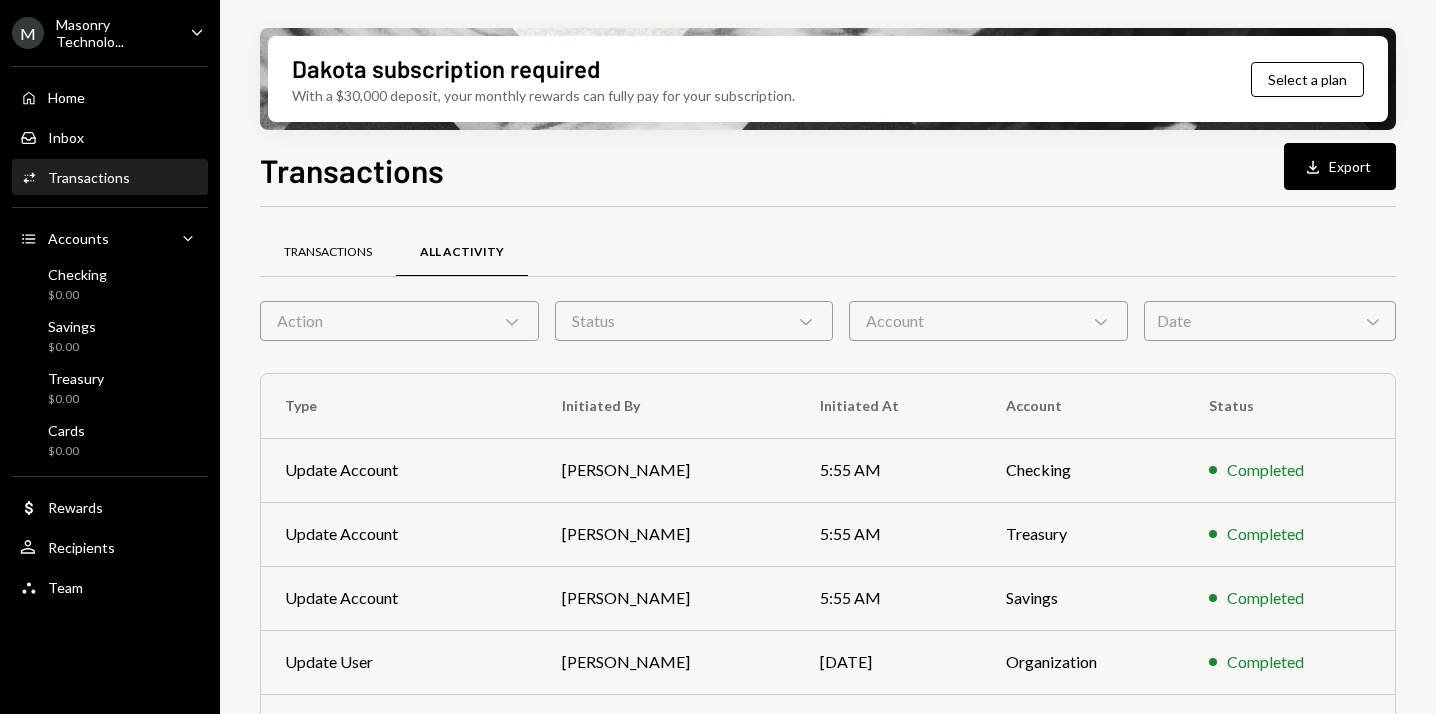 click on "Transactions" at bounding box center (328, 253) 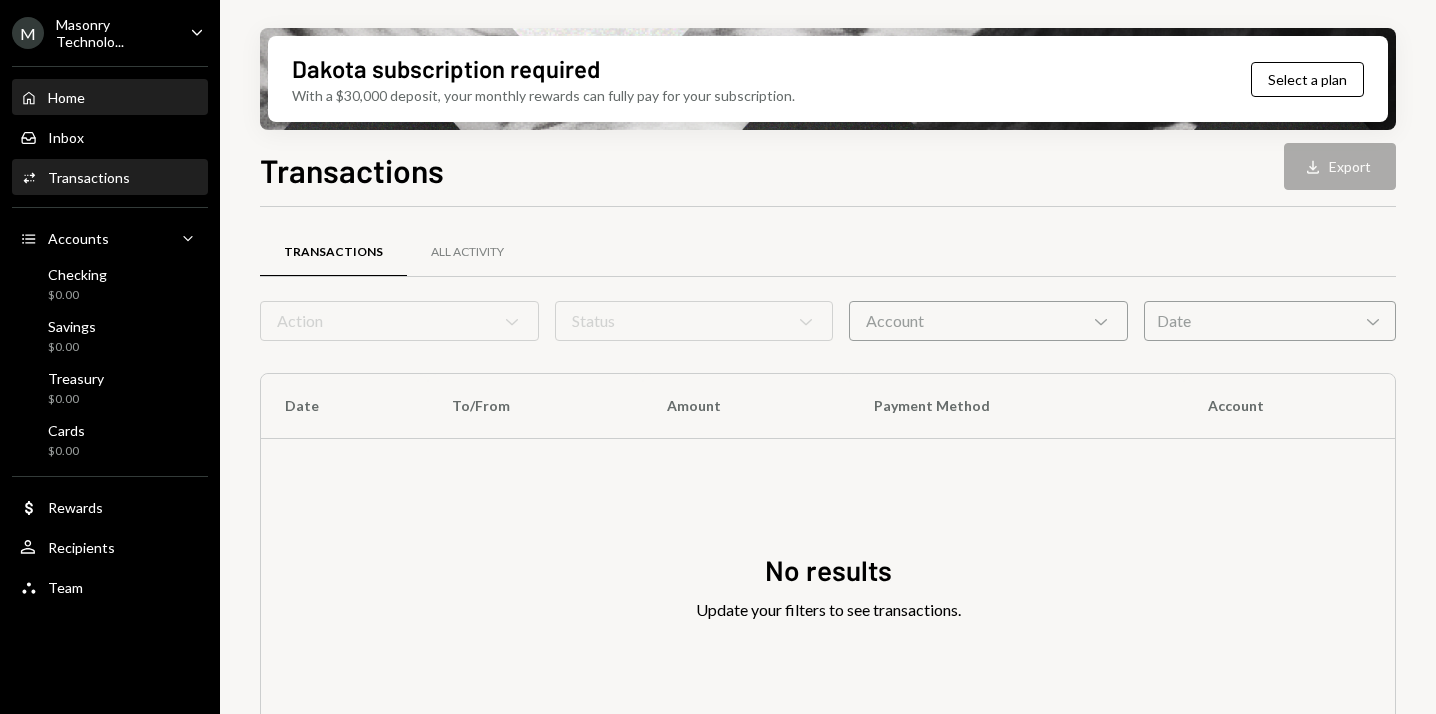 click on "Home Home" at bounding box center [110, 98] 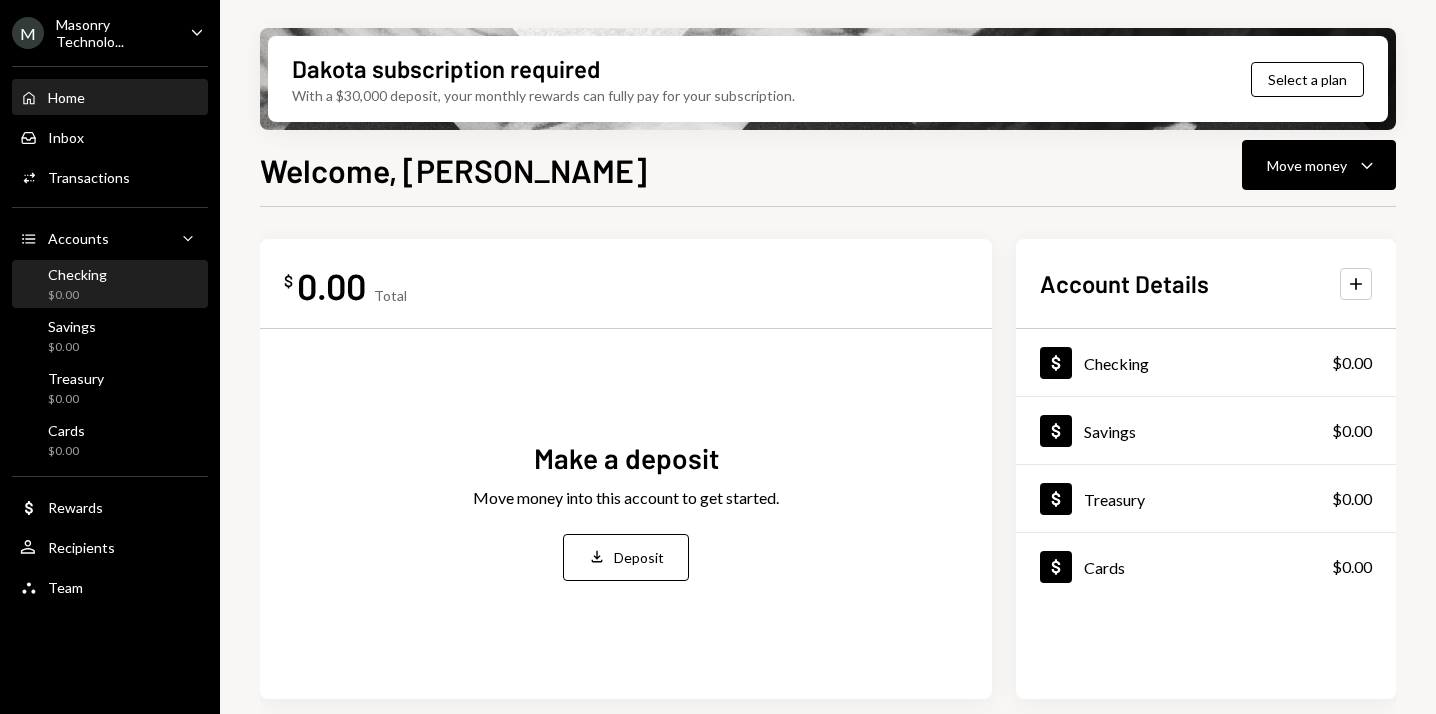 click on "Checking $0.00" at bounding box center [110, 285] 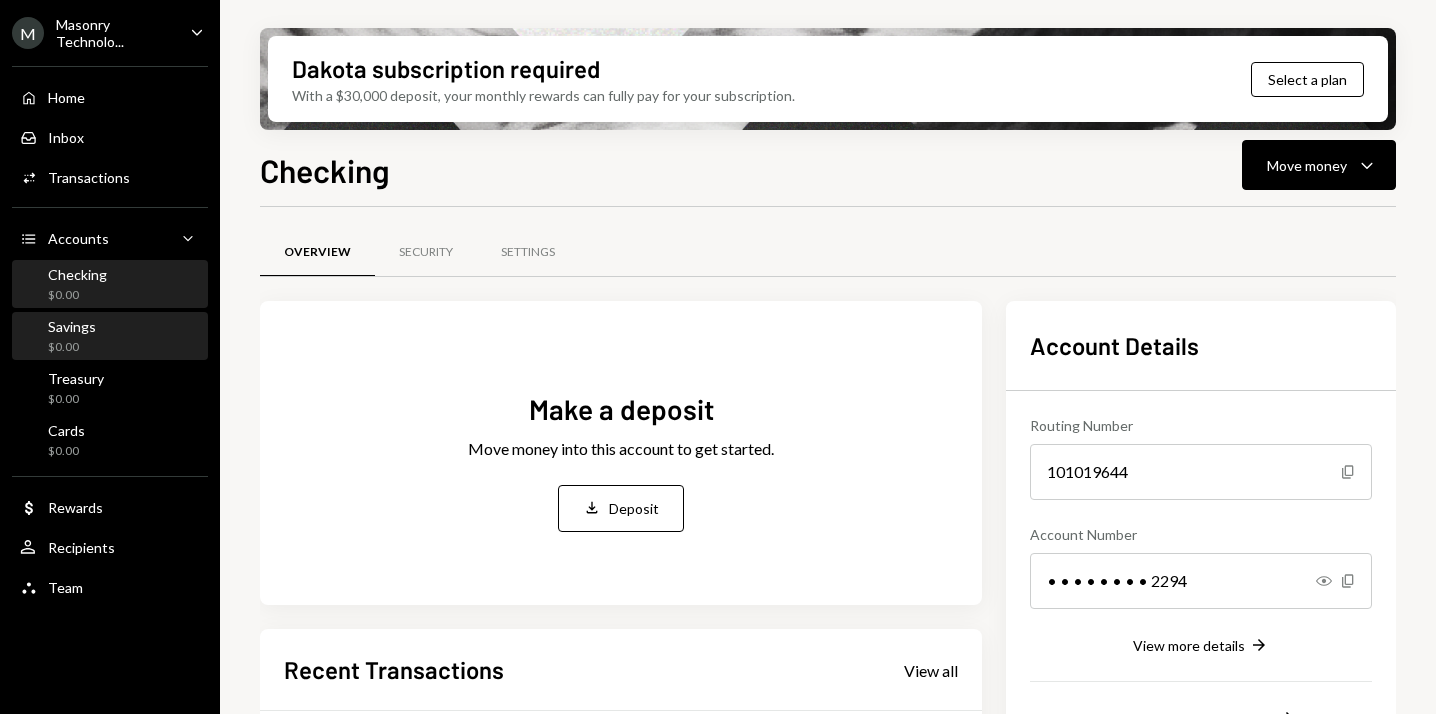 click on "Savings $0.00" at bounding box center [110, 337] 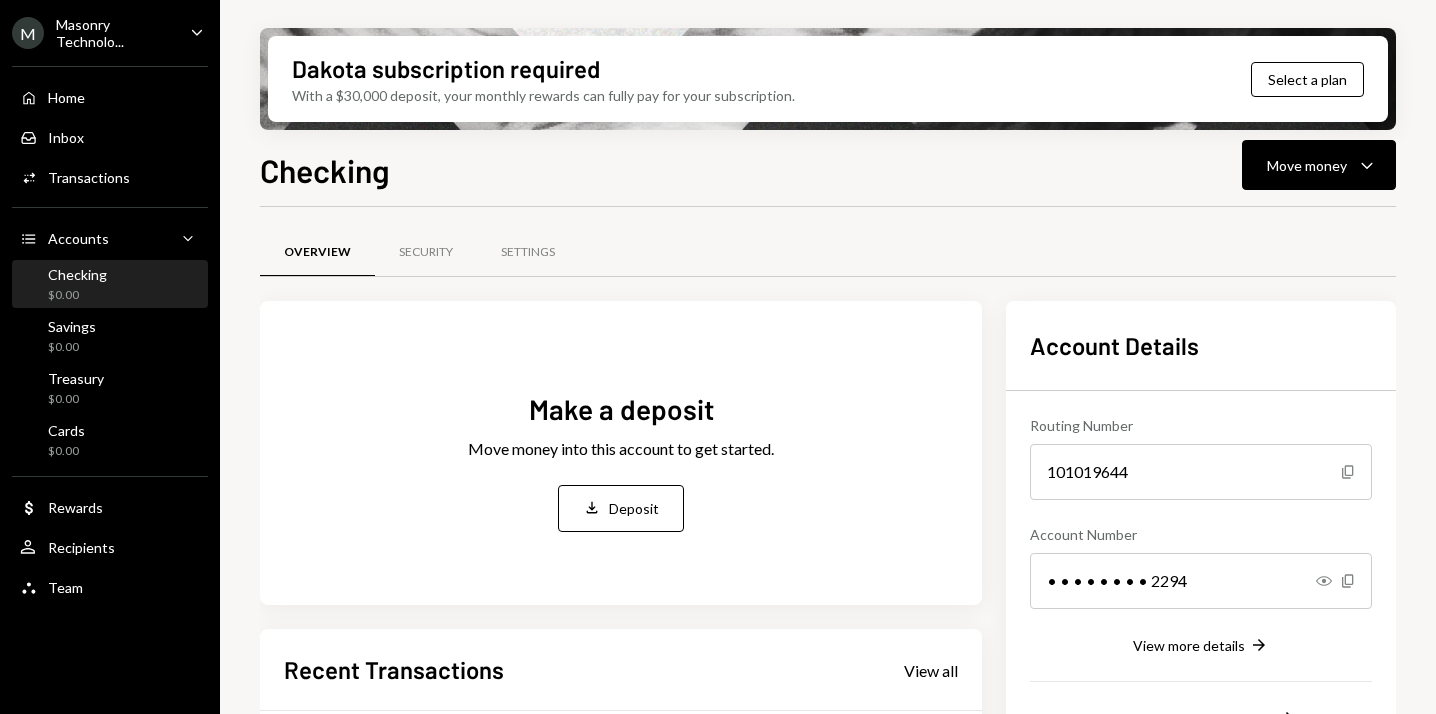 click on "Checking $0.00" at bounding box center [110, 285] 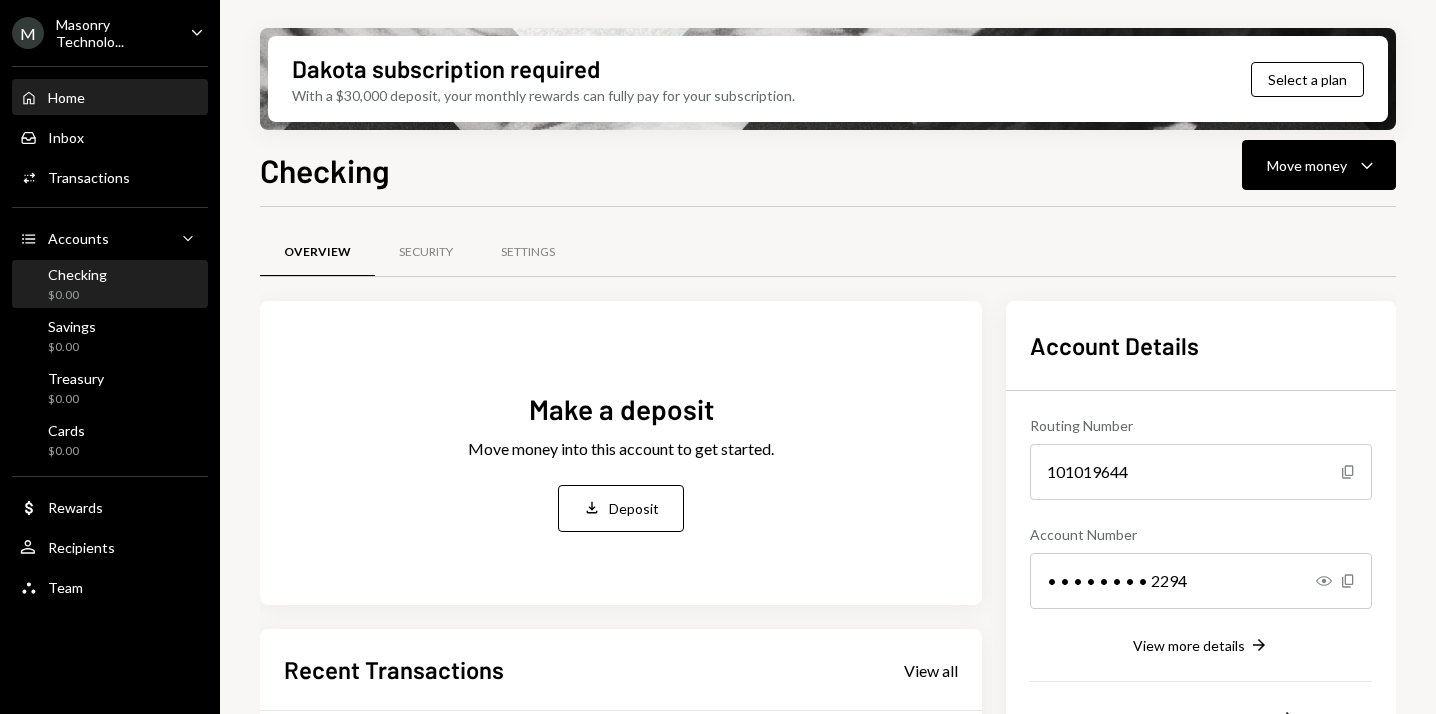 click on "Home Home" at bounding box center [110, 98] 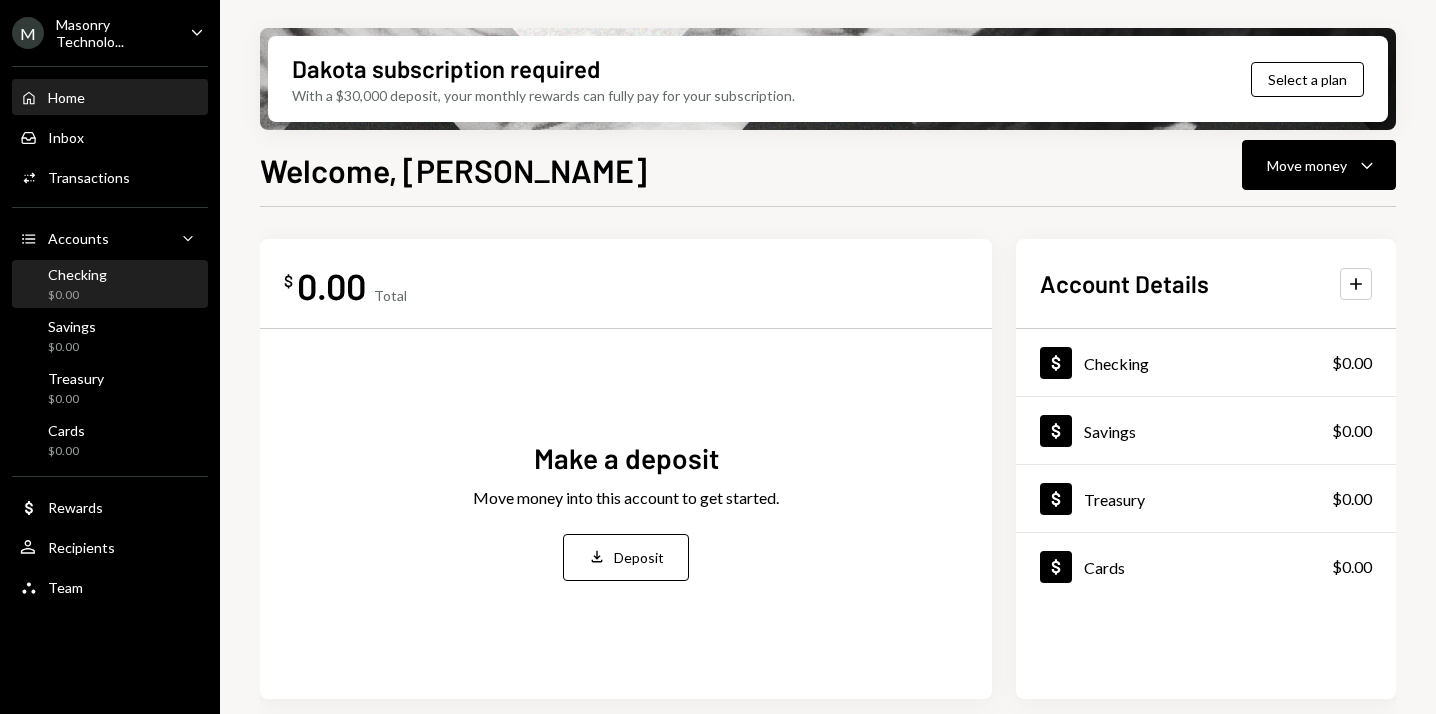 click on "Checking $0.00" at bounding box center (110, 285) 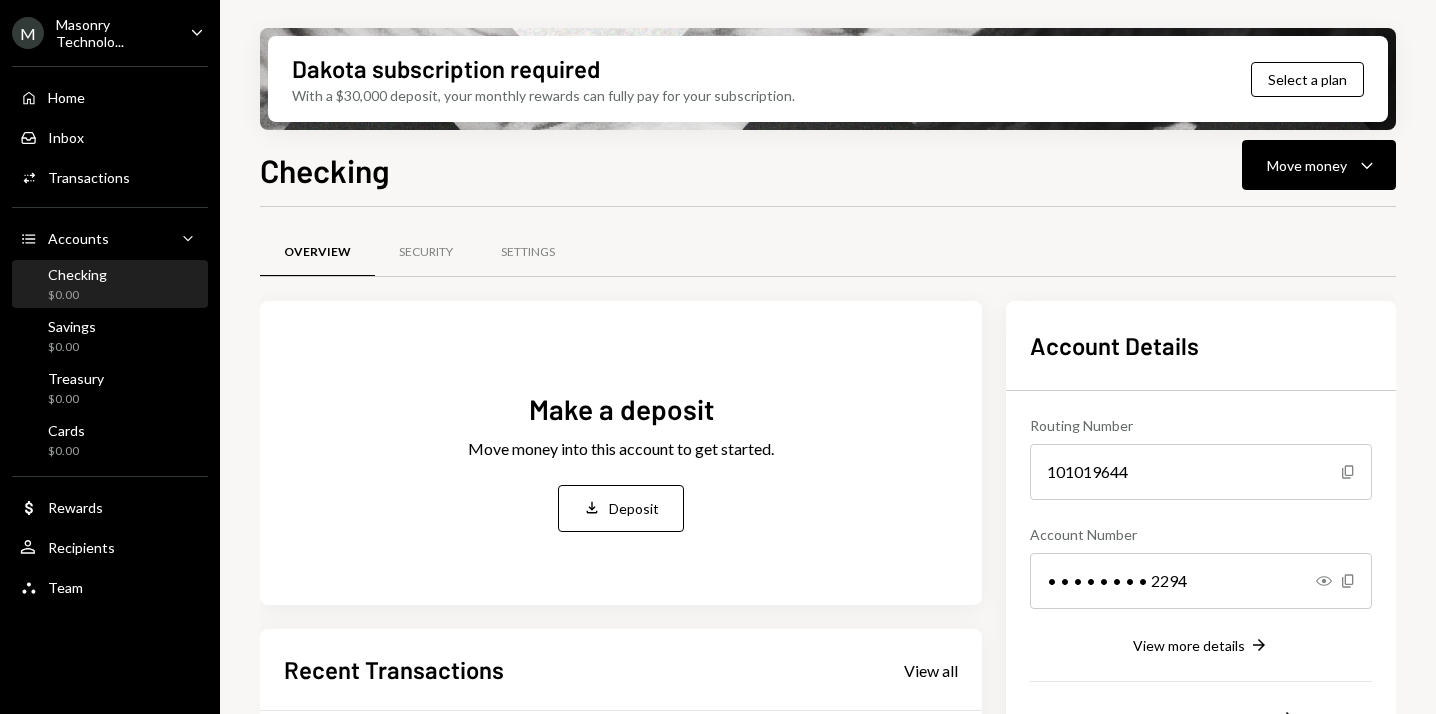 scroll, scrollTop: 0, scrollLeft: 0, axis: both 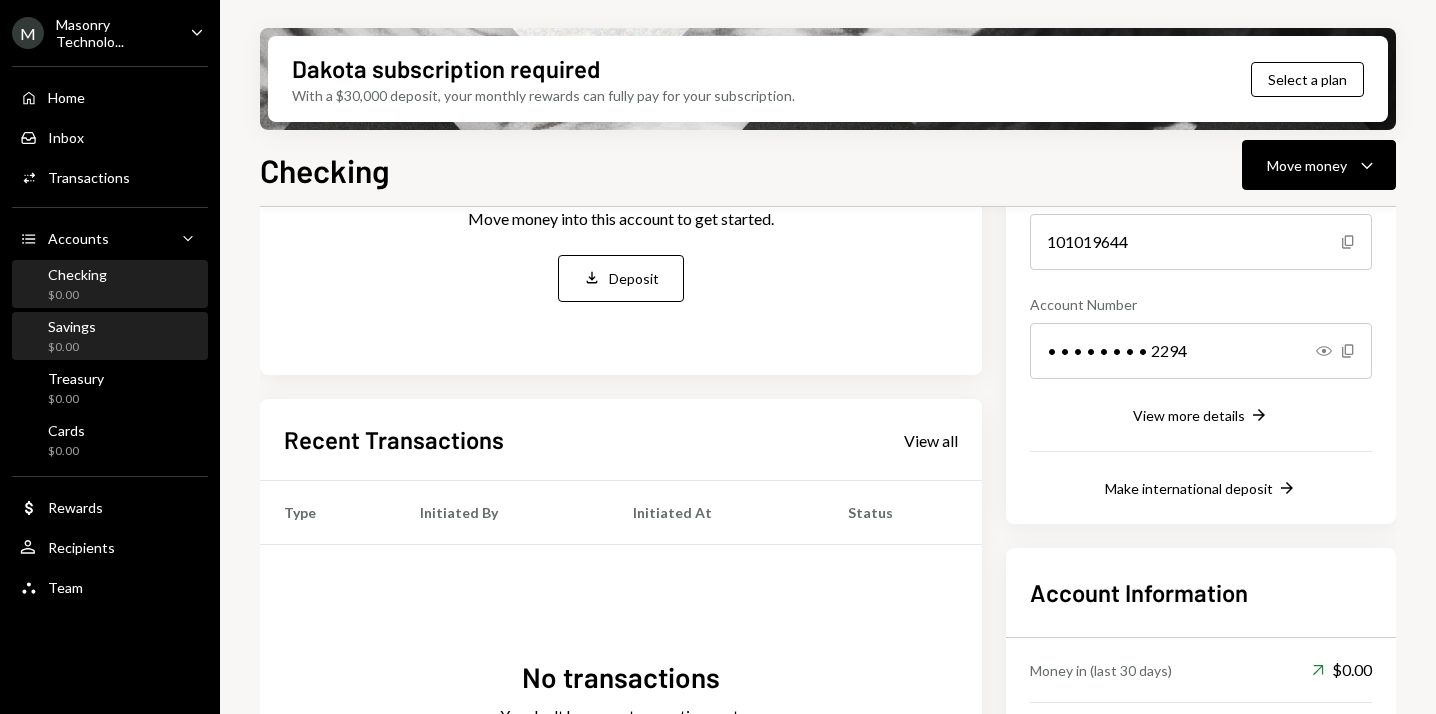 click on "Savings $0.00" at bounding box center (110, 337) 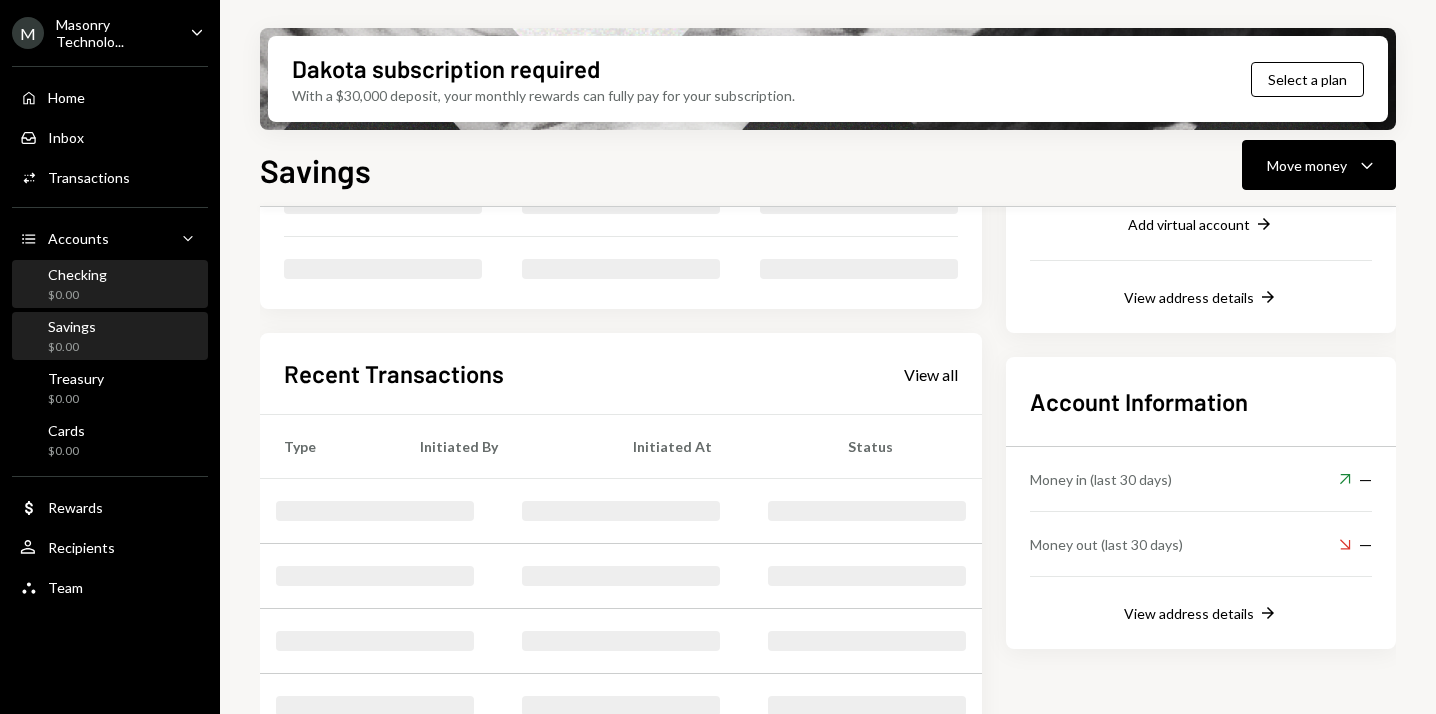 click on "Checking $0.00" at bounding box center [110, 285] 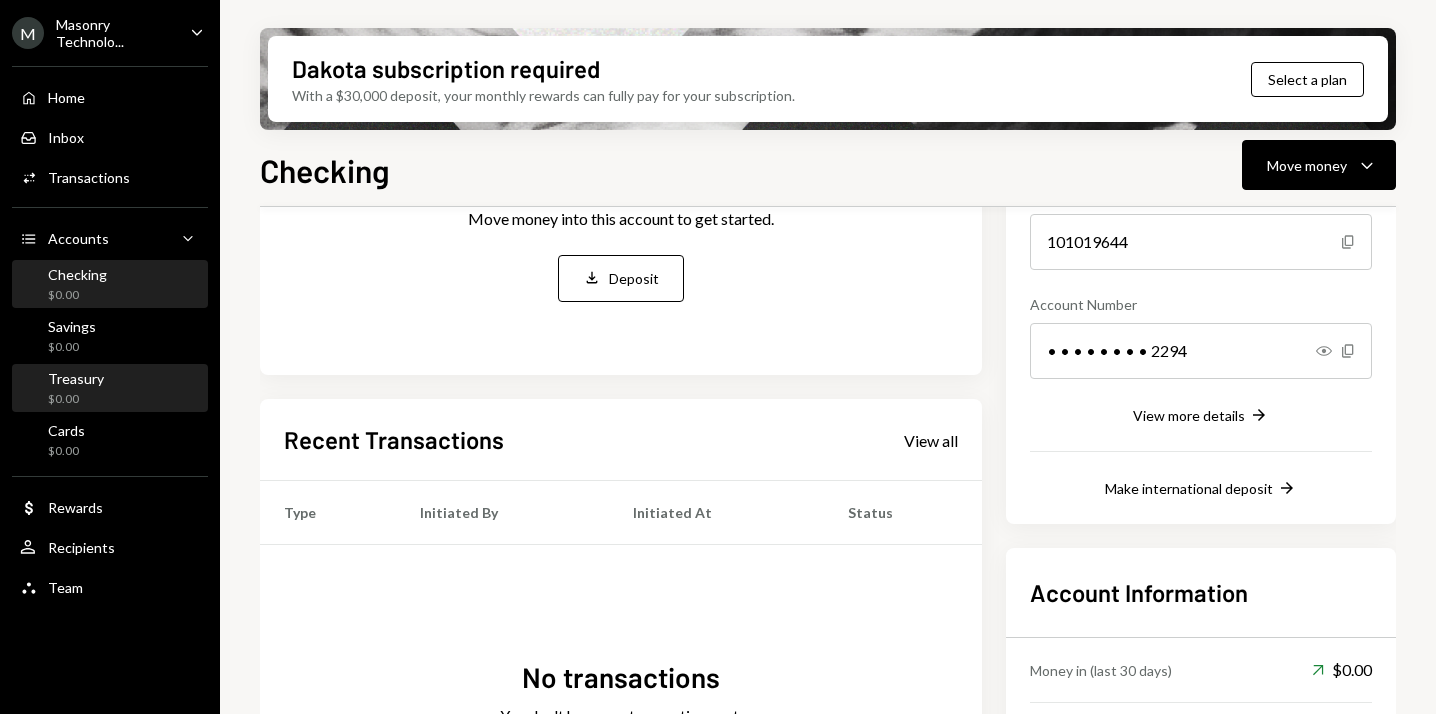 click on "Treasury $0.00" at bounding box center [110, 389] 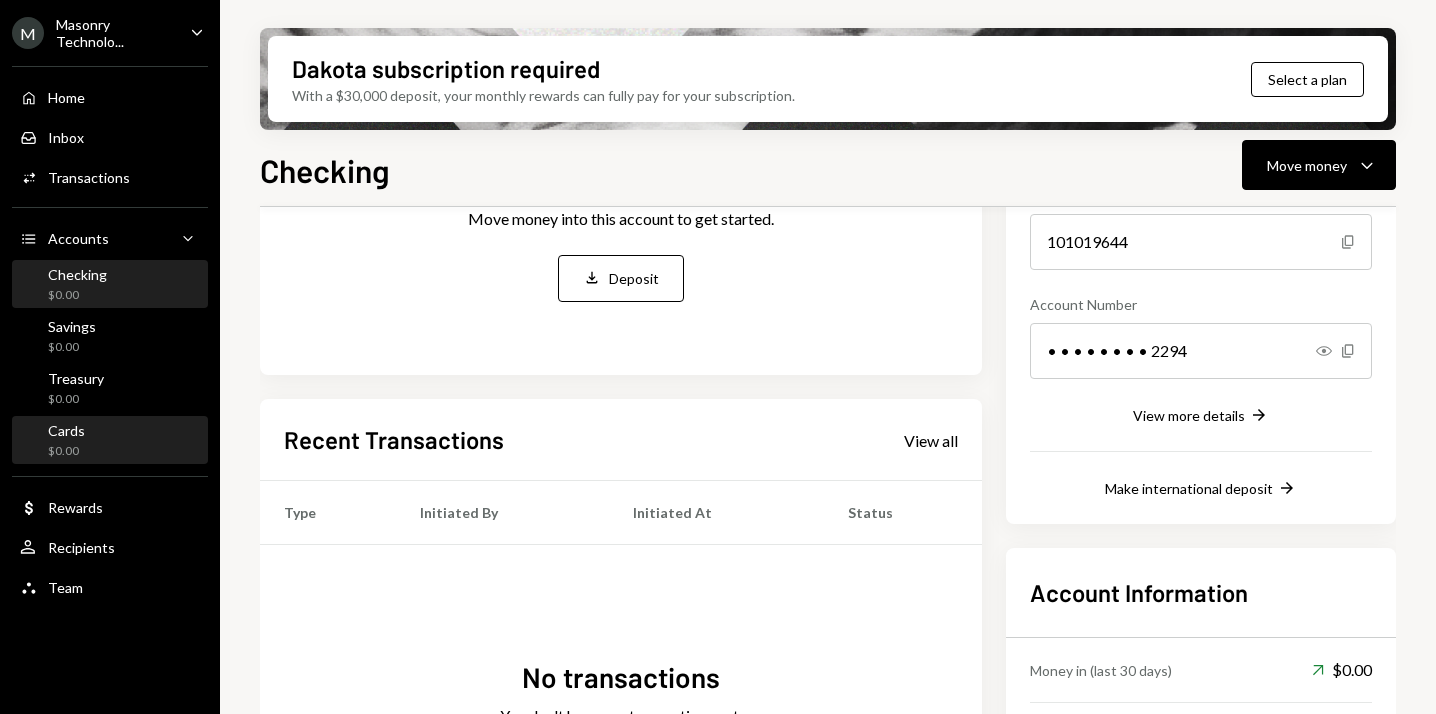 scroll, scrollTop: 294, scrollLeft: 0, axis: vertical 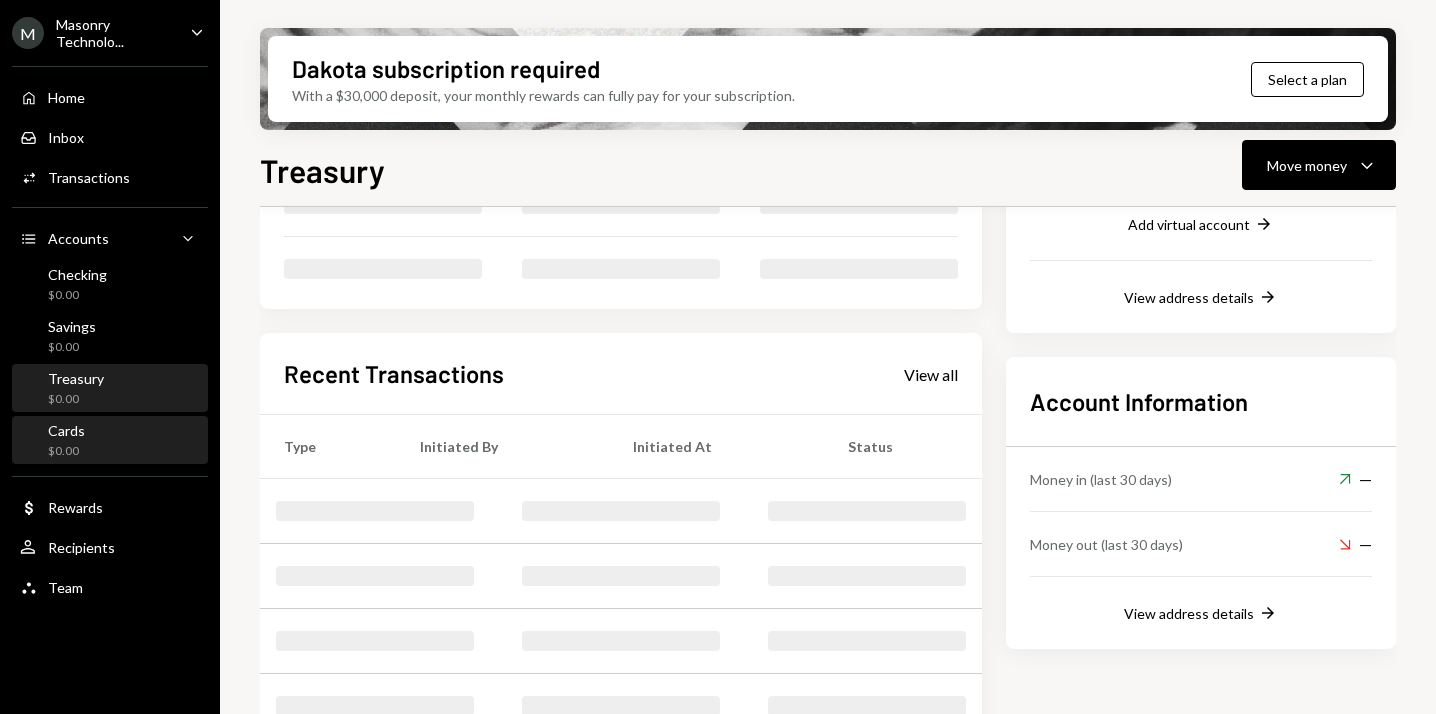 click on "Cards $0.00" at bounding box center (110, 441) 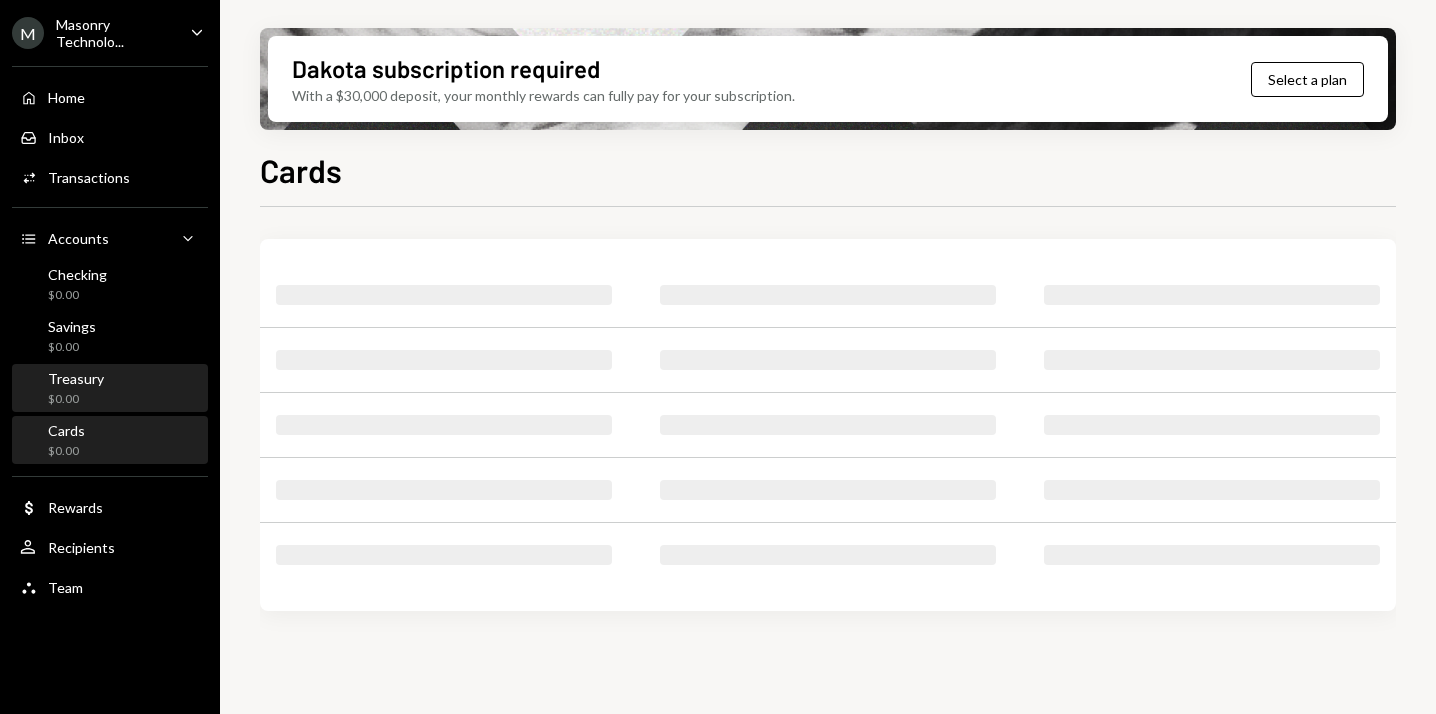 click on "Treasury $0.00" at bounding box center [110, 389] 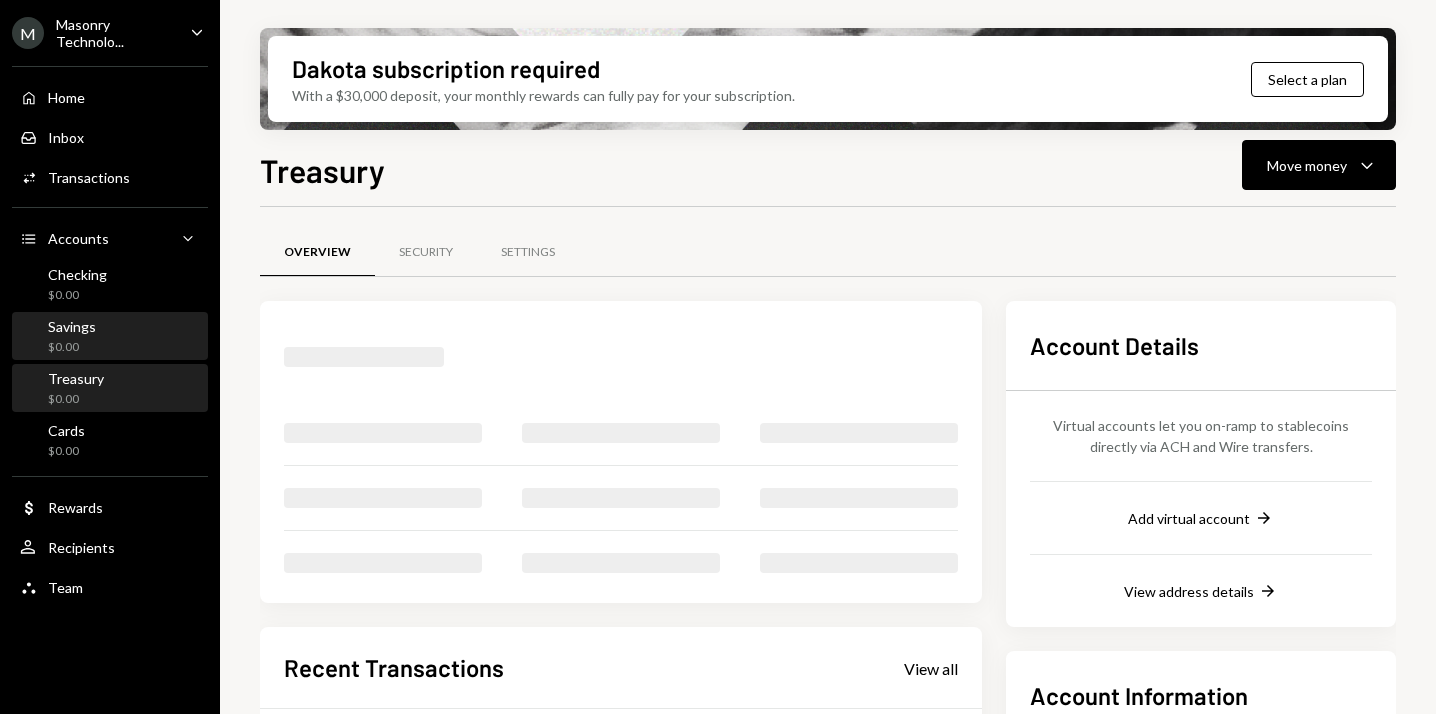 click on "Savings $0.00" at bounding box center [110, 337] 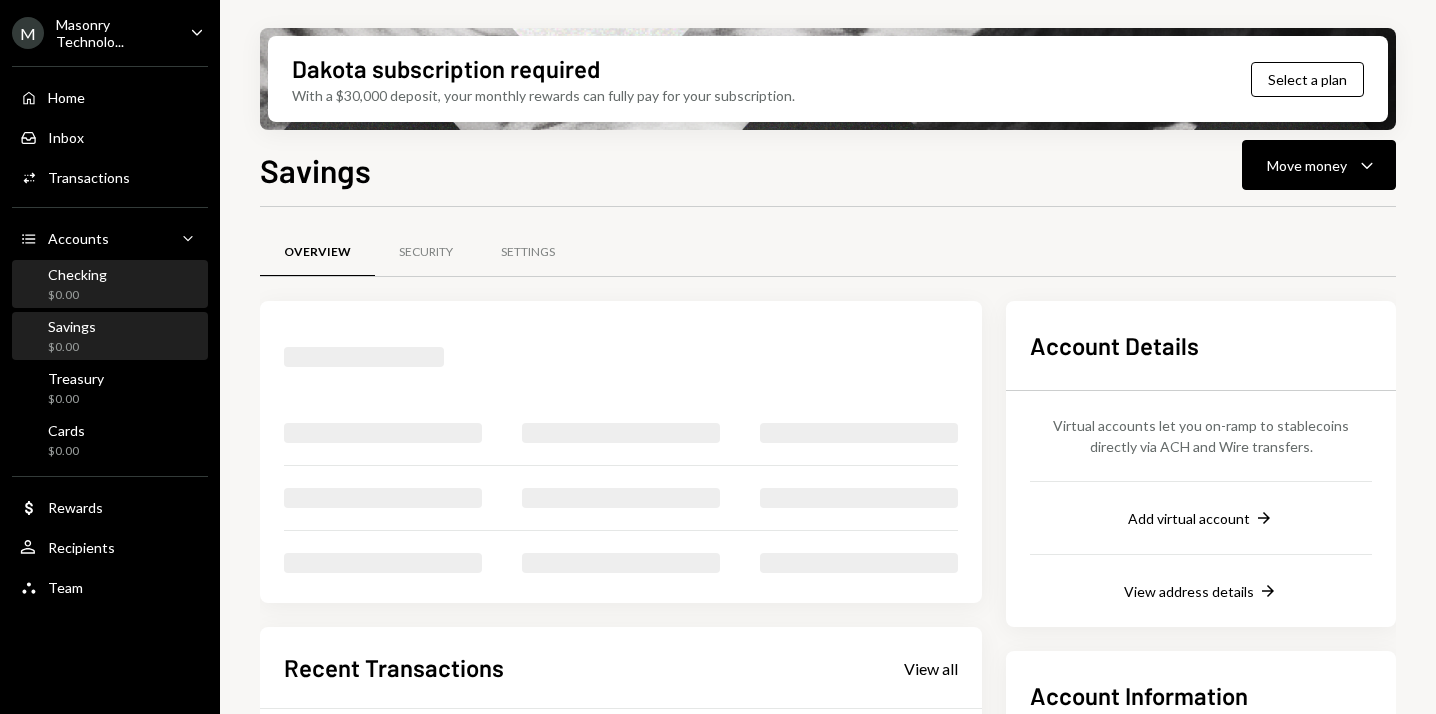 click on "Checking $0.00" at bounding box center (110, 285) 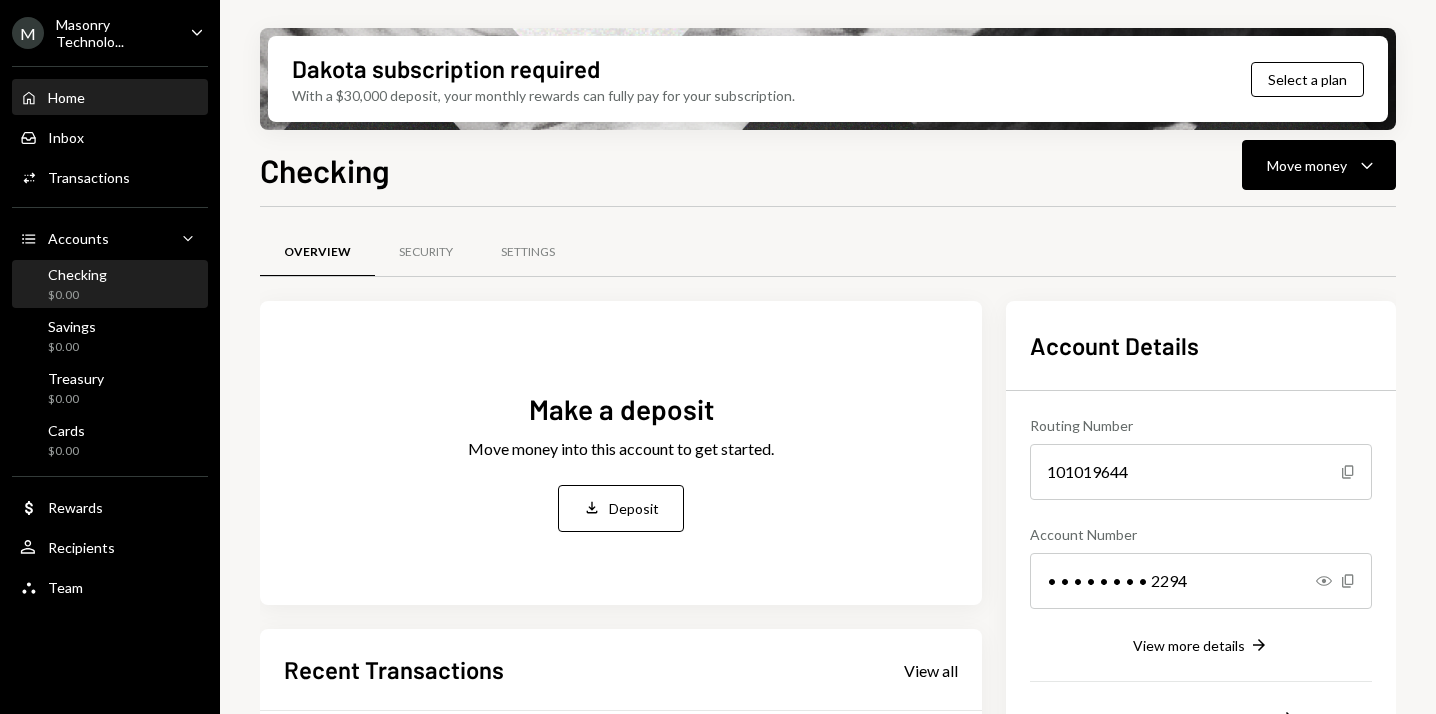 click on "Home Home" at bounding box center [110, 98] 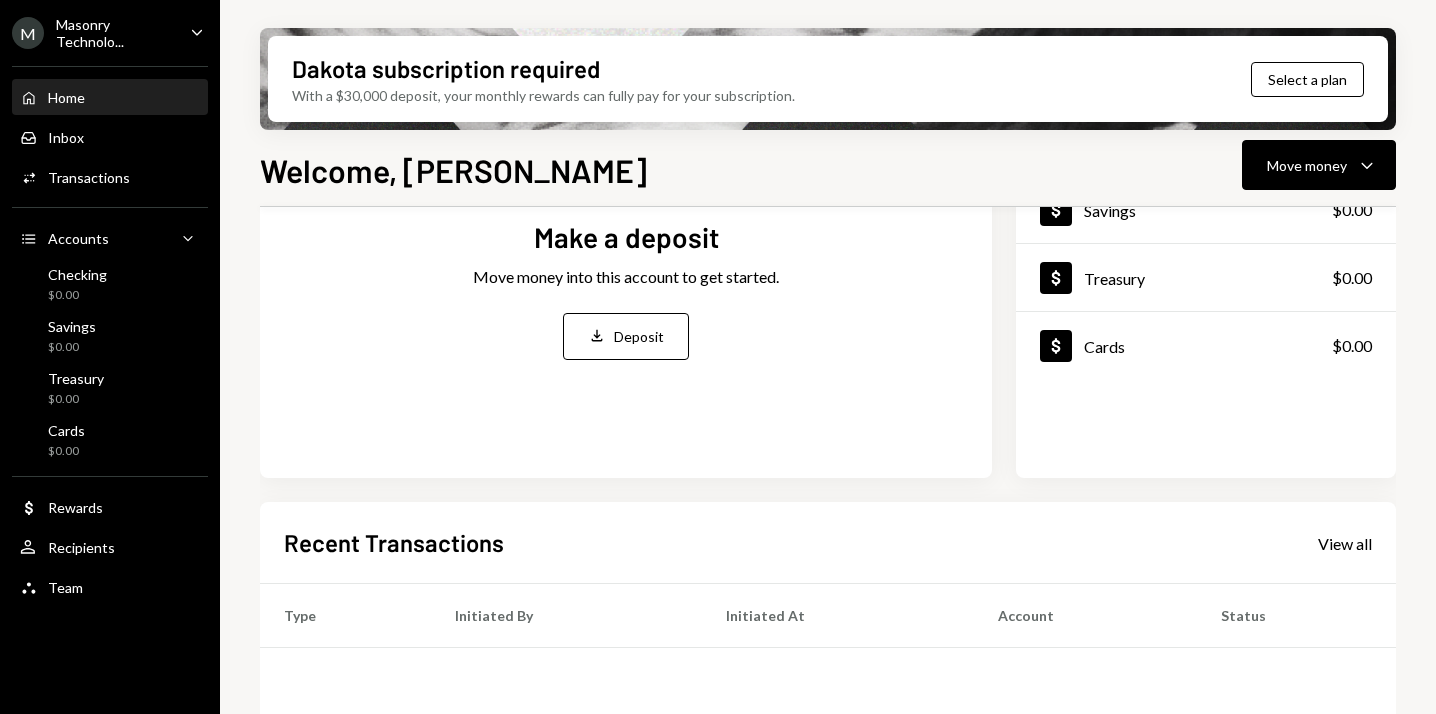 scroll, scrollTop: 492, scrollLeft: 0, axis: vertical 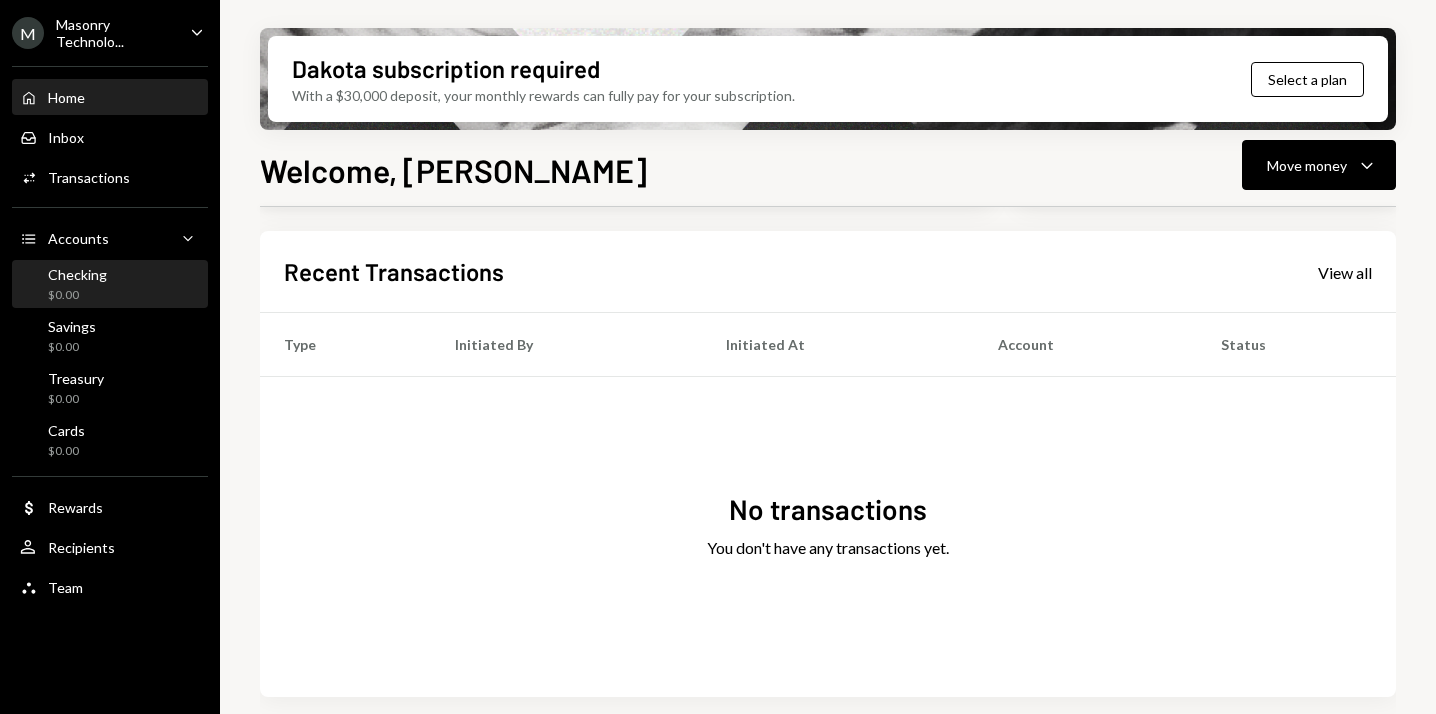 click on "Checking $0.00" at bounding box center [110, 285] 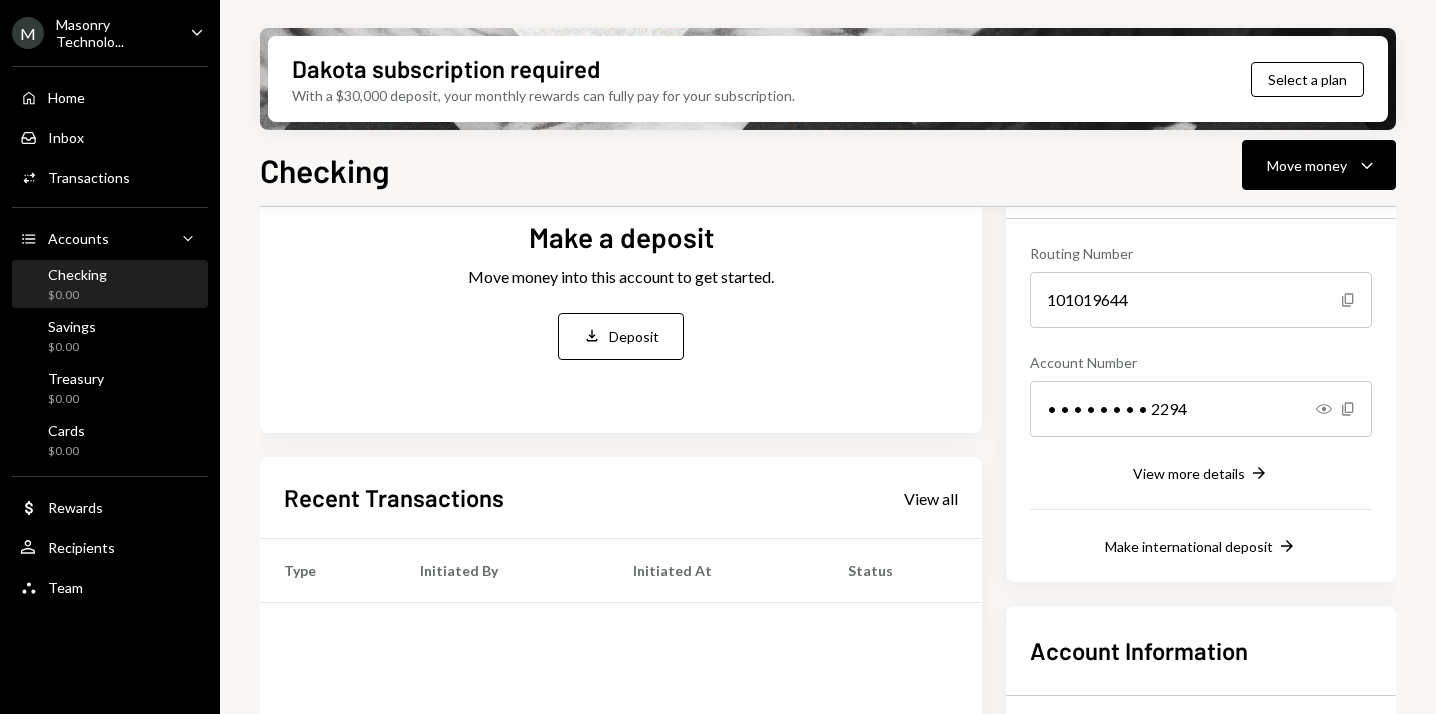 scroll, scrollTop: 398, scrollLeft: 0, axis: vertical 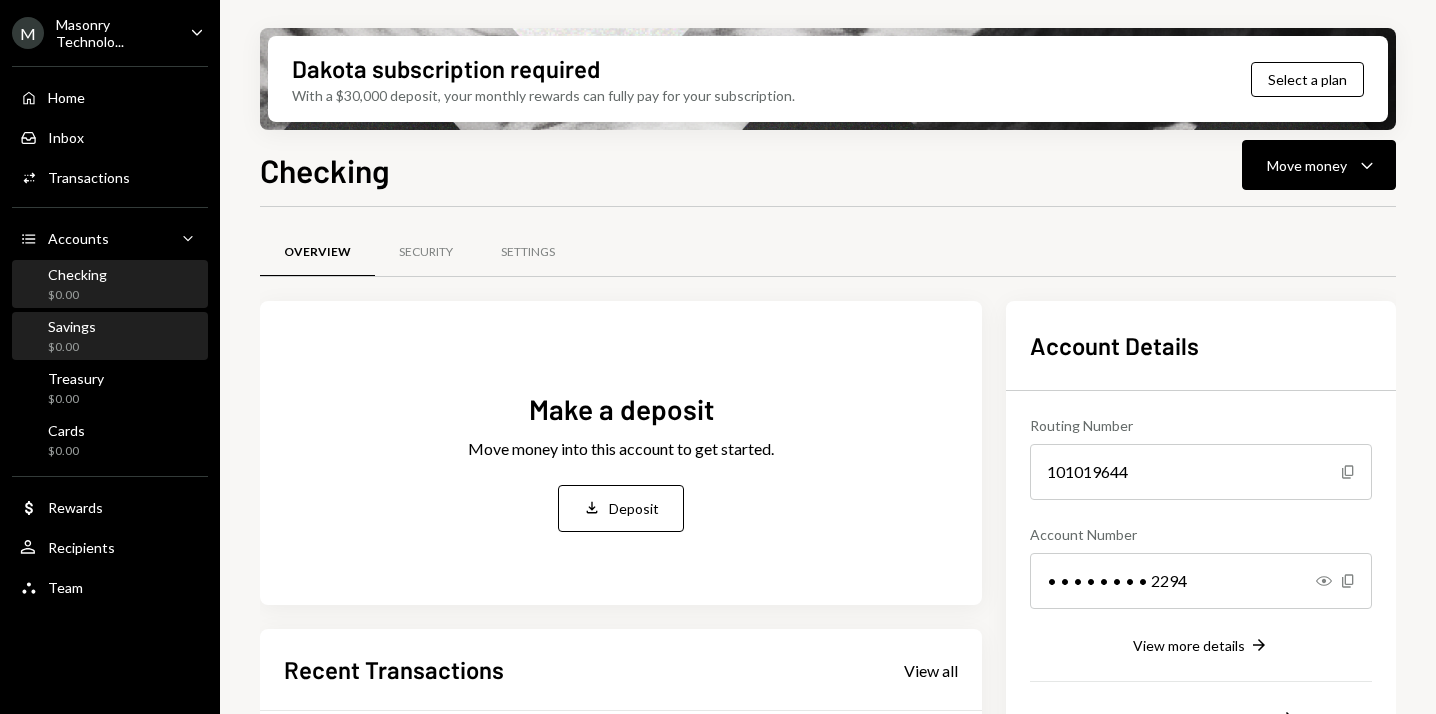 click on "Savings $0.00" at bounding box center [110, 337] 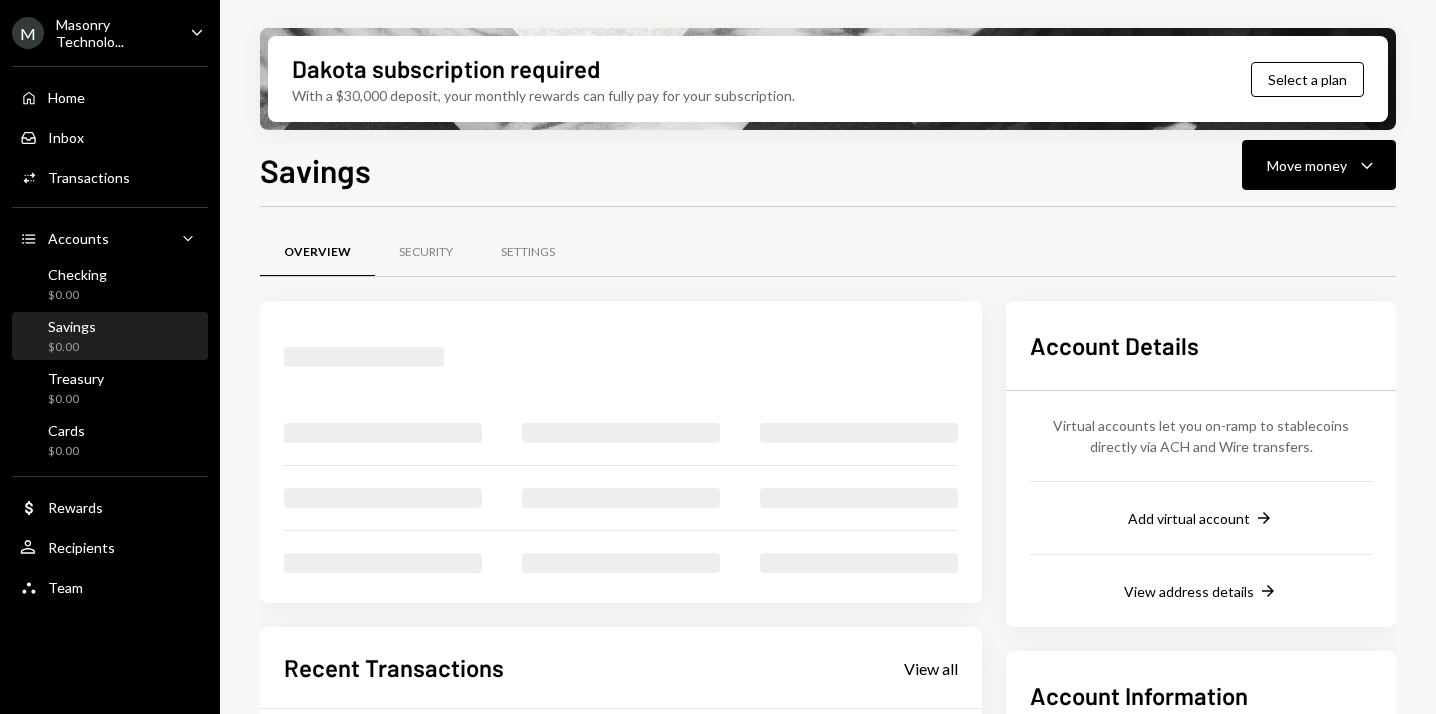 click on "Savings $0.00" at bounding box center (110, 337) 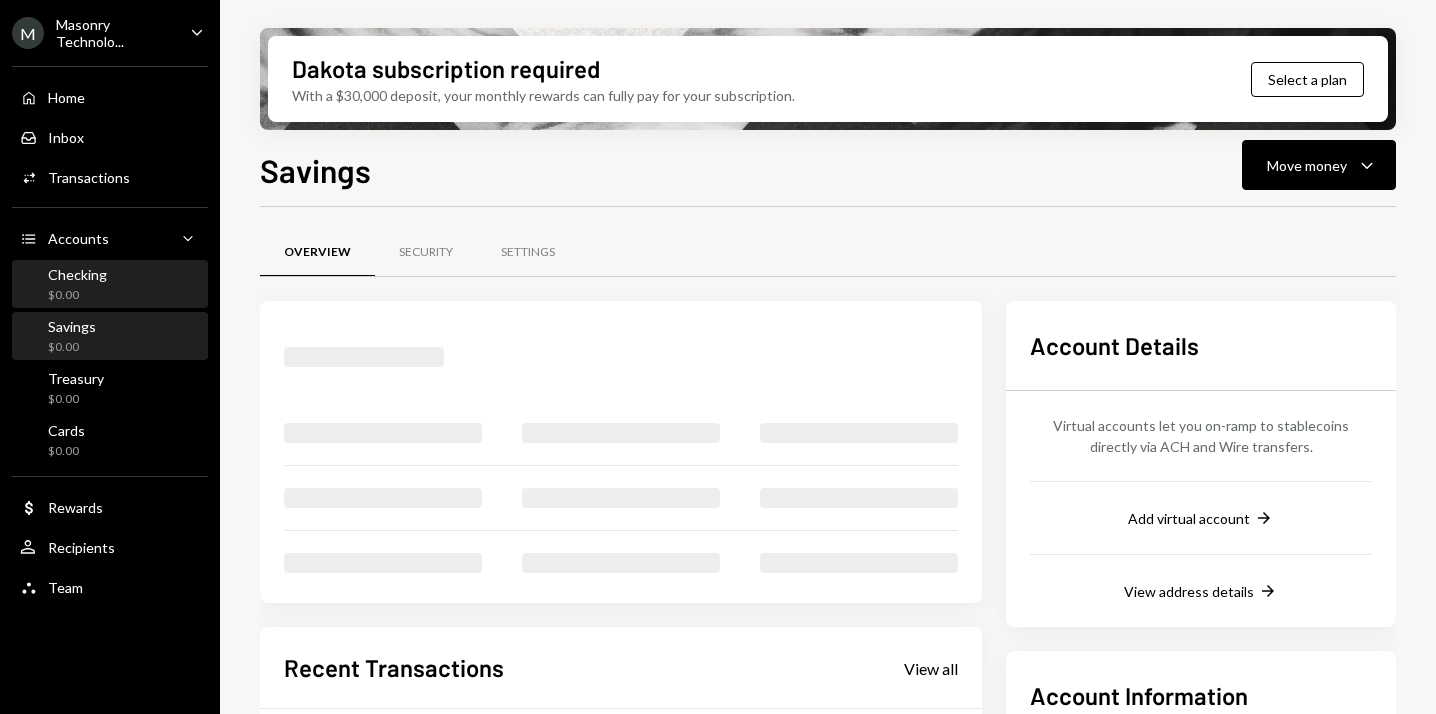 click on "Checking $0.00" at bounding box center (110, 285) 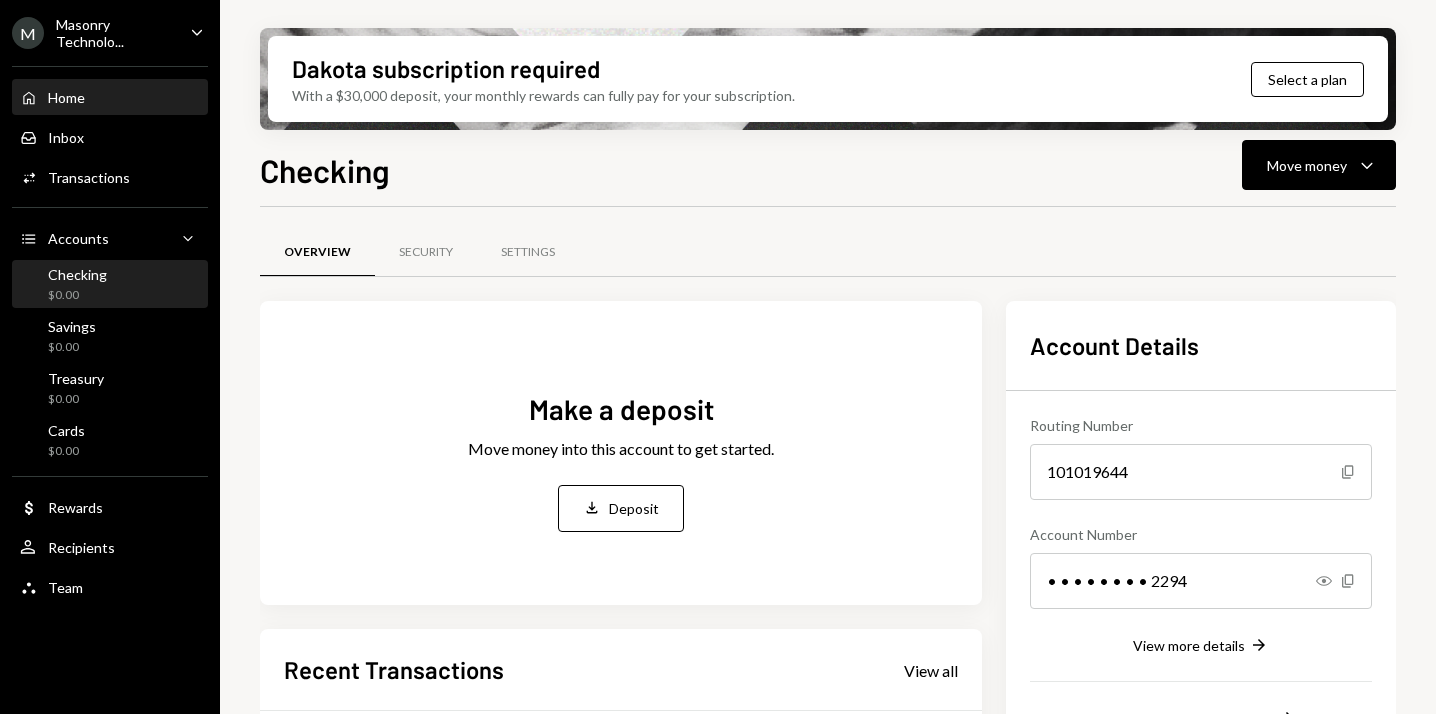 click on "Home Home" at bounding box center (110, 98) 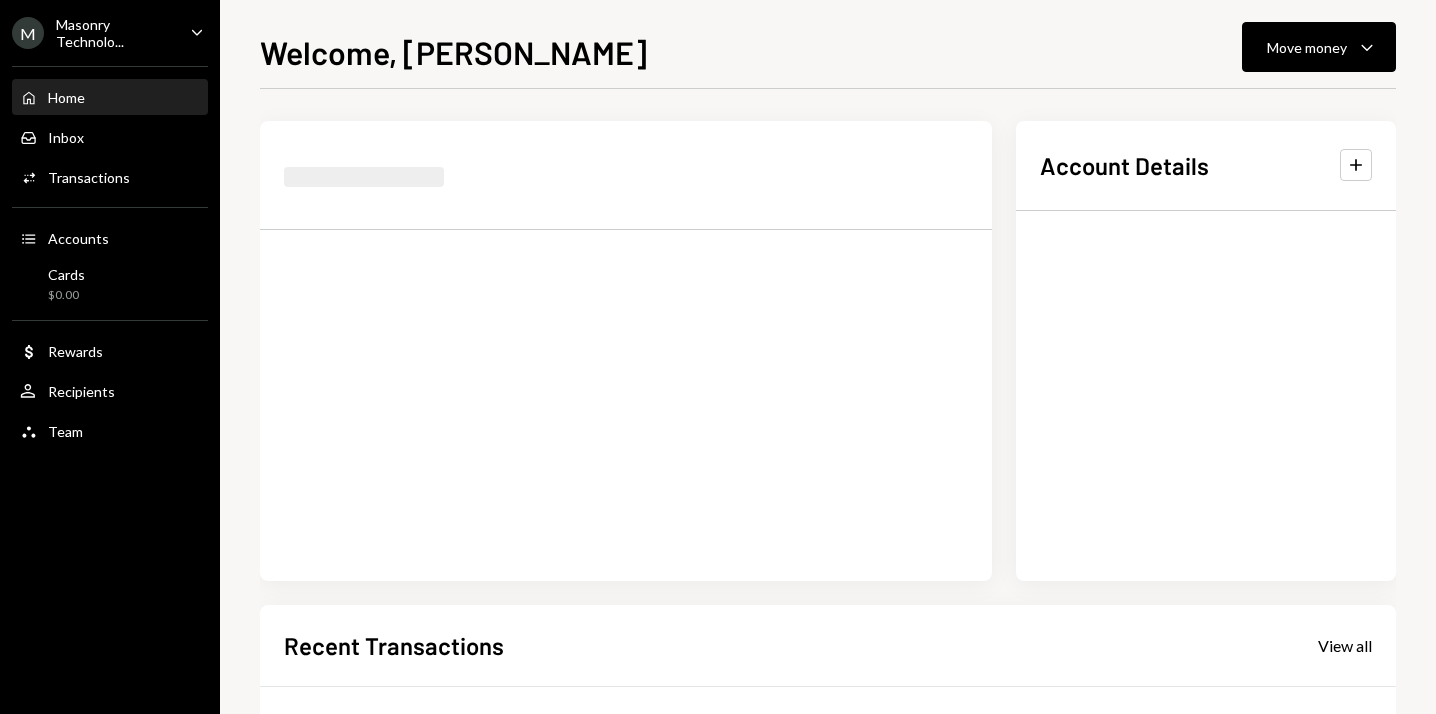 scroll, scrollTop: 0, scrollLeft: 0, axis: both 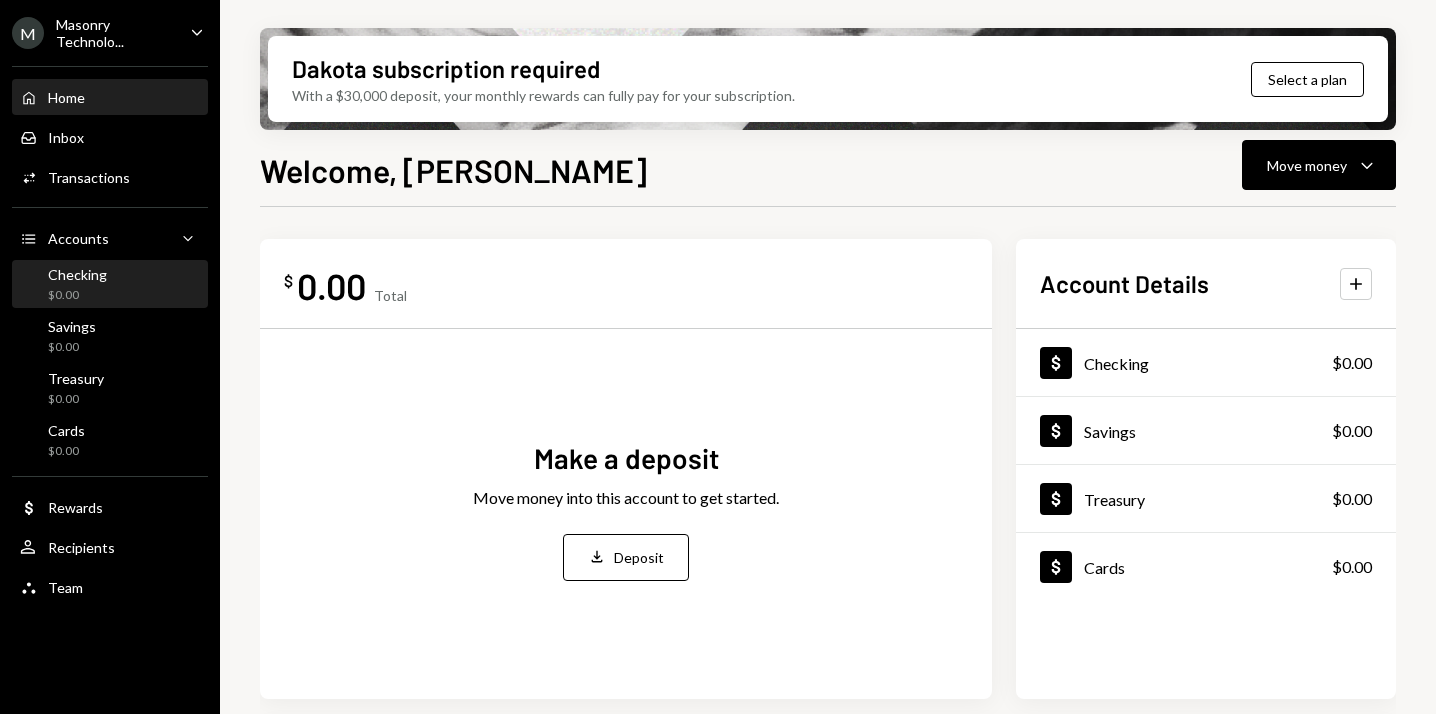 click on "Checking $0.00" at bounding box center (110, 285) 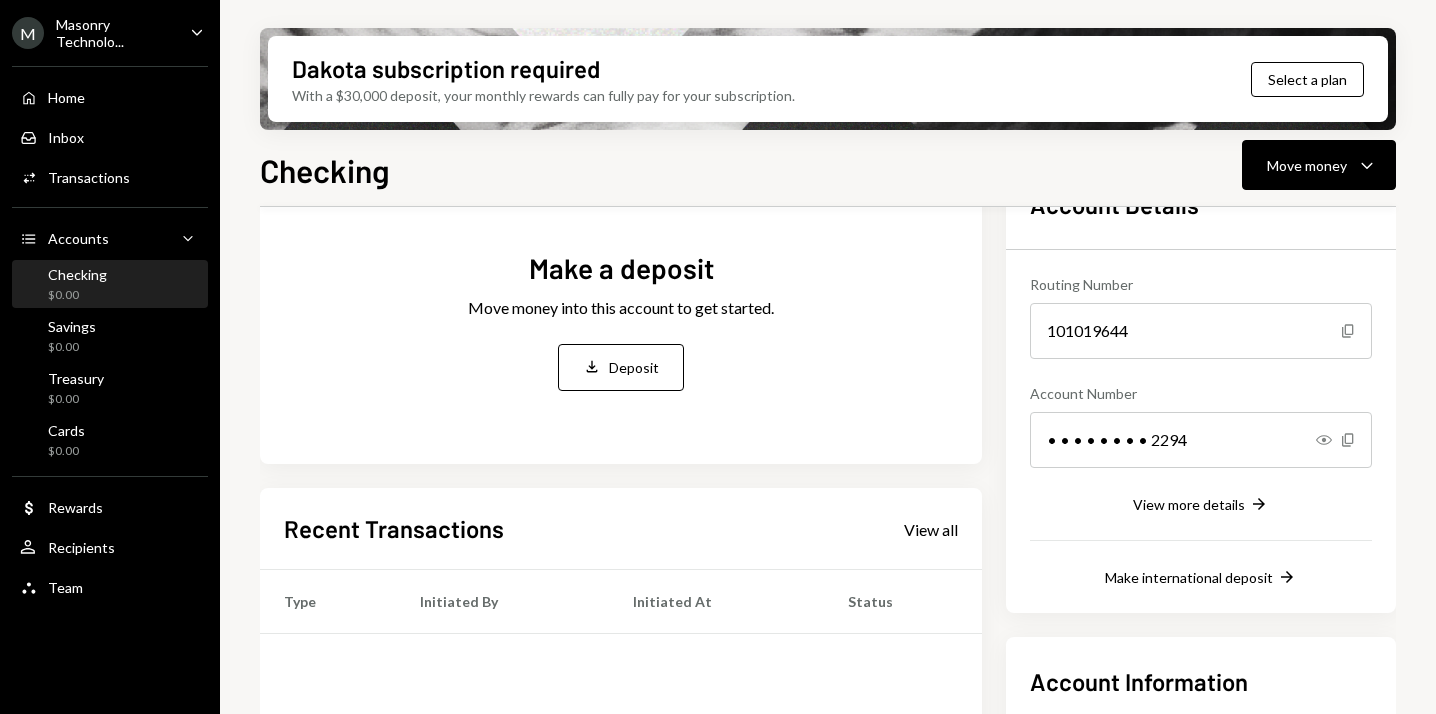 scroll, scrollTop: 135, scrollLeft: 0, axis: vertical 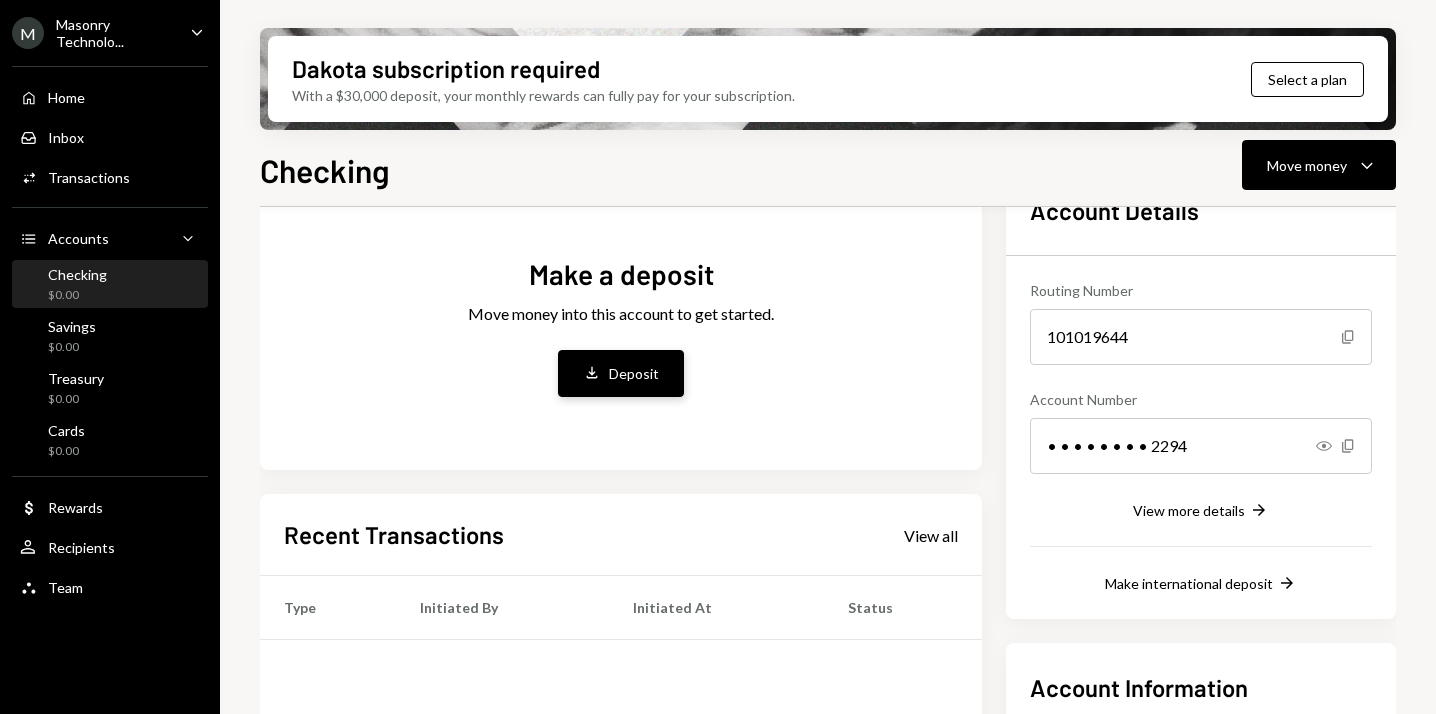 click on "Deposit Deposit" at bounding box center [621, 373] 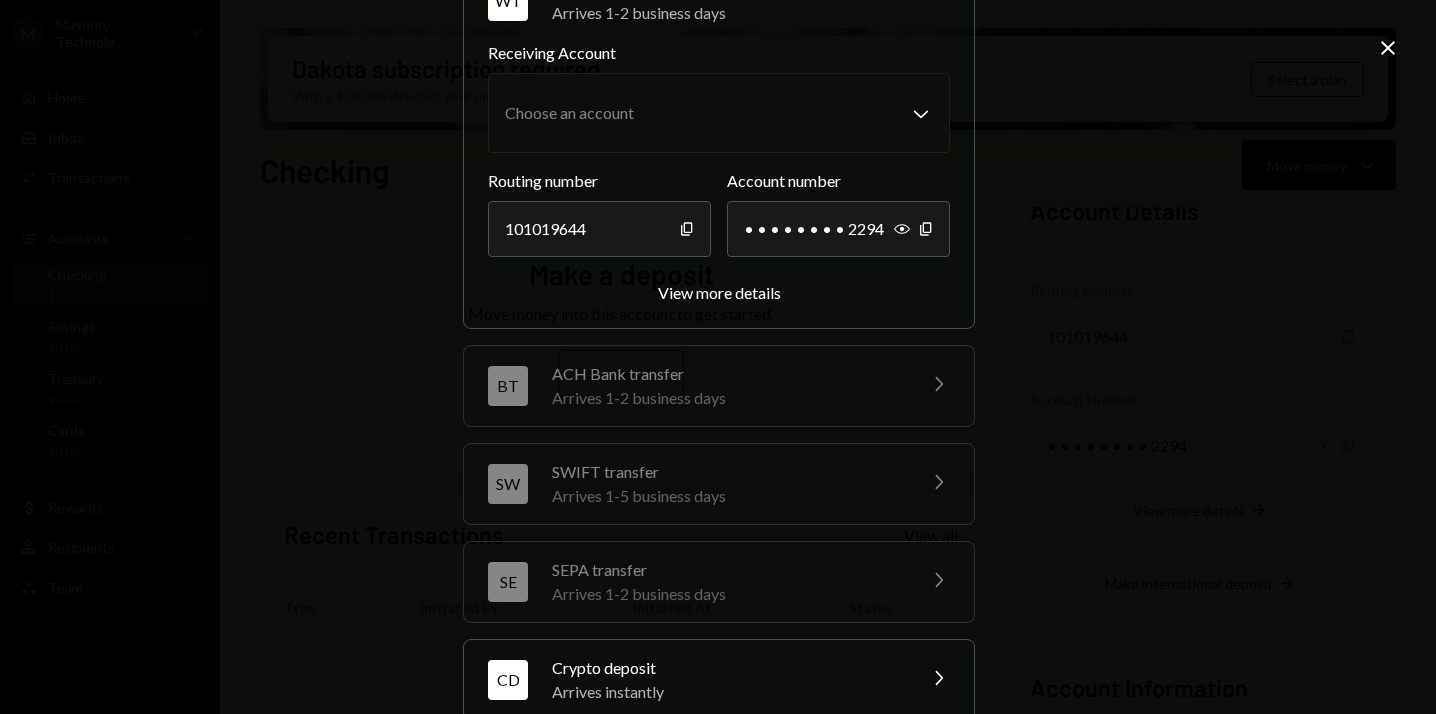 scroll, scrollTop: 260, scrollLeft: 0, axis: vertical 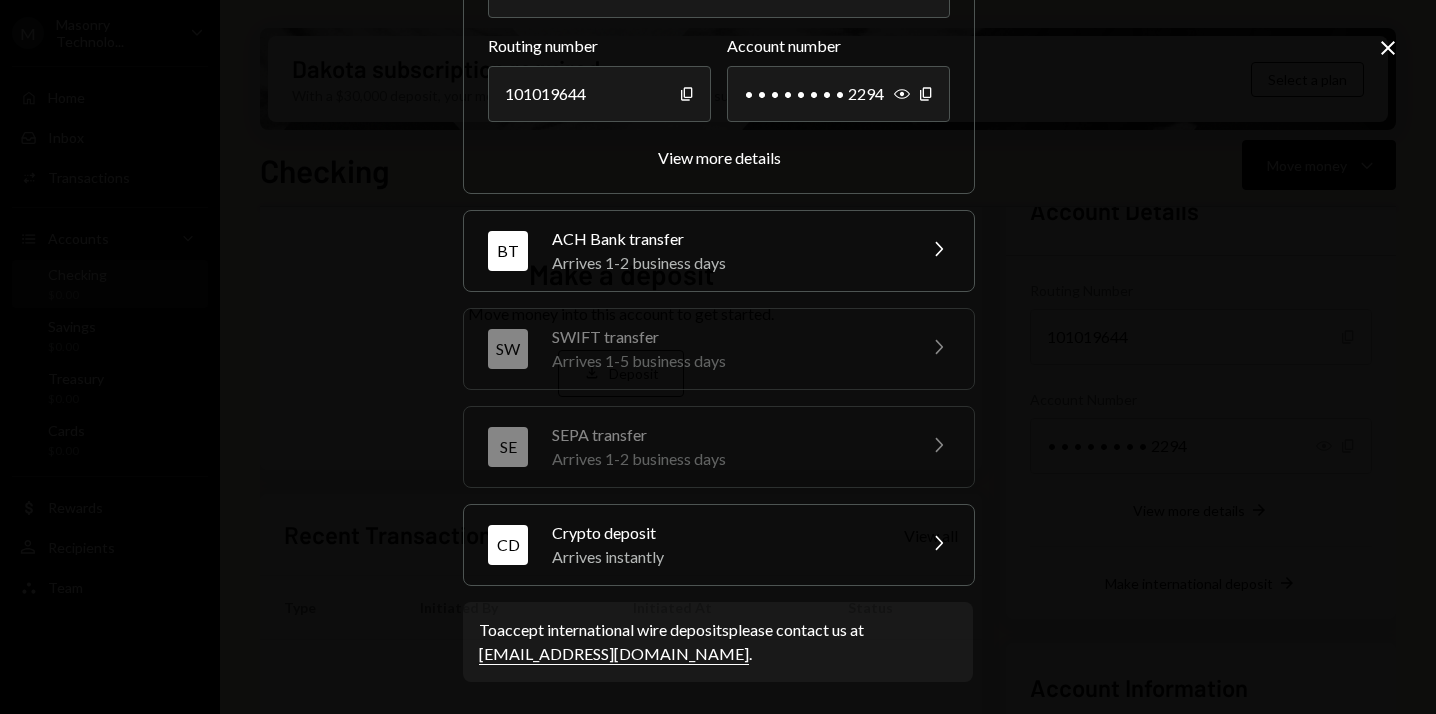 click on "Crypto deposit" at bounding box center (727, 533) 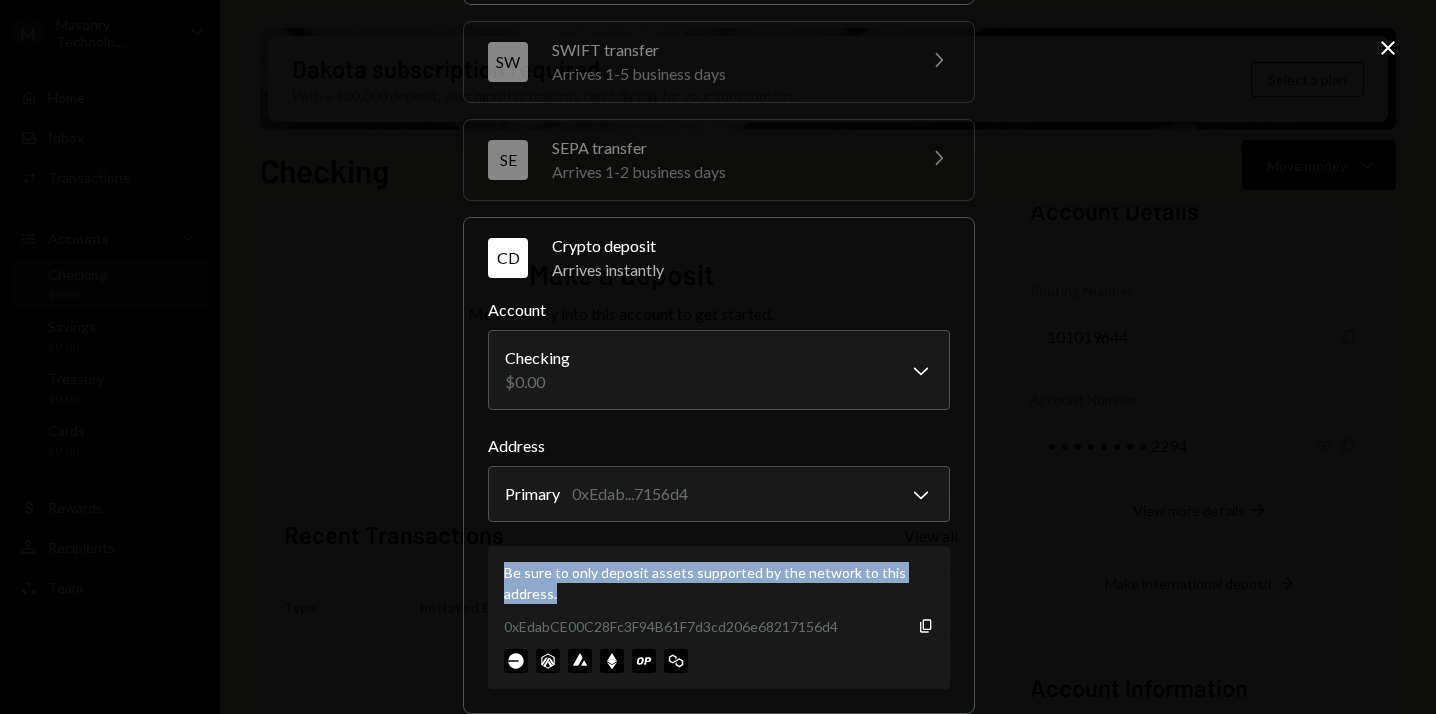 drag, startPoint x: 646, startPoint y: 594, endPoint x: 478, endPoint y: 575, distance: 169.07098 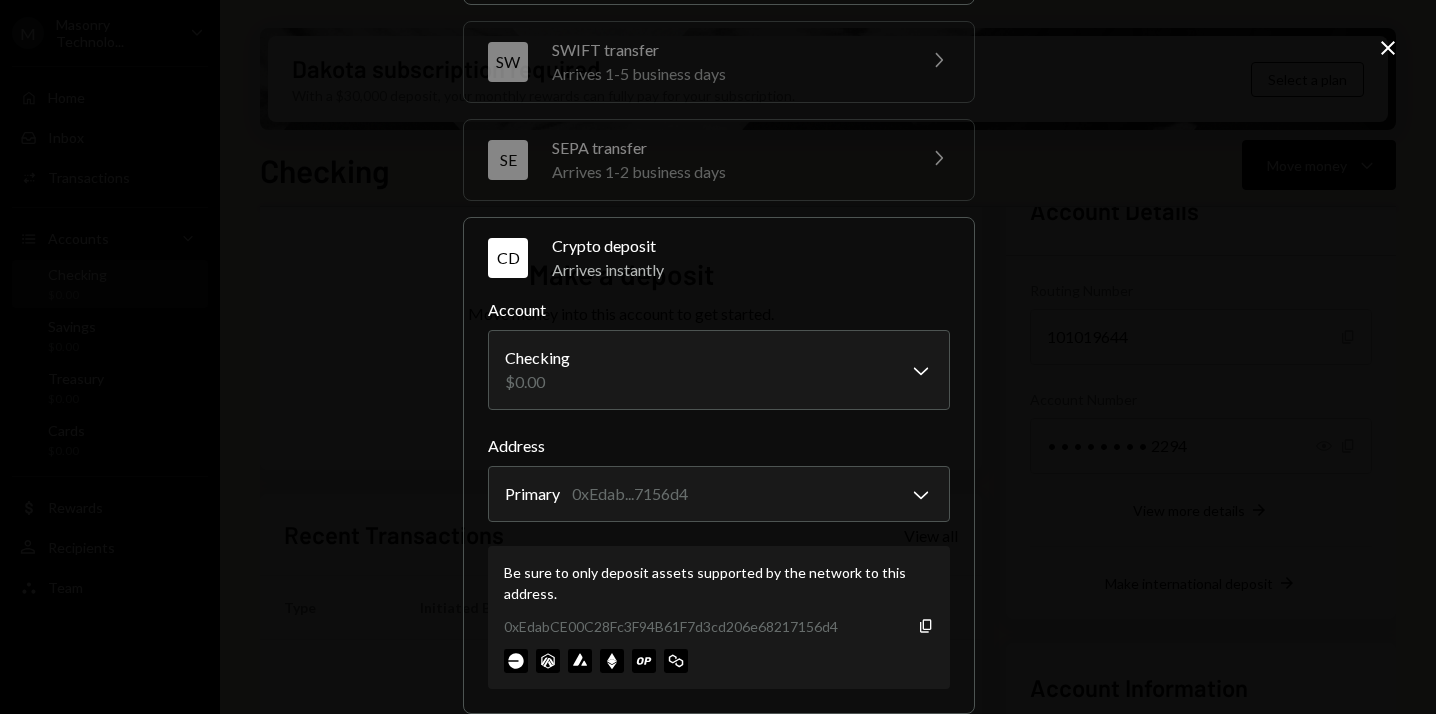 click on "0xEdabCE00C28Fc3F94B61F7d3cd206e68217156d4" at bounding box center (671, 626) 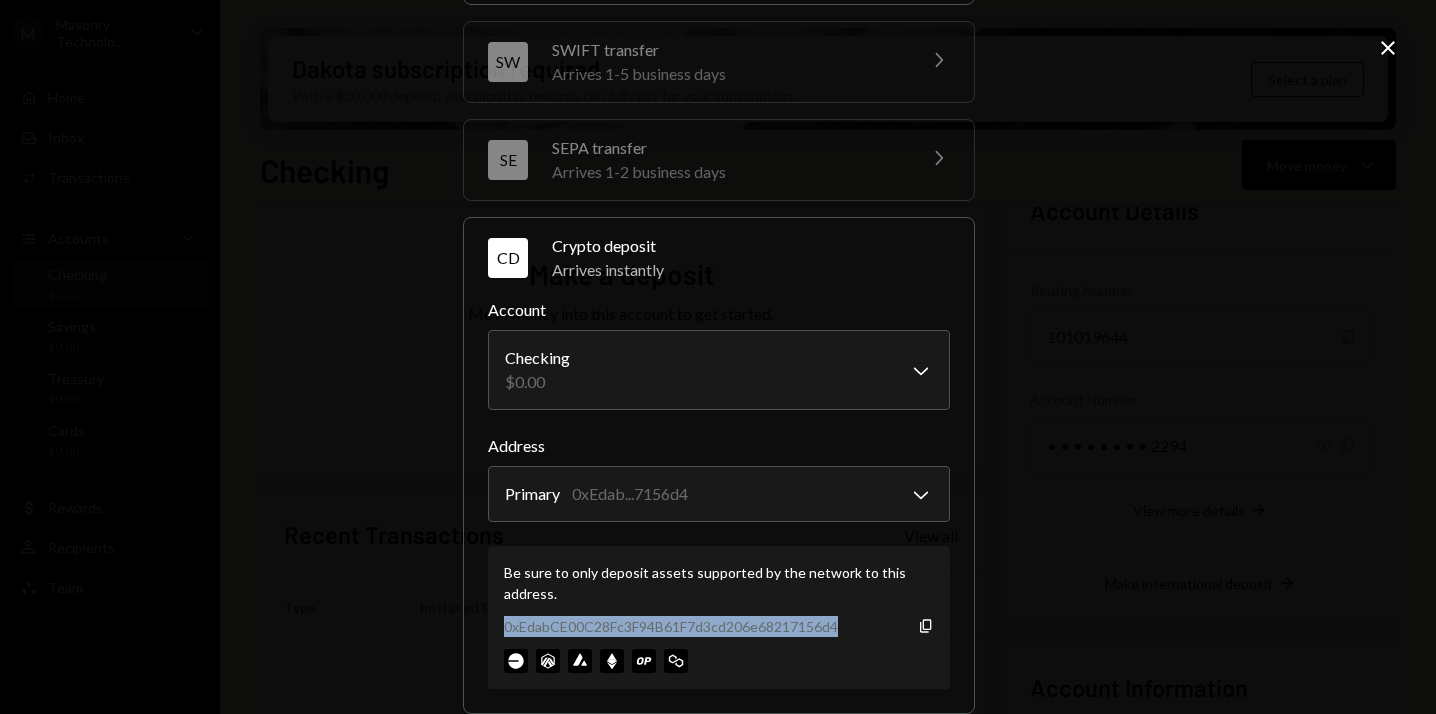 click on "0xEdabCE00C28Fc3F94B61F7d3cd206e68217156d4" at bounding box center [671, 626] 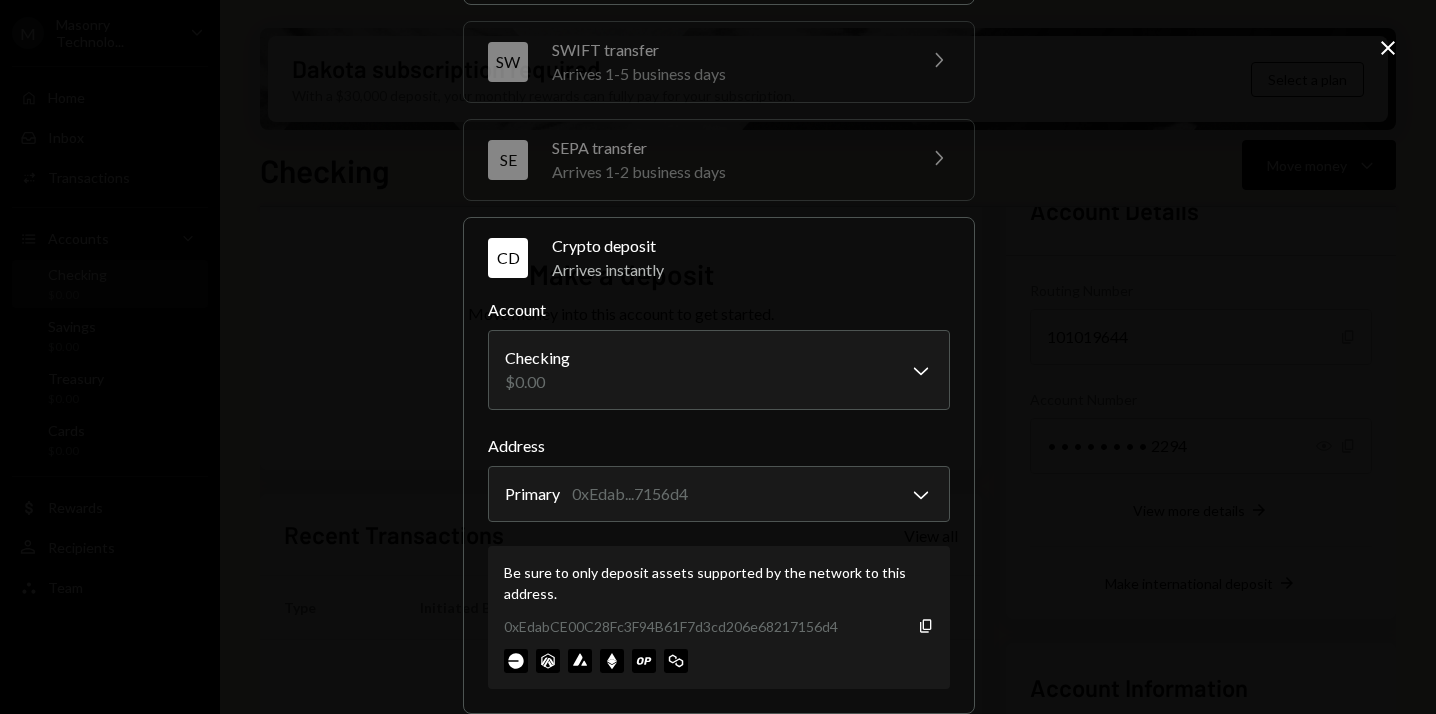click on "Be sure to only deposit assets supported by the network to this address." at bounding box center (719, 583) 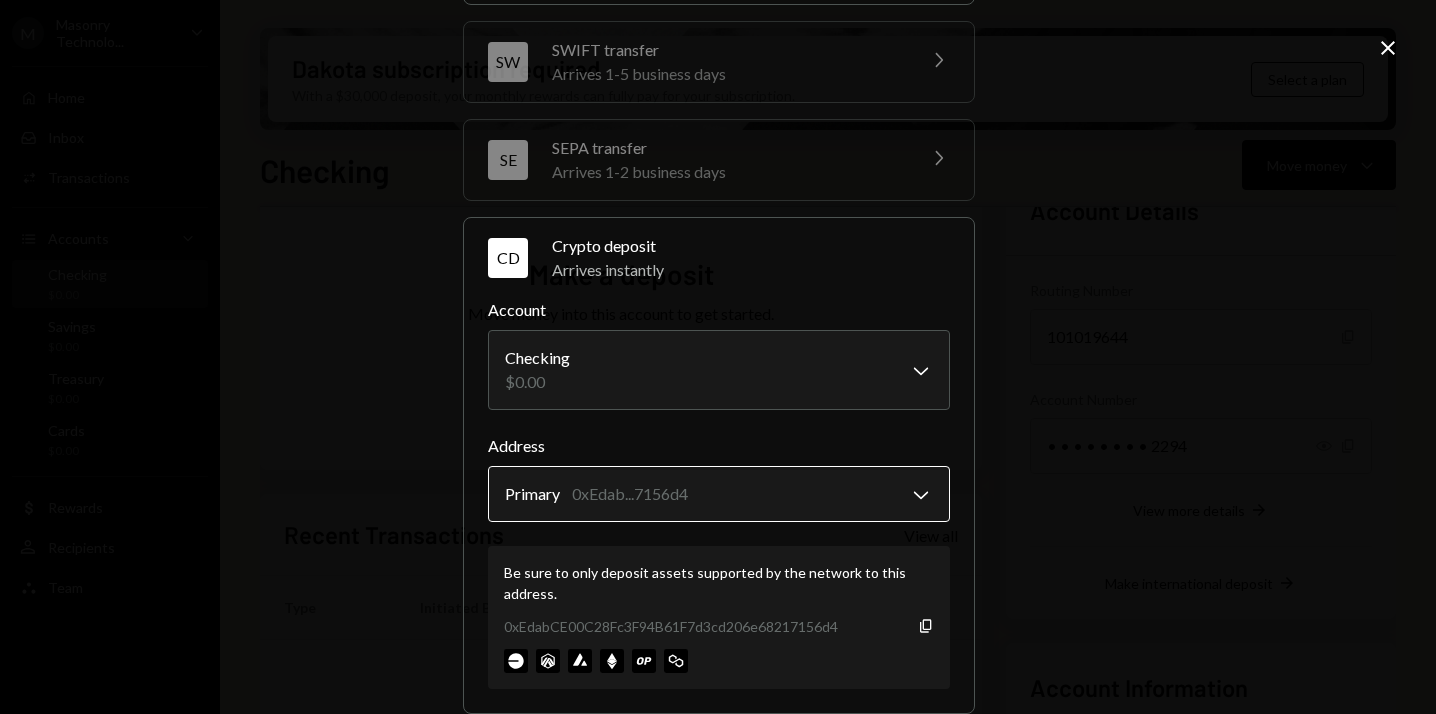 click on "M Masonry Technolo... Caret Down Home Home Inbox Inbox Activities Transactions Accounts Accounts Caret Down Checking $0.00 Savings $0.00 Treasury $0.00 Cards $0.00 Dollar Rewards User Recipients Team Team Dakota subscription required With a $30,000 deposit, your monthly rewards can fully pay for your subscription. Select a plan Checking Move money Caret Down Overview Security Settings Make a deposit Move money into this account to get started. Deposit Deposit Recent Transactions View all Type Initiated By Initiated At Status No transactions You don't have any transactions yet. Account Details Routing Number 101019644 Copy Account Number • • • • • • • •  2294 Show Copy View more details Right Arrow Make international deposit Right Arrow Account Information Money in (last 30 days) Up Right Arrow $0.00 Money out (last 30 days) Down Right Arrow $0.00 View address details Right Arrow Checking - Dakota Deposit funds to your account WT Wire transfer Arrives 1-2 business days Chevron Right BT SW SE CD" at bounding box center (718, 357) 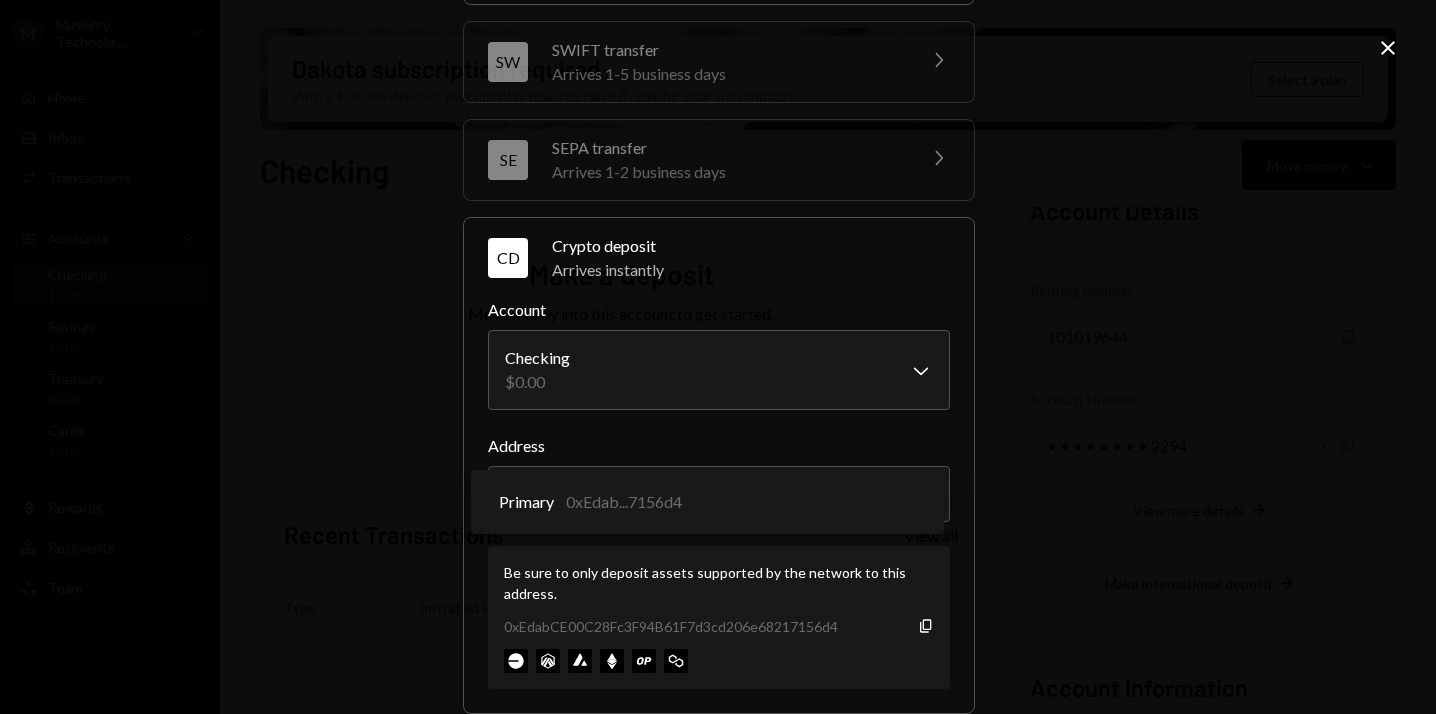 click on "Address" at bounding box center (719, 446) 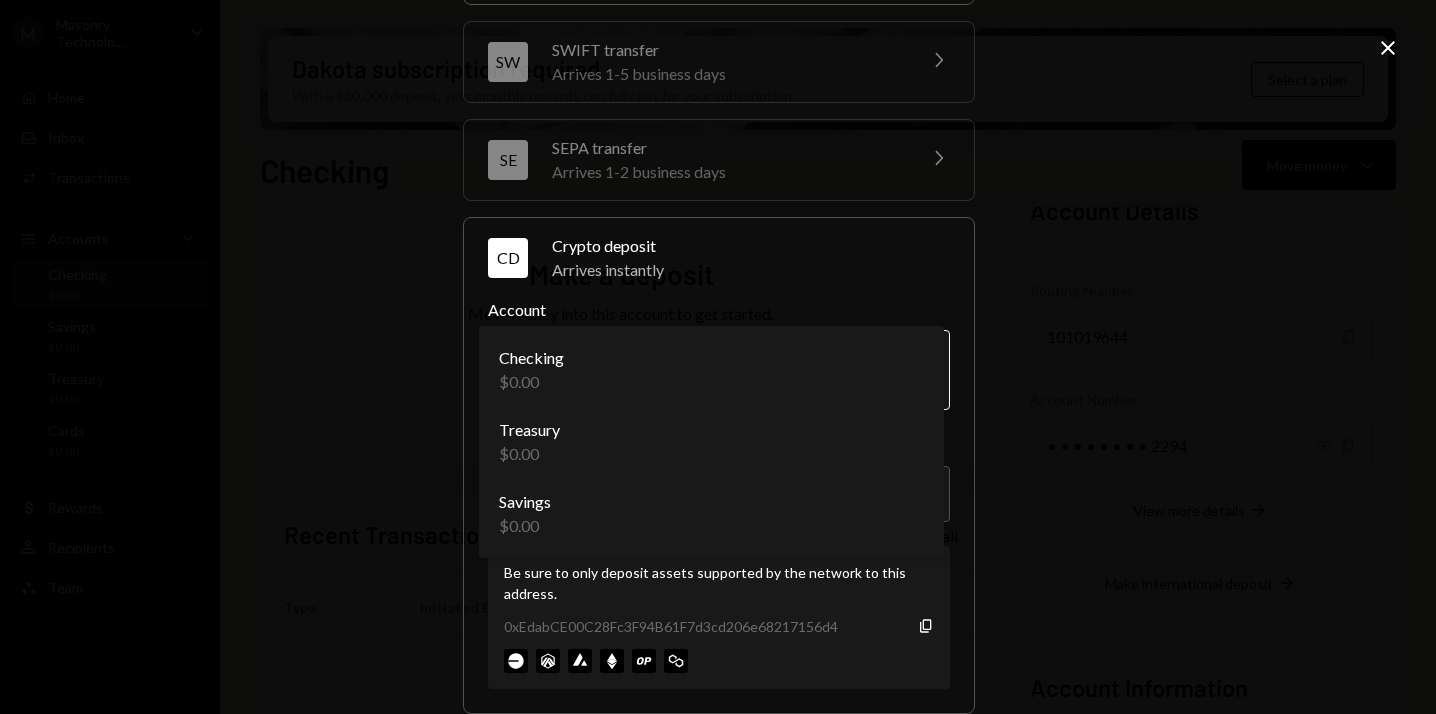 click on "M Masonry Technolo... Caret Down Home Home Inbox Inbox Activities Transactions Accounts Accounts Caret Down Checking $0.00 Savings $0.00 Treasury $0.00 Cards $0.00 Dollar Rewards User Recipients Team Team Dakota subscription required With a $30,000 deposit, your monthly rewards can fully pay for your subscription. Select a plan Checking Move money Caret Down Overview Security Settings Make a deposit Move money into this account to get started. Deposit Deposit Recent Transactions View all Type Initiated By Initiated At Status No transactions You don't have any transactions yet. Account Details Routing Number 101019644 Copy Account Number • • • • • • • •  2294 Show Copy View more details Right Arrow Make international deposit Right Arrow Account Information Money in (last 30 days) Up Right Arrow $0.00 Money out (last 30 days) Down Right Arrow $0.00 View address details Right Arrow Checking - Dakota Deposit funds to your account WT Wire transfer Arrives 1-2 business days Chevron Right BT SW SE CD" at bounding box center (718, 357) 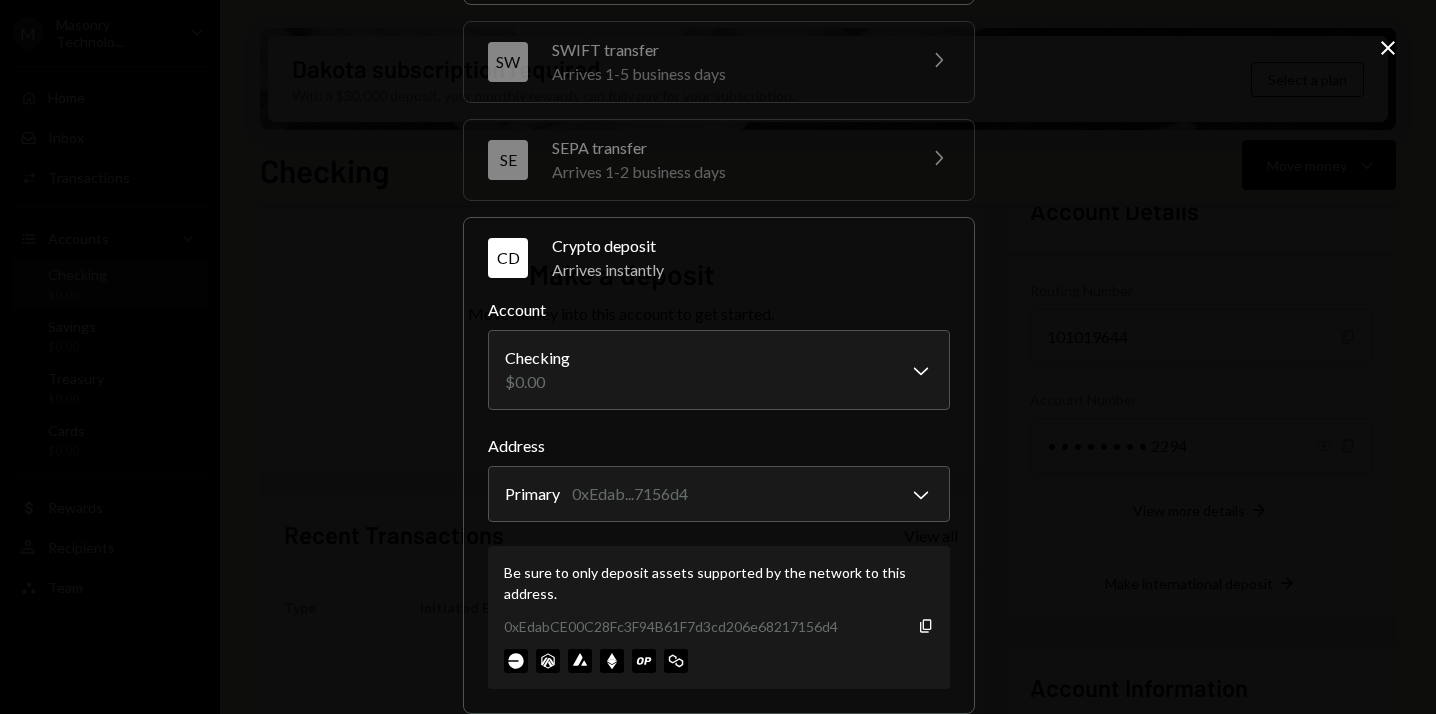 click on "Account" at bounding box center [719, 310] 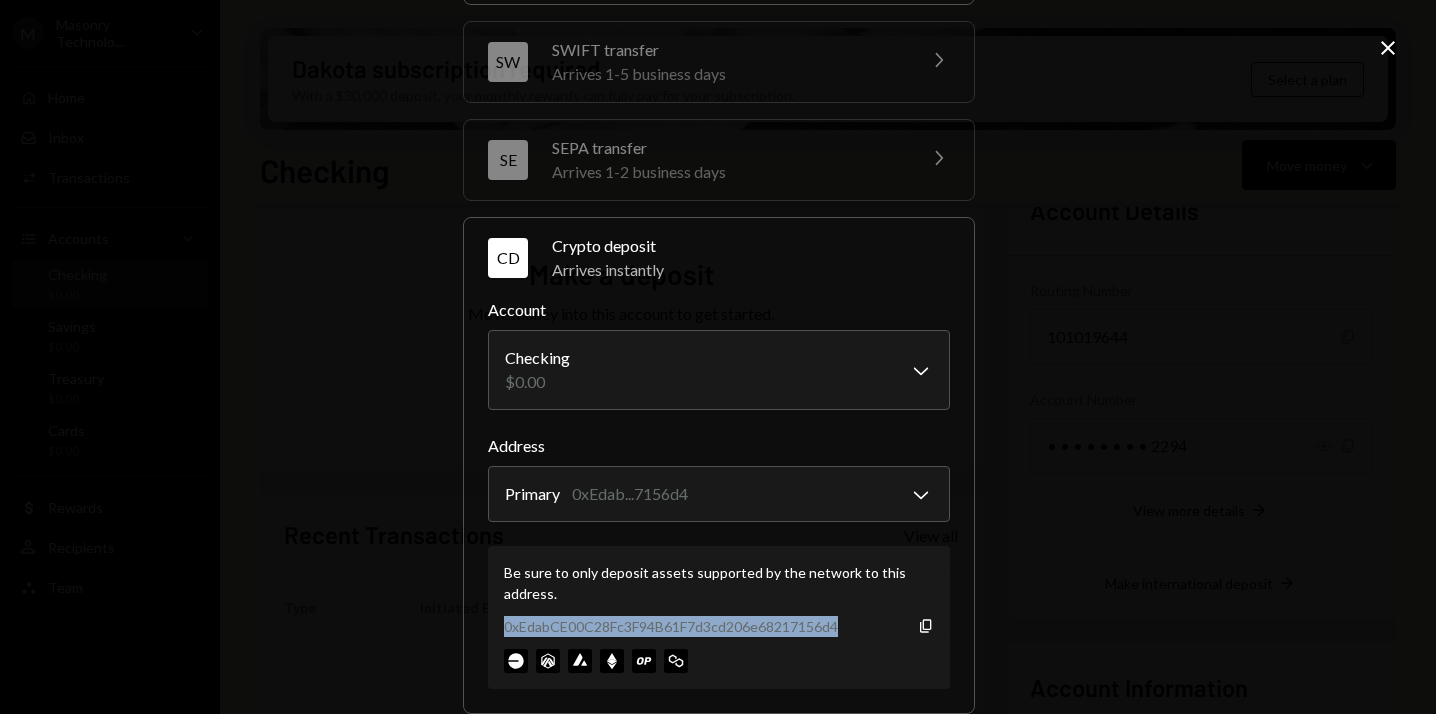click on "0xEdabCE00C28Fc3F94B61F7d3cd206e68217156d4" at bounding box center [671, 626] 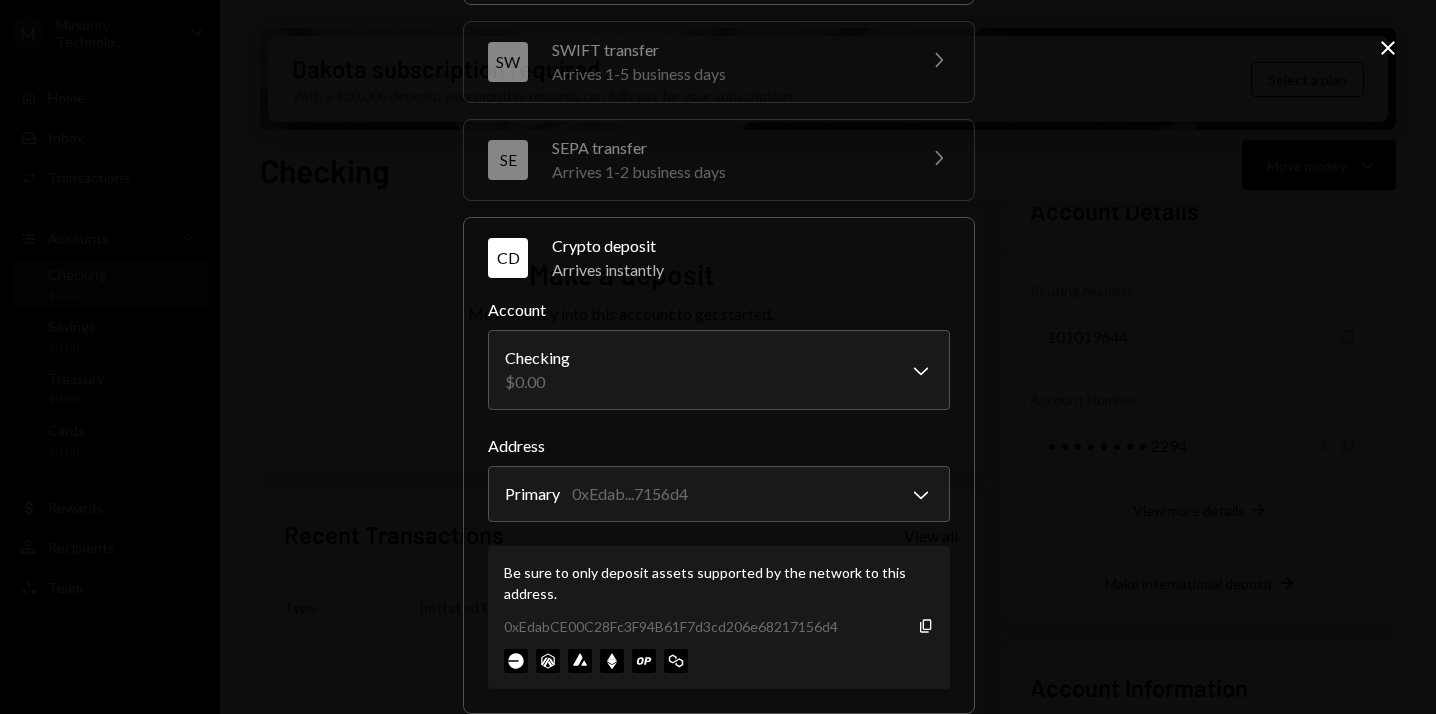 click on "Be sure to only deposit assets supported by the network to this address. 0xEdabCE00C28Fc3F94B61F7d3cd206e68217156d4 Copy" at bounding box center [719, 617] 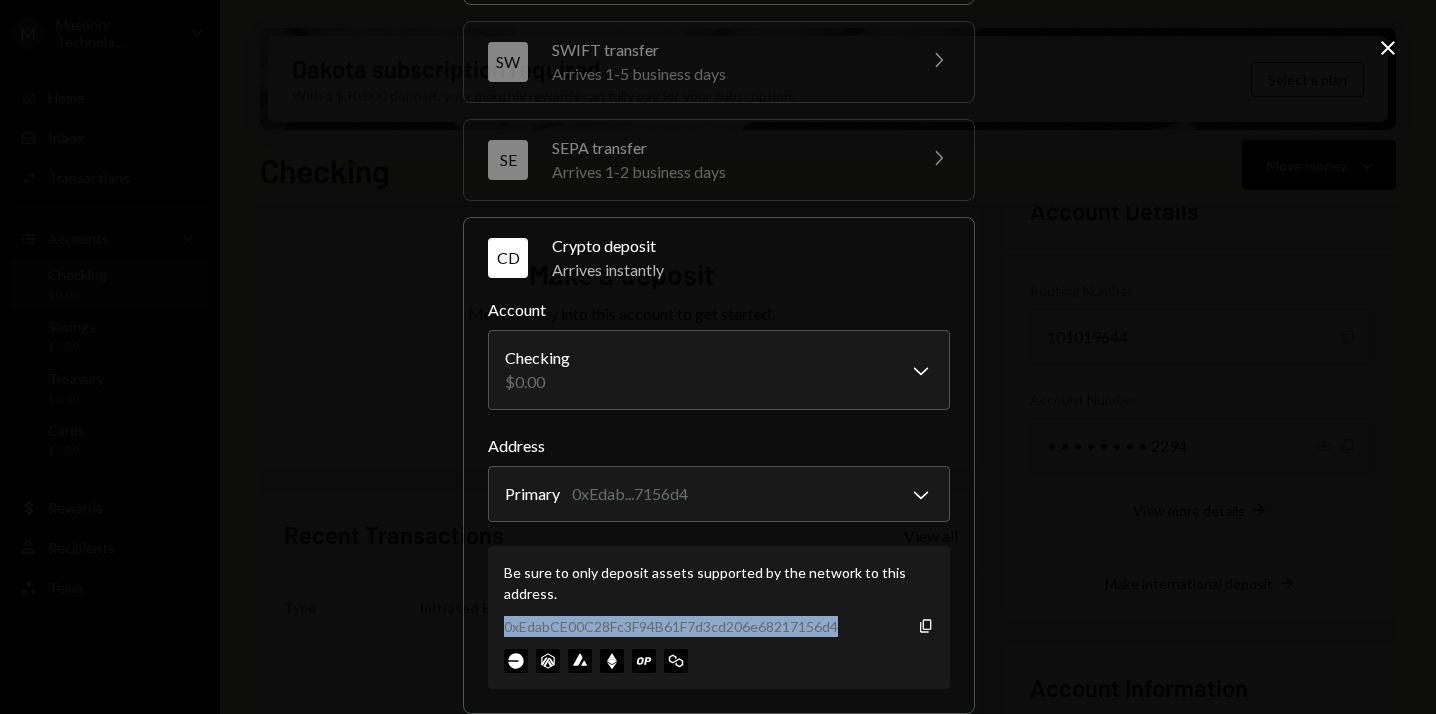 click on "0xEdabCE00C28Fc3F94B61F7d3cd206e68217156d4" at bounding box center [671, 626] 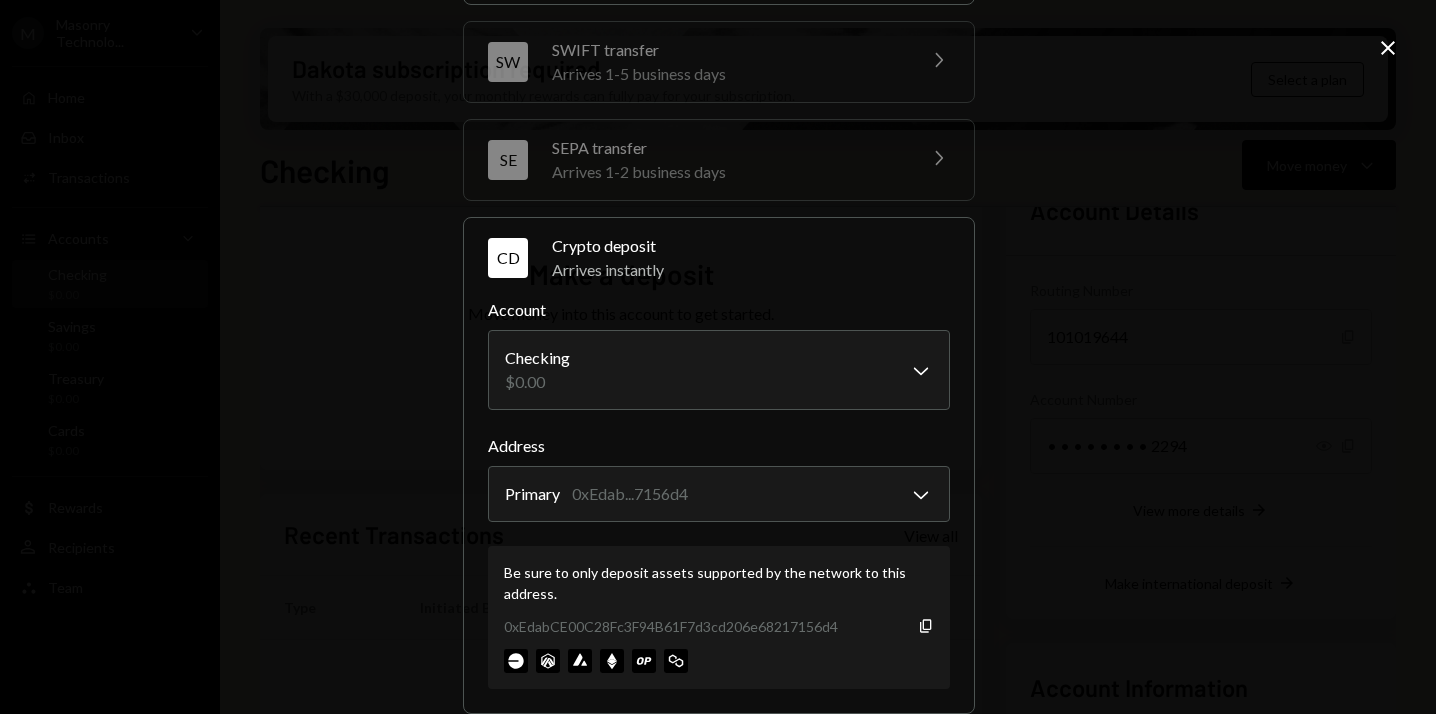click on "**********" at bounding box center (718, 357) 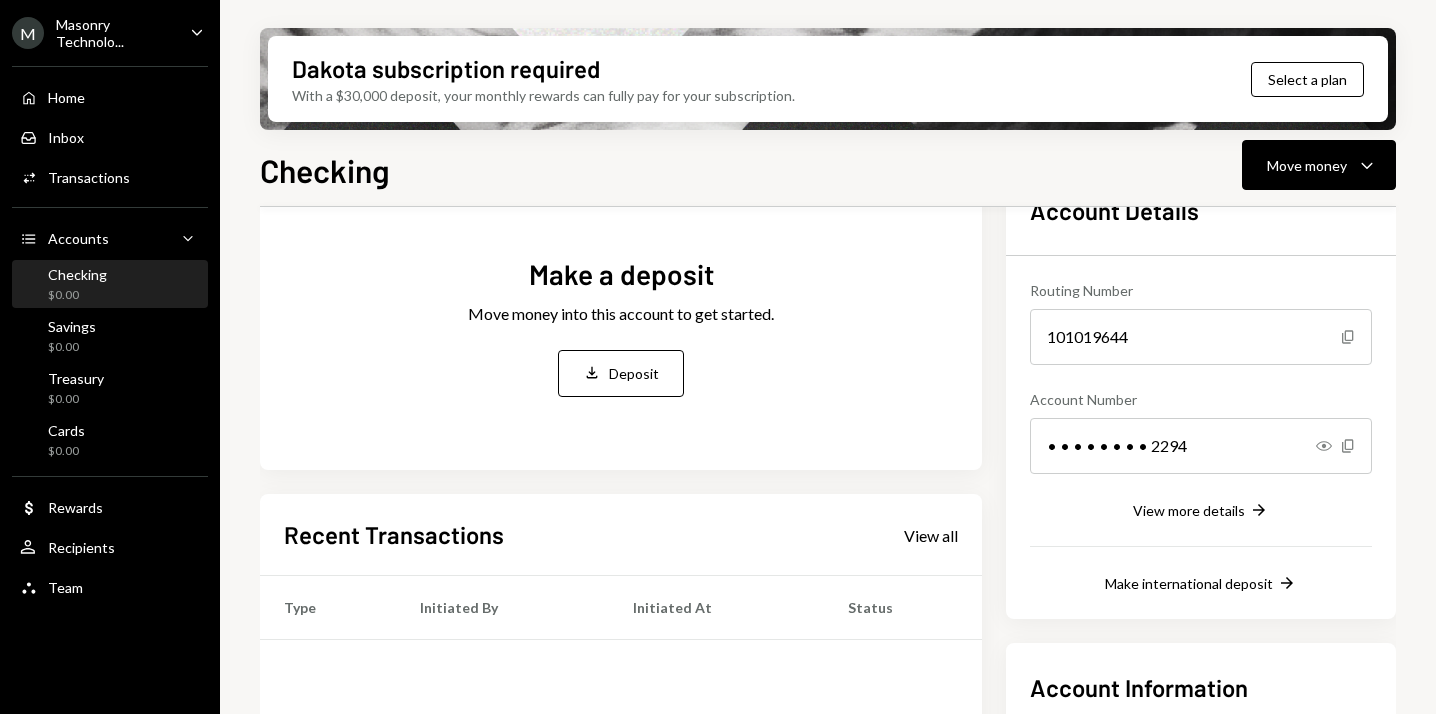 click on "Home Home Inbox Inbox Activities Transactions Accounts Accounts Caret Down Checking $0.00 Savings $0.00 Treasury $0.00 Cards $0.00 Dollar Rewards User Recipients Team Team" at bounding box center [110, 331] 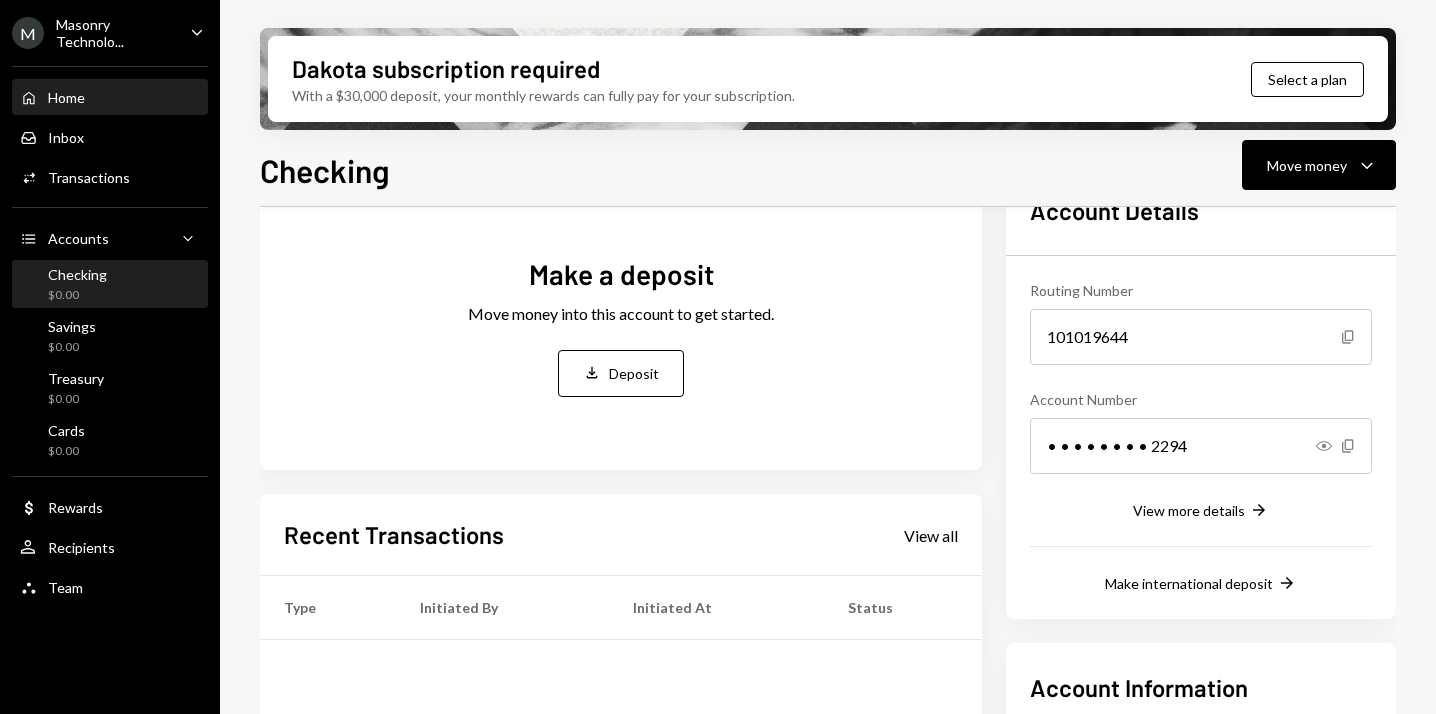 click on "Home Home" at bounding box center [110, 98] 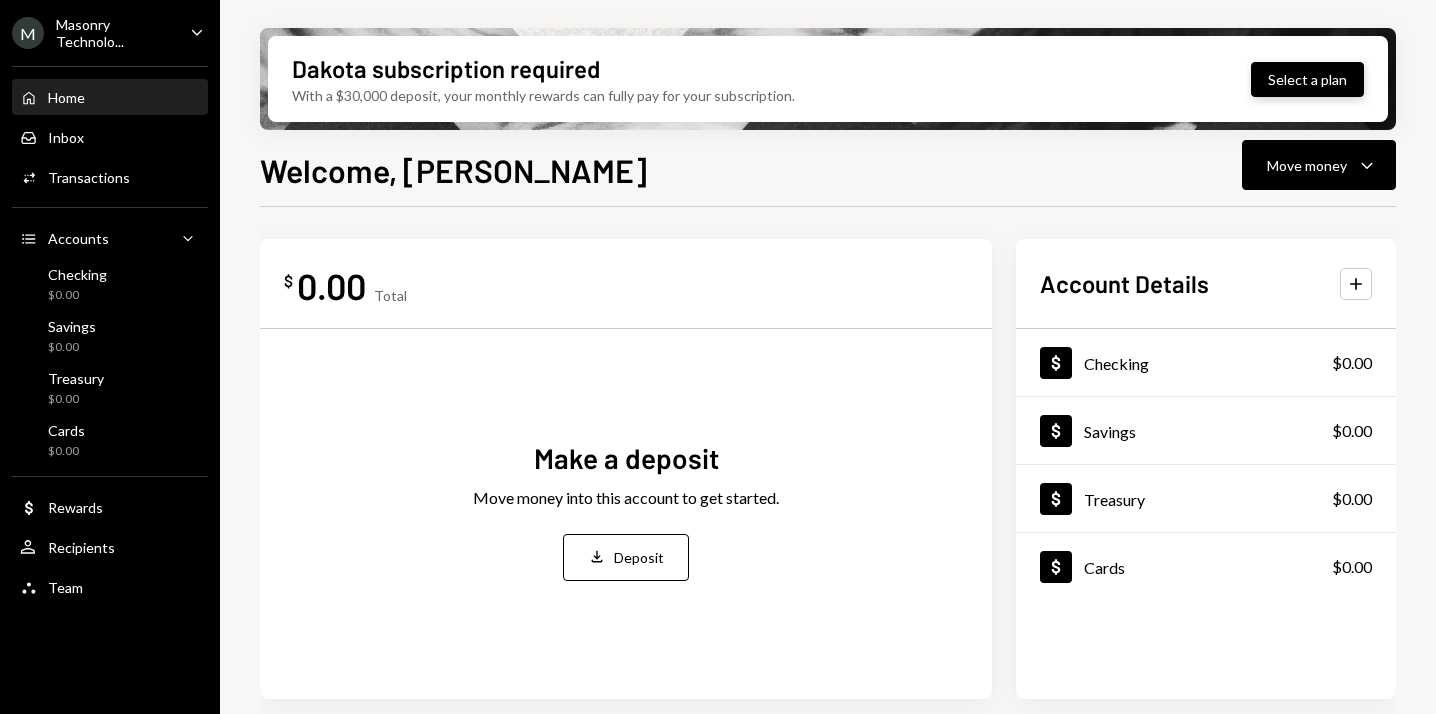 click on "Select a plan" at bounding box center [1307, 79] 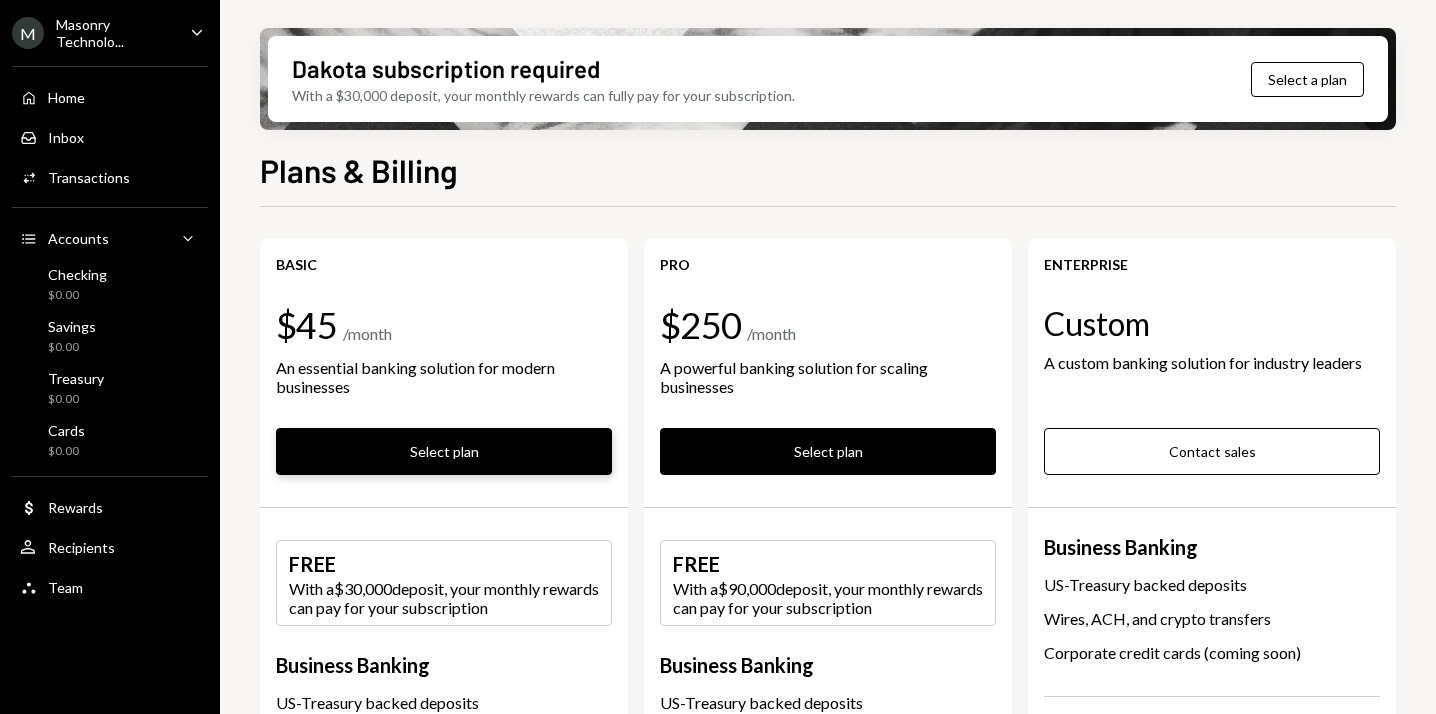 click on "Select plan" at bounding box center [444, 451] 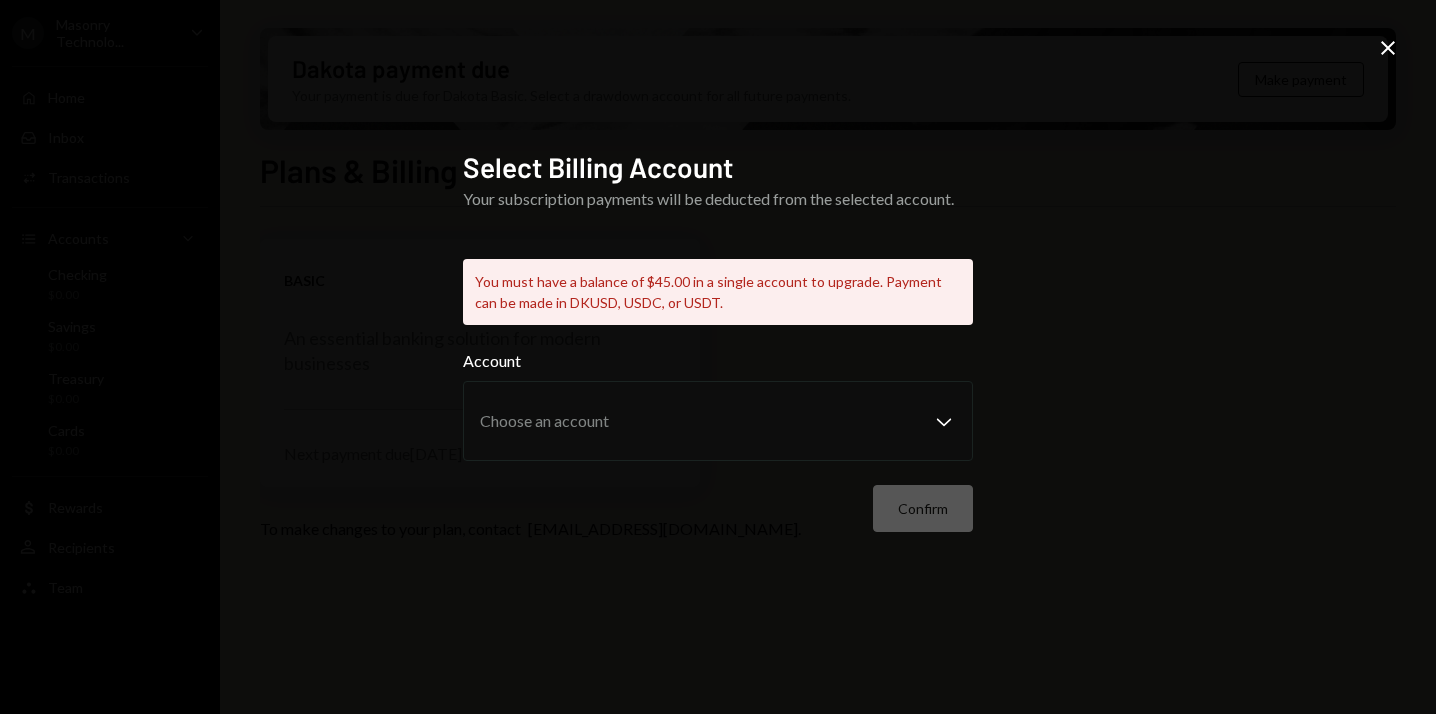 click on "Close" 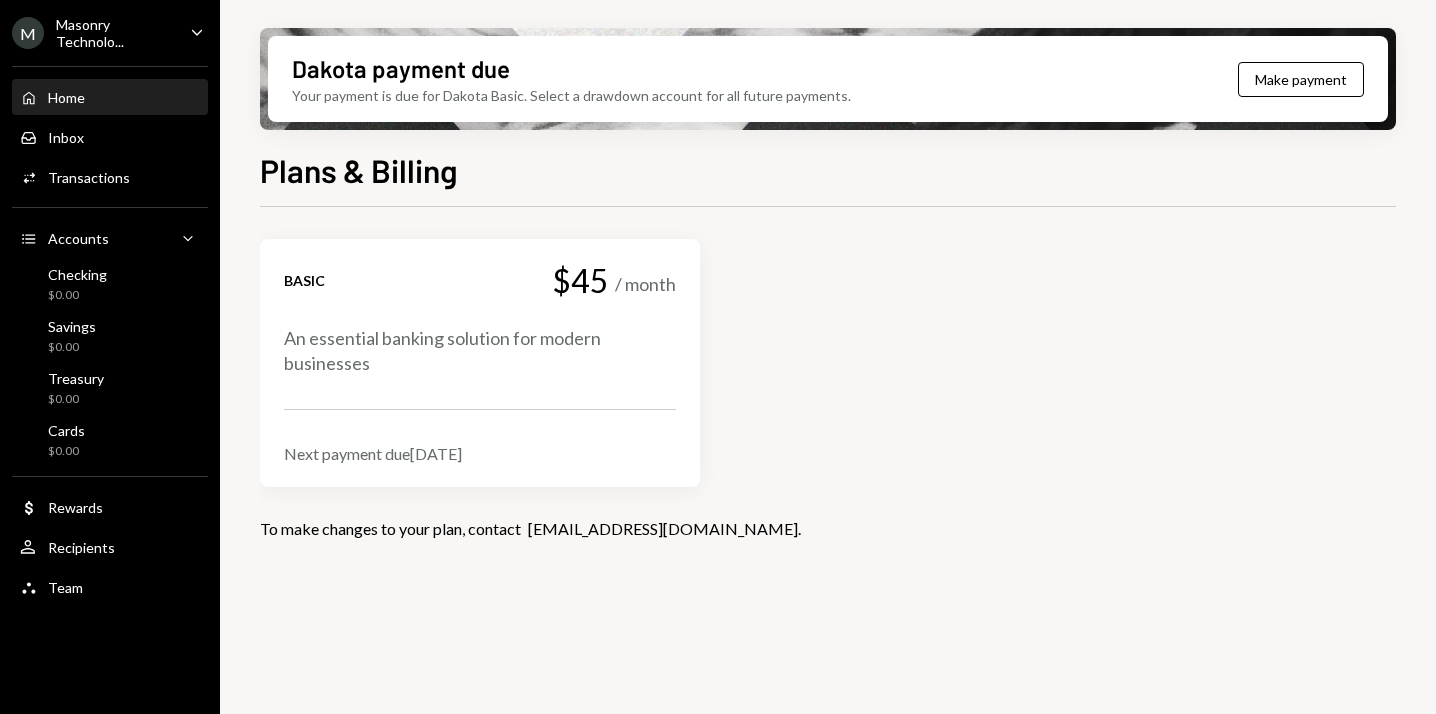 click on "Home Home" at bounding box center (110, 98) 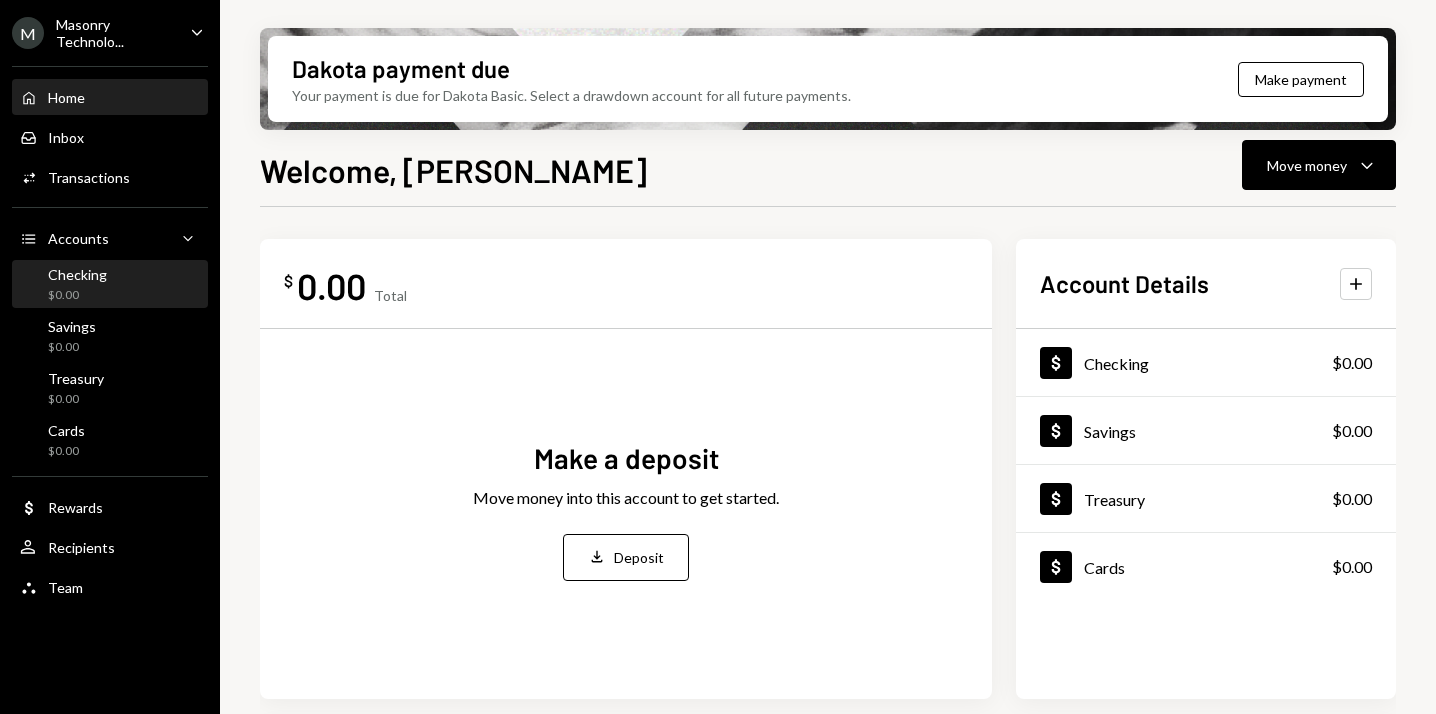 click on "Checking $0.00" at bounding box center [110, 285] 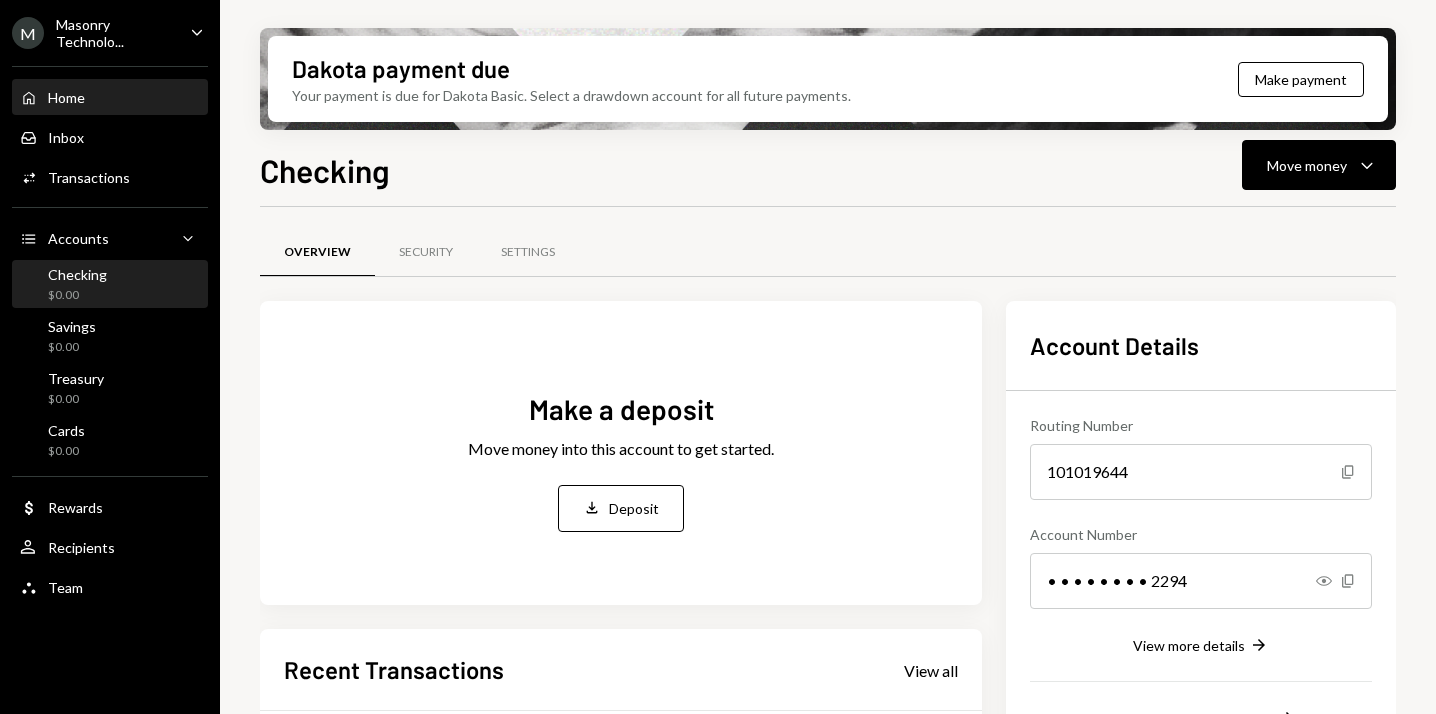click on "Home Home" at bounding box center [110, 98] 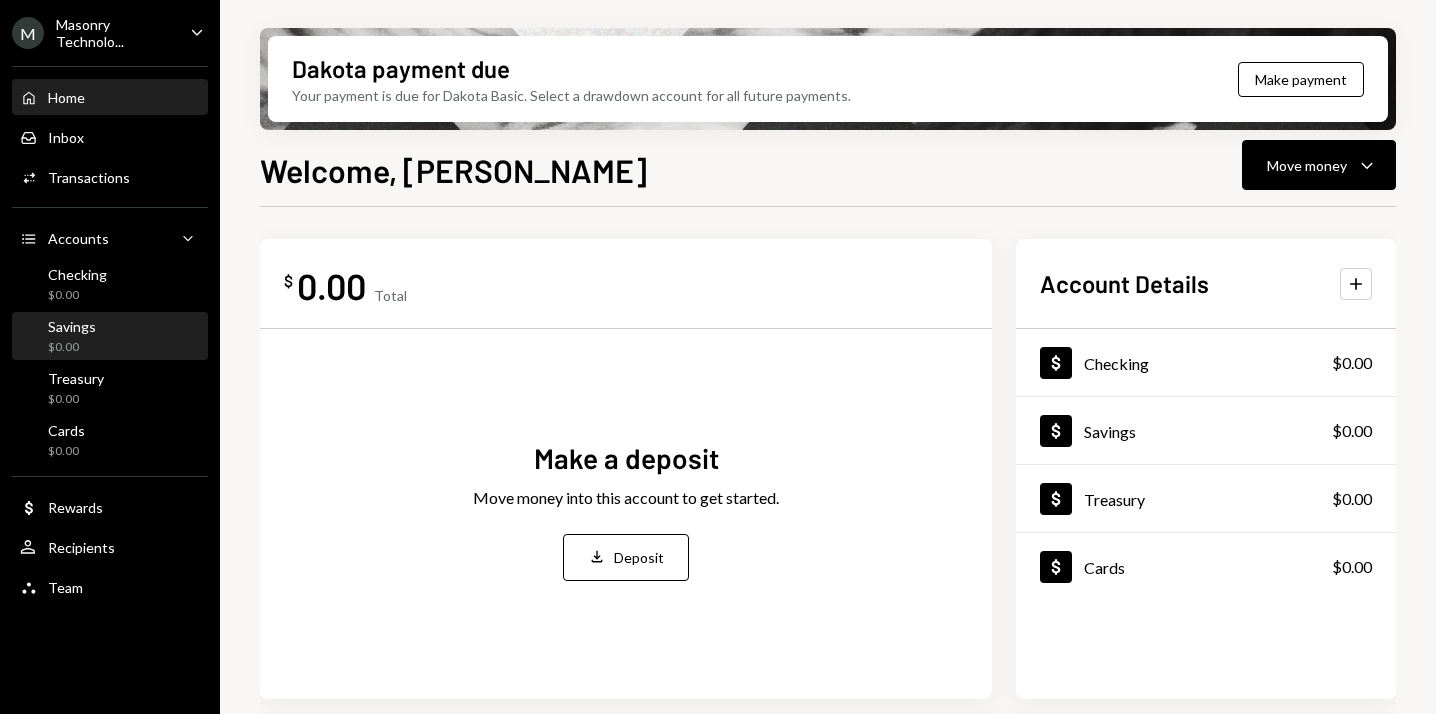 click on "$0.00" at bounding box center (72, 347) 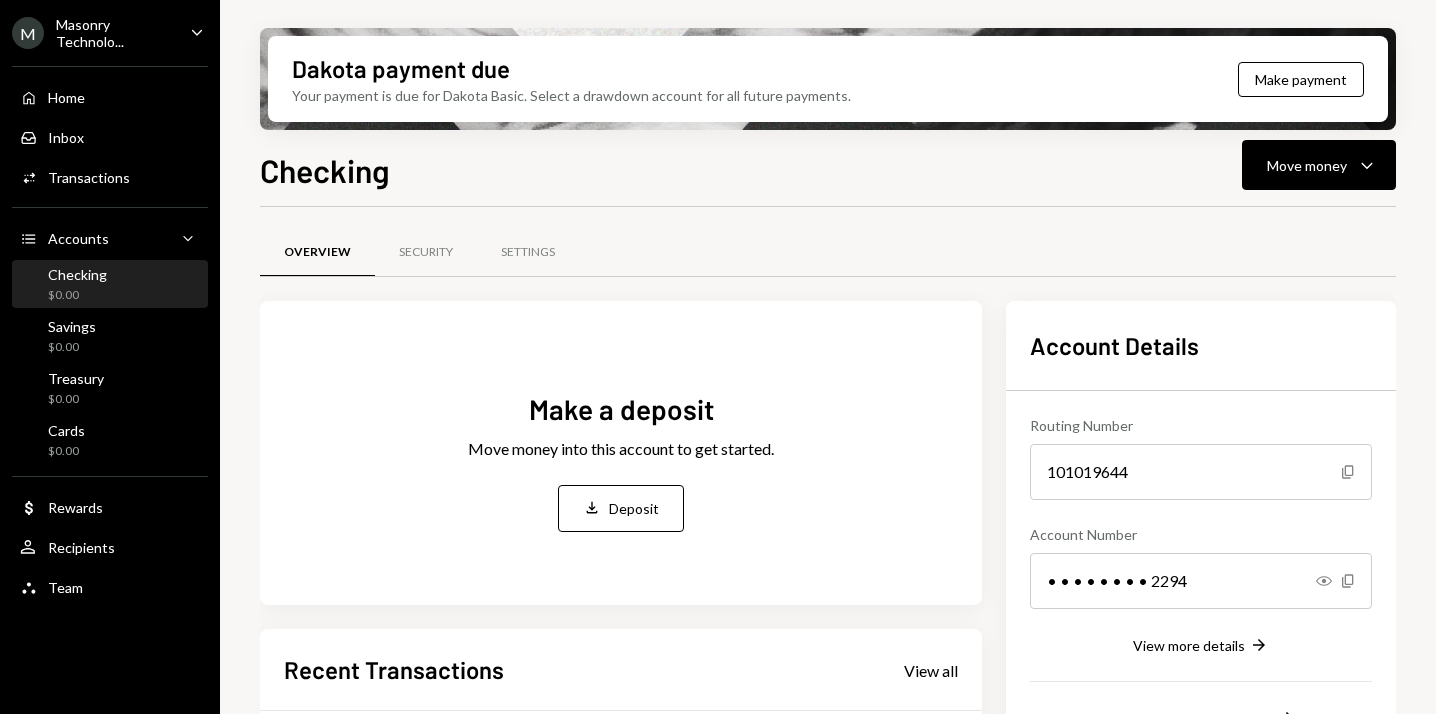 scroll, scrollTop: 0, scrollLeft: 0, axis: both 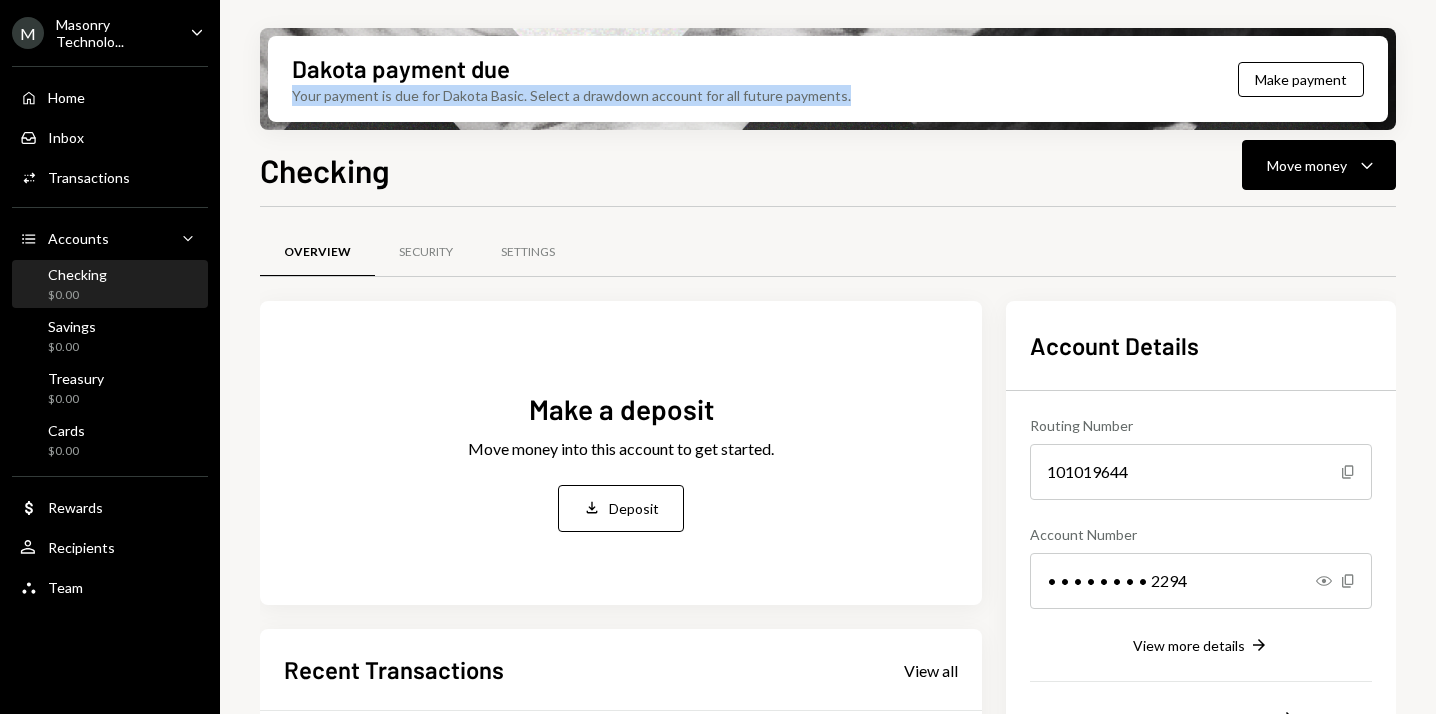 drag, startPoint x: 866, startPoint y: 107, endPoint x: 552, endPoint y: 41, distance: 320.86133 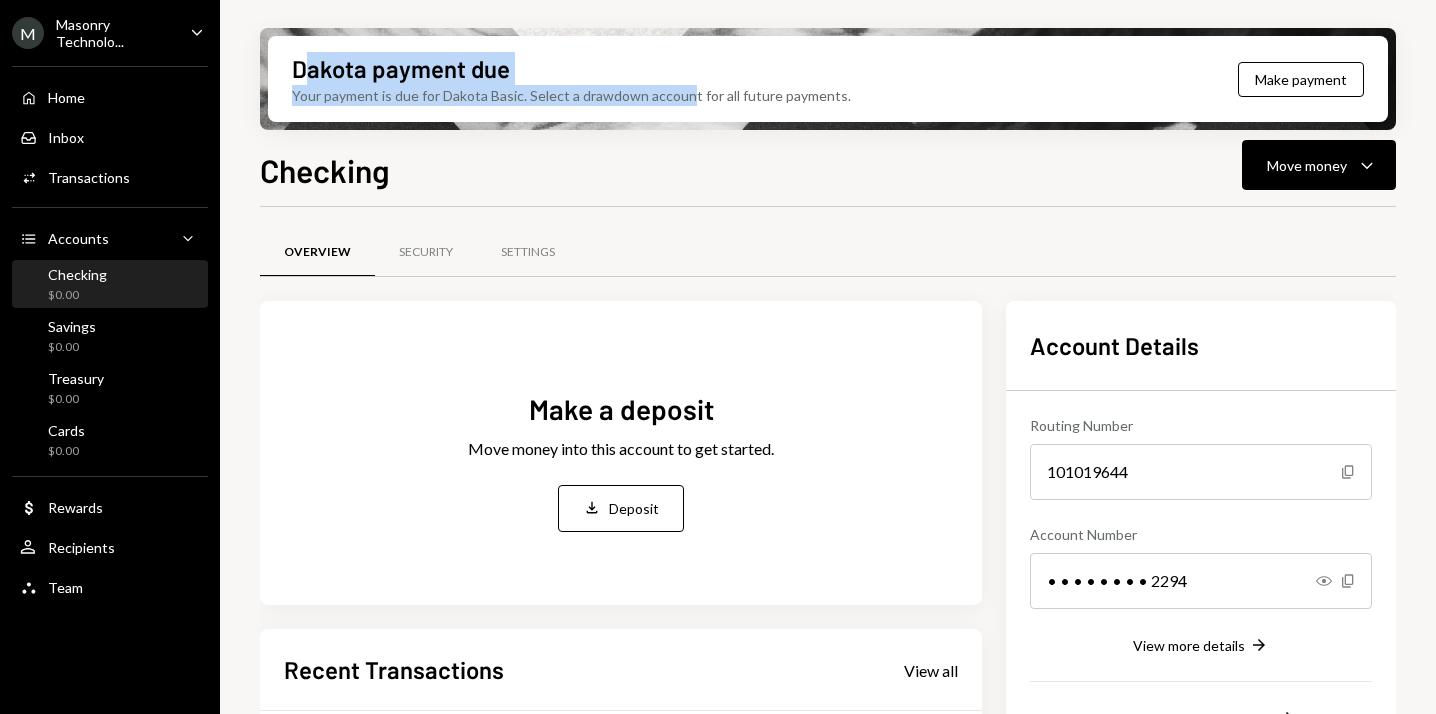 drag, startPoint x: 312, startPoint y: 65, endPoint x: 681, endPoint y: 96, distance: 370.29987 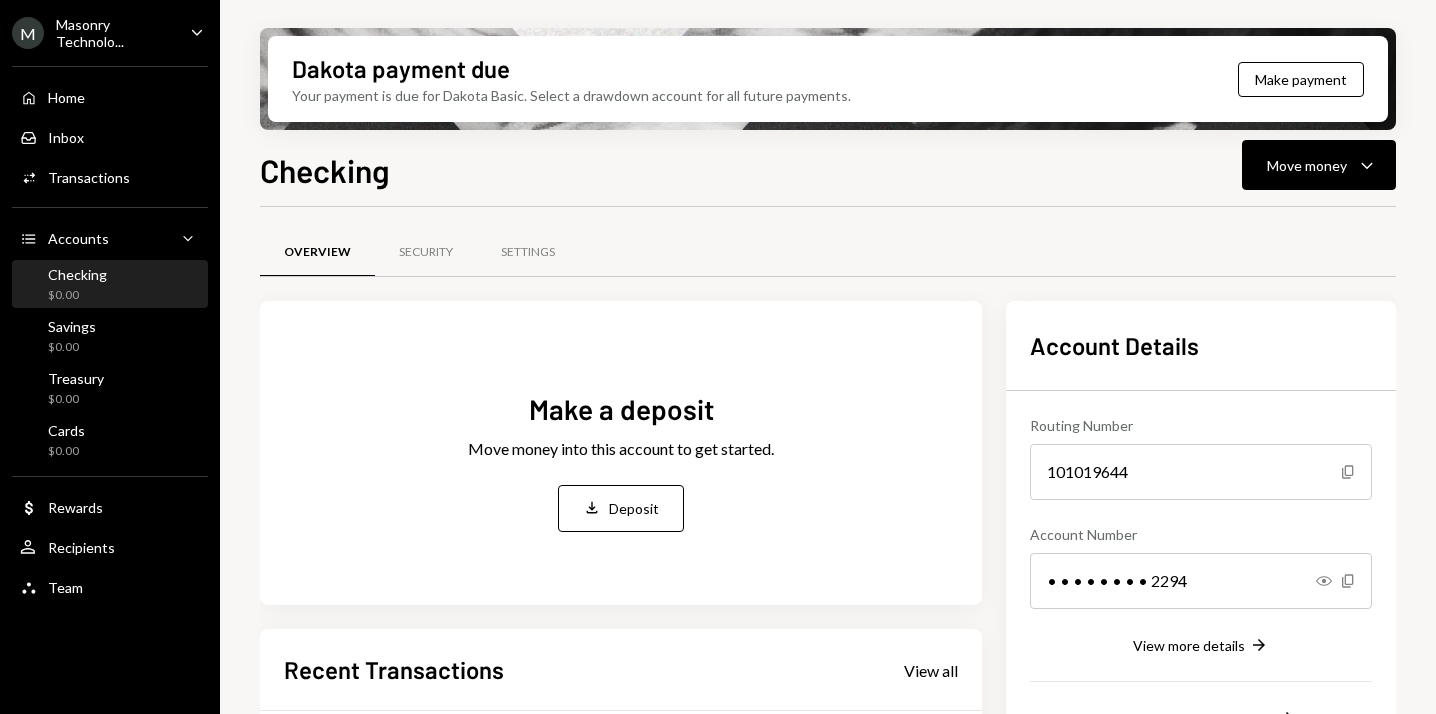 scroll, scrollTop: 398, scrollLeft: 0, axis: vertical 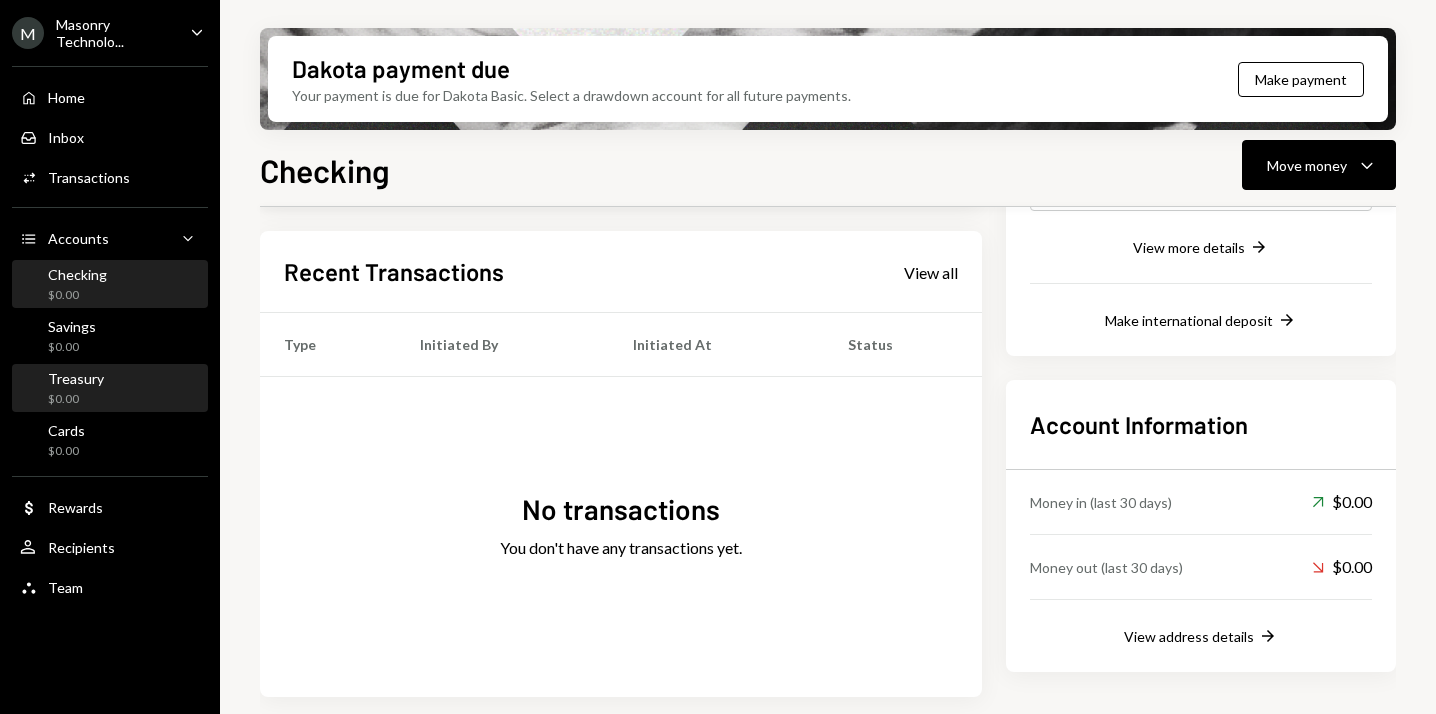 click on "Treasury $0.00" at bounding box center [110, 389] 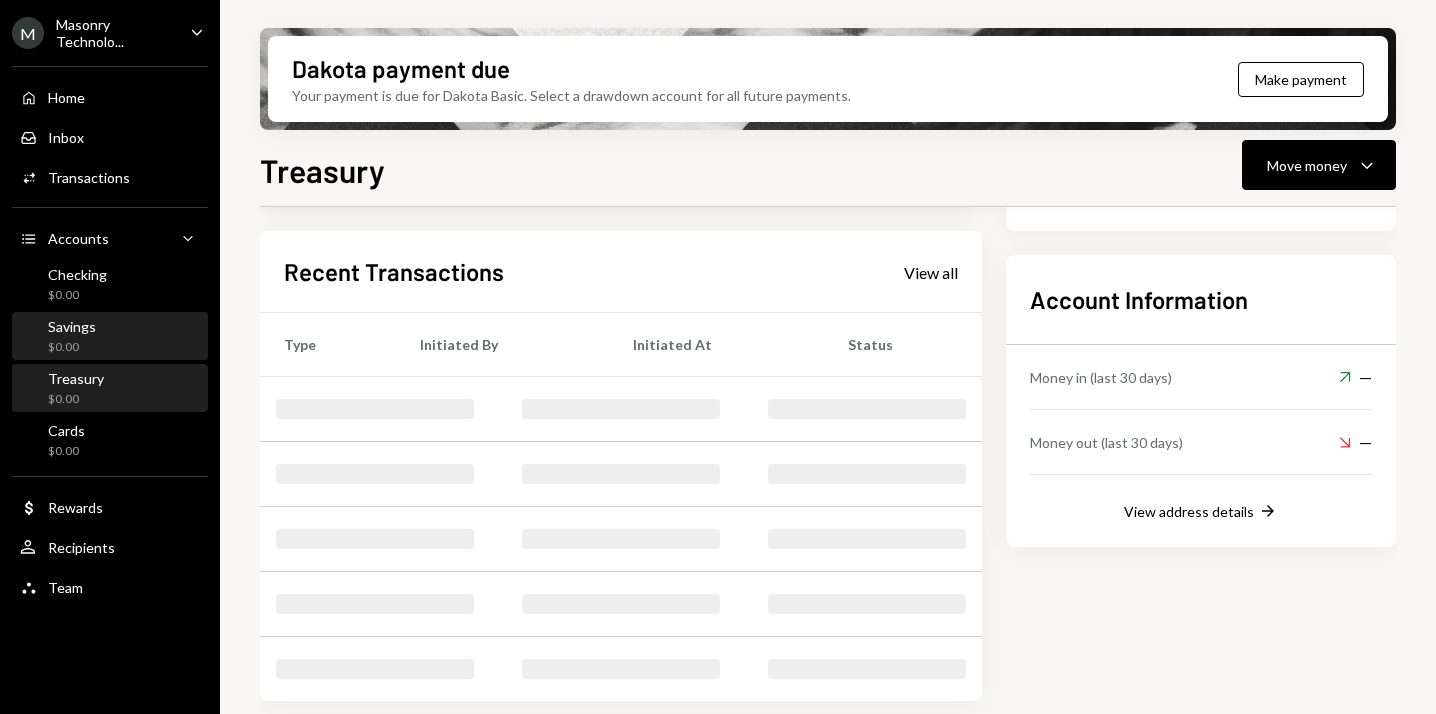click on "Savings $0.00" at bounding box center (110, 337) 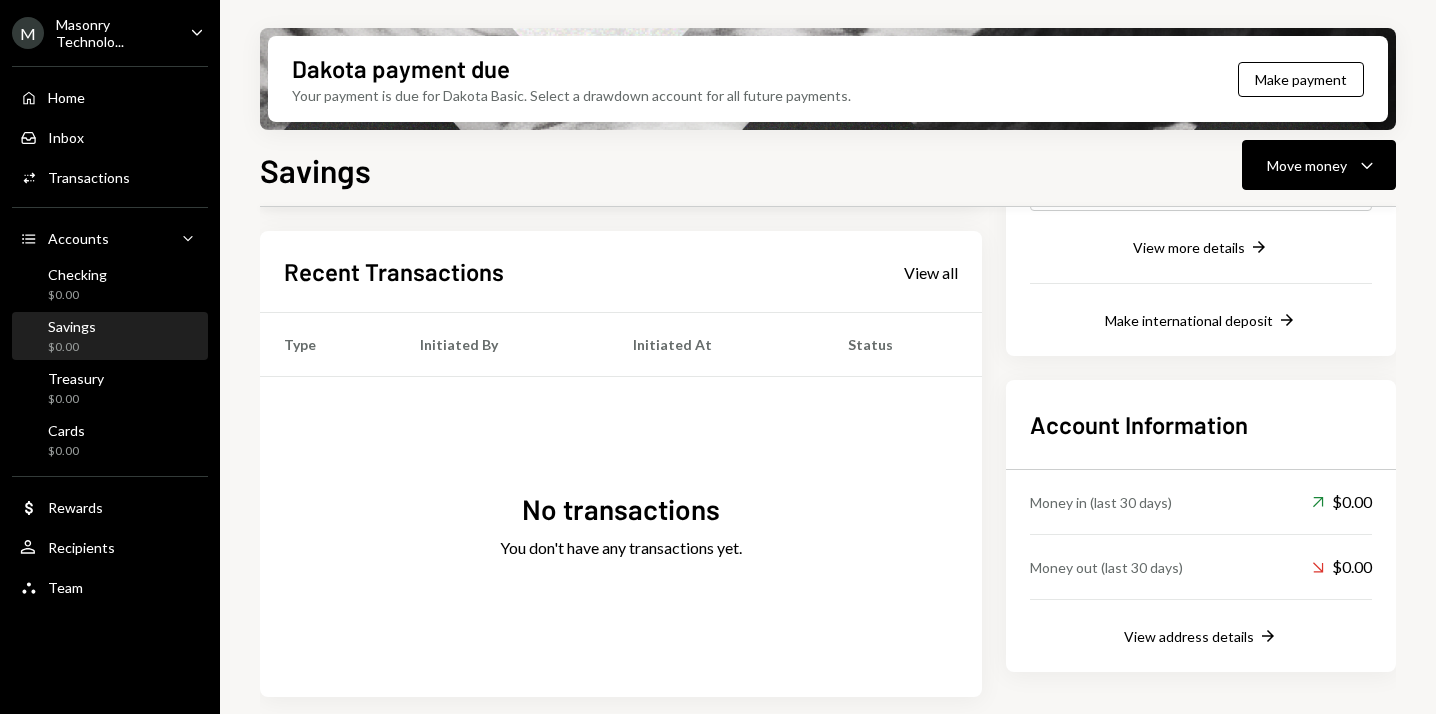 click on "Savings $0.00" at bounding box center (110, 337) 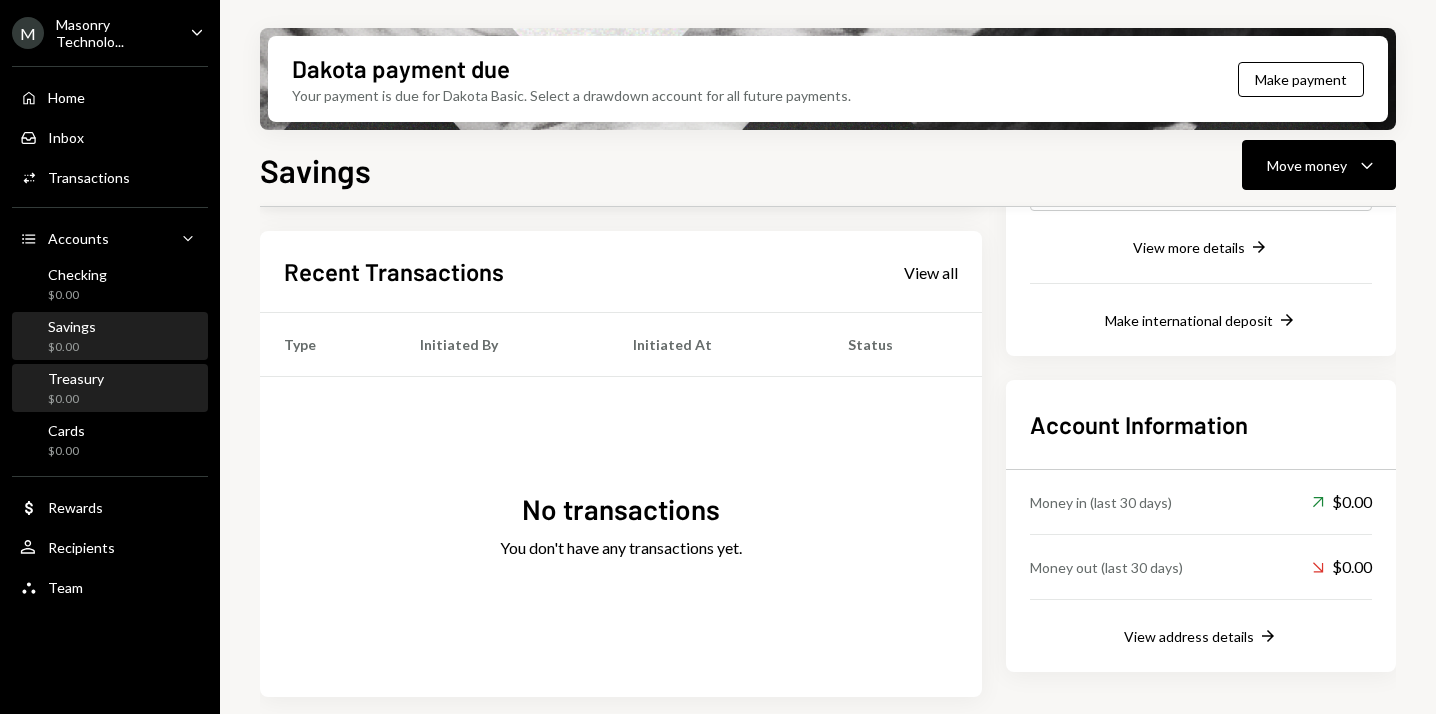 click on "Treasury $0.00" at bounding box center [110, 389] 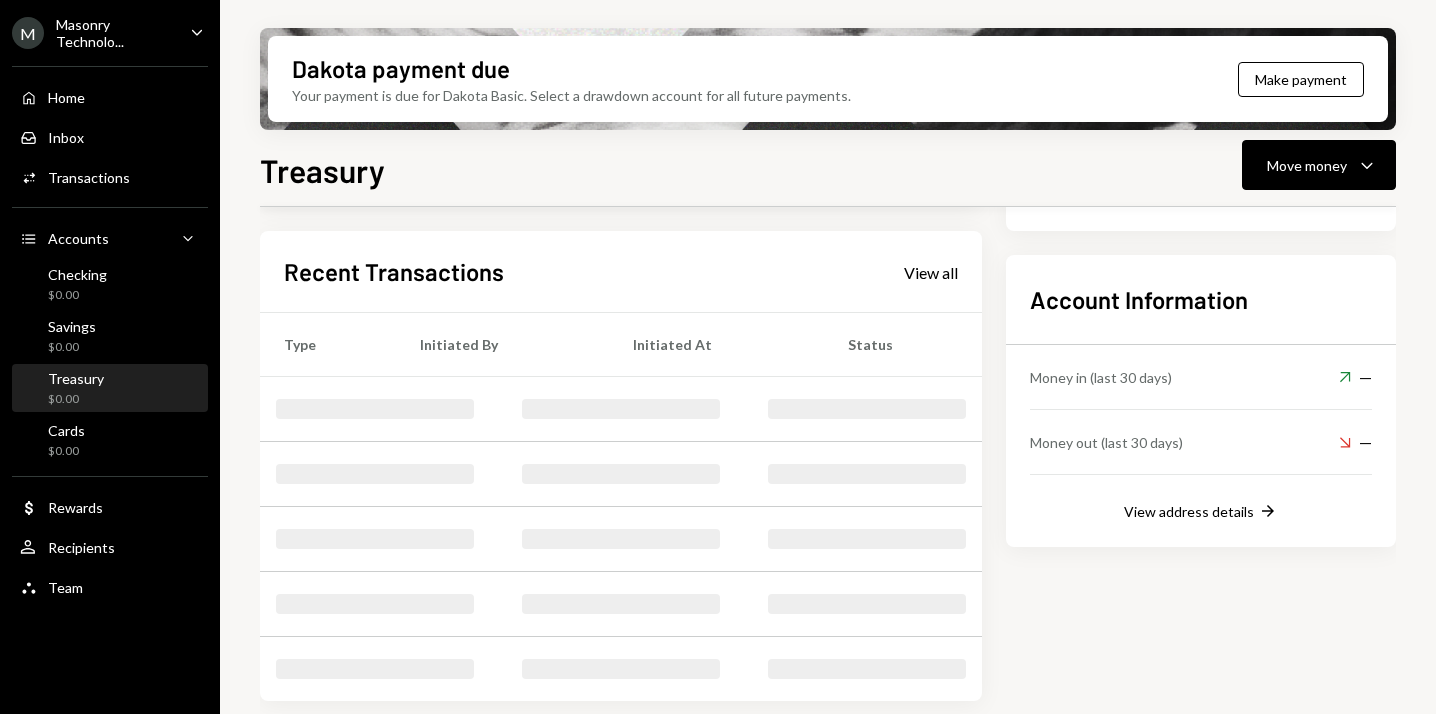 scroll, scrollTop: 398, scrollLeft: 0, axis: vertical 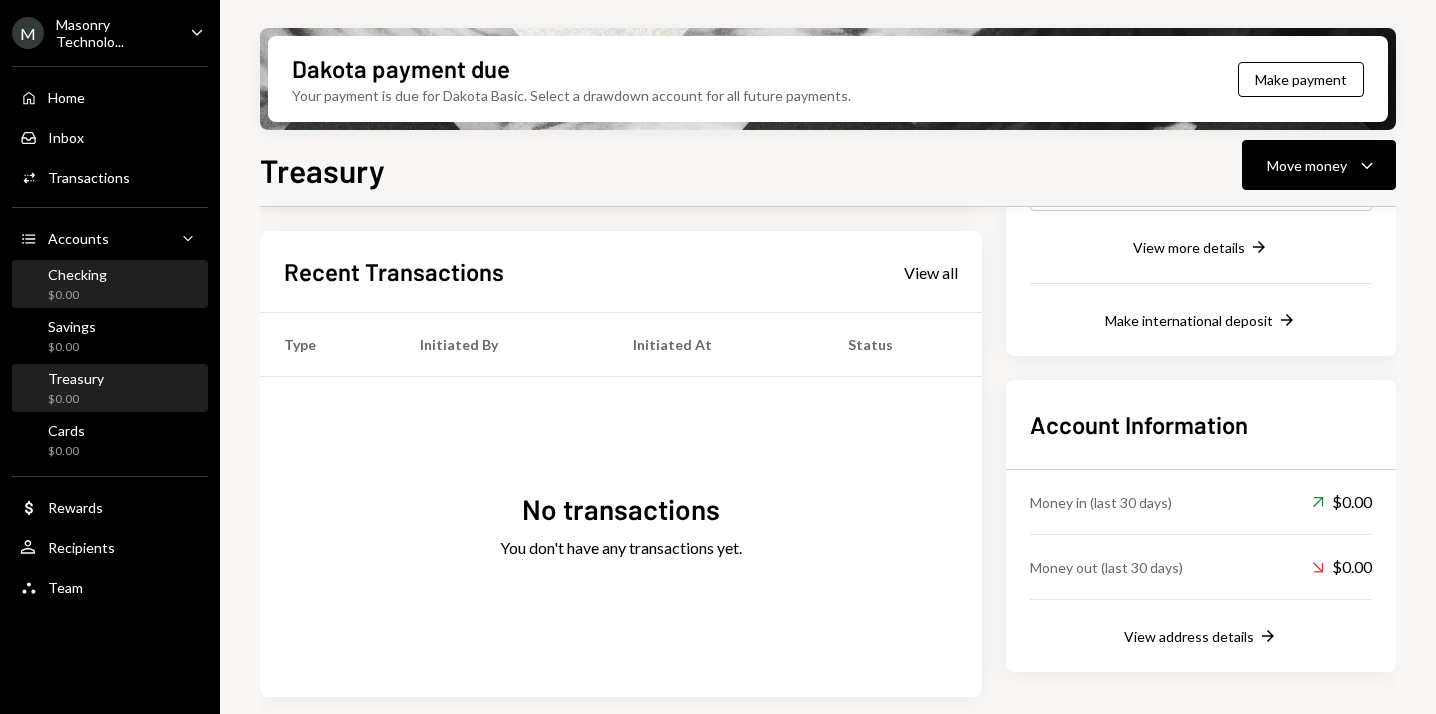 click on "Checking $0.00" at bounding box center [110, 285] 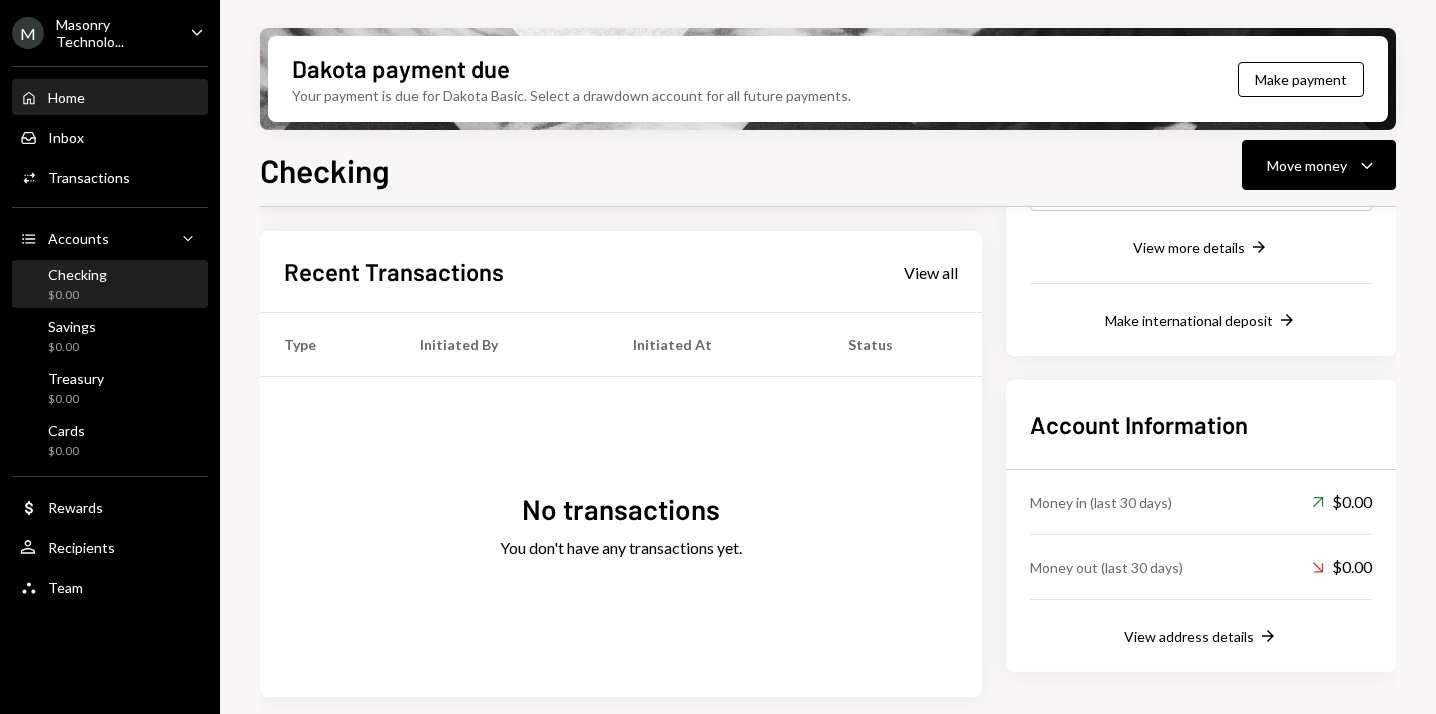 click on "Home Home" at bounding box center [110, 98] 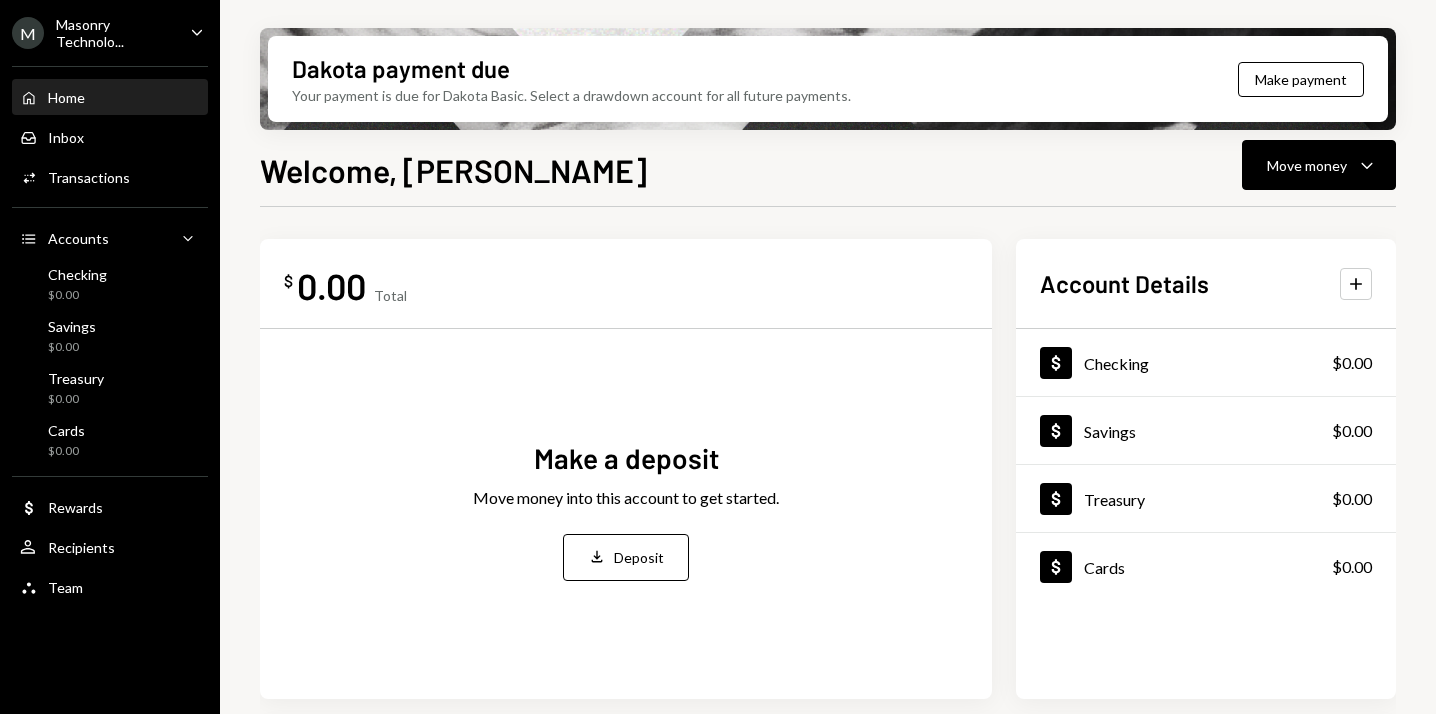 scroll, scrollTop: 0, scrollLeft: 0, axis: both 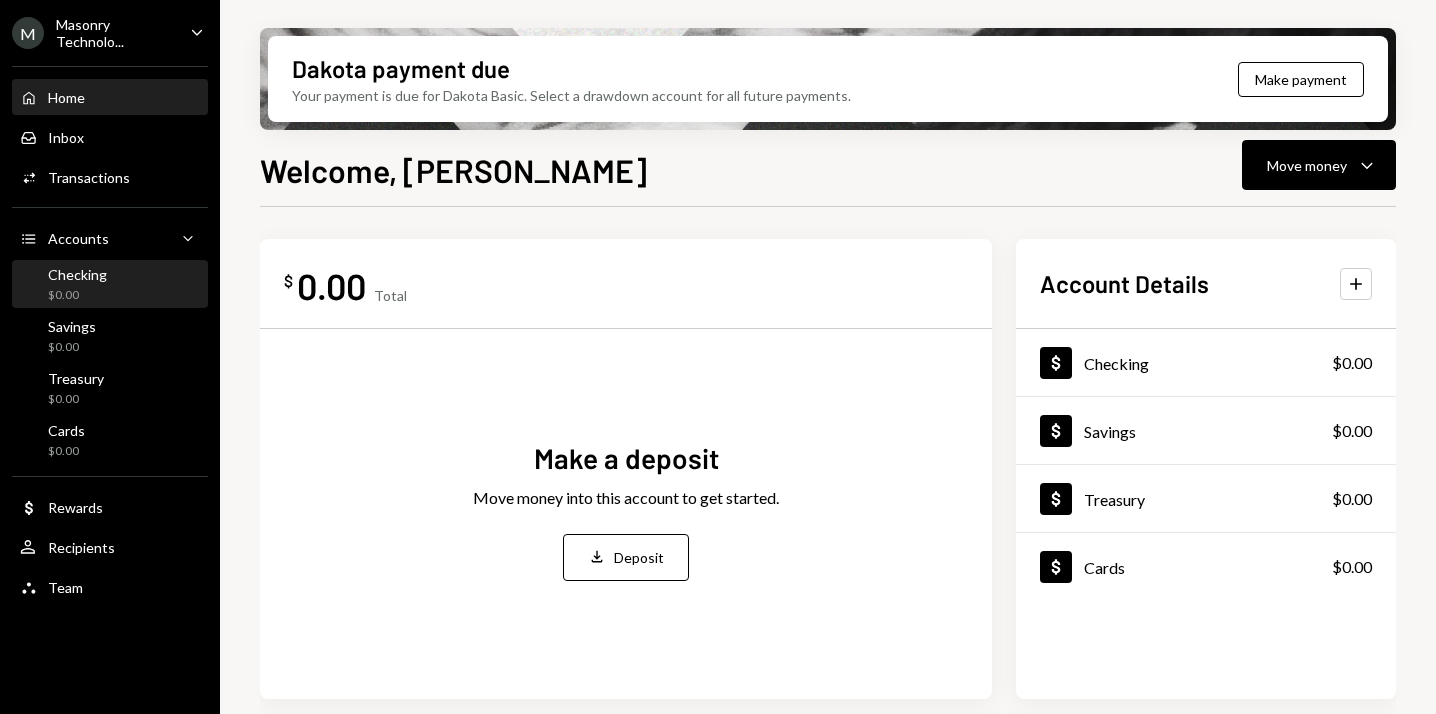 click on "Checking $0.00" at bounding box center (110, 285) 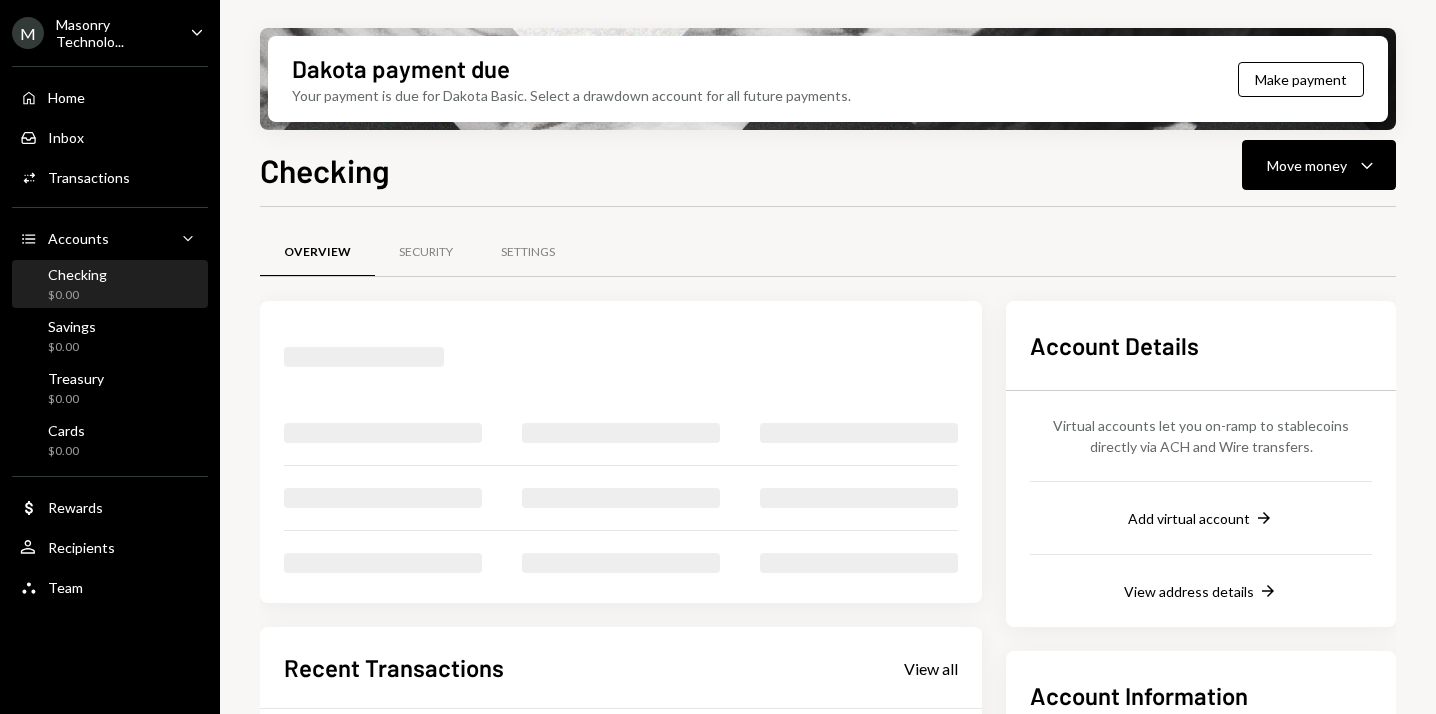 click on "Savings $0.00" at bounding box center [110, 337] 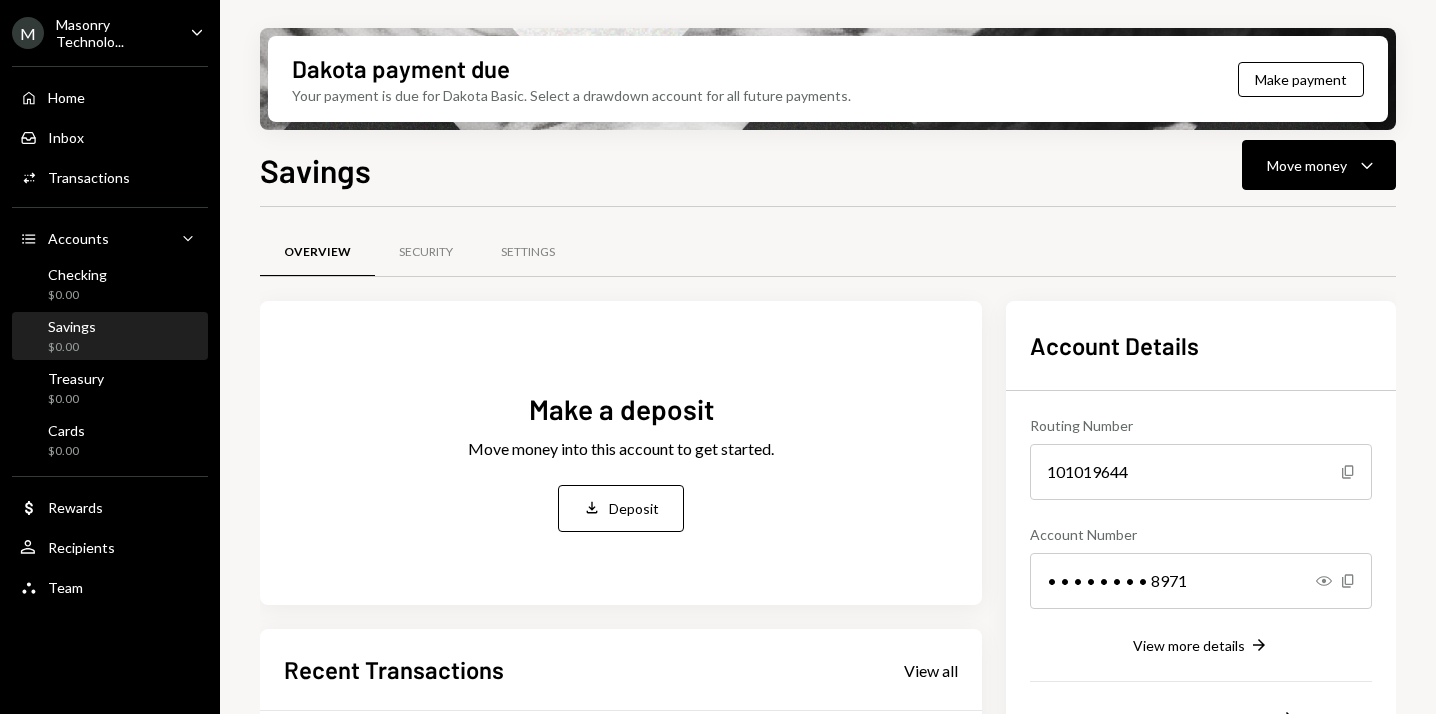 scroll, scrollTop: 398, scrollLeft: 0, axis: vertical 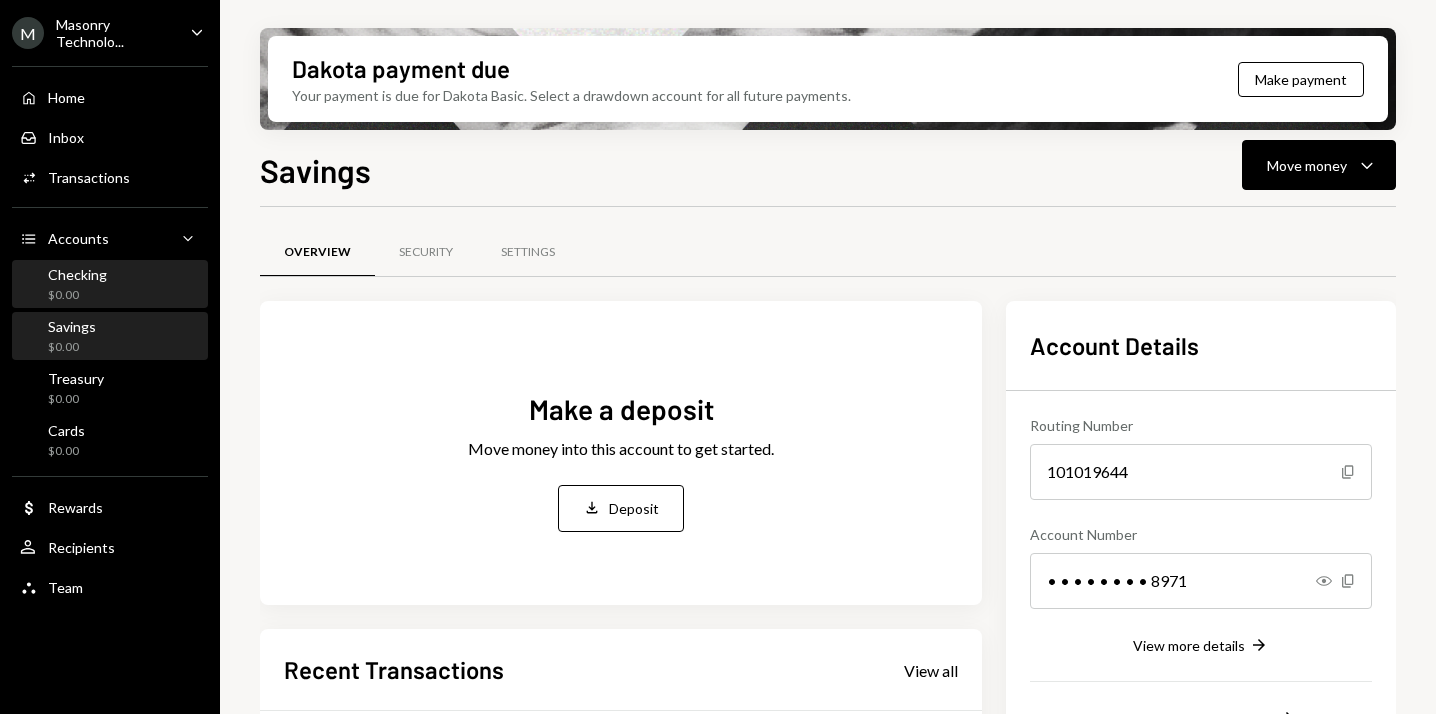 click on "Checking $0.00" at bounding box center [110, 285] 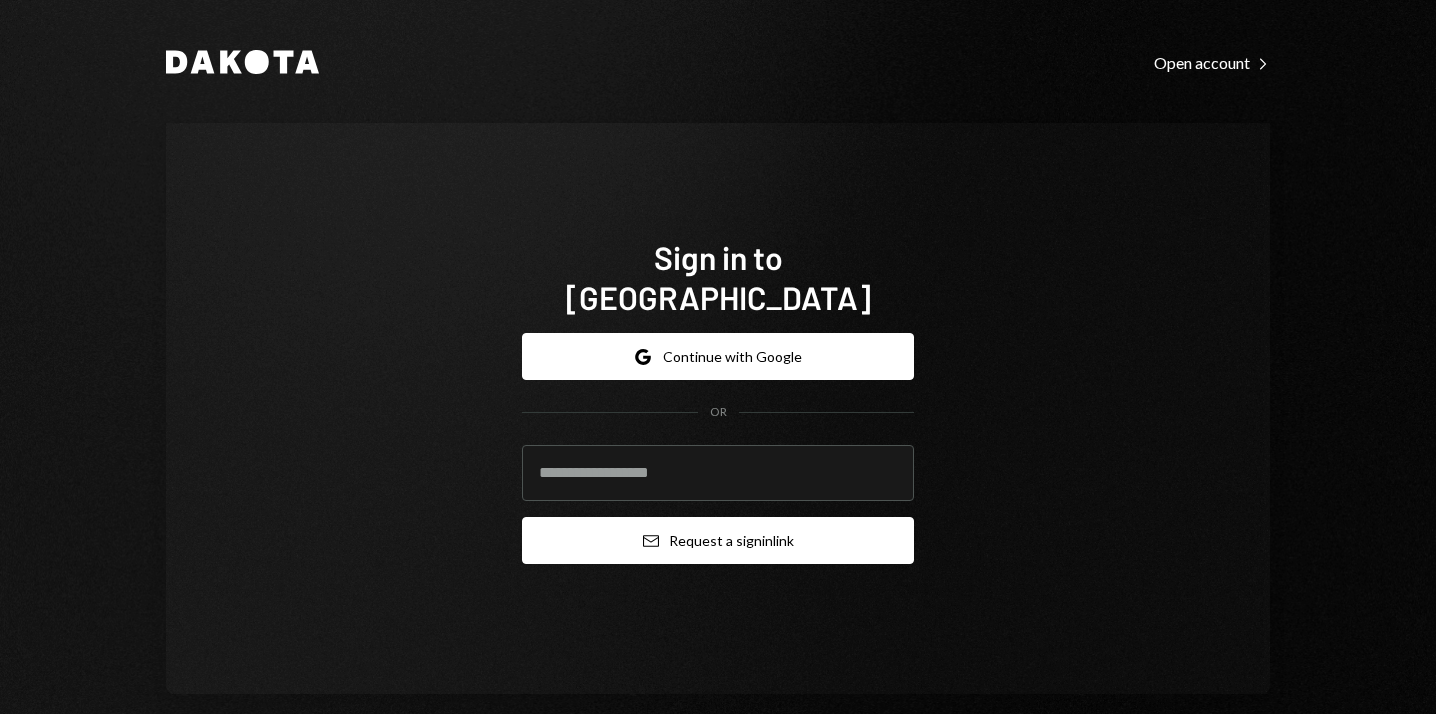 type on "**********" 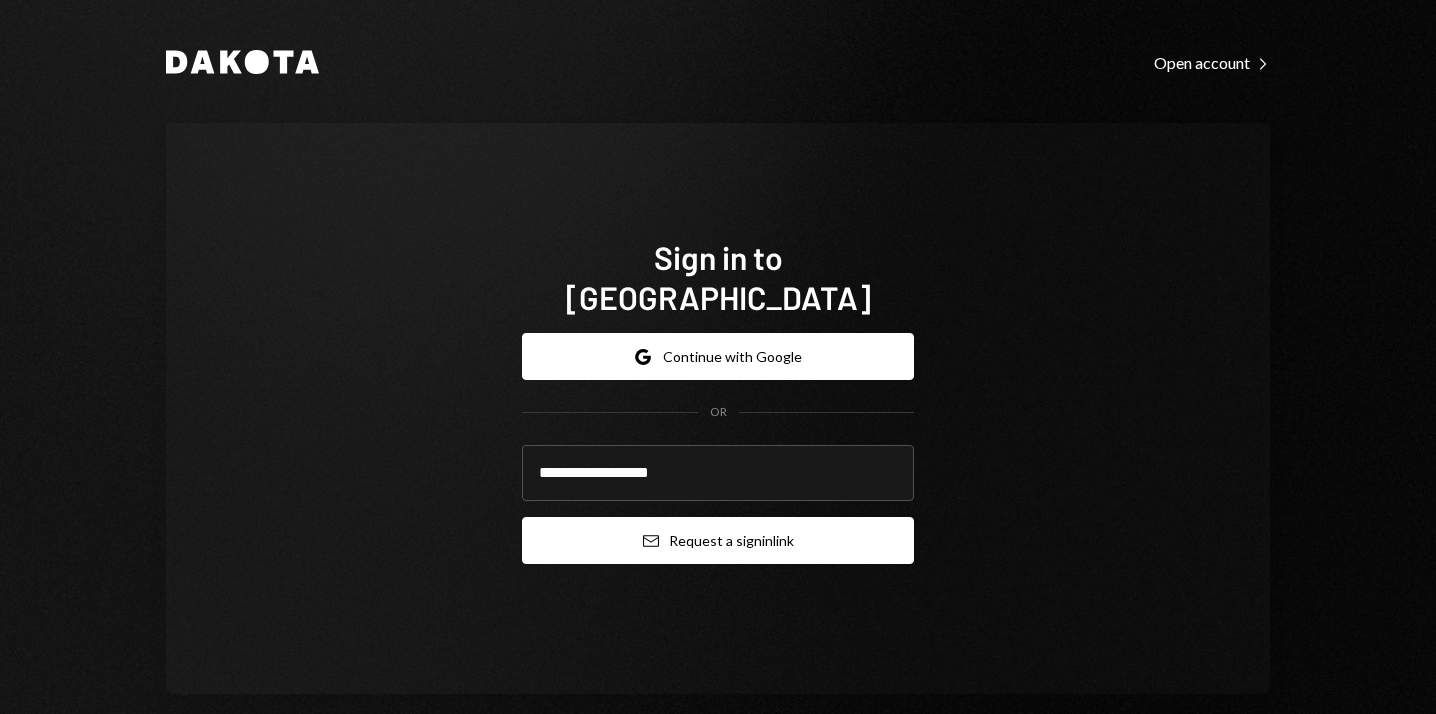 click on "Email Request a sign  in  link" at bounding box center (718, 540) 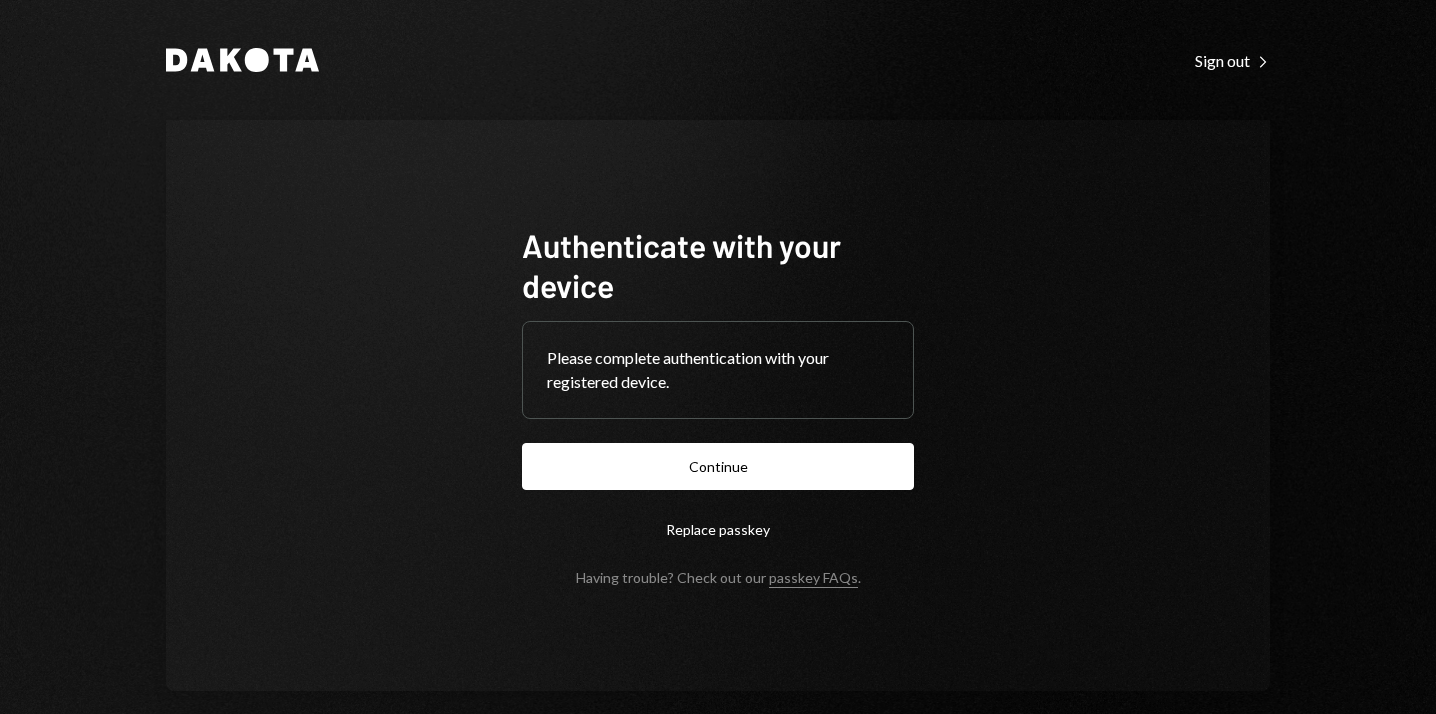 scroll, scrollTop: 0, scrollLeft: 0, axis: both 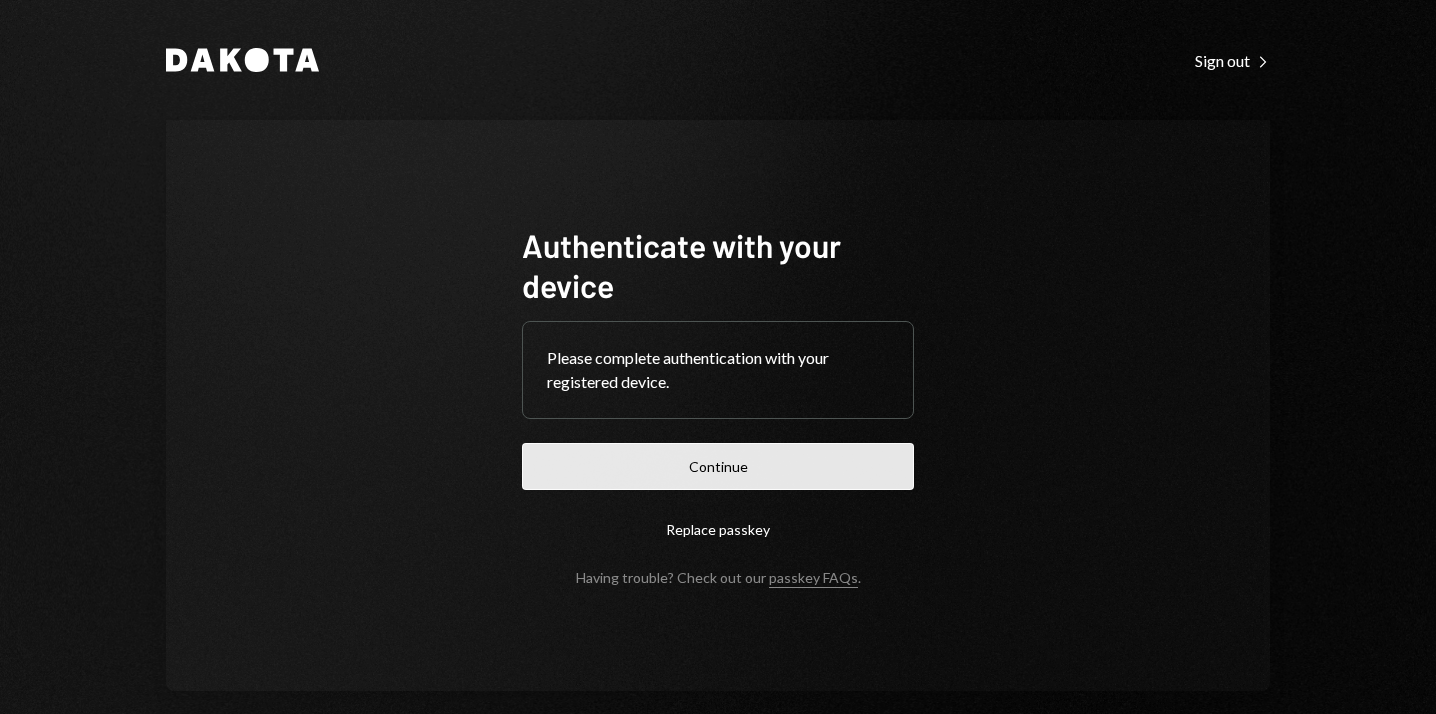 click on "Continue" at bounding box center [718, 466] 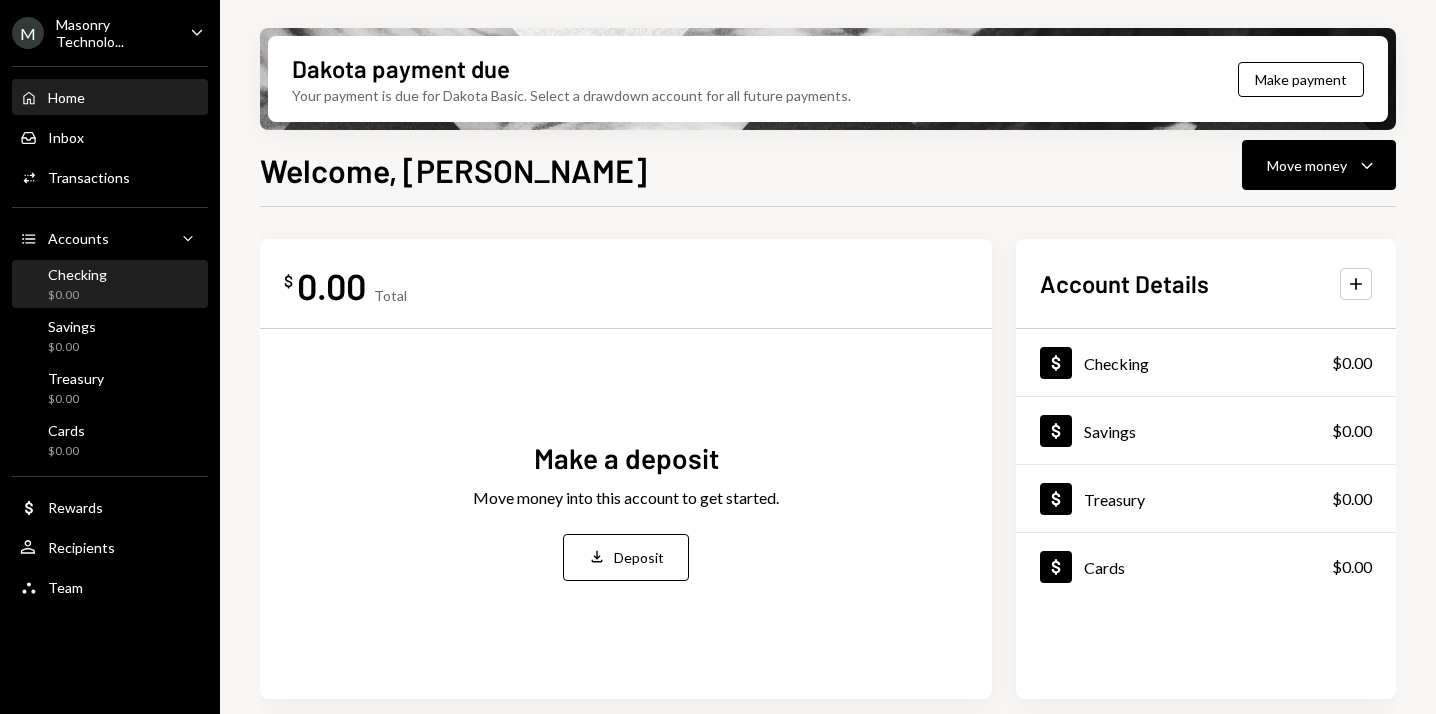 click on "Checking $0.00" at bounding box center [110, 285] 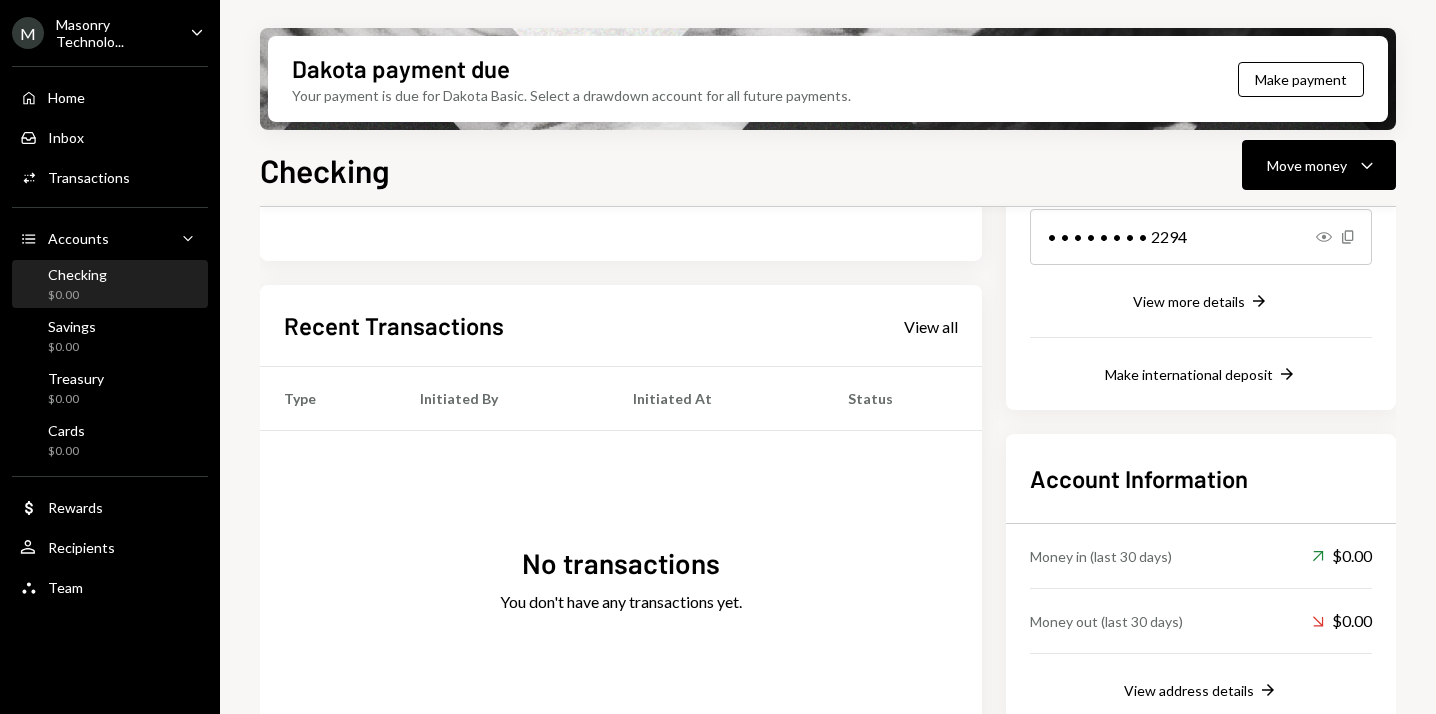 scroll, scrollTop: 150, scrollLeft: 0, axis: vertical 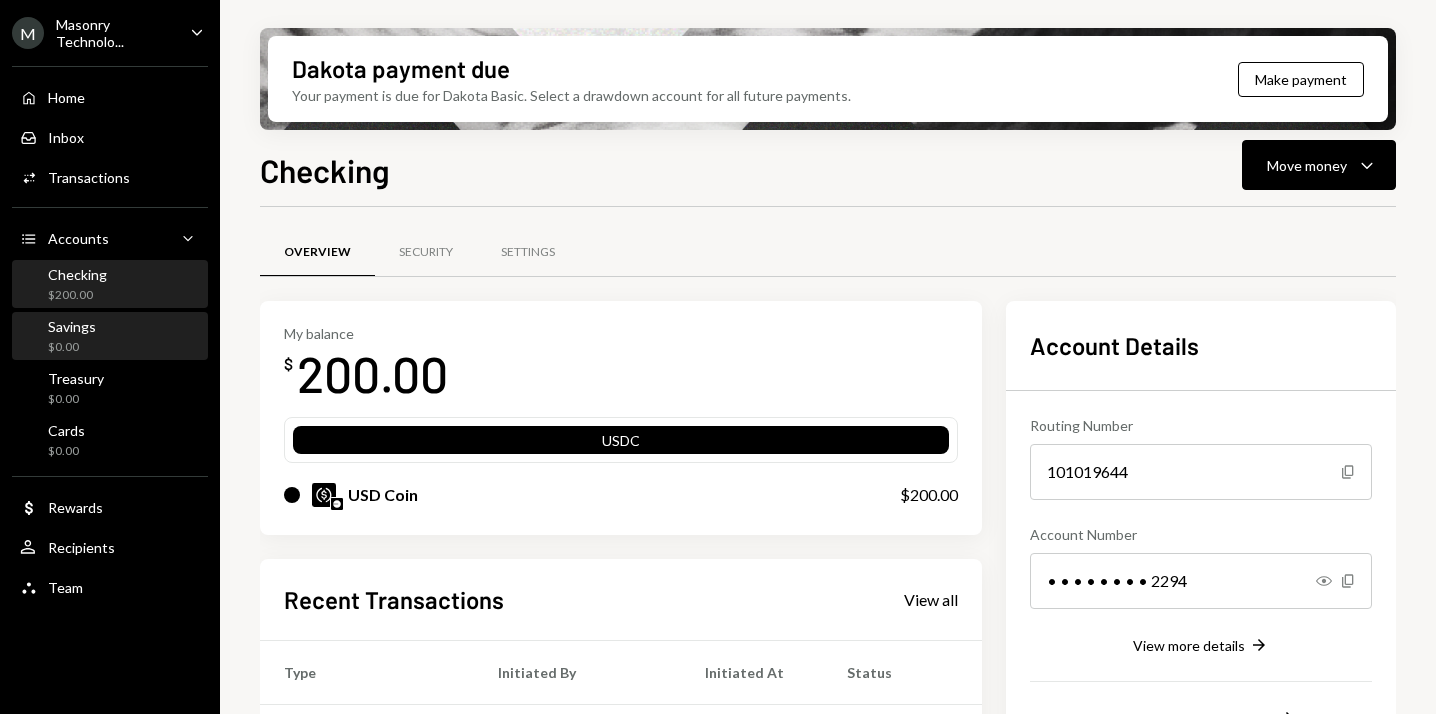 click on "Savings $0.00" at bounding box center (110, 337) 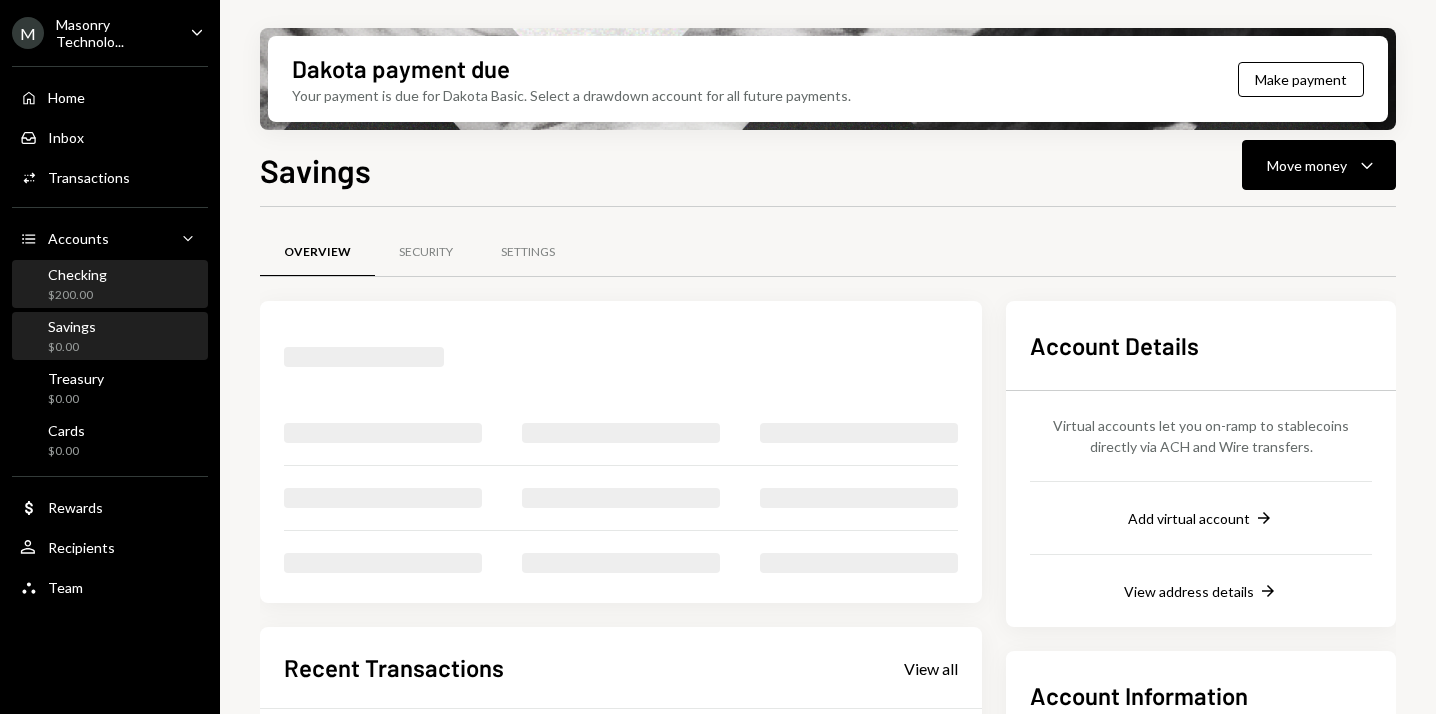 click on "Checking $200.00" at bounding box center [110, 285] 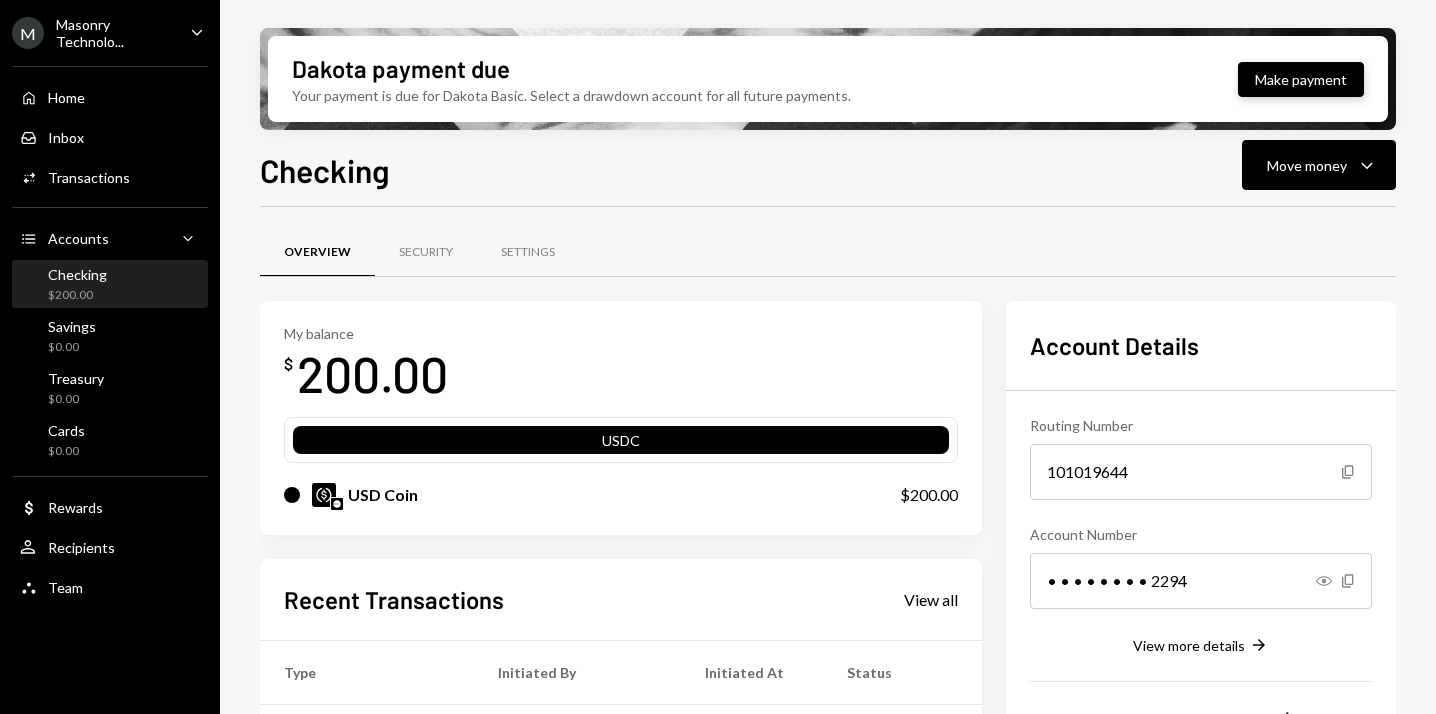 click on "Make payment" at bounding box center [1301, 79] 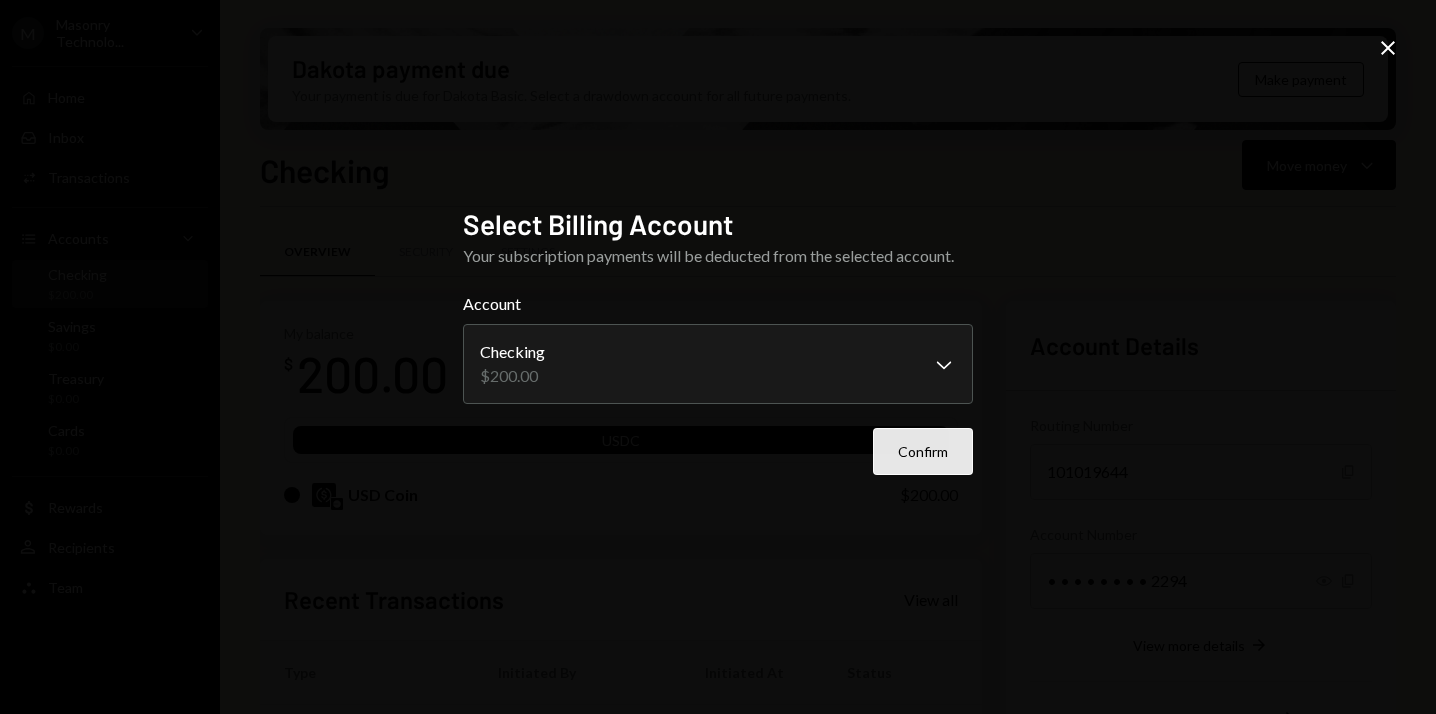 click on "Confirm" at bounding box center (923, 451) 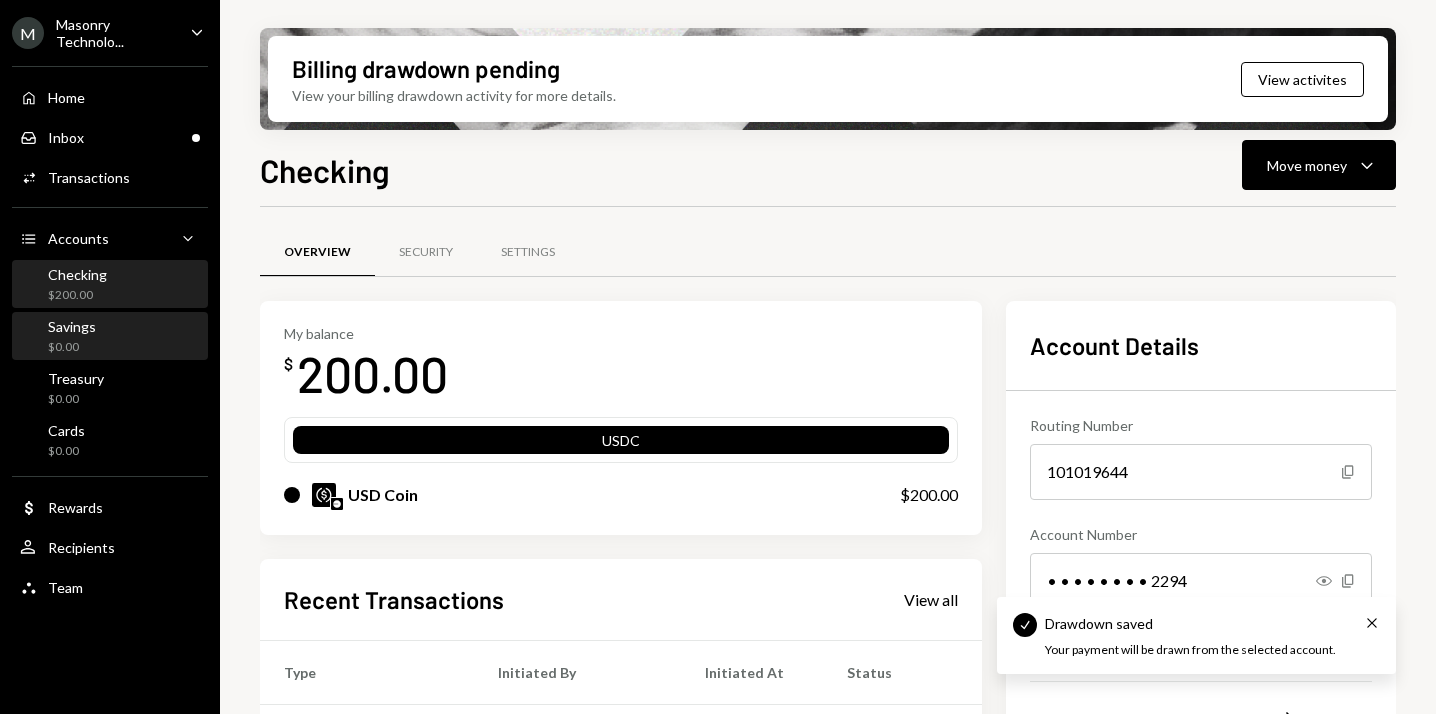 click on "Savings $0.00" at bounding box center [110, 337] 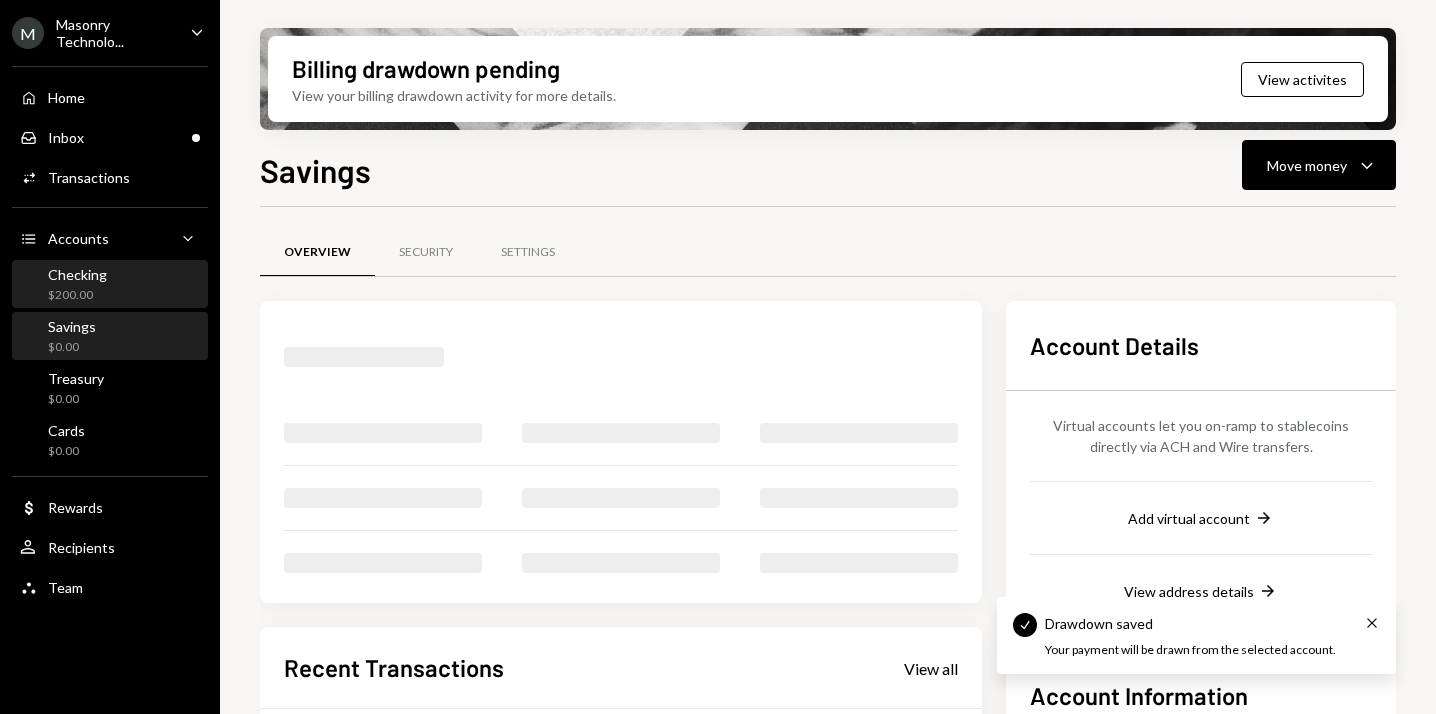 click on "Checking $200.00" at bounding box center (110, 285) 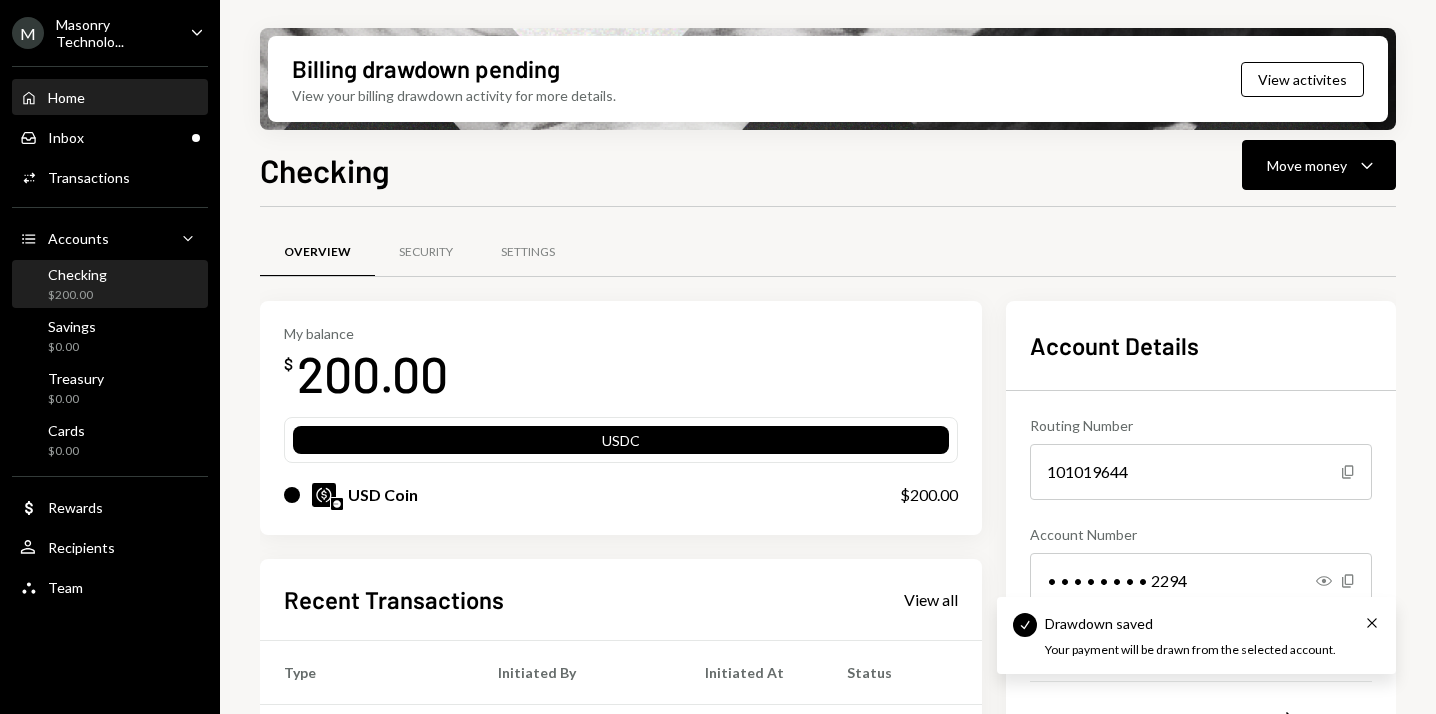 click on "Home Home" at bounding box center (110, 98) 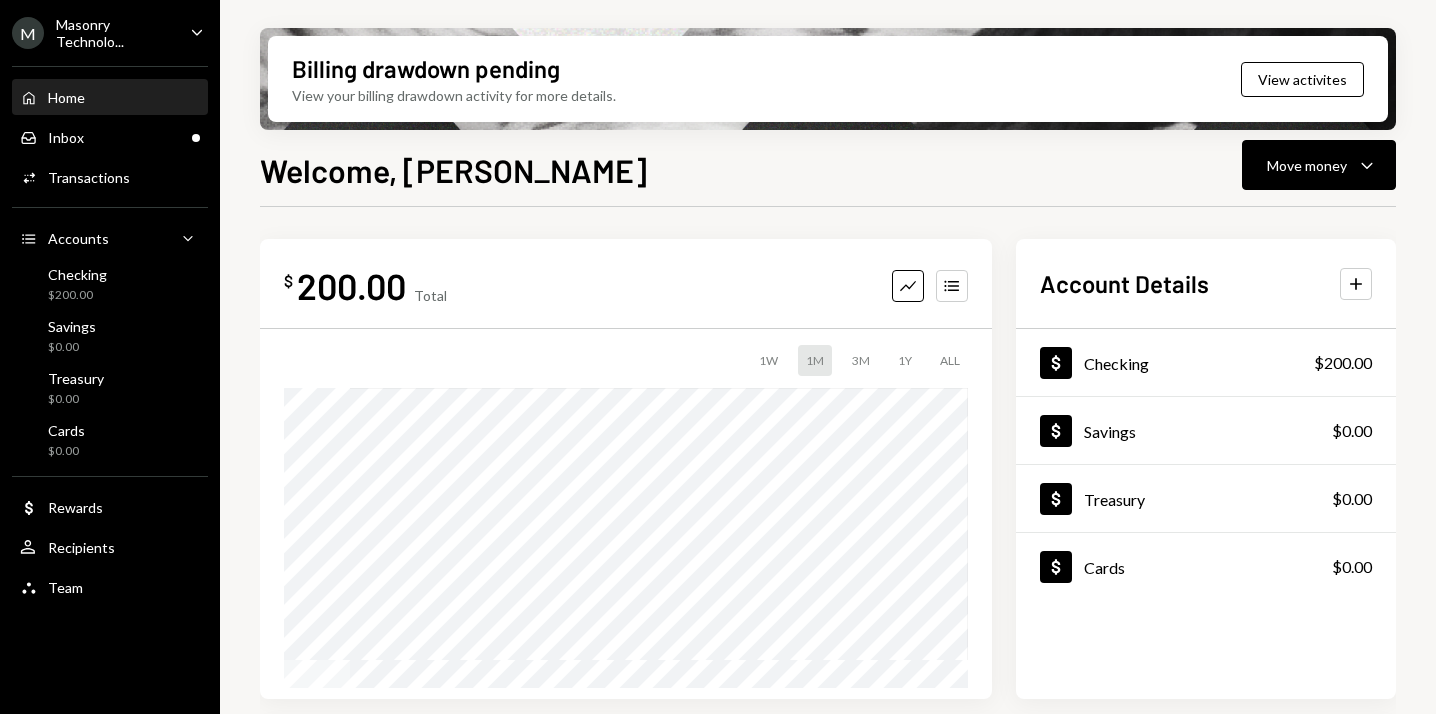 click on "$ 200.00 Total Graph Accounts 1W 1M 3M 1Y ALL" at bounding box center (626, 469) 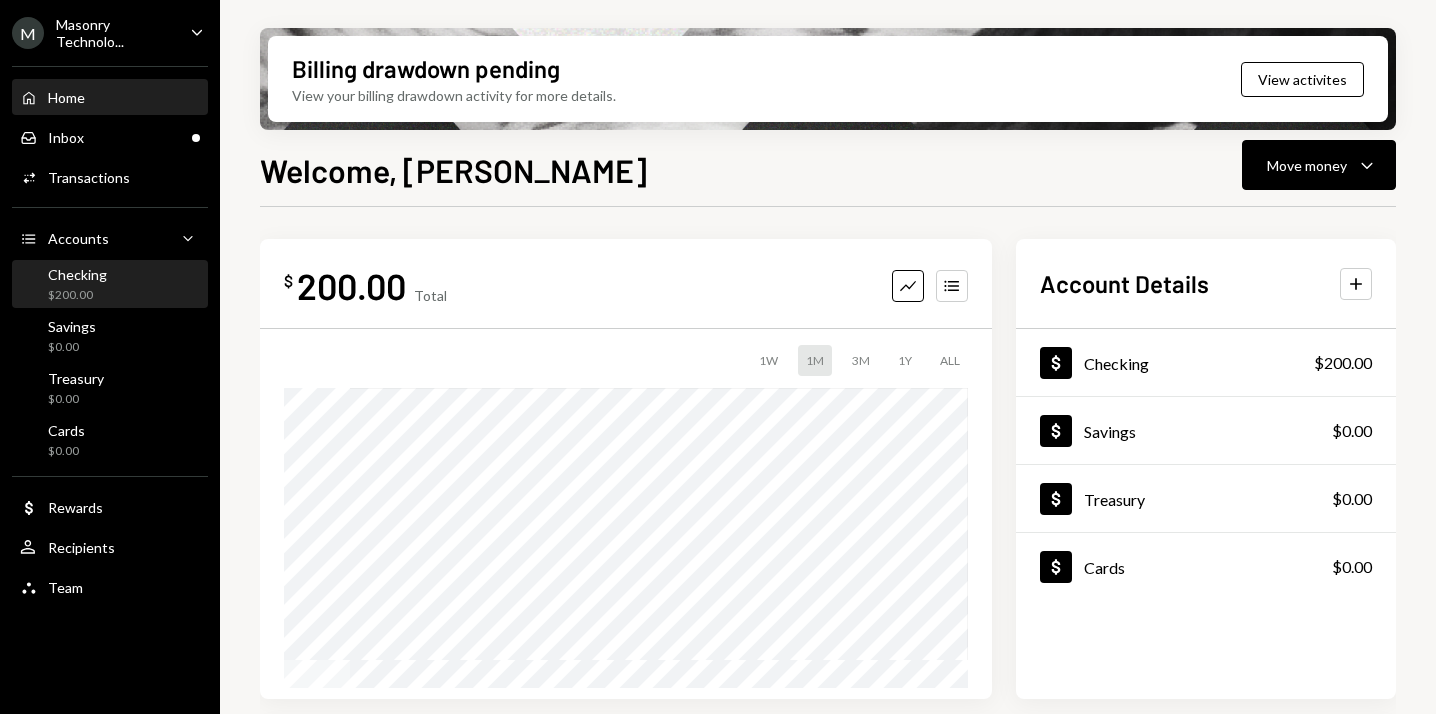 click on "Checking" at bounding box center [77, 274] 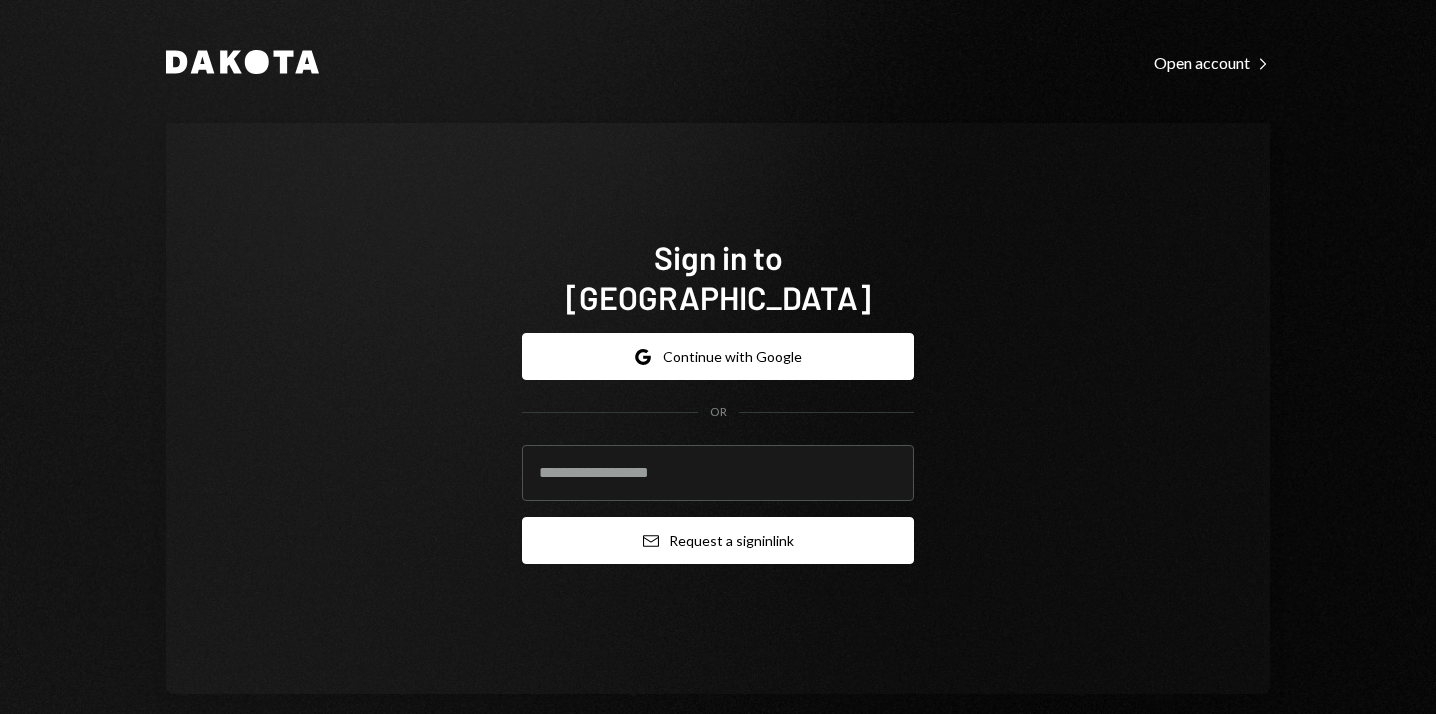 type on "**********" 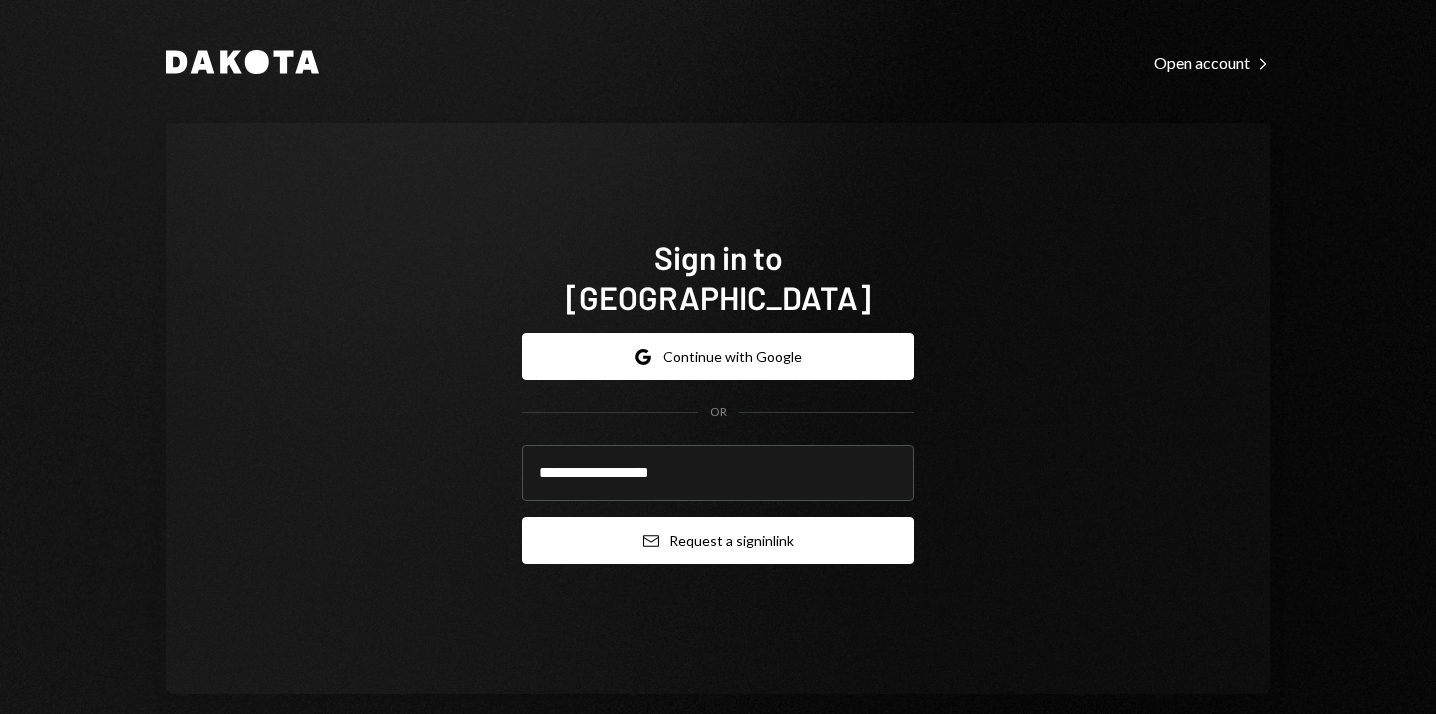 click on "Email Request a sign  in  link" at bounding box center [718, 540] 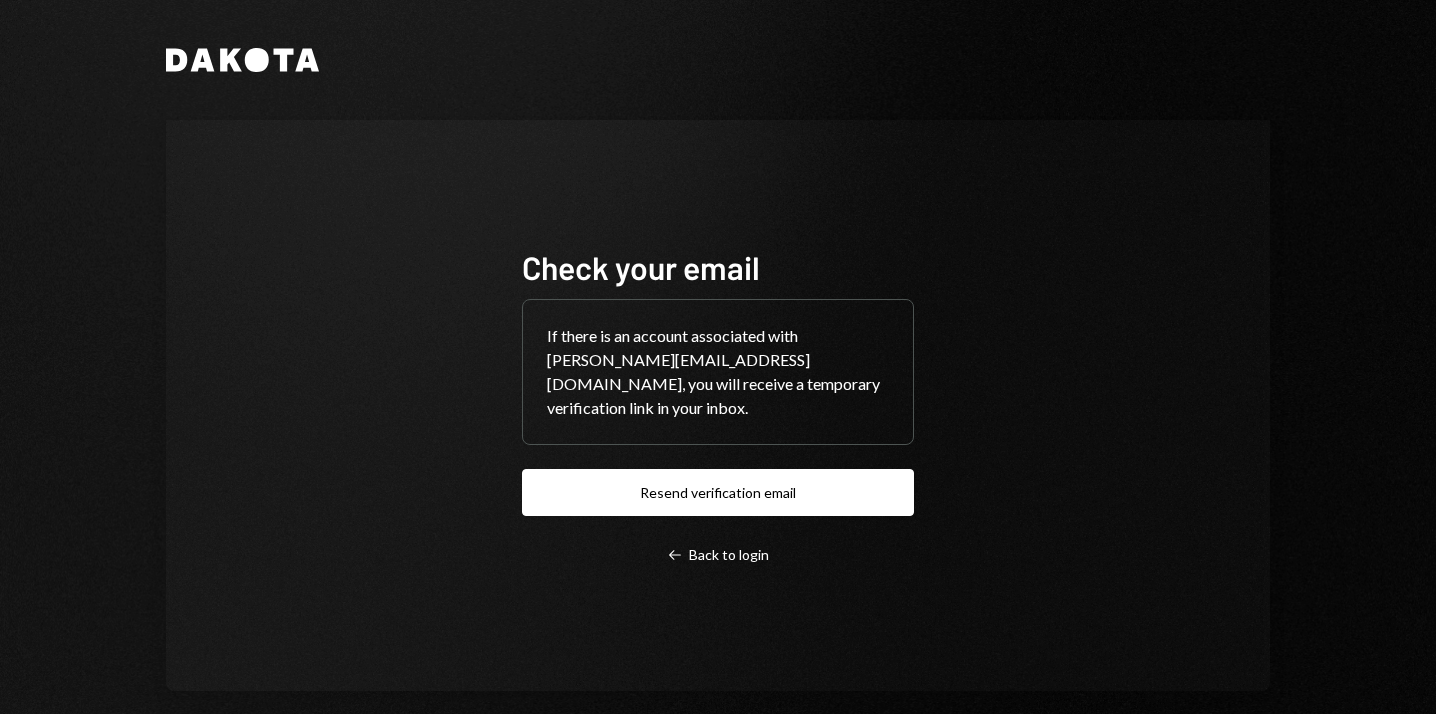 scroll, scrollTop: 0, scrollLeft: 0, axis: both 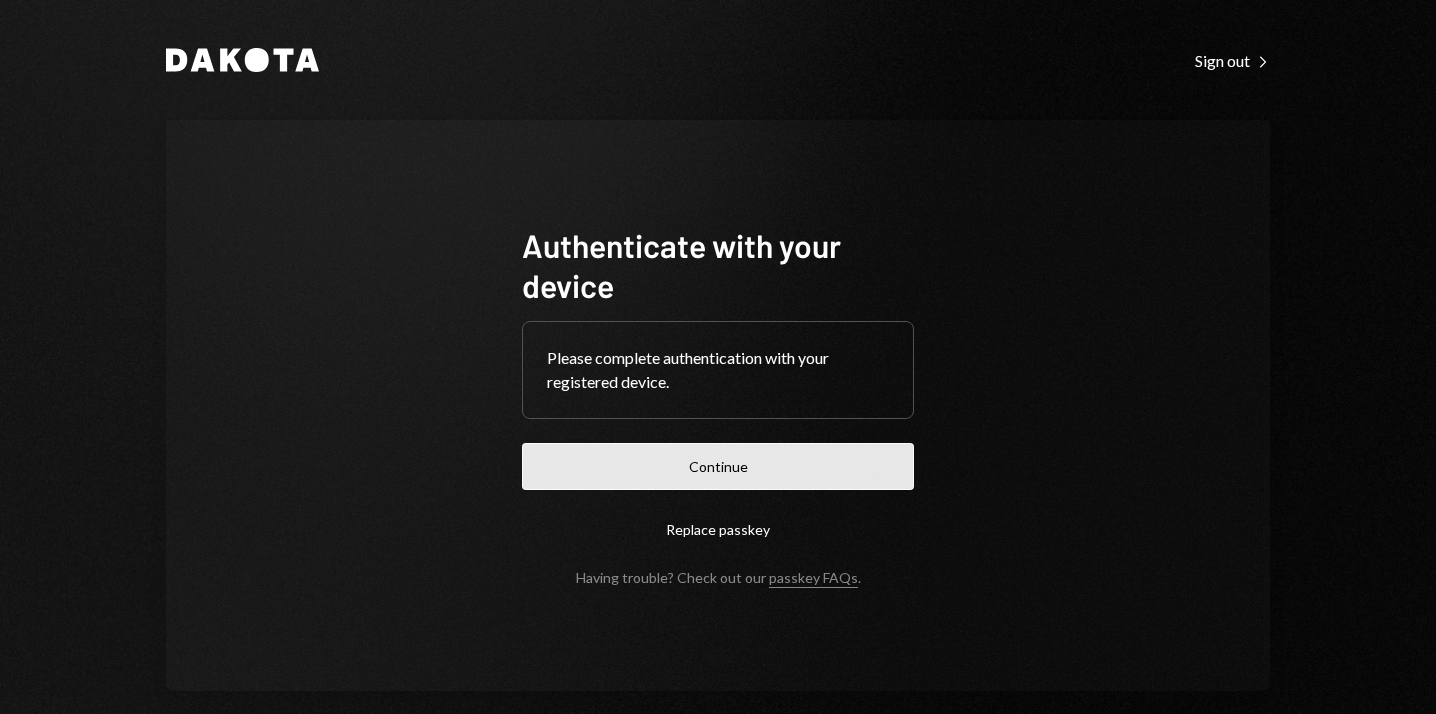 click on "Continue" at bounding box center (718, 466) 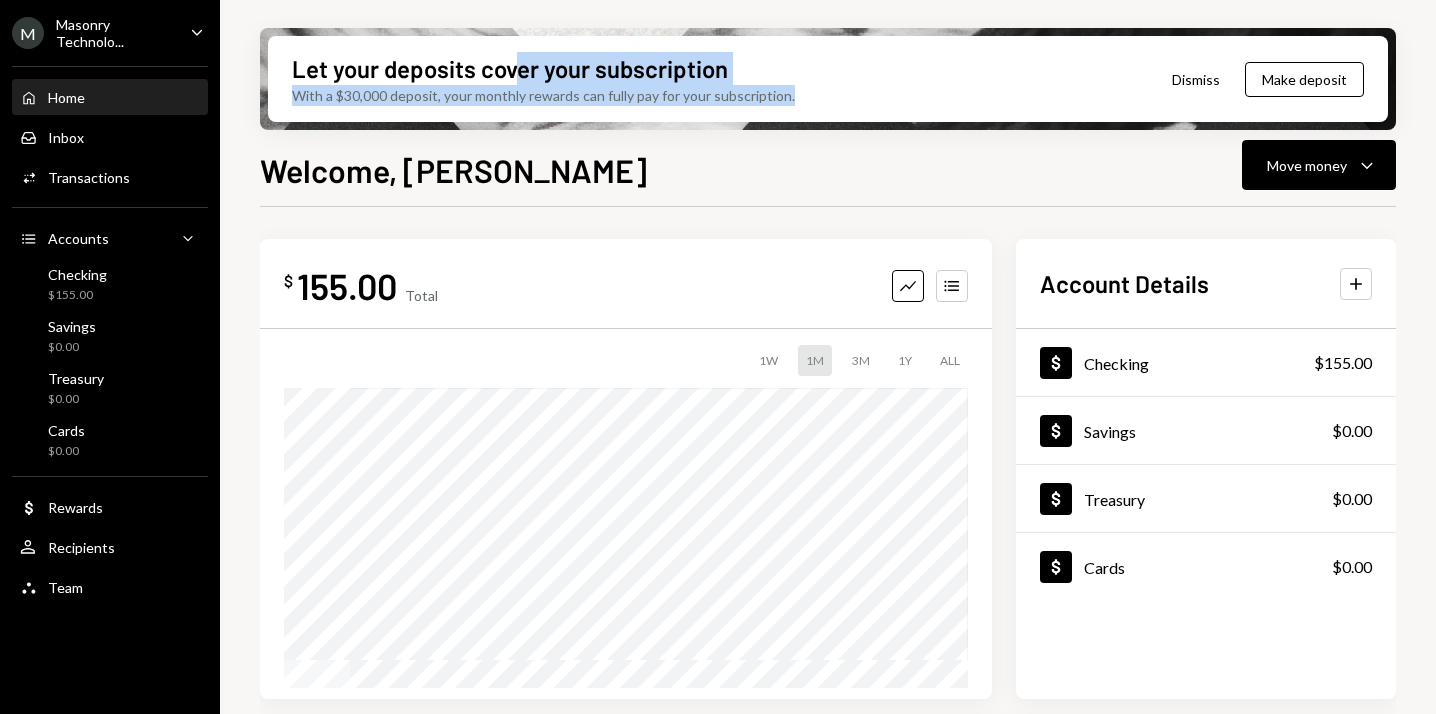 drag, startPoint x: 863, startPoint y: 108, endPoint x: 518, endPoint y: 58, distance: 348.60437 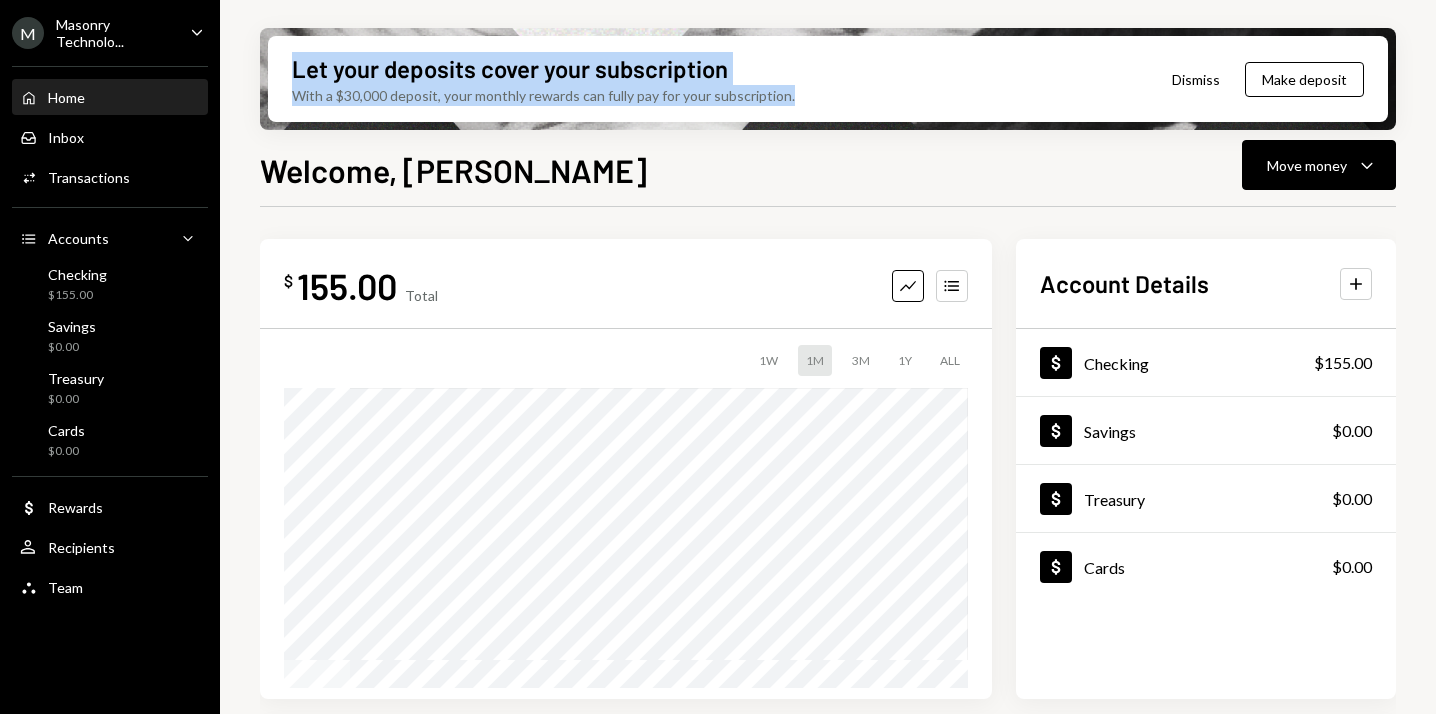 drag, startPoint x: 293, startPoint y: 74, endPoint x: 799, endPoint y: 99, distance: 506.61722 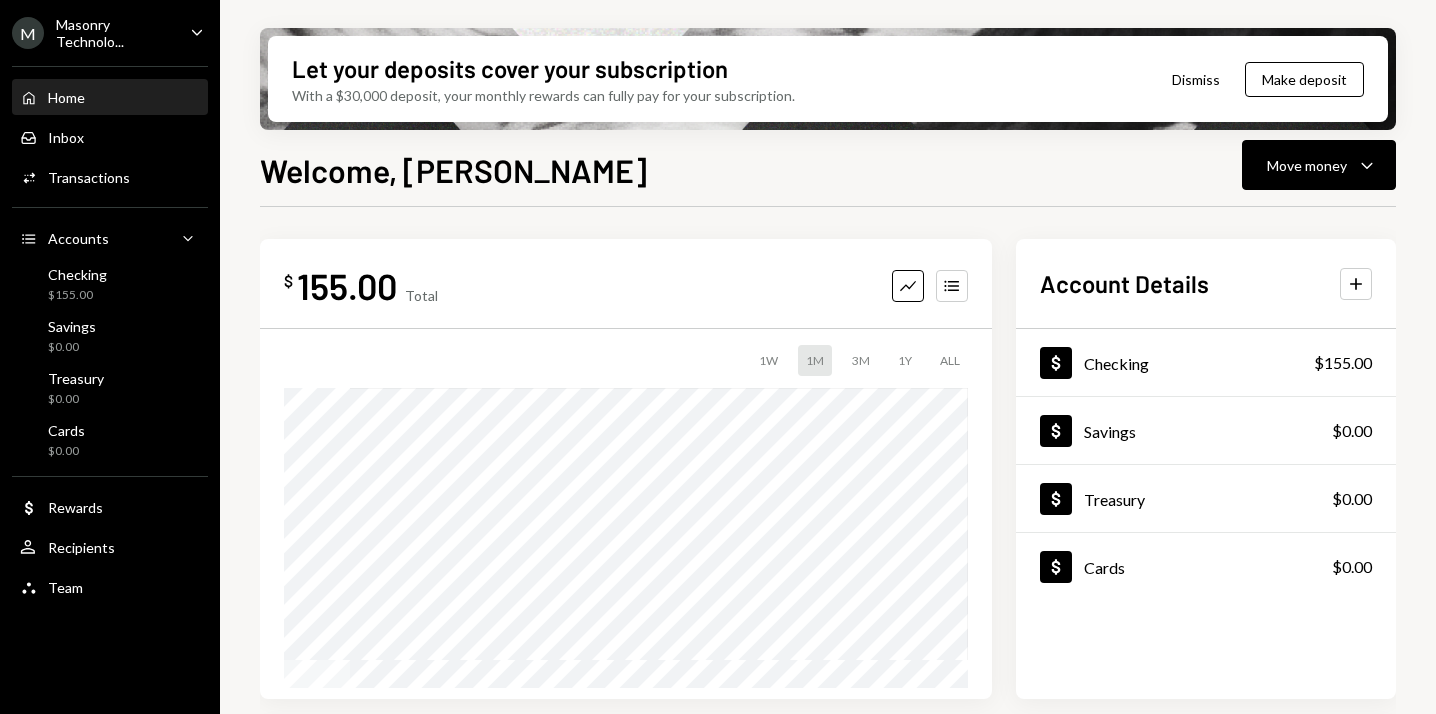 click on "Dismiss" at bounding box center (1196, 79) 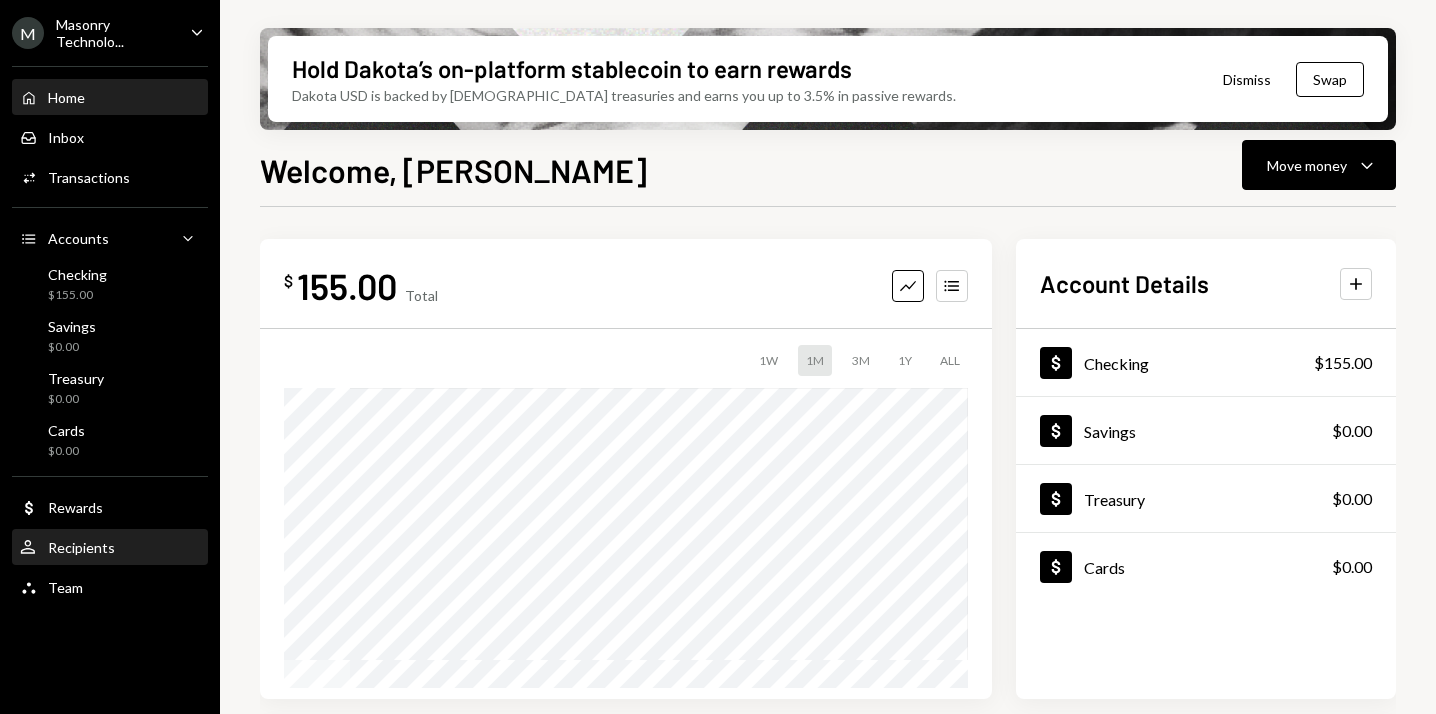 click on "Recipients" at bounding box center [81, 547] 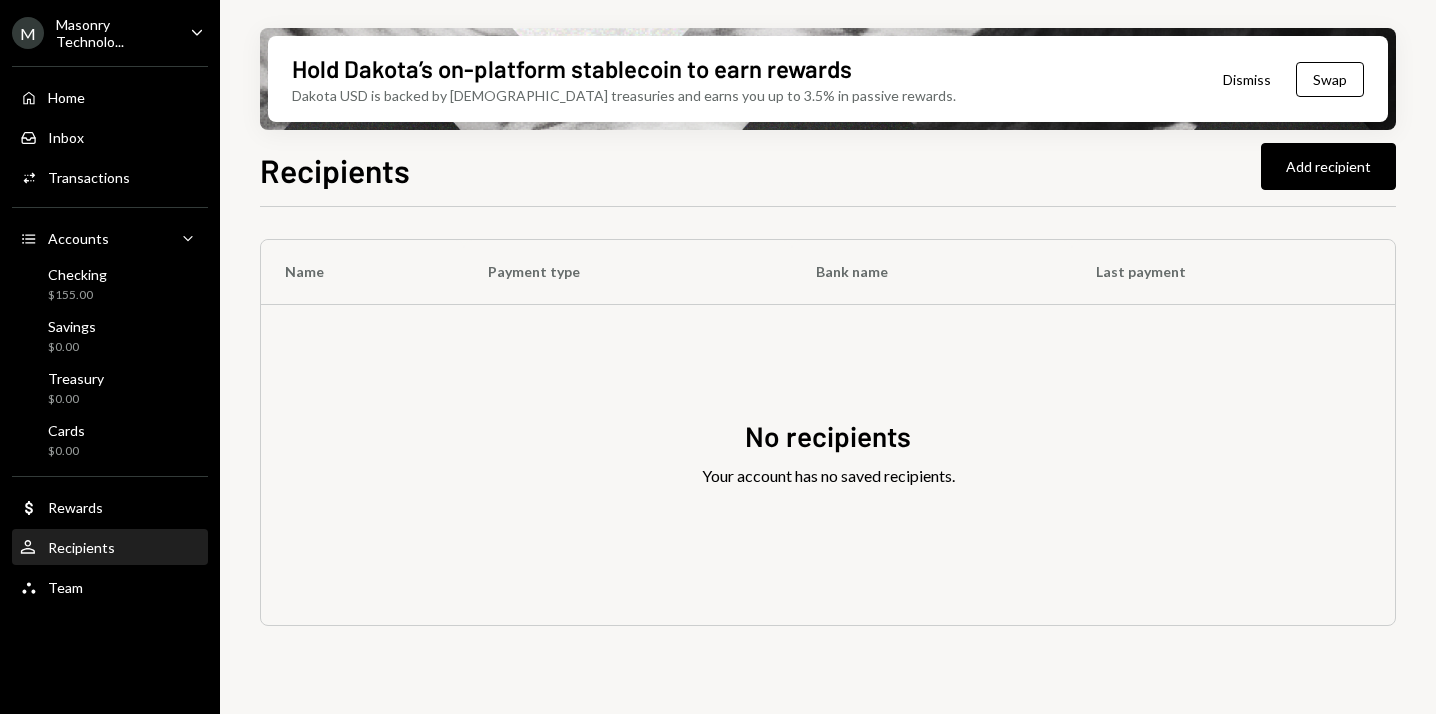 click on "Dismiss" at bounding box center (1247, 79) 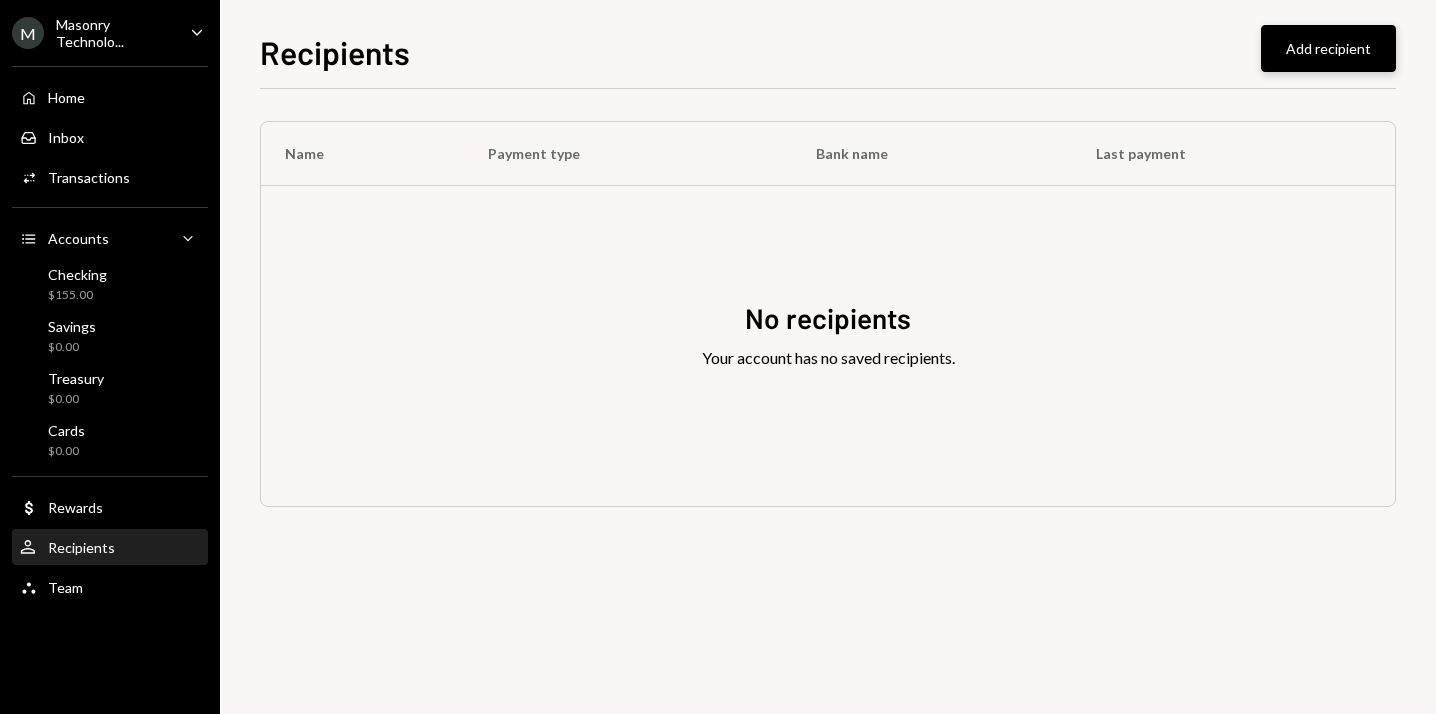 click on "Add recipient" at bounding box center (1328, 48) 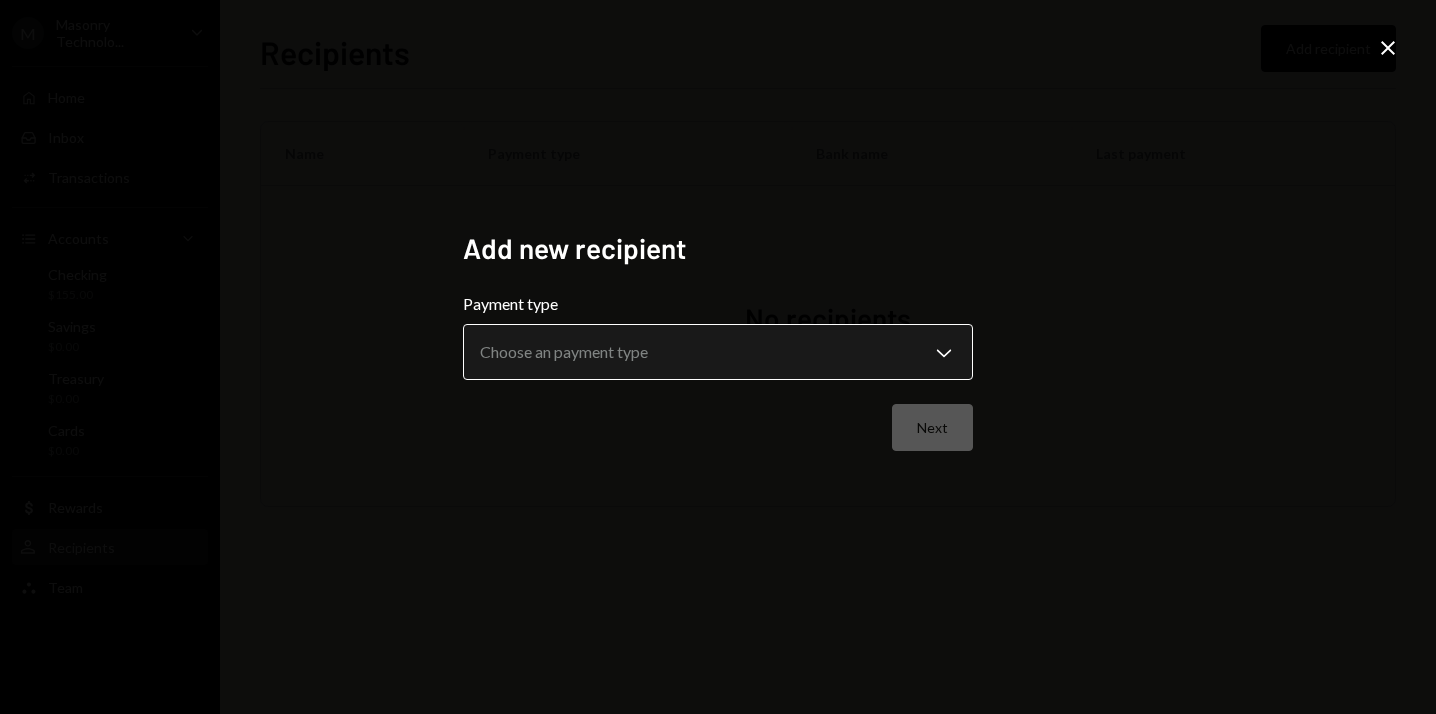 click on "**********" at bounding box center (718, 357) 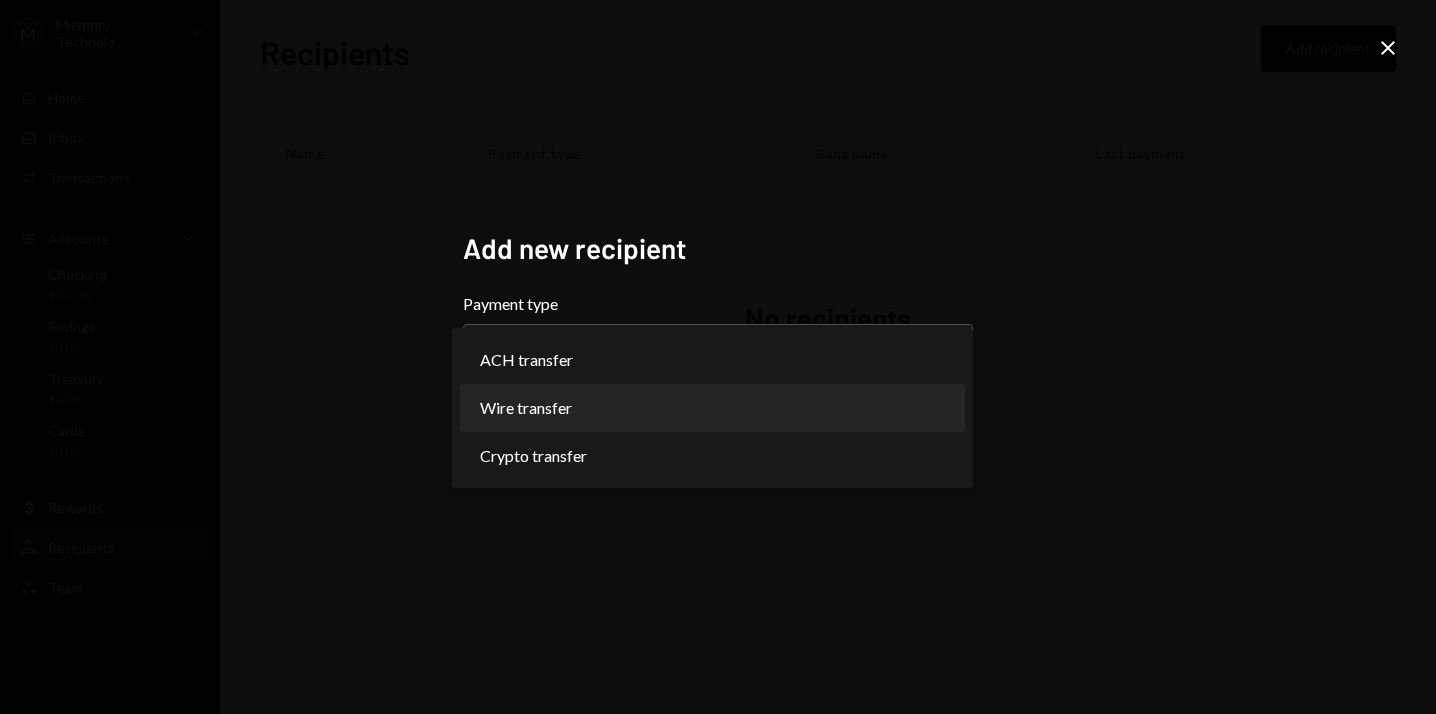 select on "****" 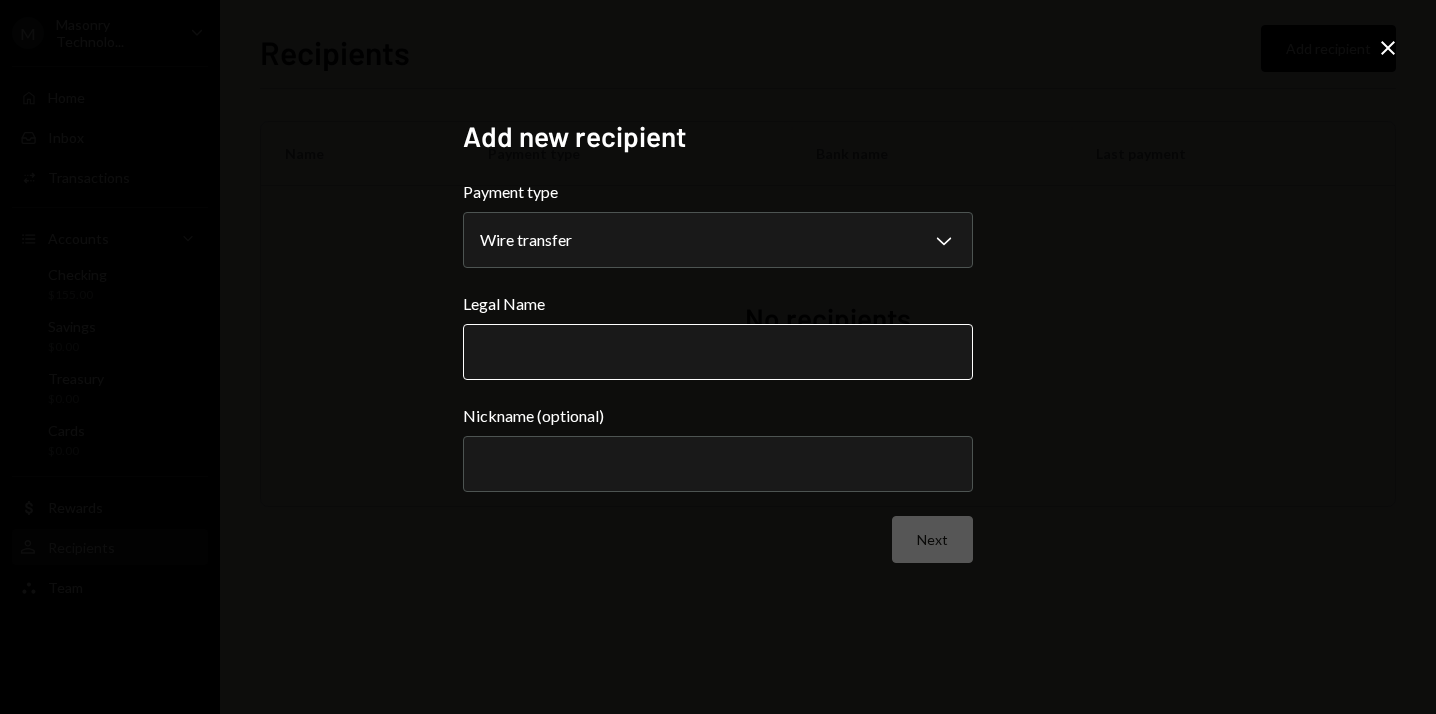 click on "Legal Name" at bounding box center [718, 352] 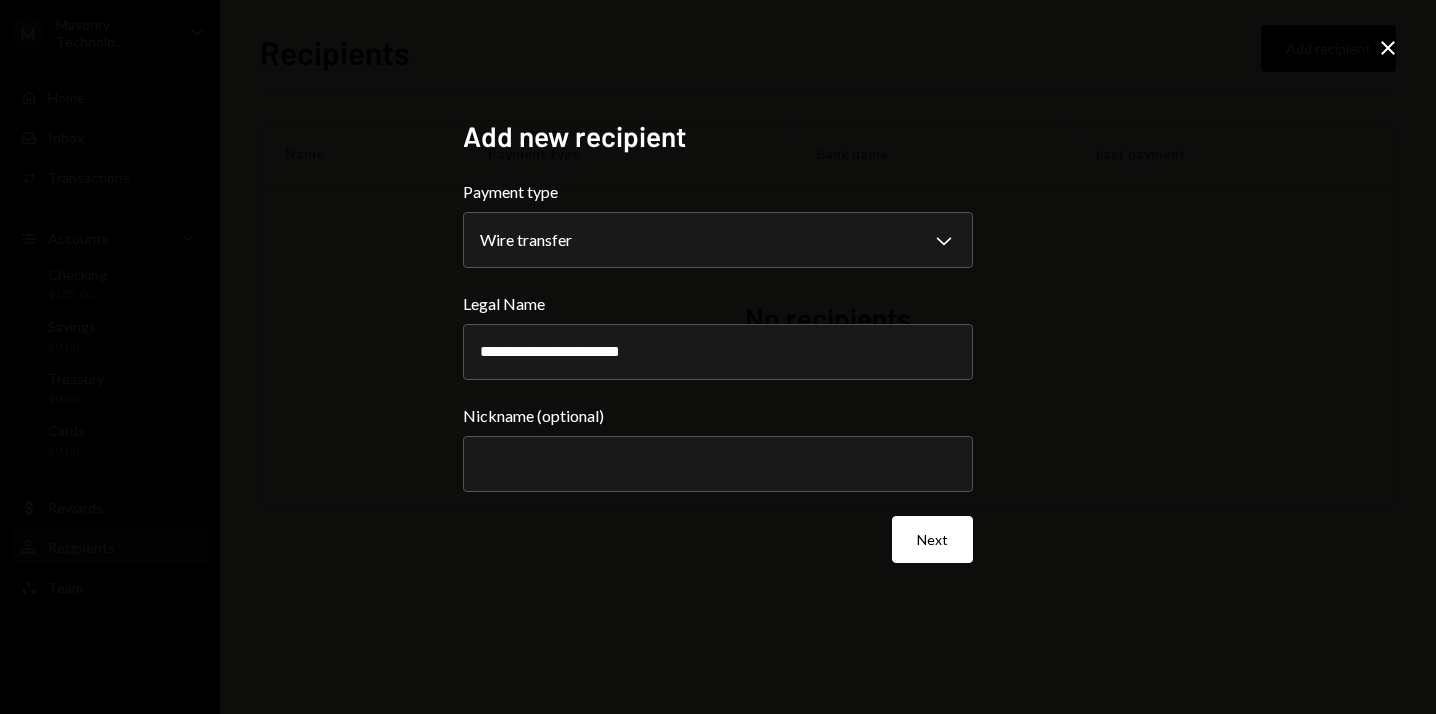 type on "**********" 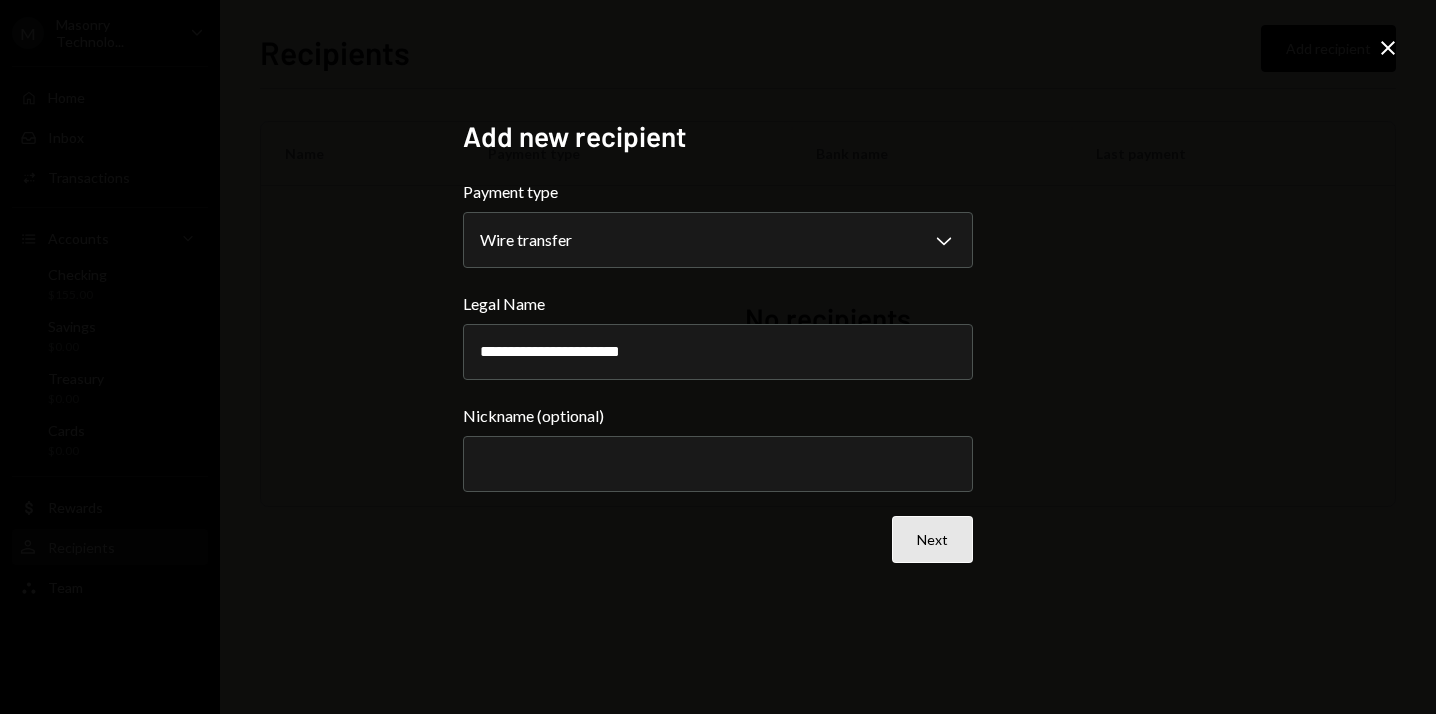 drag, startPoint x: 750, startPoint y: 520, endPoint x: 904, endPoint y: 530, distance: 154.32434 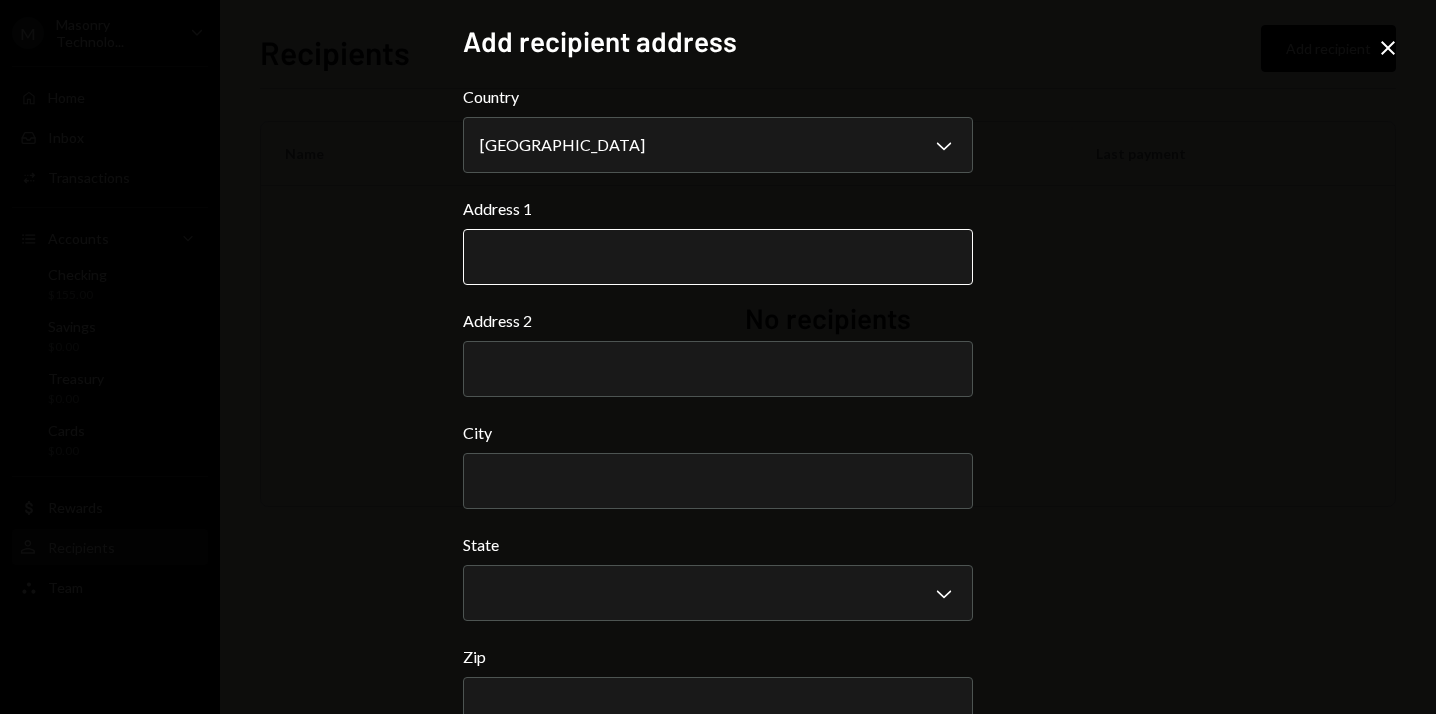 click on "Address 1" at bounding box center [718, 257] 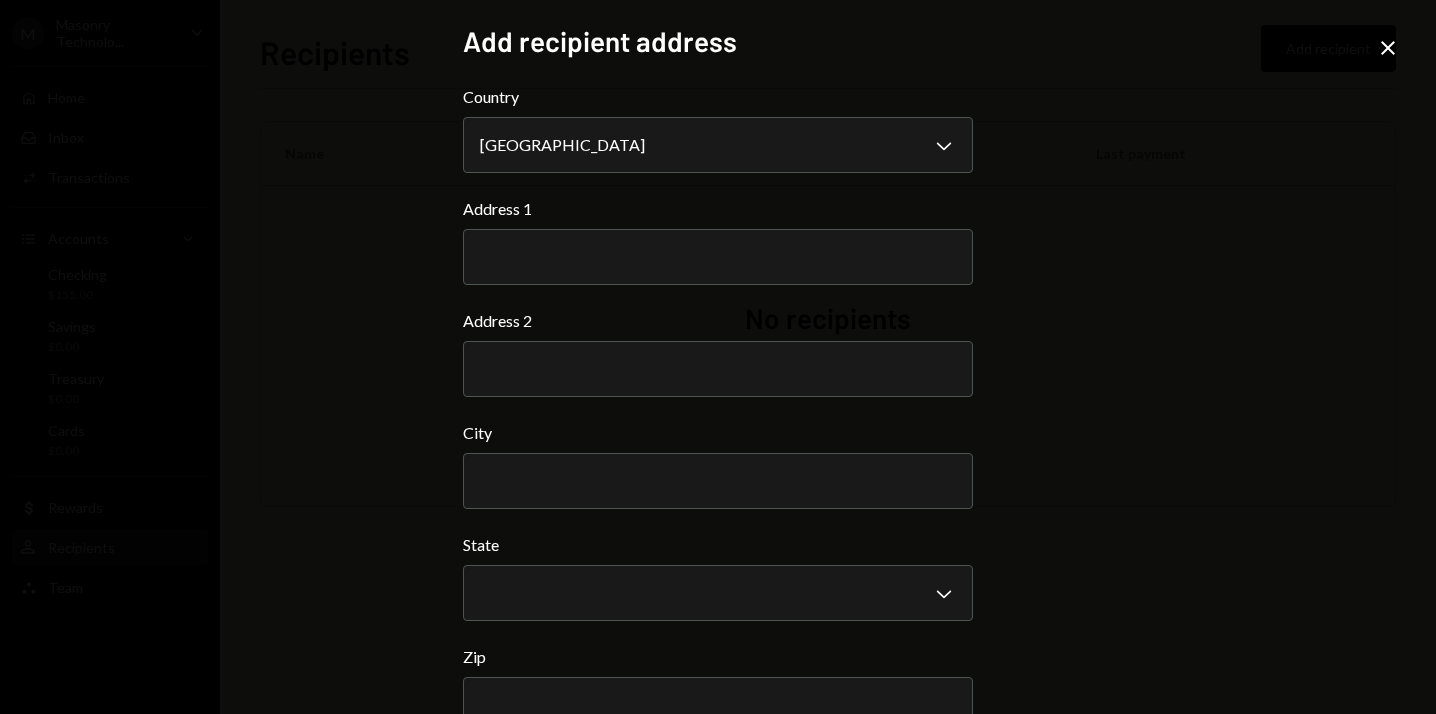 paste on "**********" 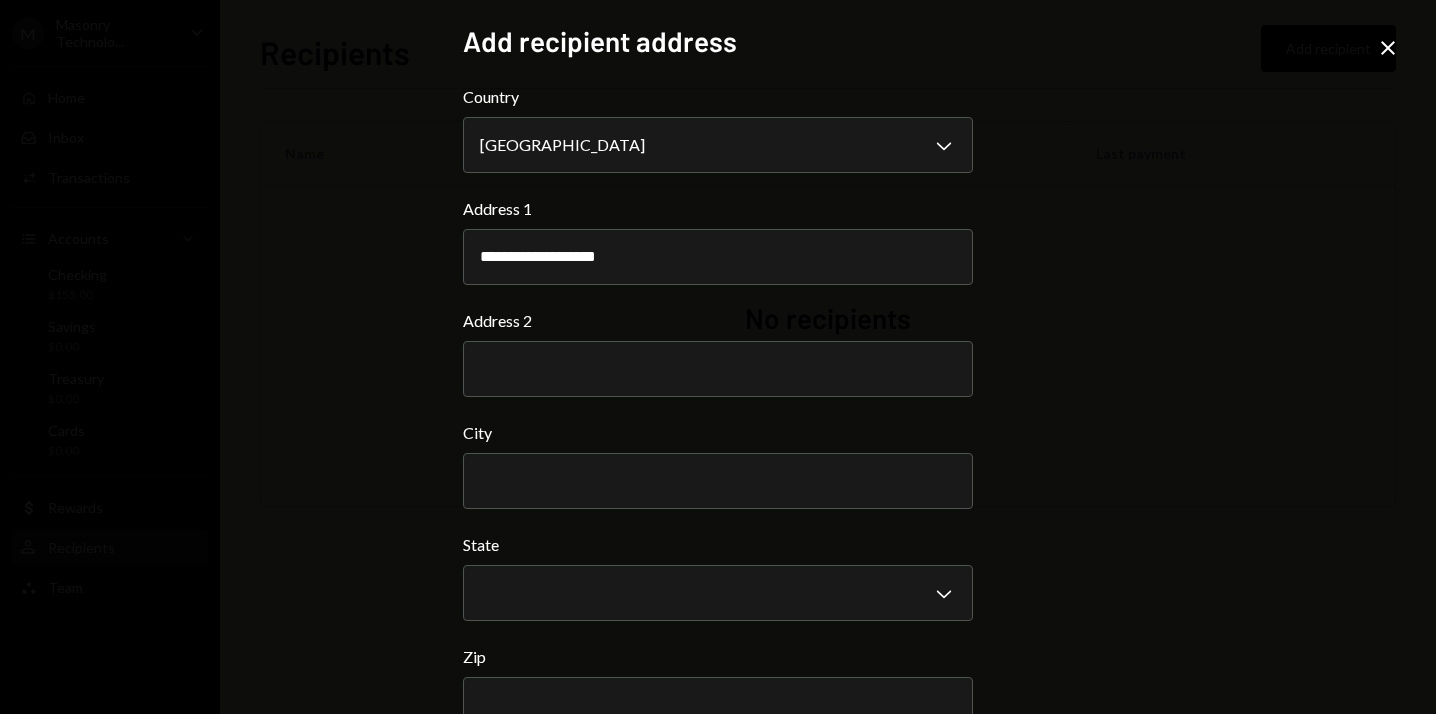 type on "**********" 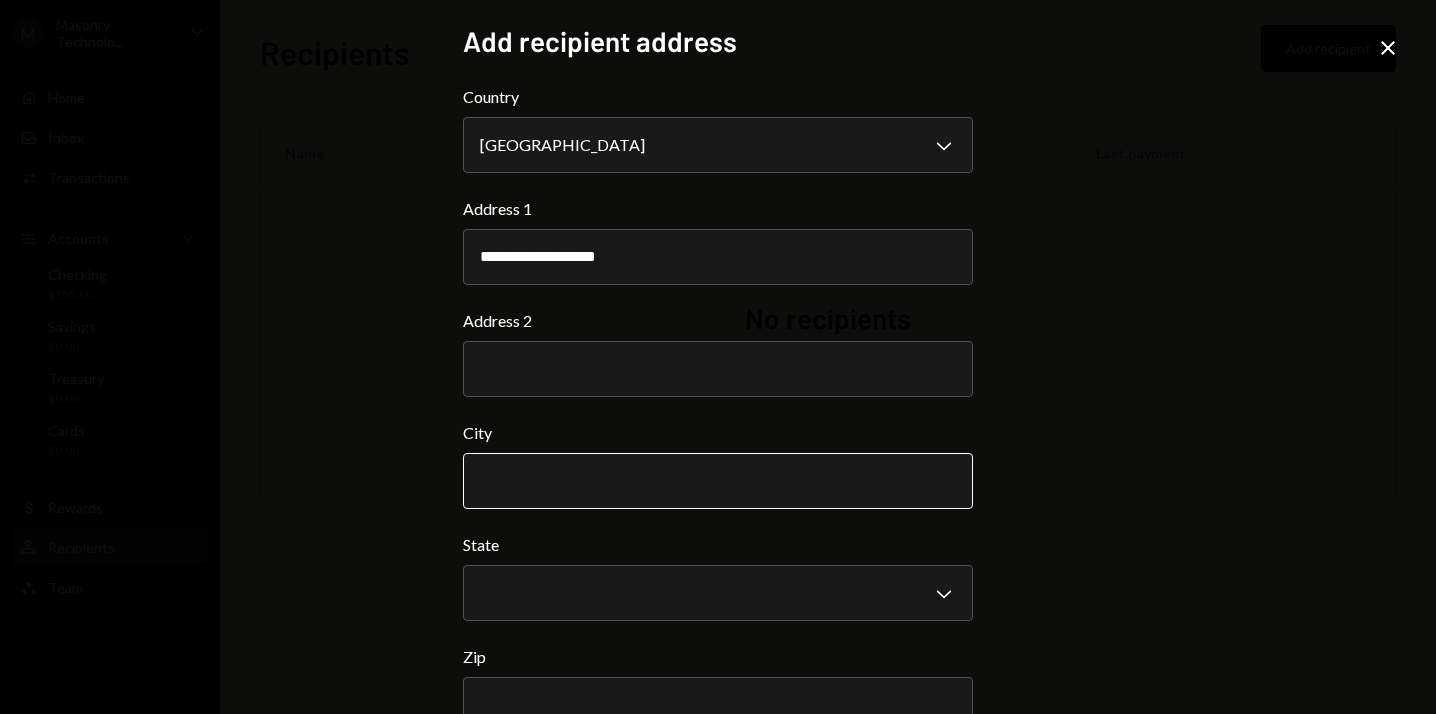 click on "City" at bounding box center (718, 481) 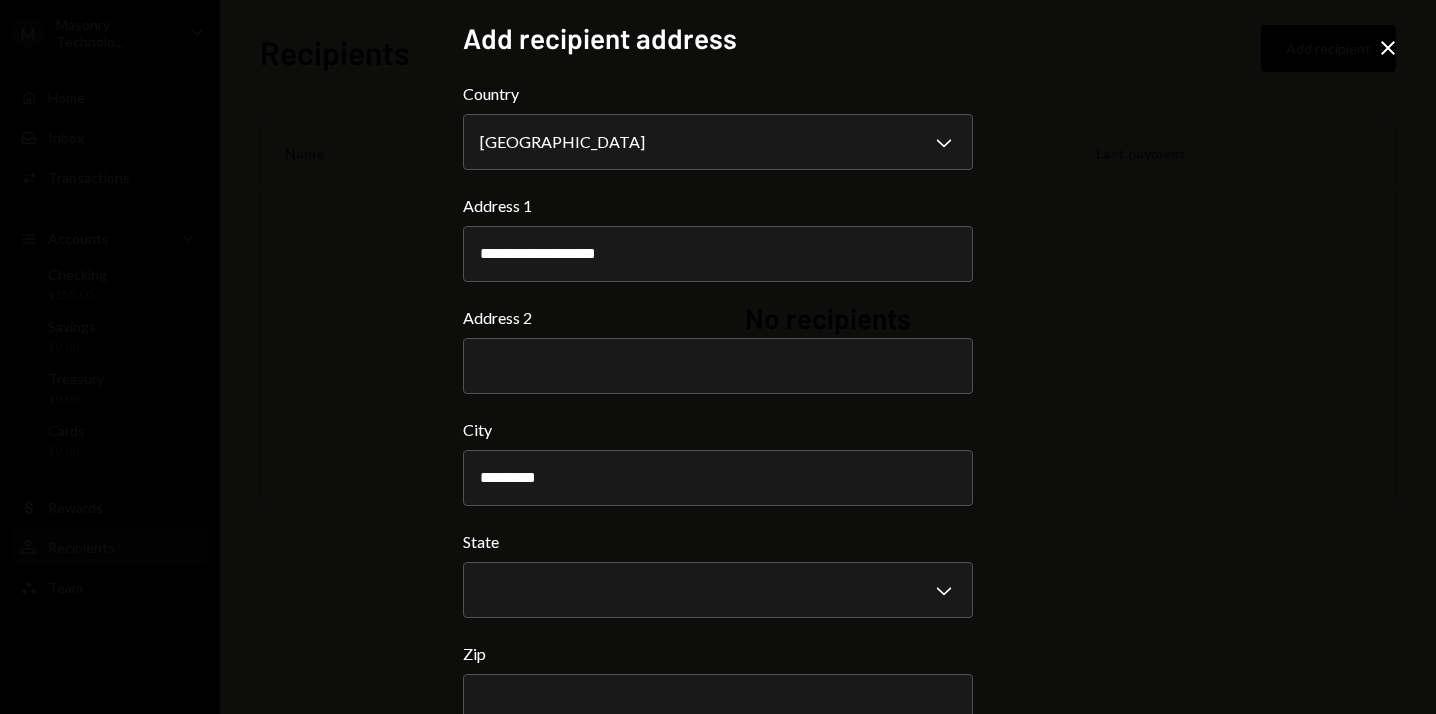 scroll, scrollTop: 4, scrollLeft: 0, axis: vertical 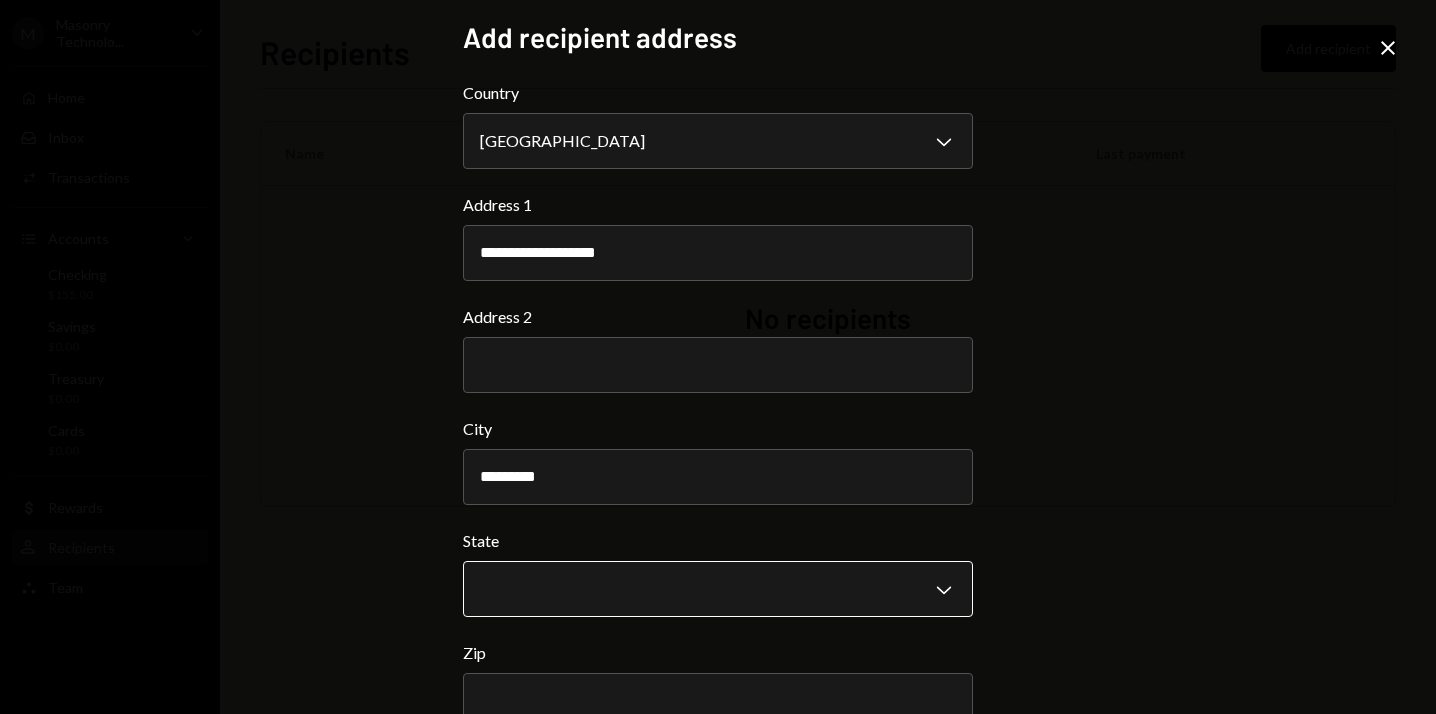 click on "**********" at bounding box center [718, 357] 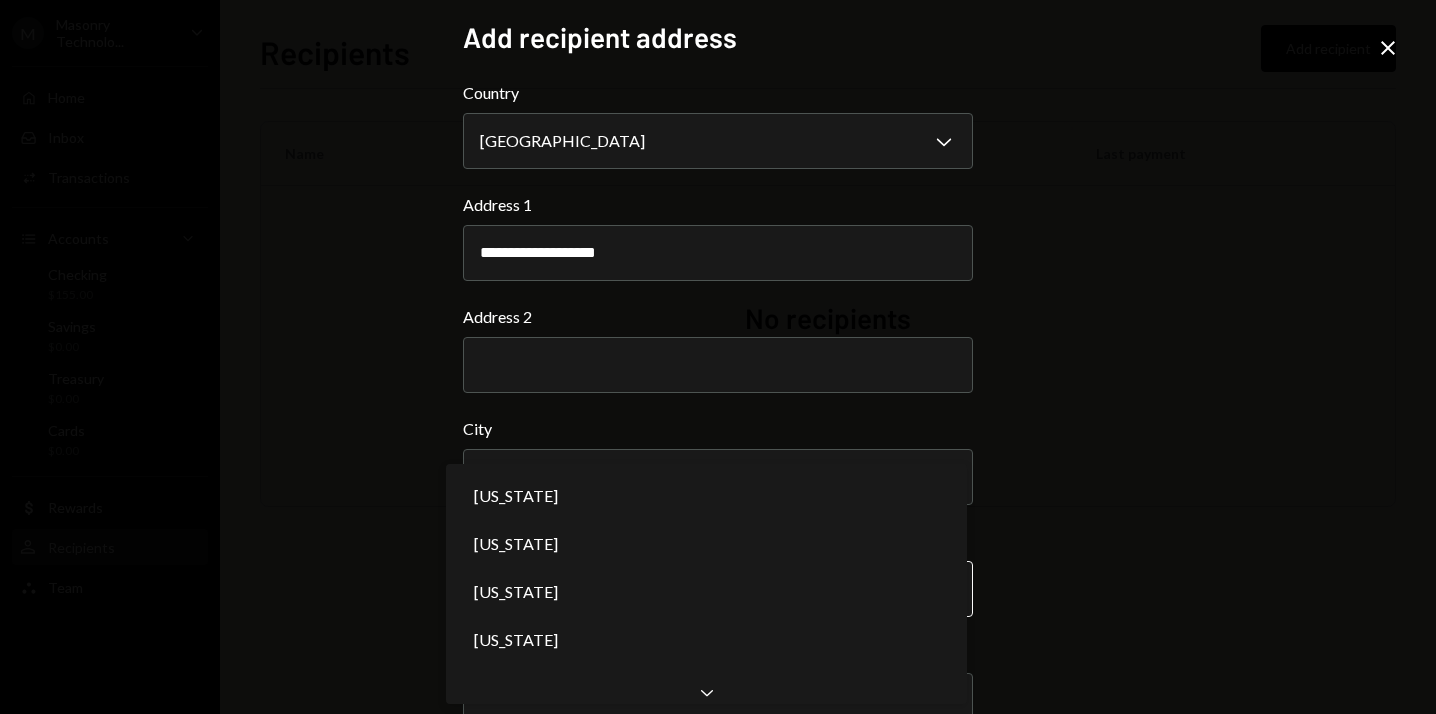 type on "*" 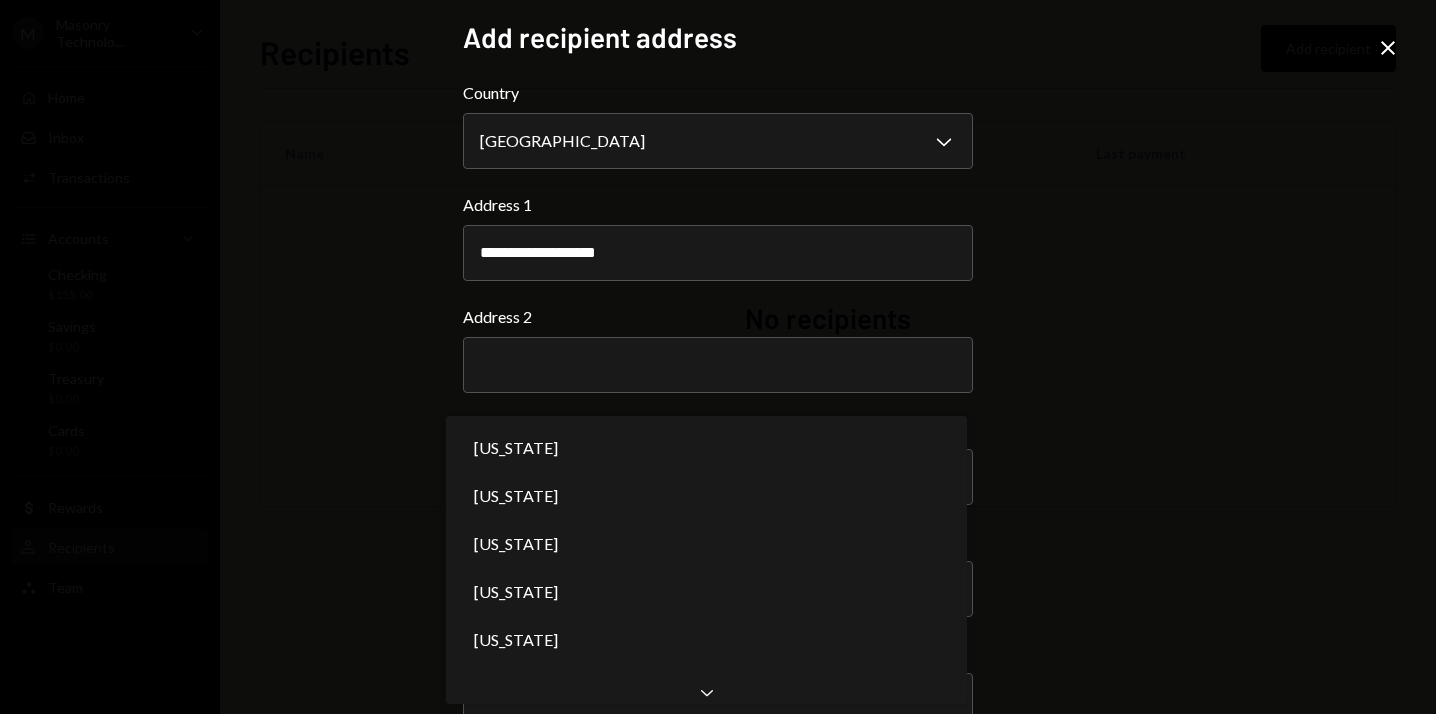 click on "Chevron Down" 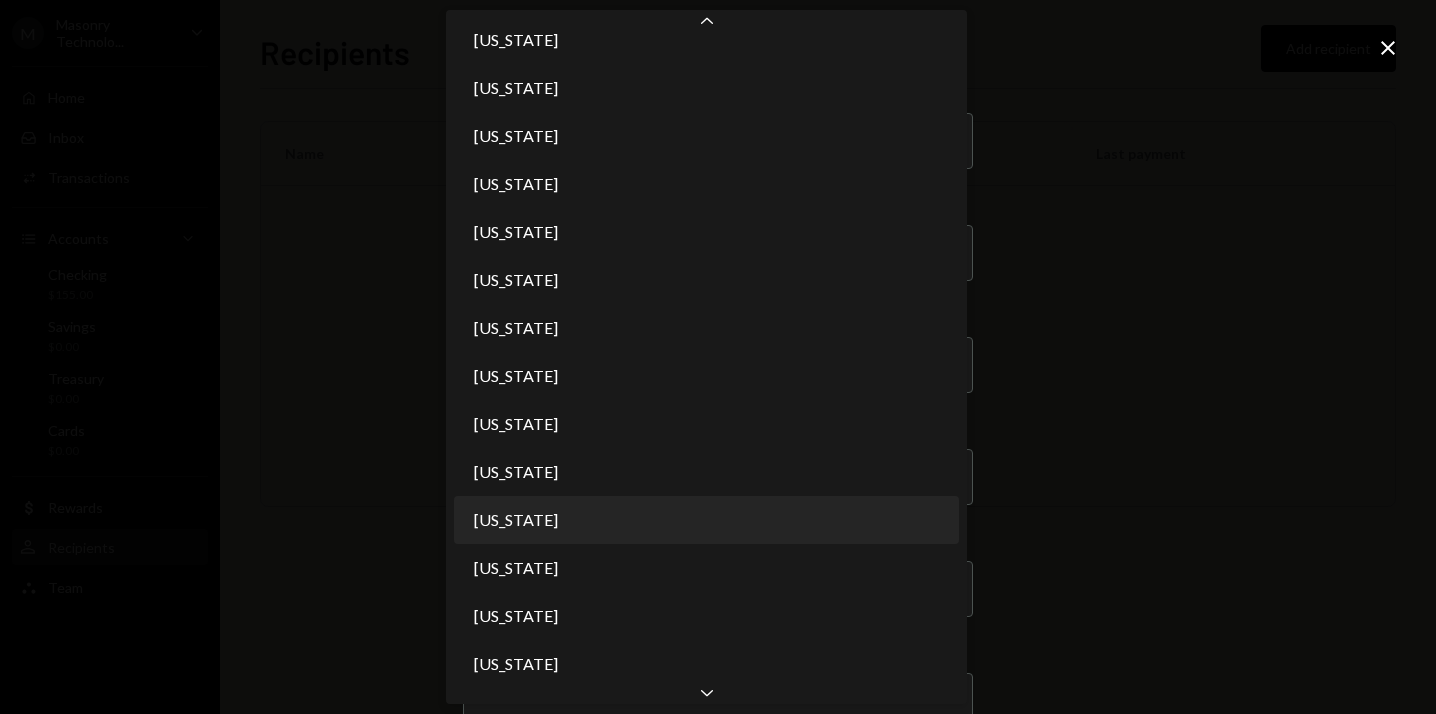 scroll, scrollTop: 1754, scrollLeft: 0, axis: vertical 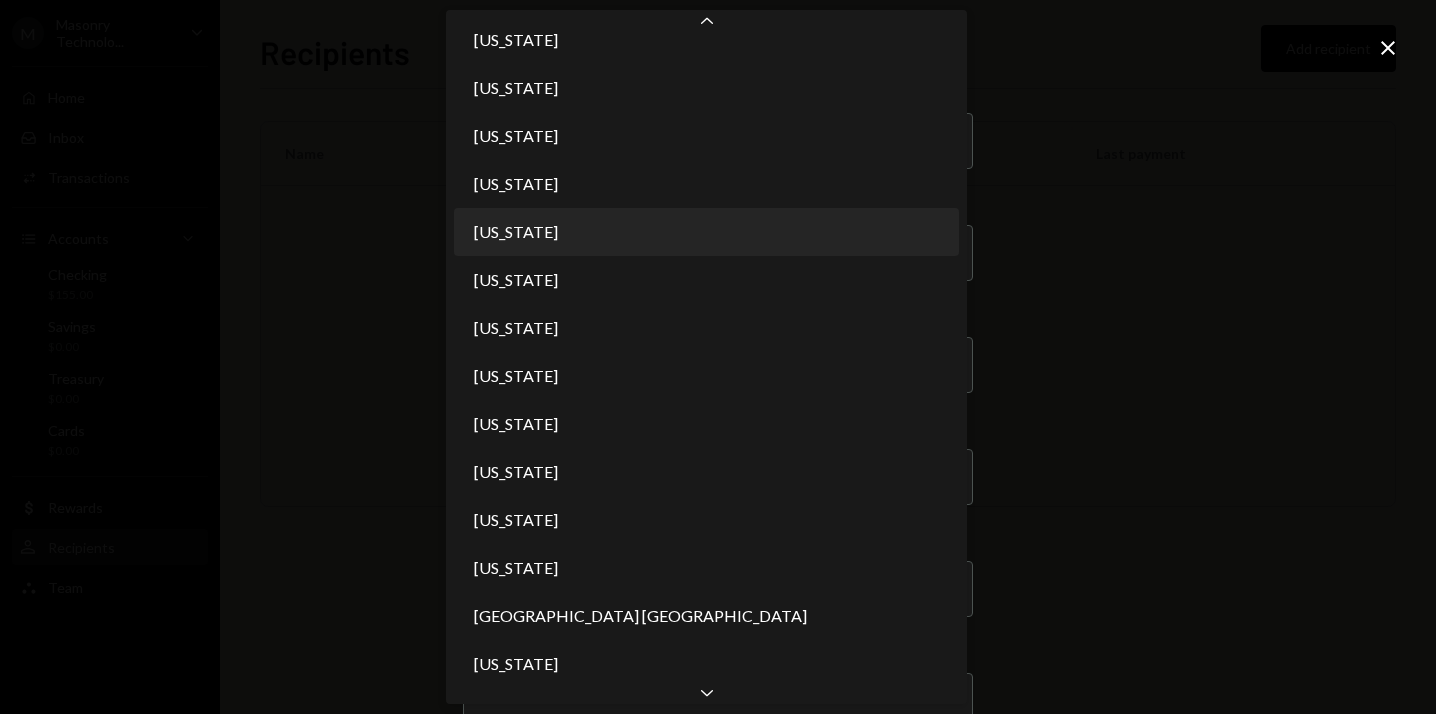 select on "**" 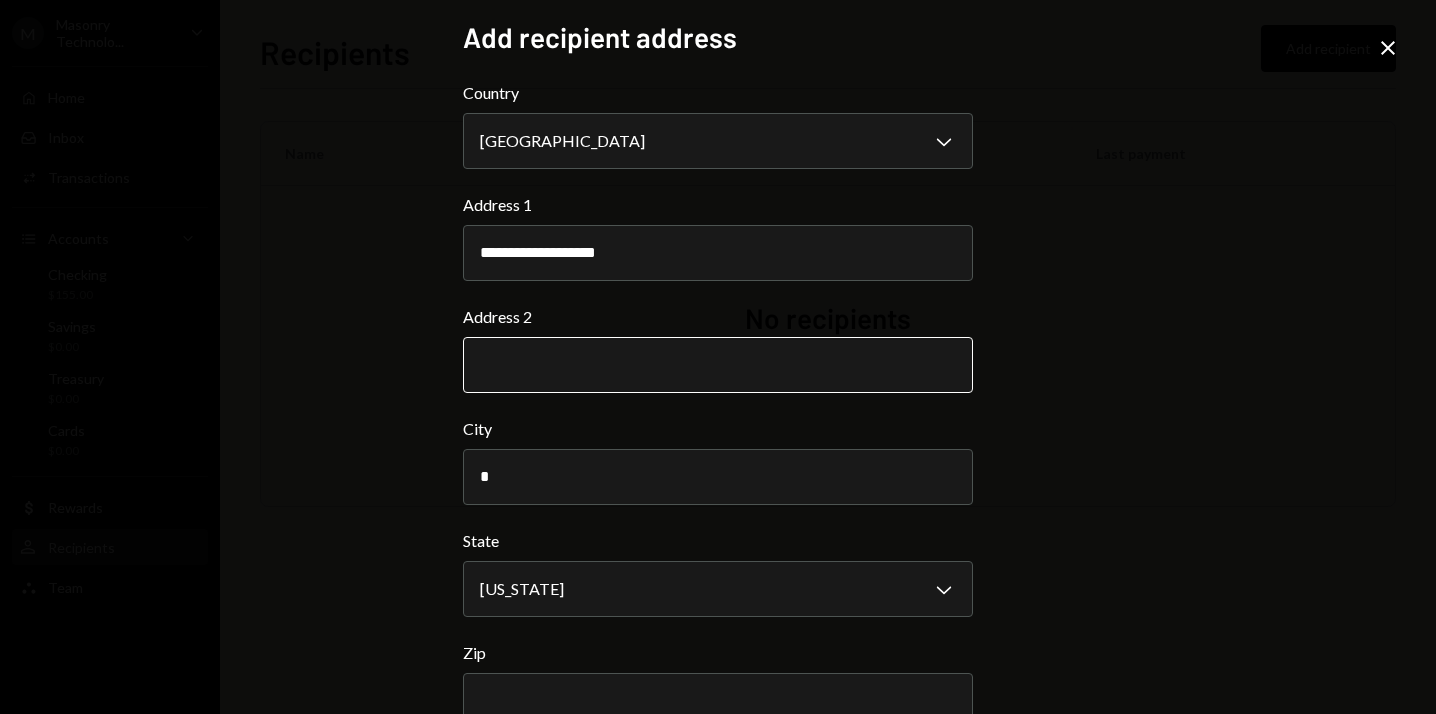 click on "Address 2" at bounding box center (718, 365) 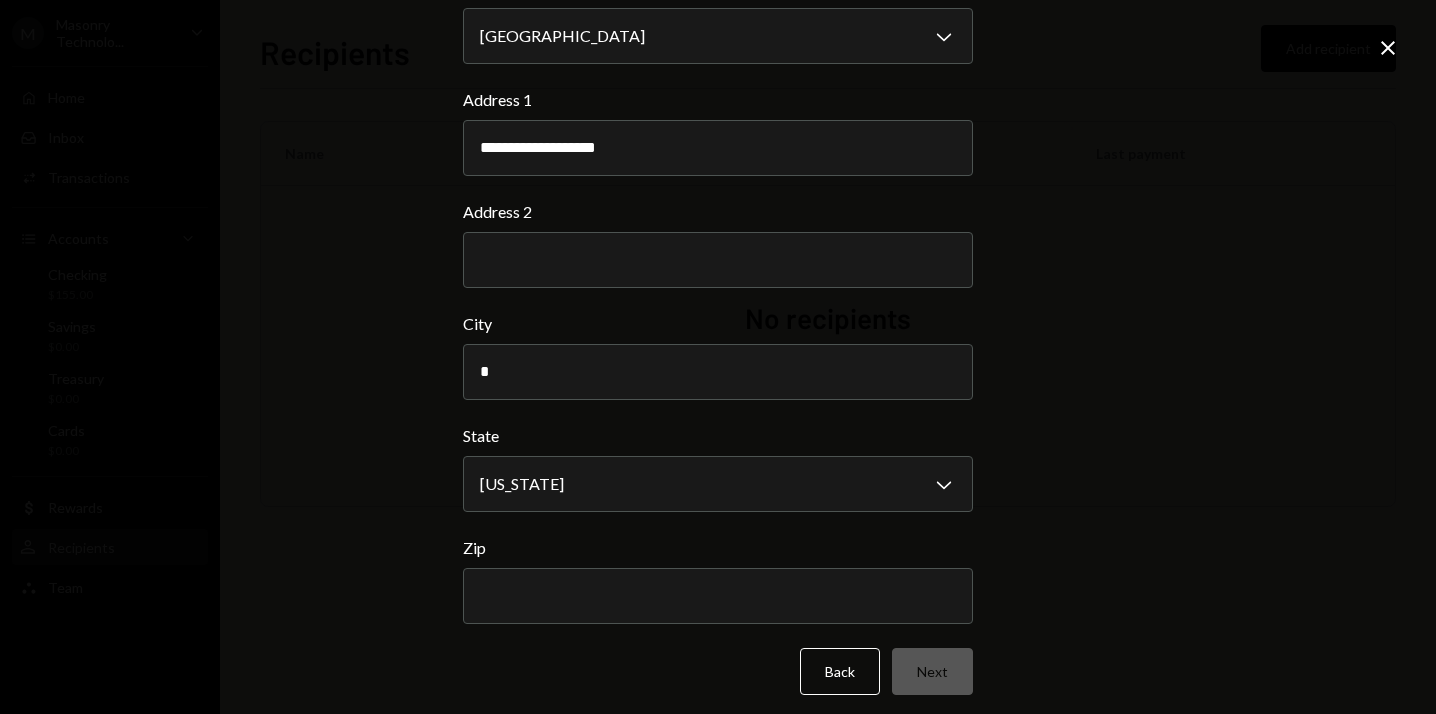 scroll, scrollTop: 122, scrollLeft: 0, axis: vertical 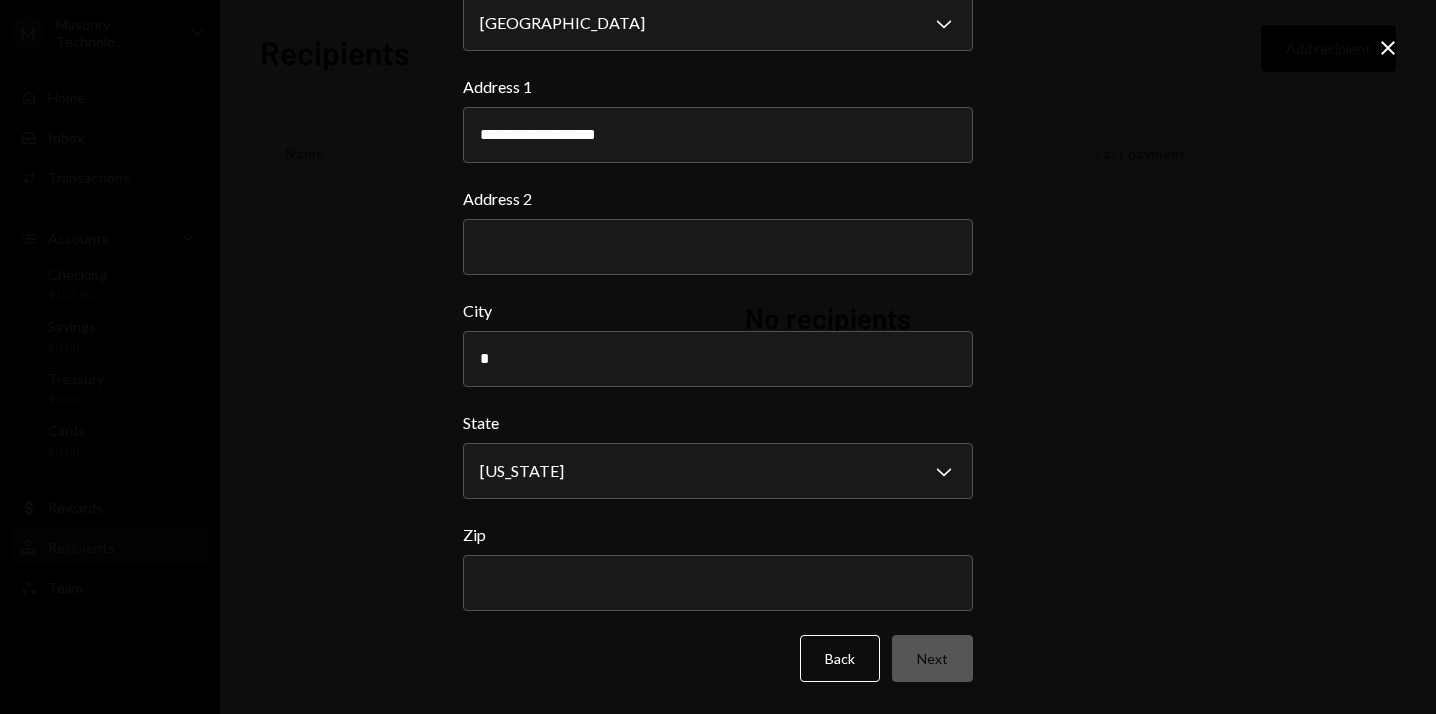 click on "**********" at bounding box center (718, 357) 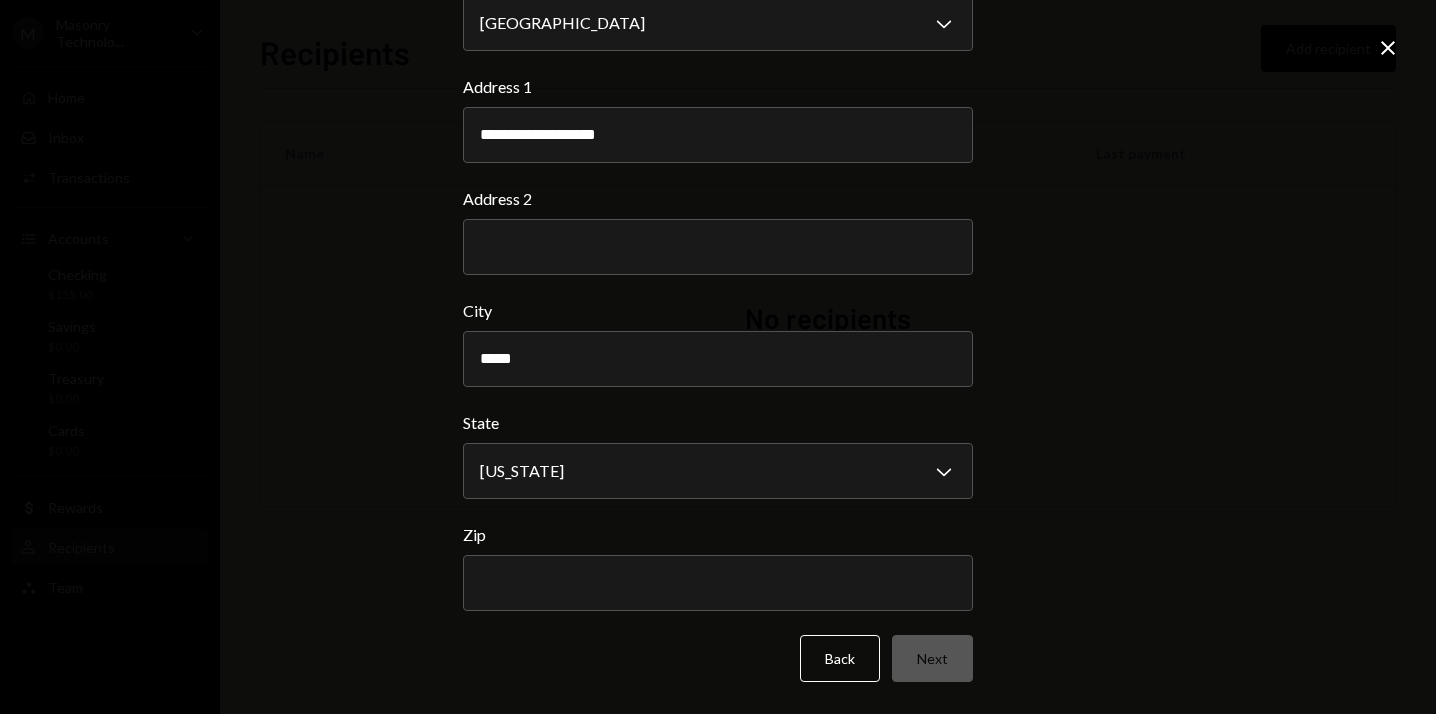click on "**********" at bounding box center (718, 357) 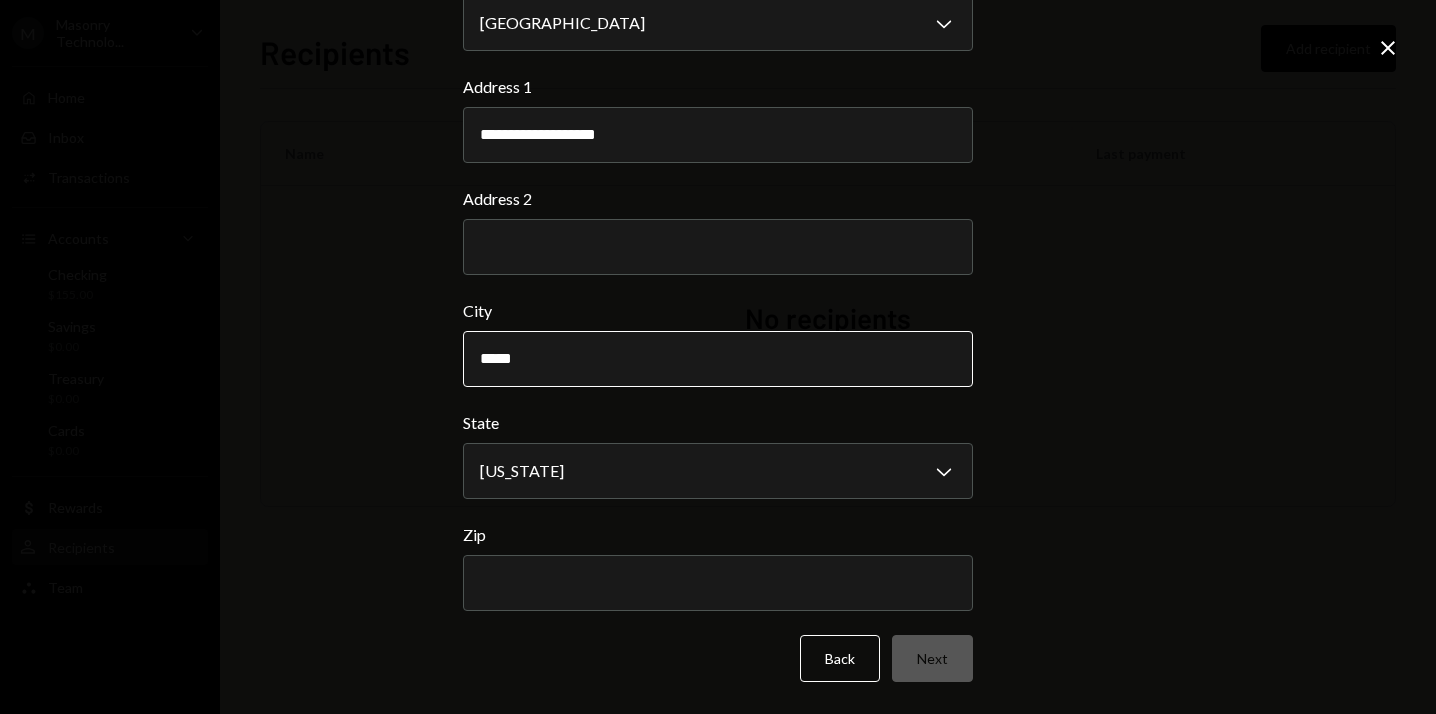 click on "*****" at bounding box center (718, 359) 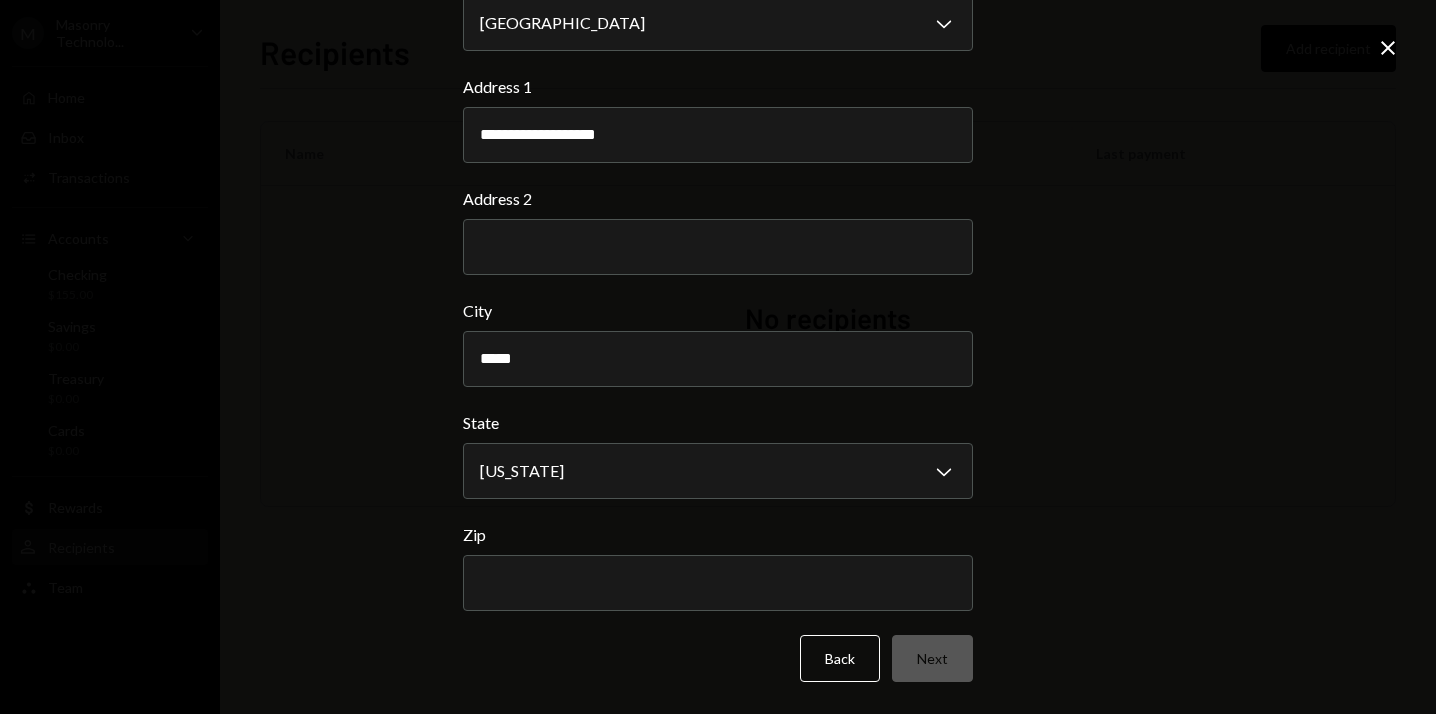 paste on "****" 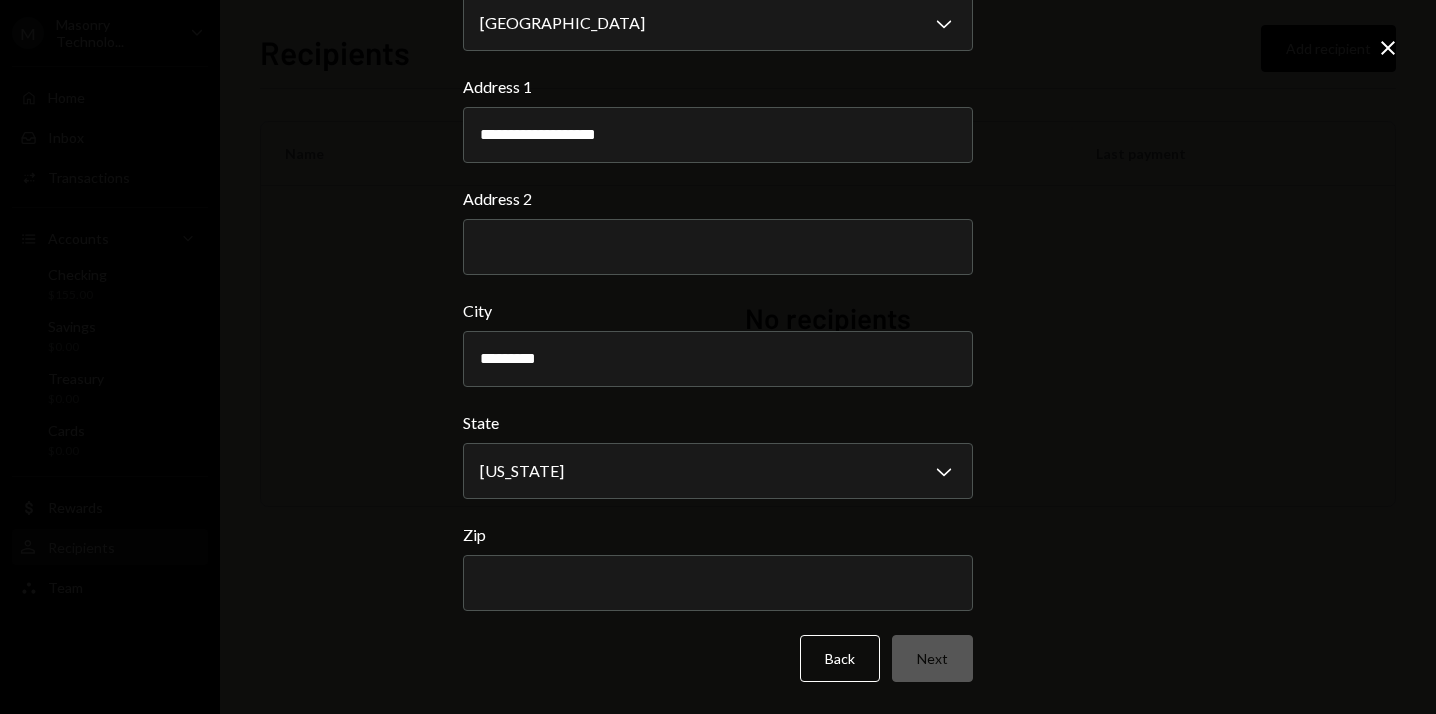 type on "*********" 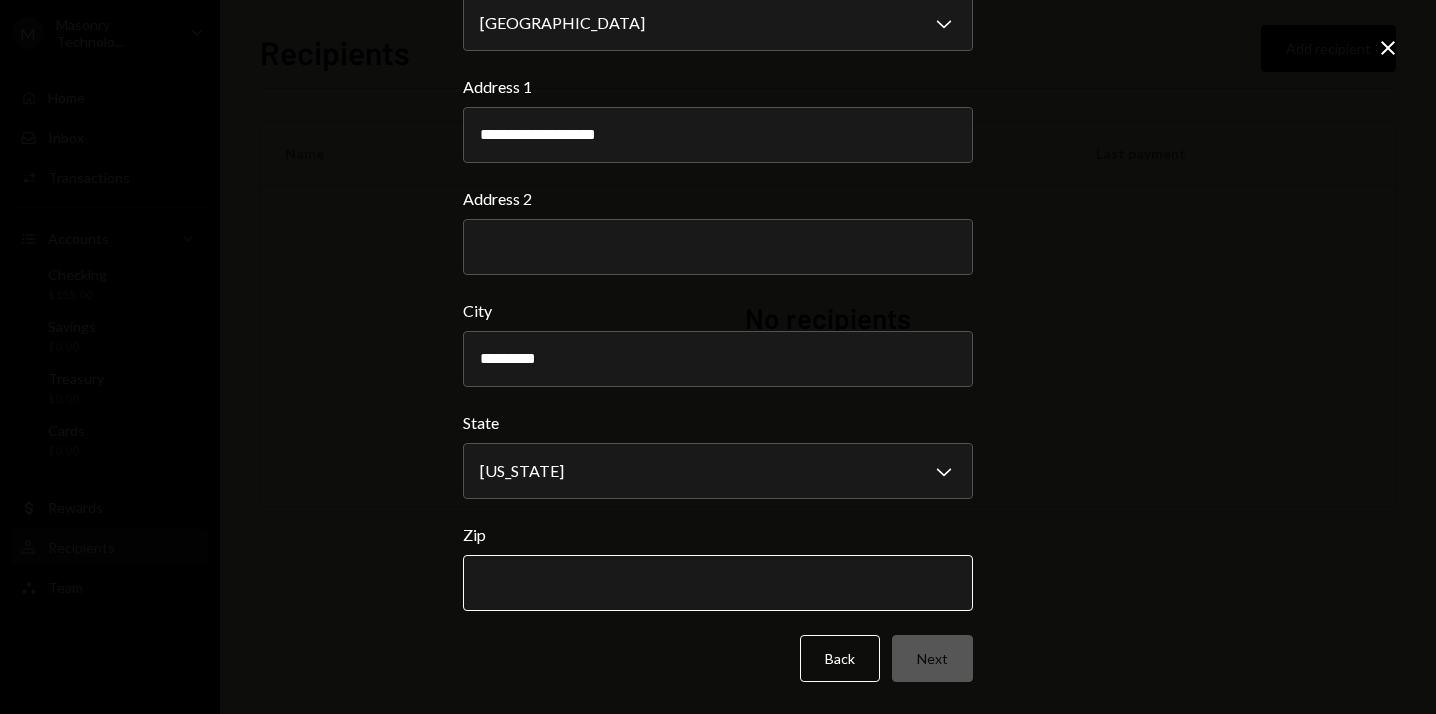 click on "Zip" at bounding box center [718, 583] 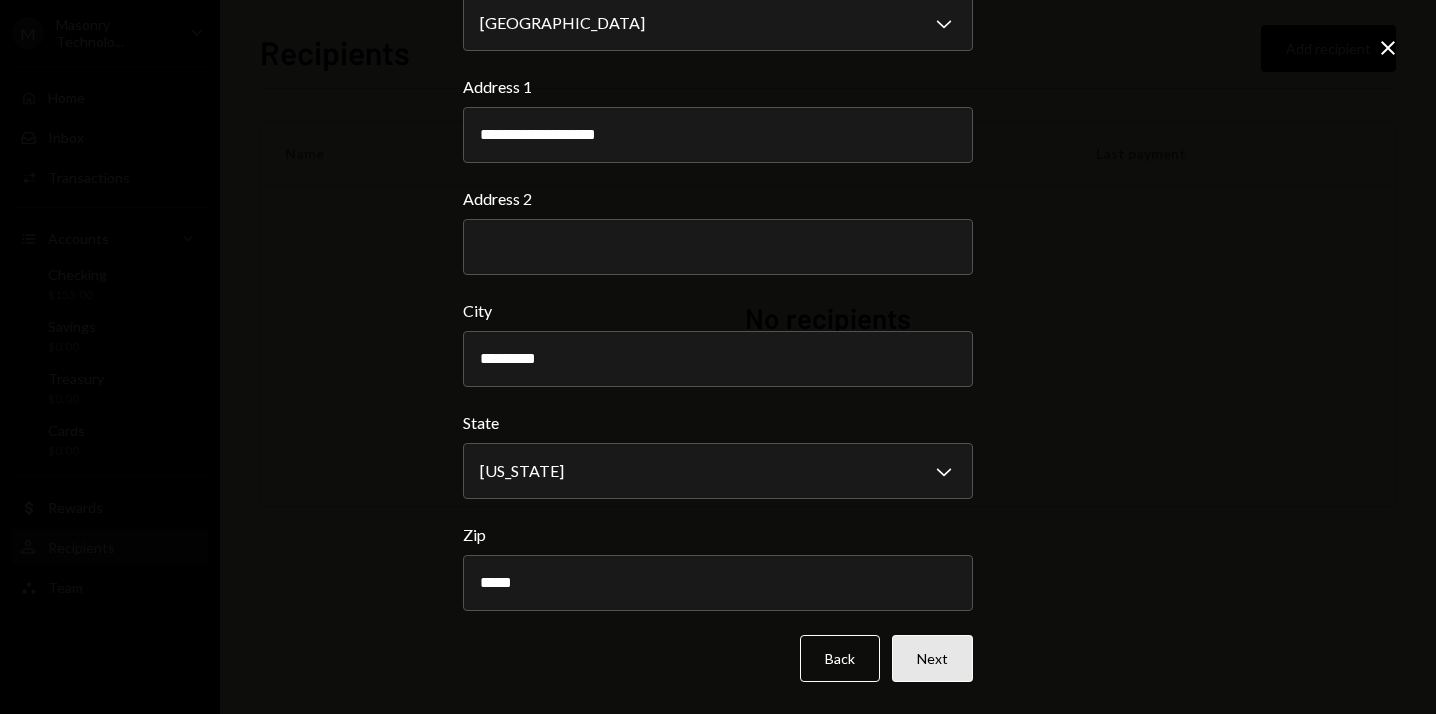 type on "*****" 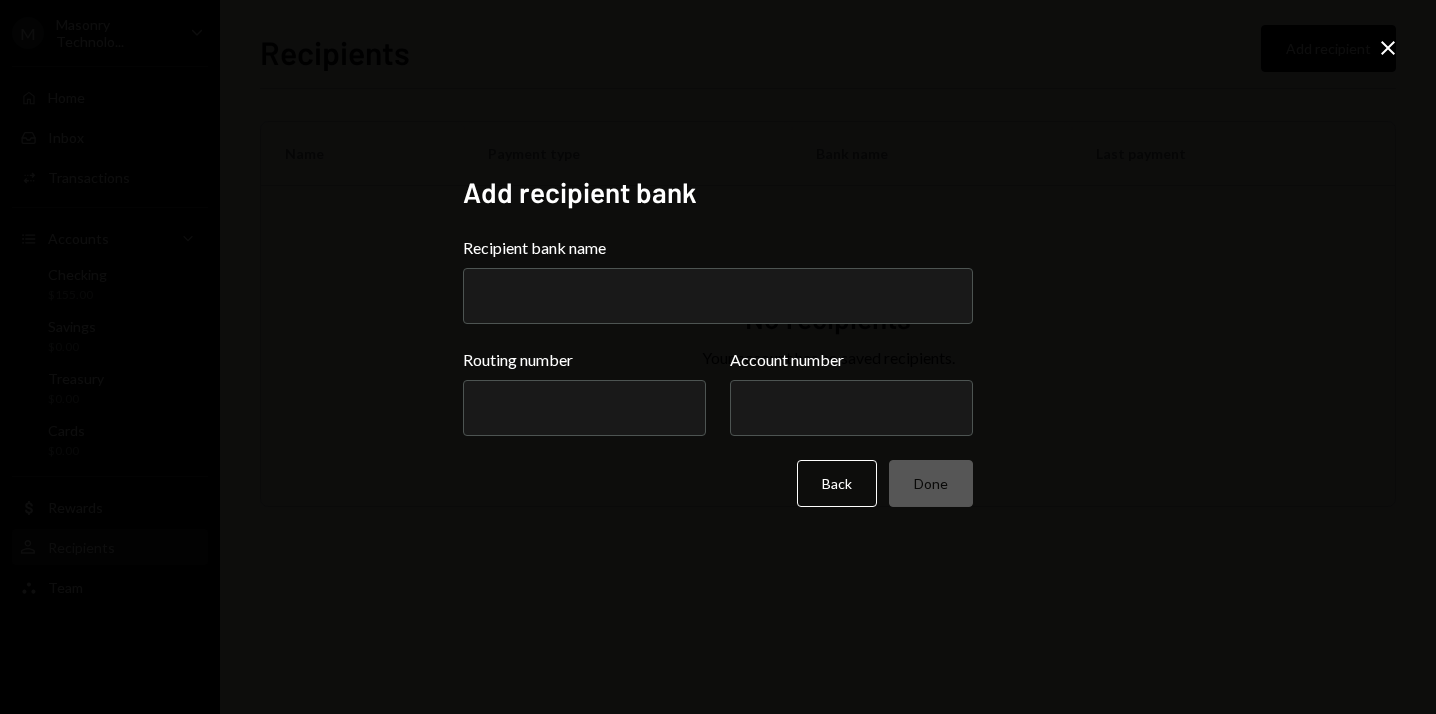 scroll, scrollTop: 0, scrollLeft: 0, axis: both 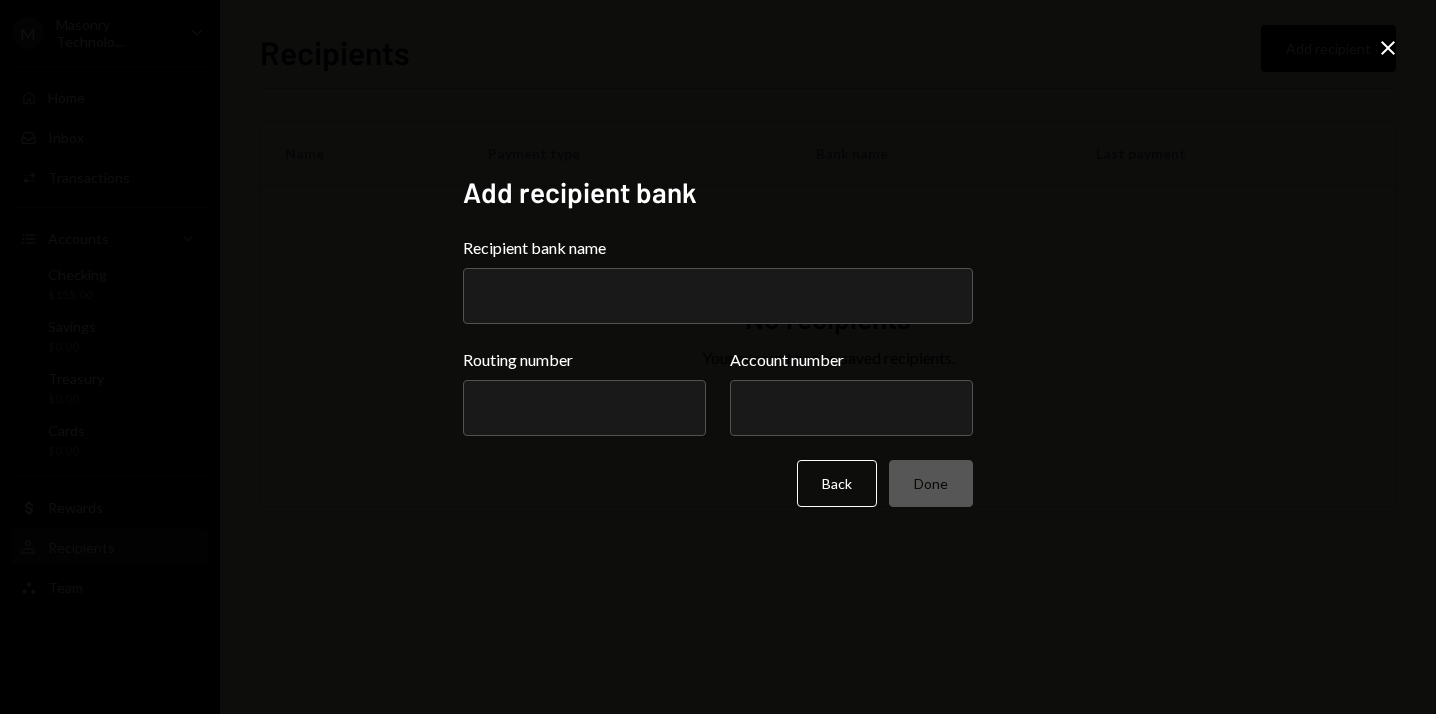 click on "Recipient bank name" at bounding box center (718, 248) 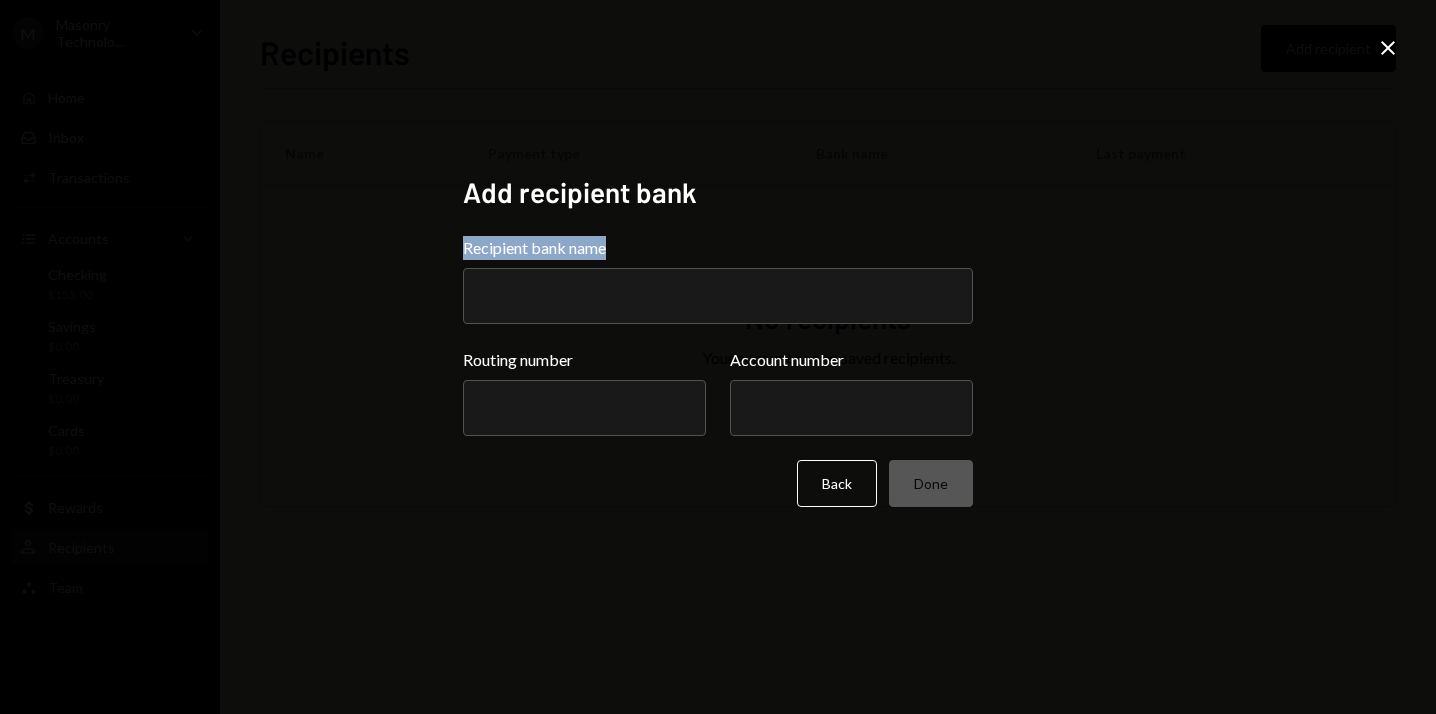 drag, startPoint x: 636, startPoint y: 250, endPoint x: 398, endPoint y: 245, distance: 238.05252 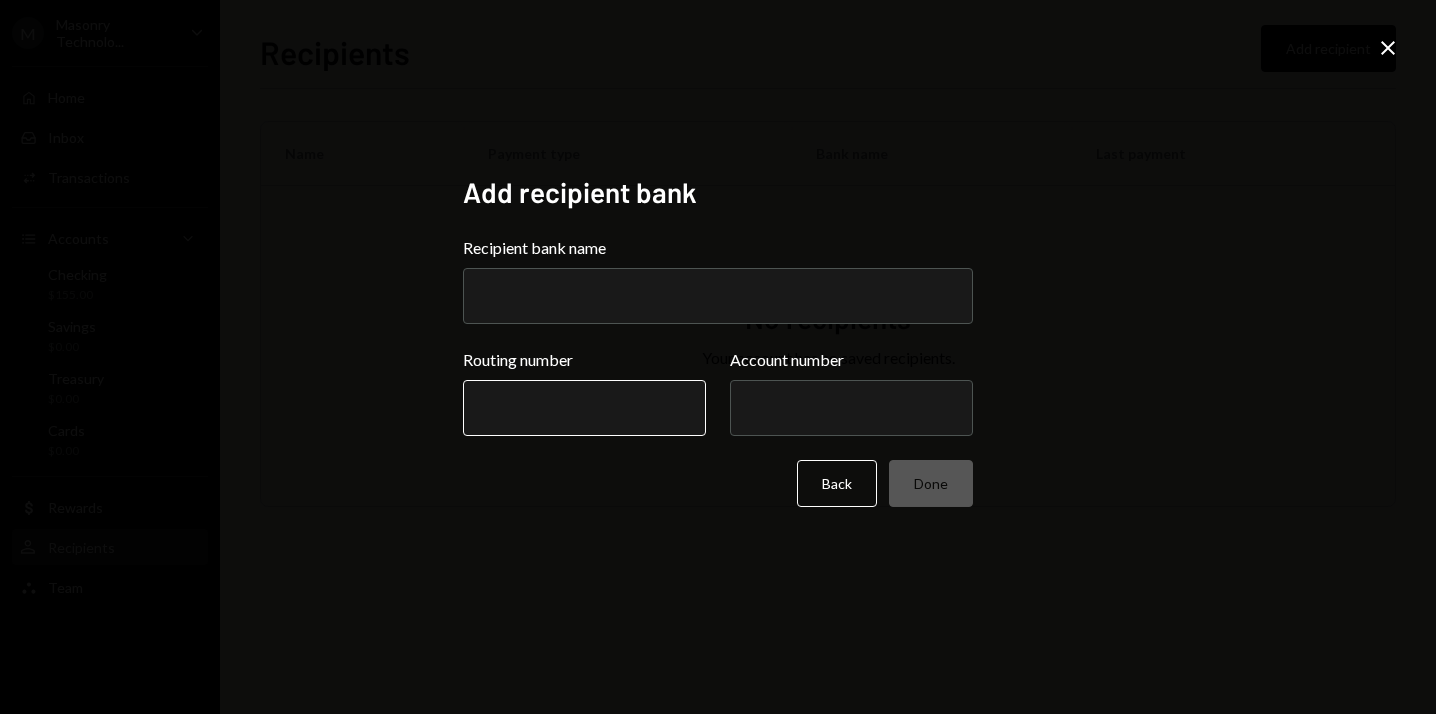 click on "Routing number" at bounding box center [584, 408] 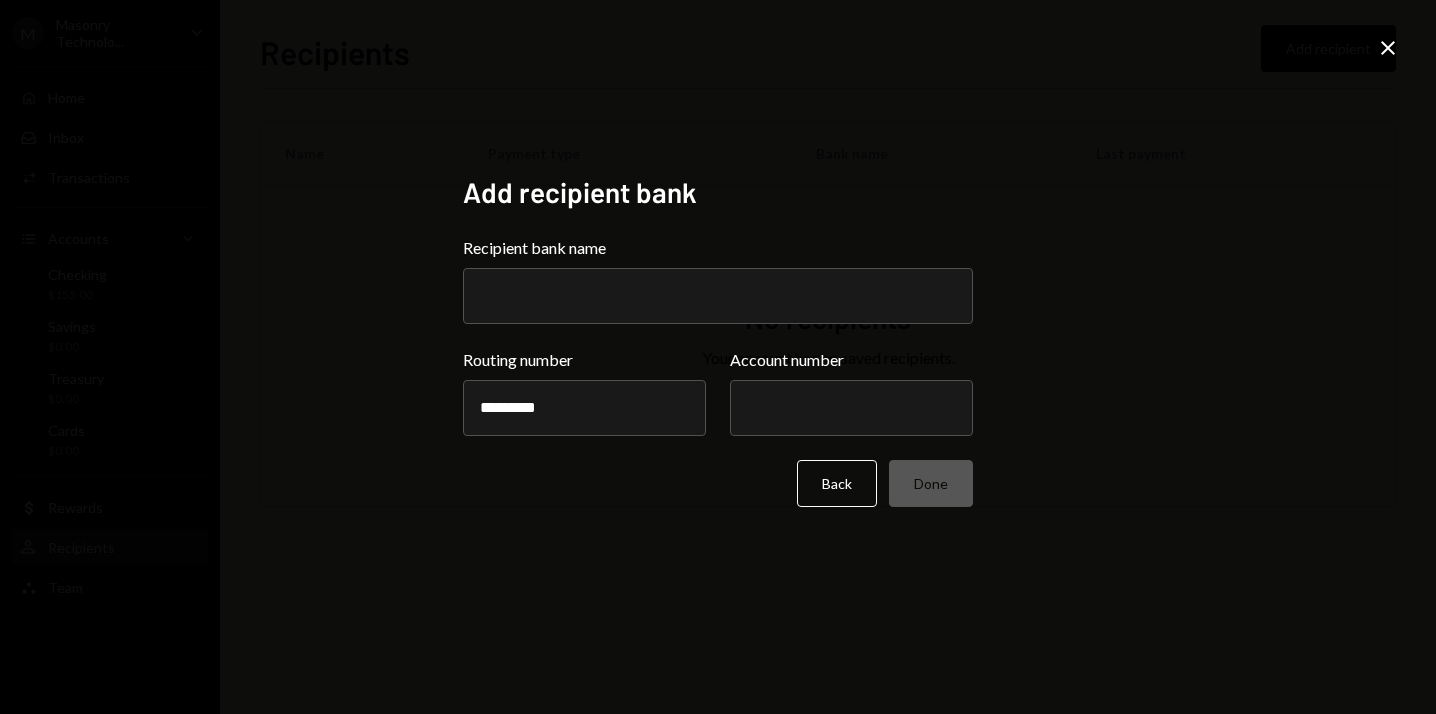 type on "*********" 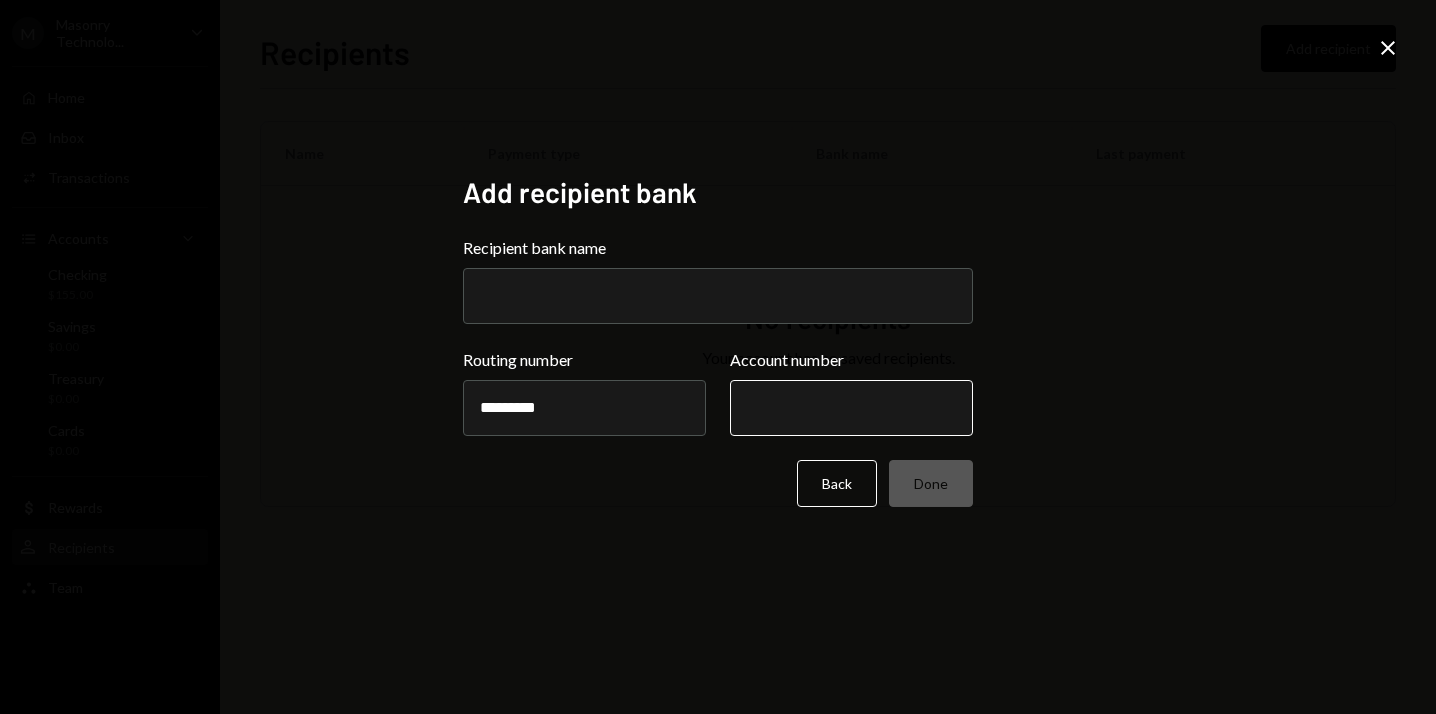 drag, startPoint x: 895, startPoint y: 404, endPoint x: 924, endPoint y: 407, distance: 29.15476 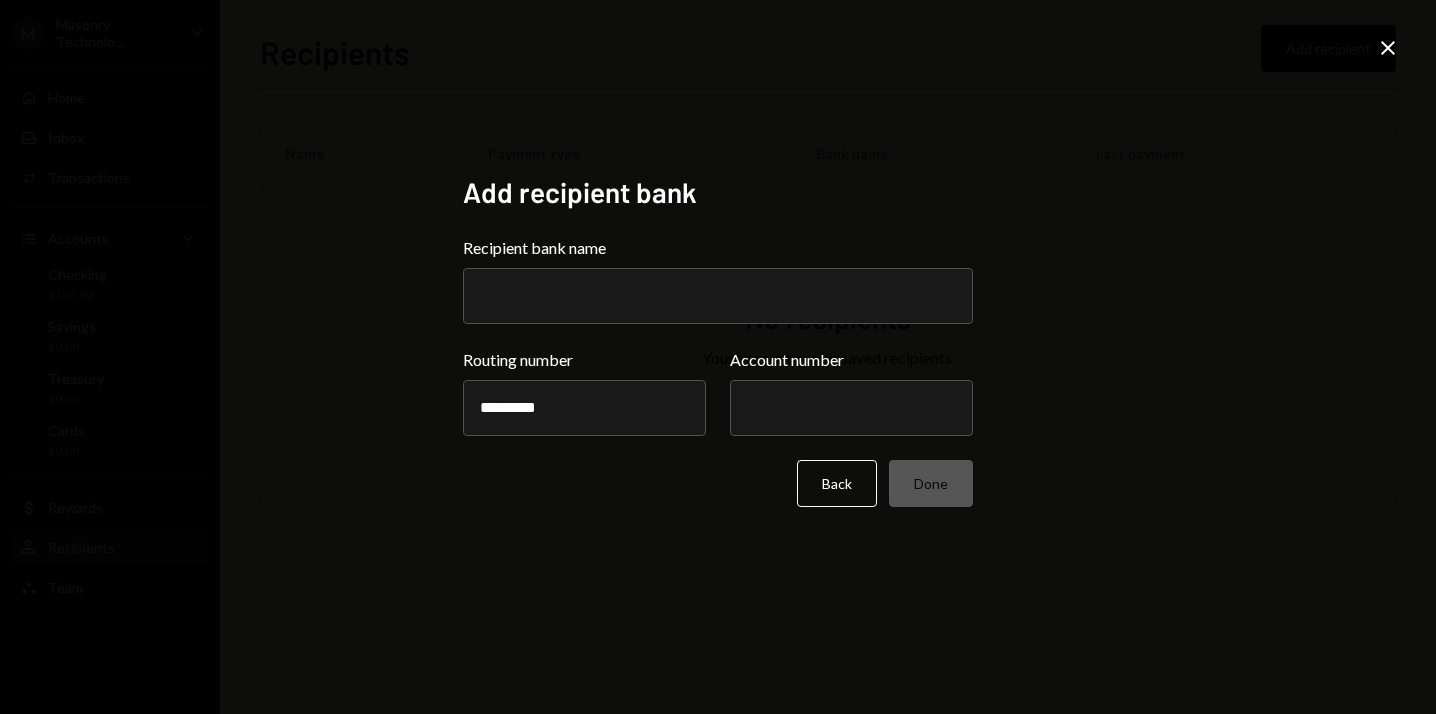 paste on "**********" 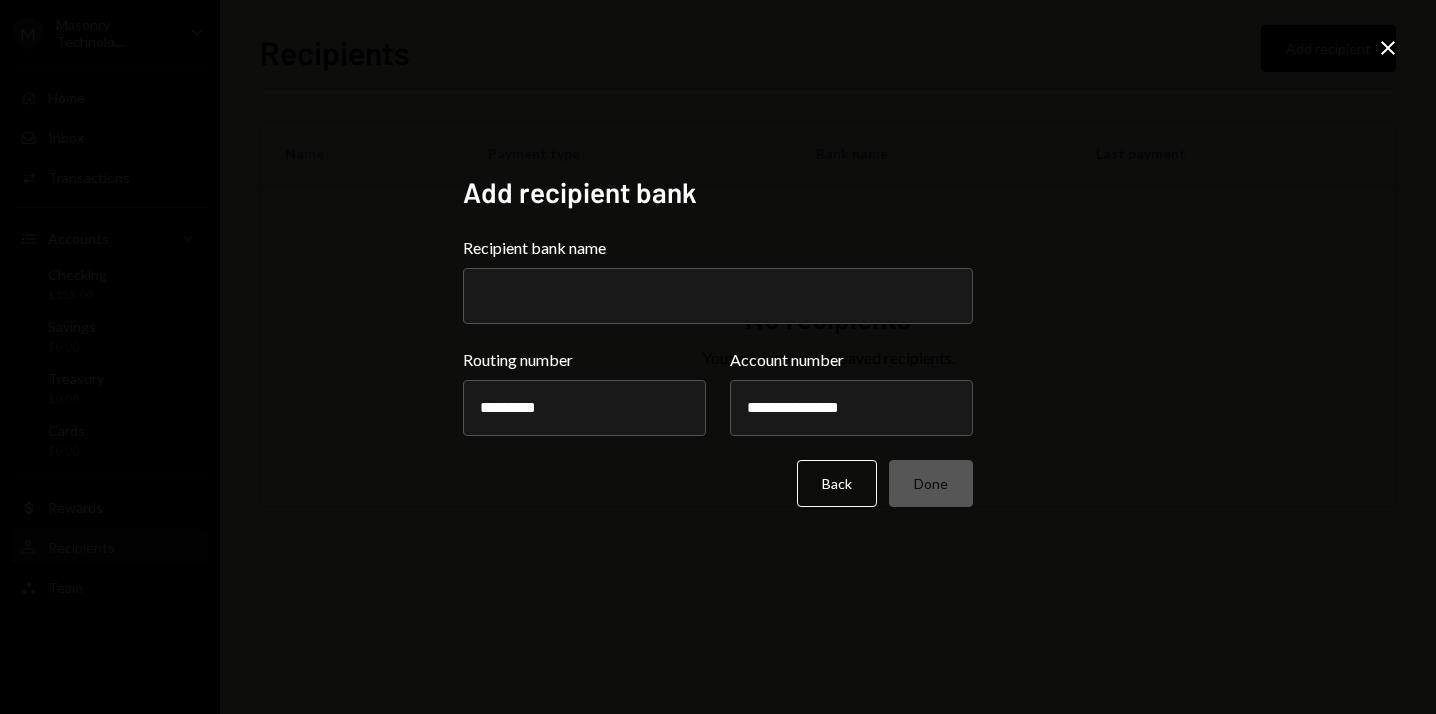 type on "**********" 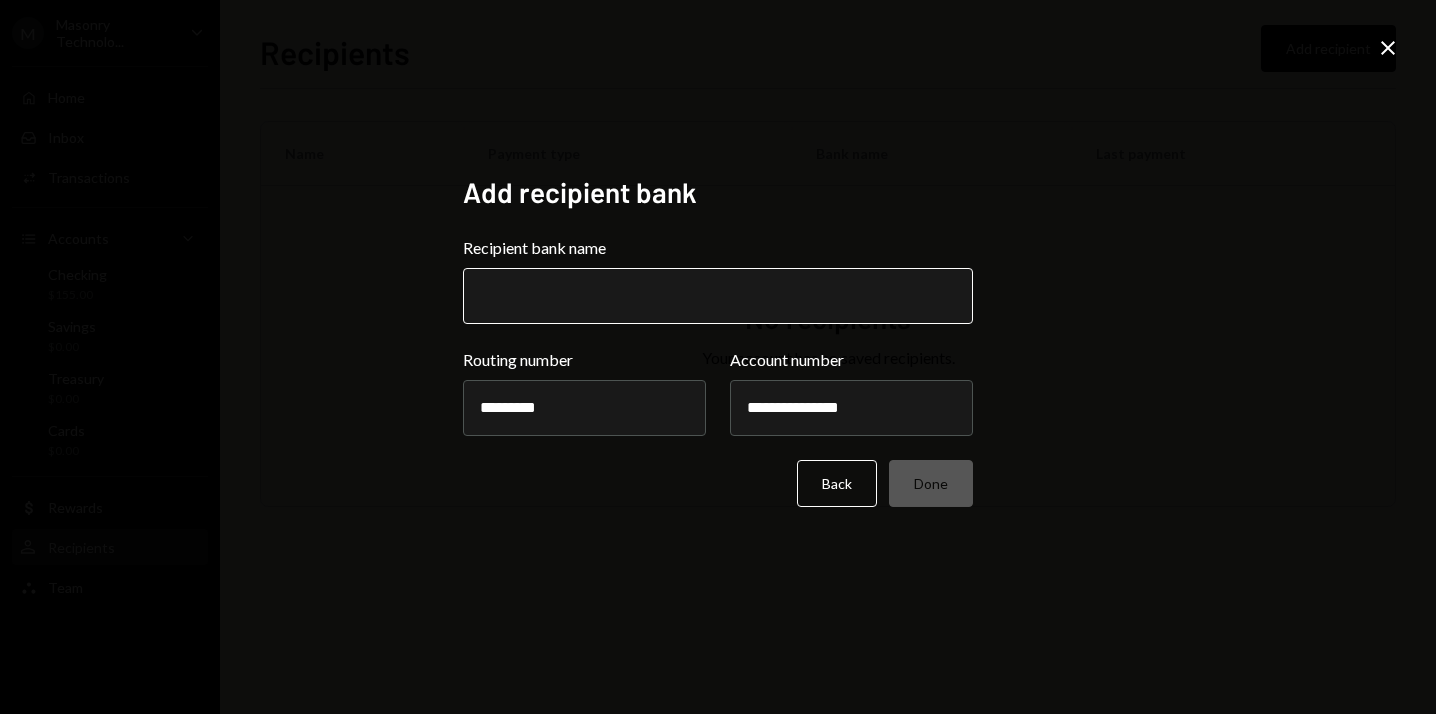 click on "Recipient bank name" at bounding box center [718, 296] 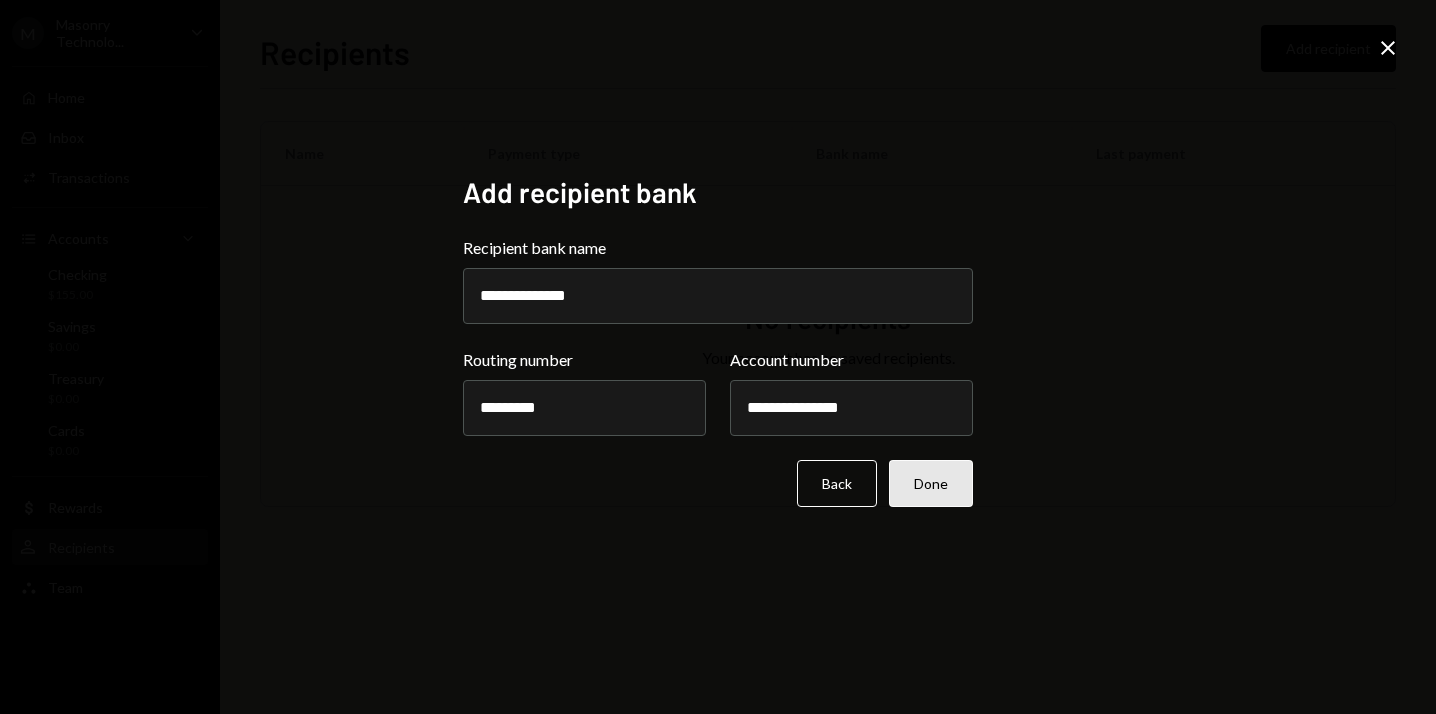 type on "**********" 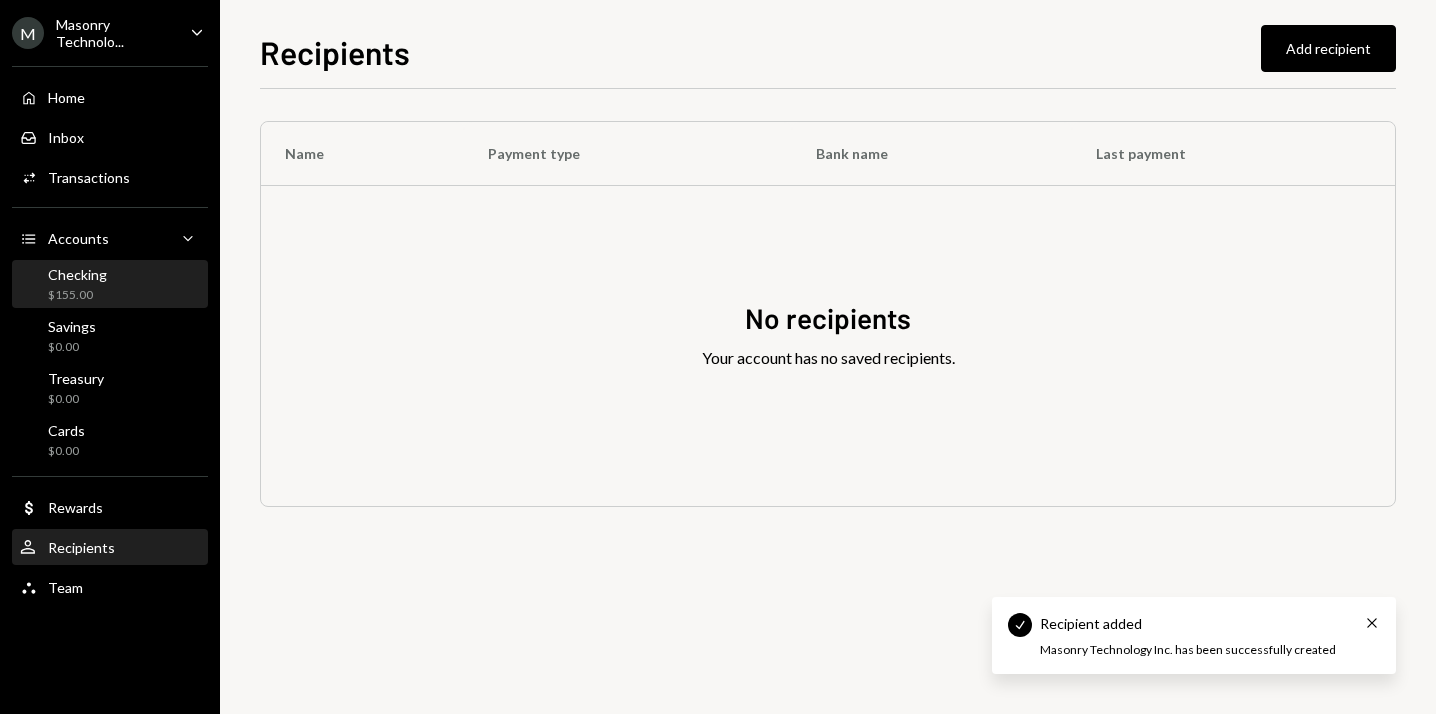 click on "Checking $155.00" at bounding box center (110, 285) 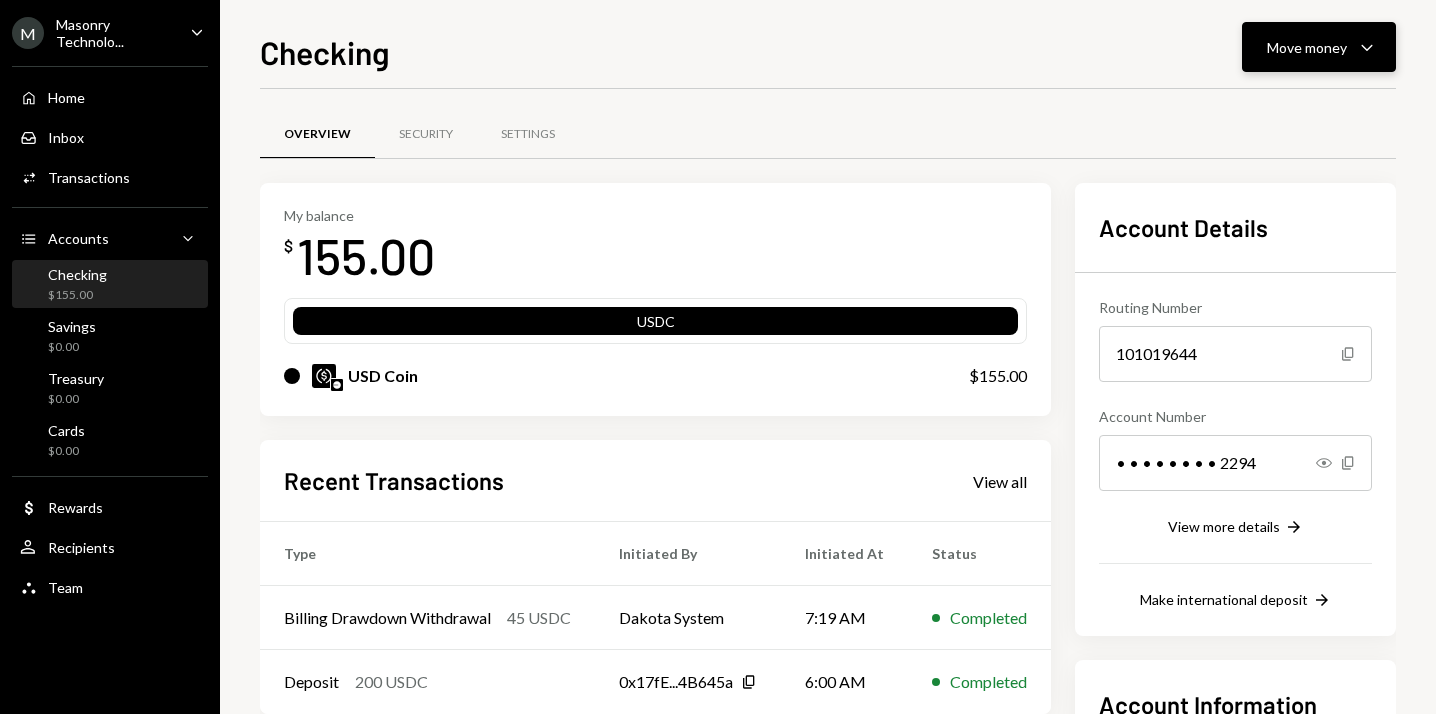 click on "Move money Caret Down" at bounding box center (1319, 47) 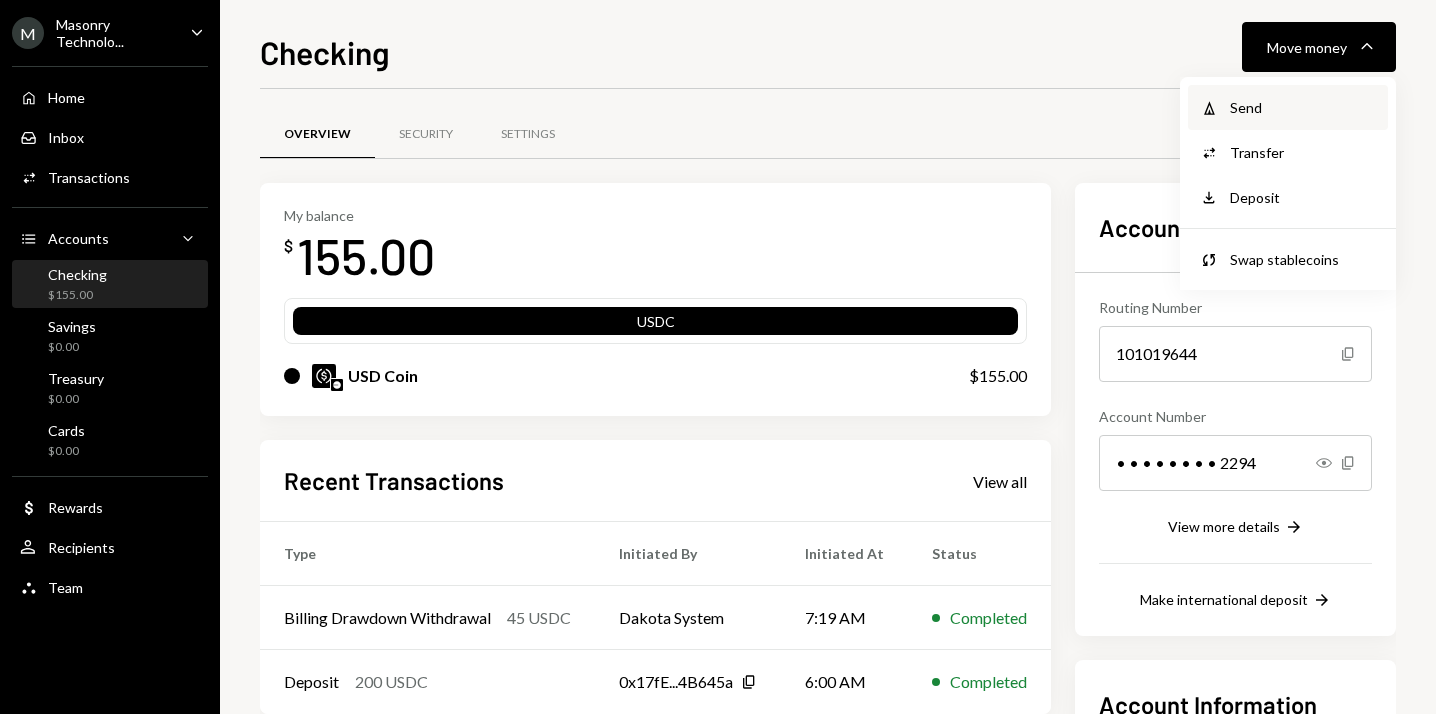 click on "Send" at bounding box center (1303, 107) 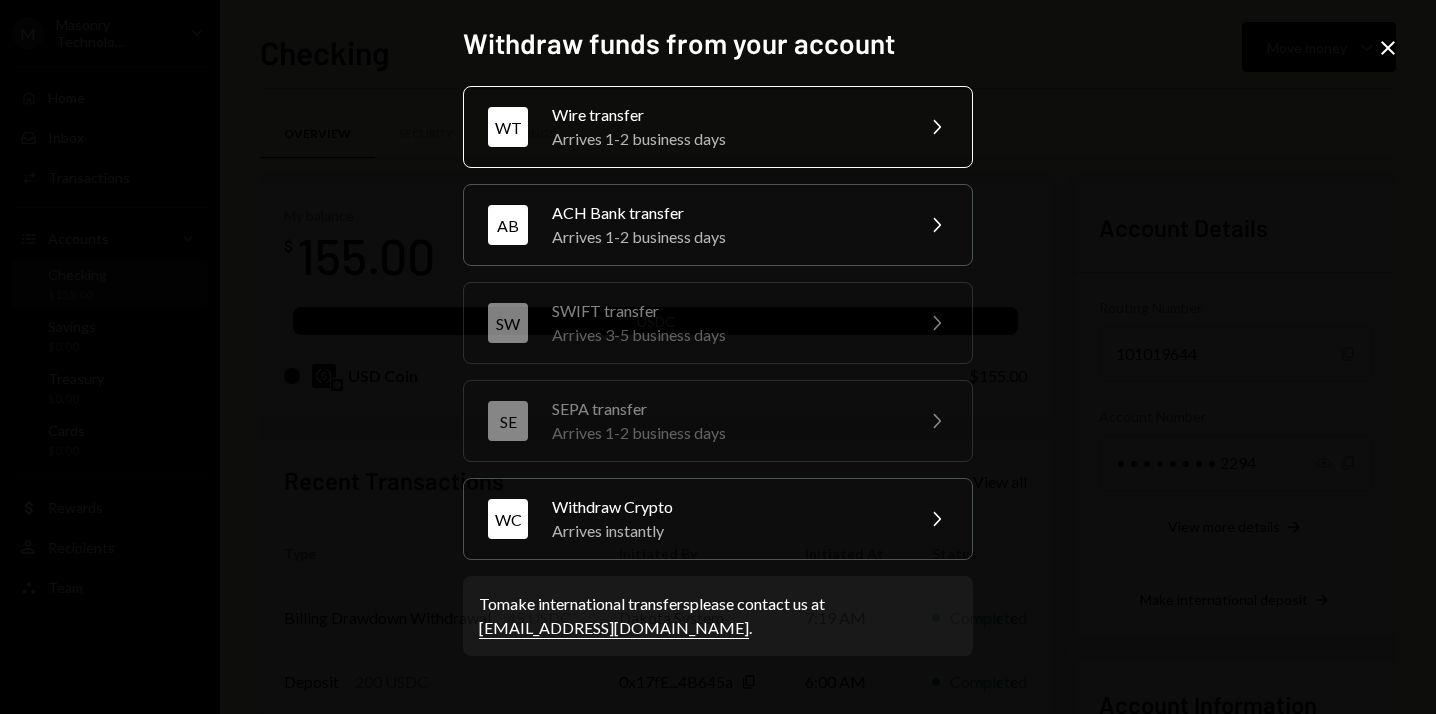 click on "Arrives 1-2 business days" at bounding box center [726, 139] 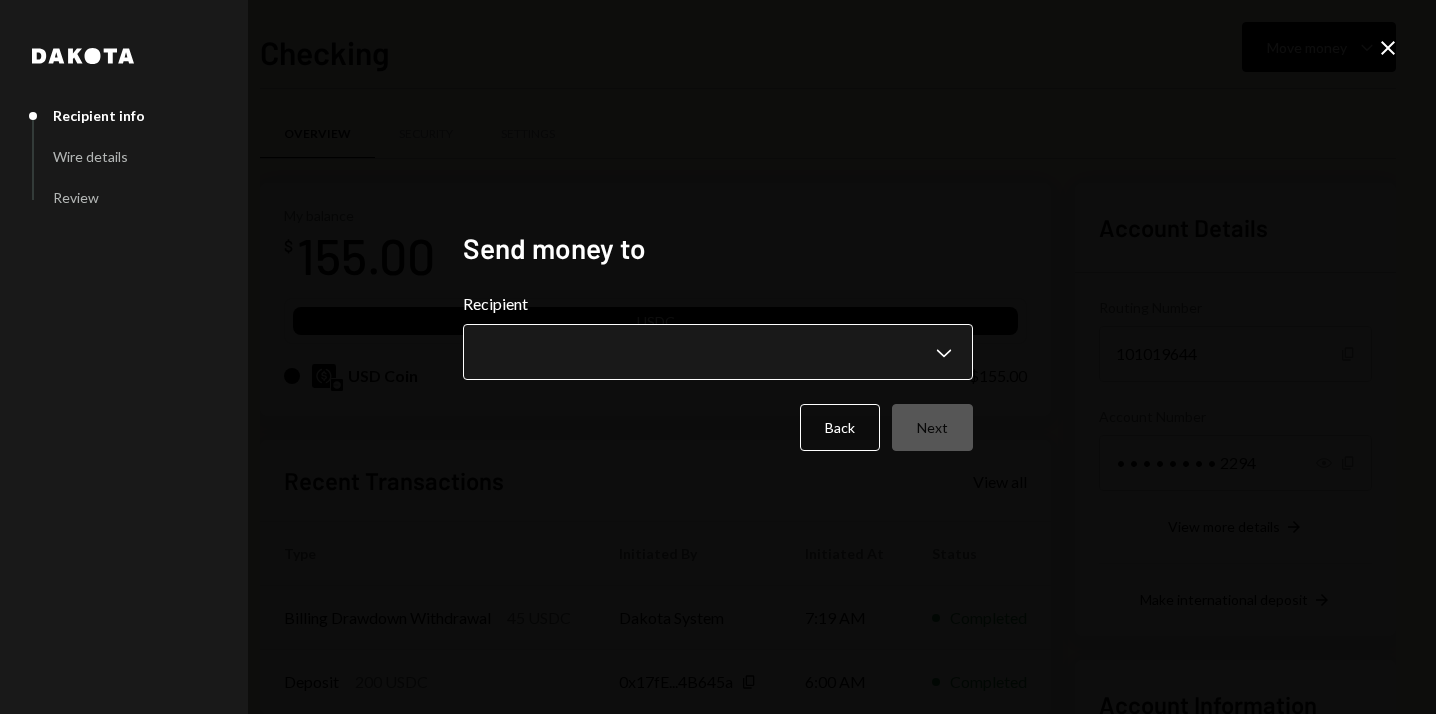 click on "**********" at bounding box center [718, 357] 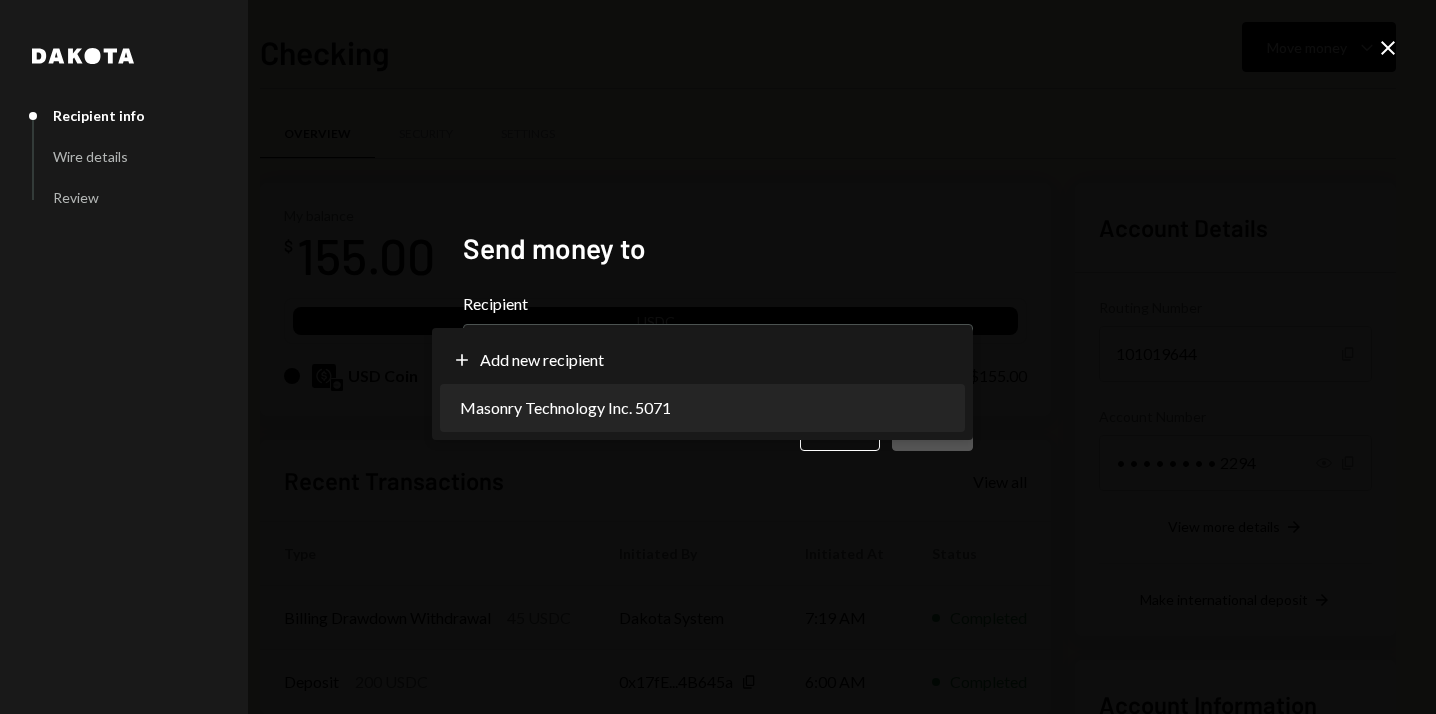 select on "**********" 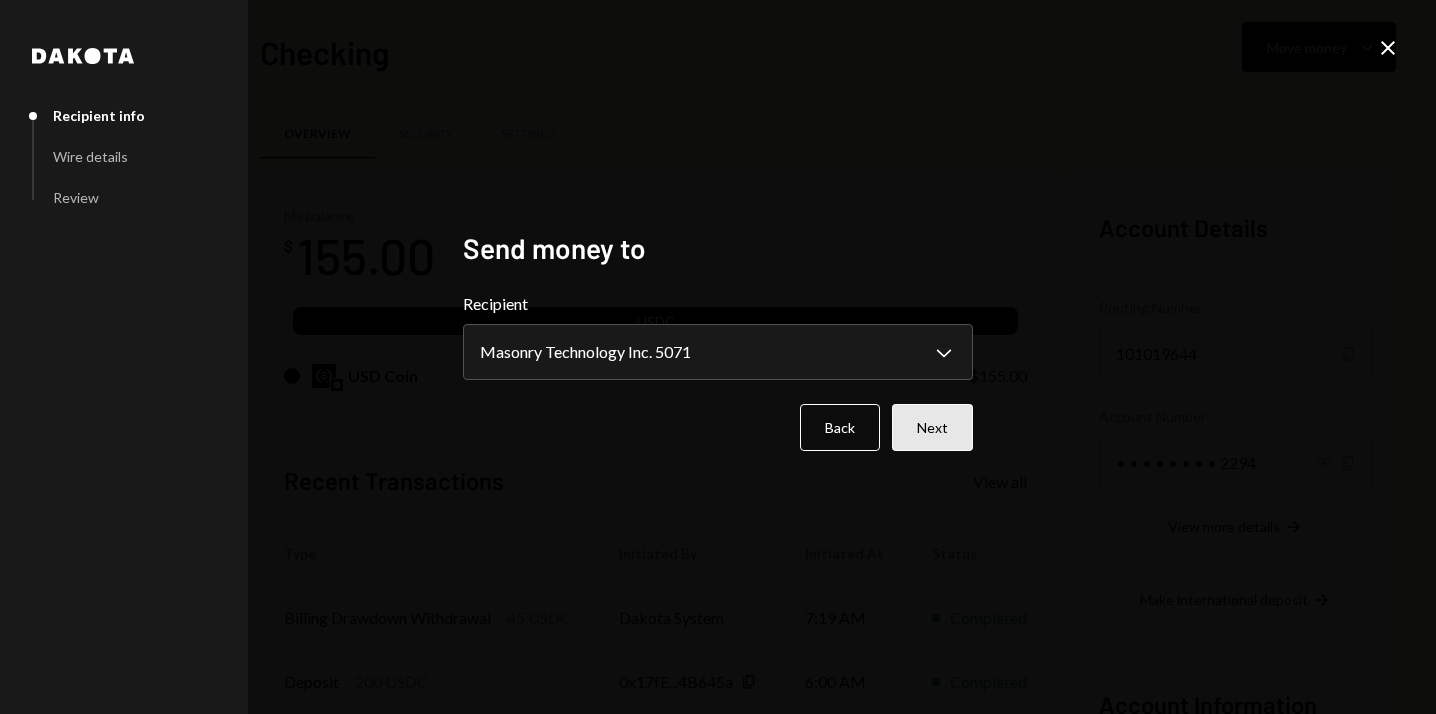 click on "Next" at bounding box center [932, 427] 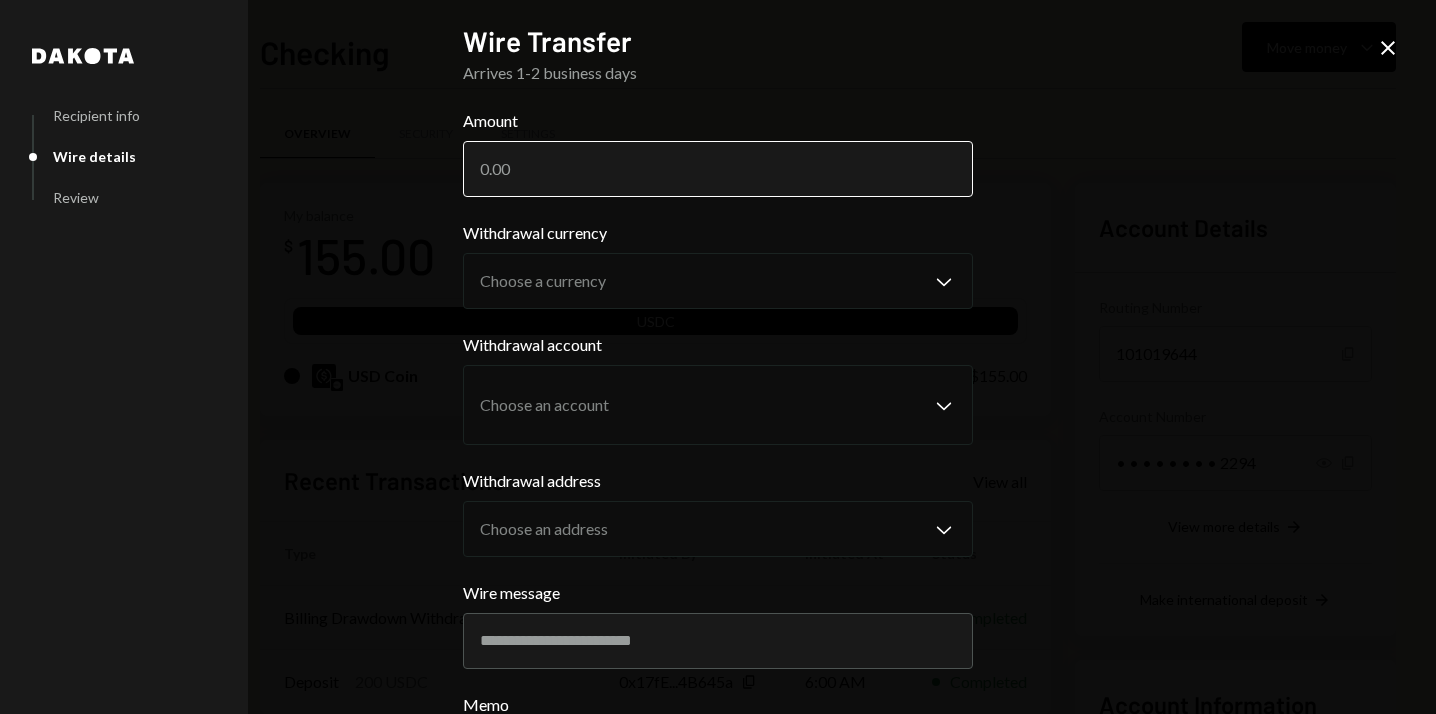 click on "Amount" at bounding box center (718, 169) 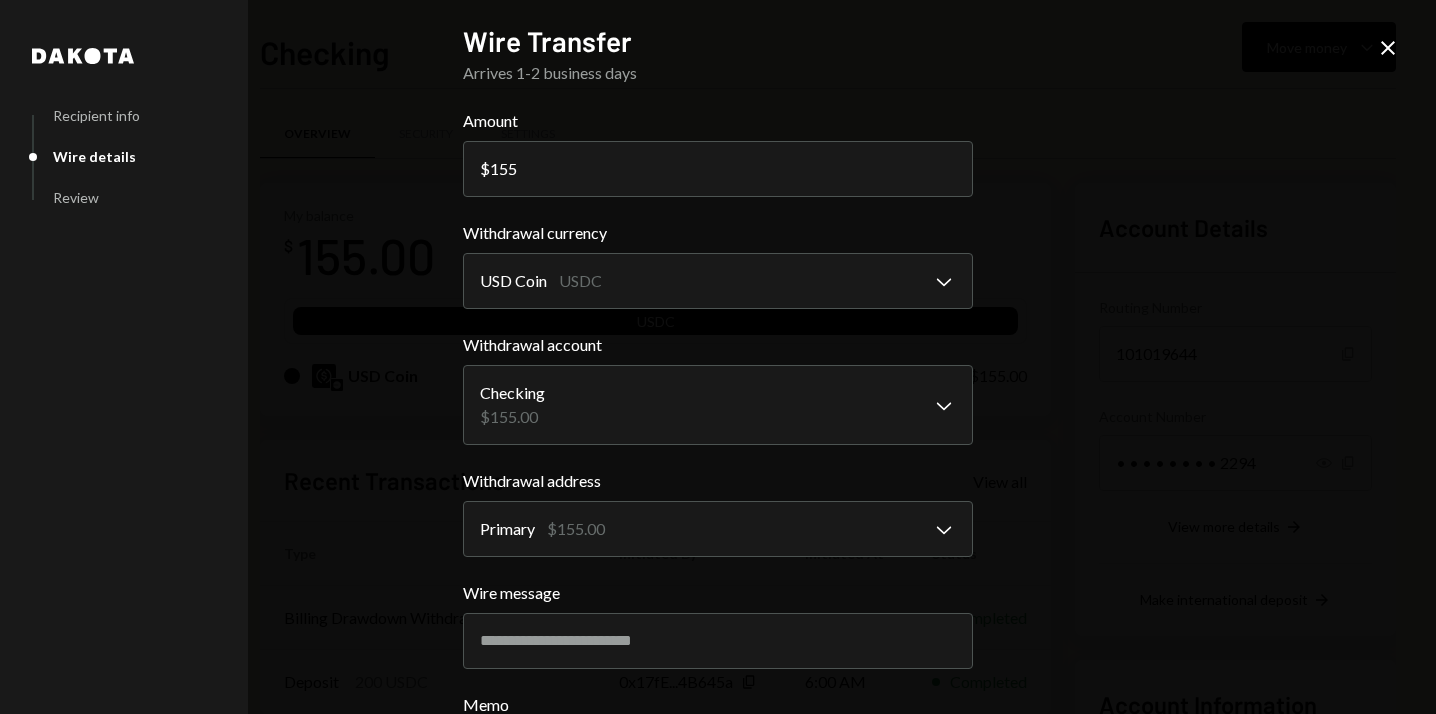 type on "155" 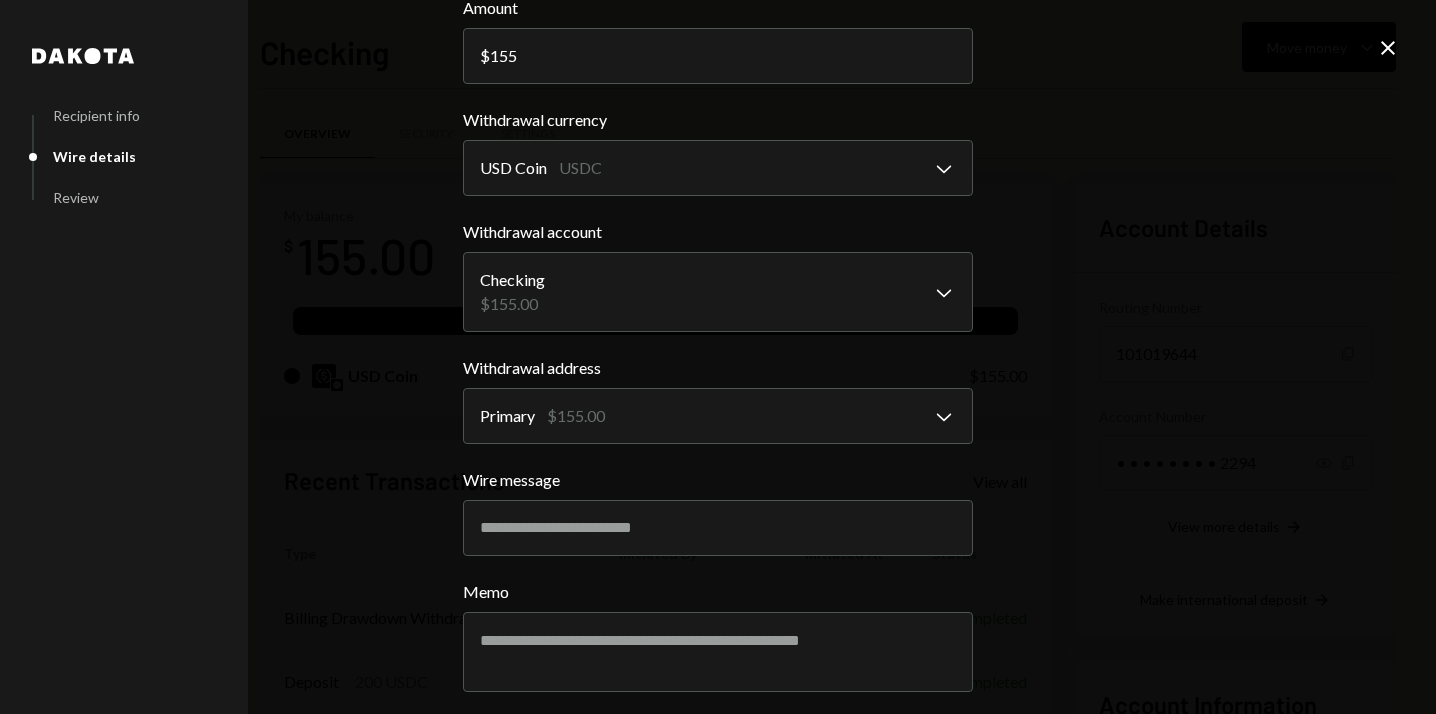 scroll, scrollTop: 141, scrollLeft: 0, axis: vertical 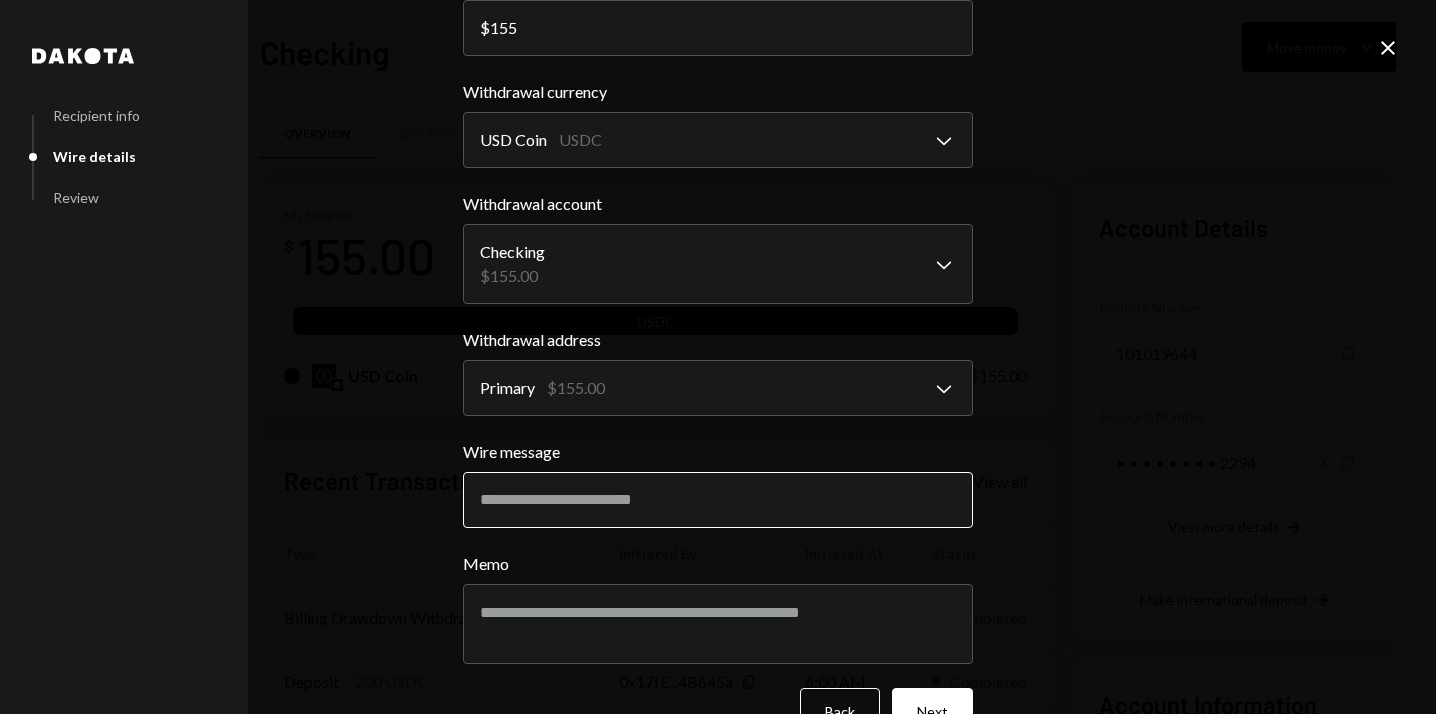 click on "Wire message" at bounding box center [718, 500] 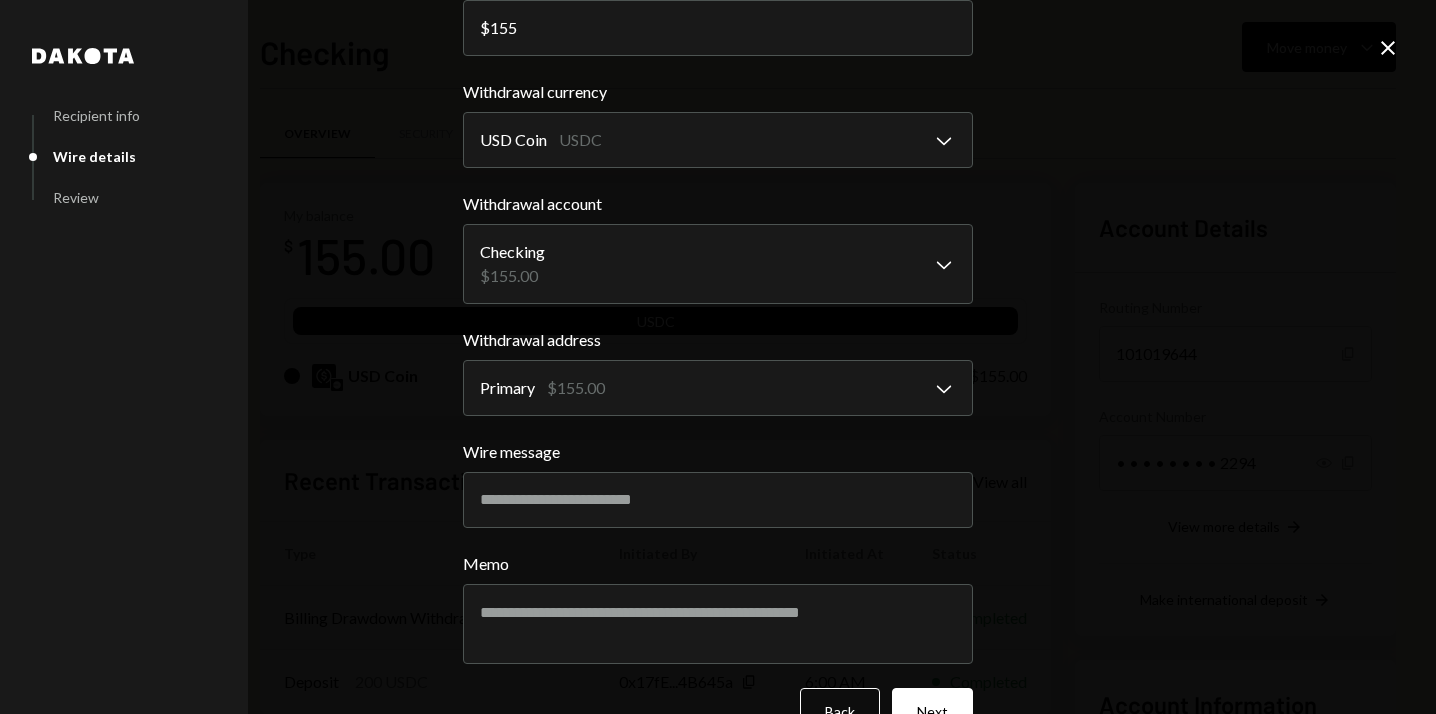 click on "Memo" at bounding box center (718, 564) 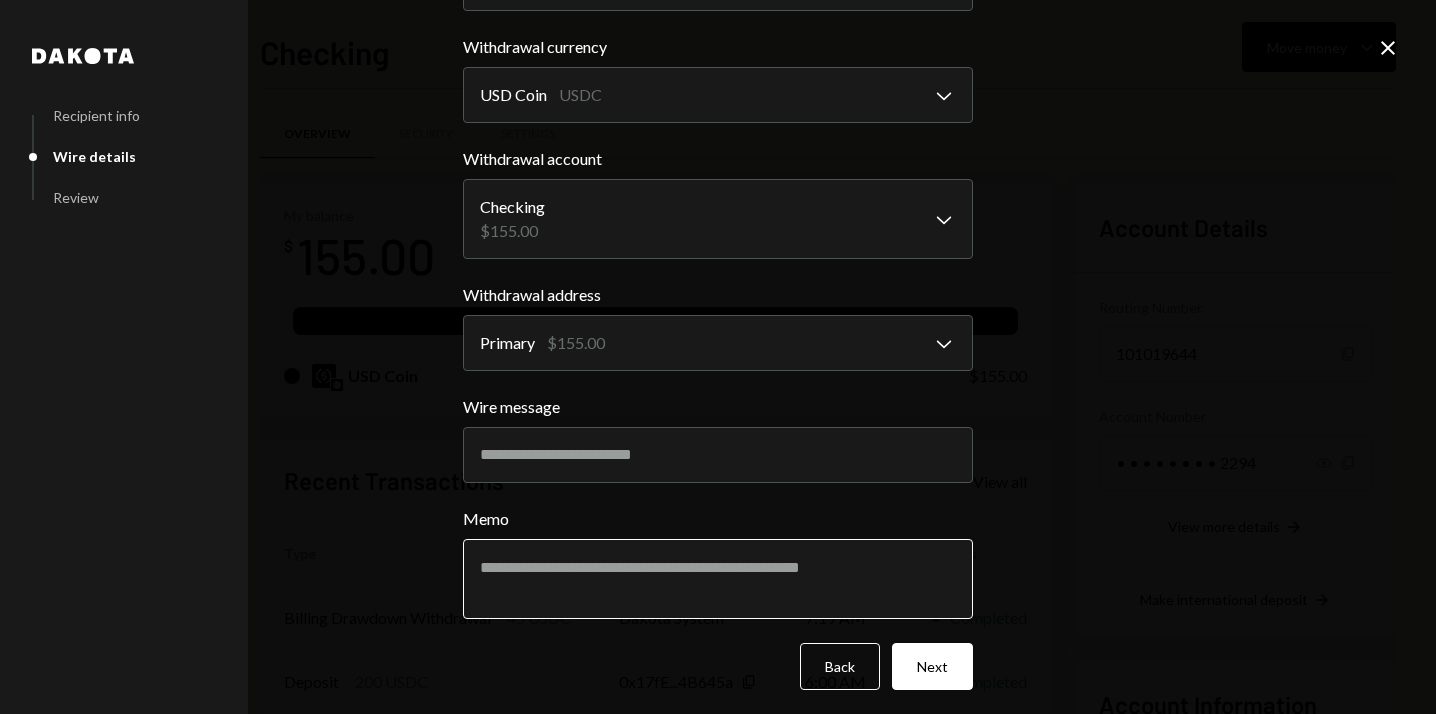 scroll, scrollTop: 194, scrollLeft: 0, axis: vertical 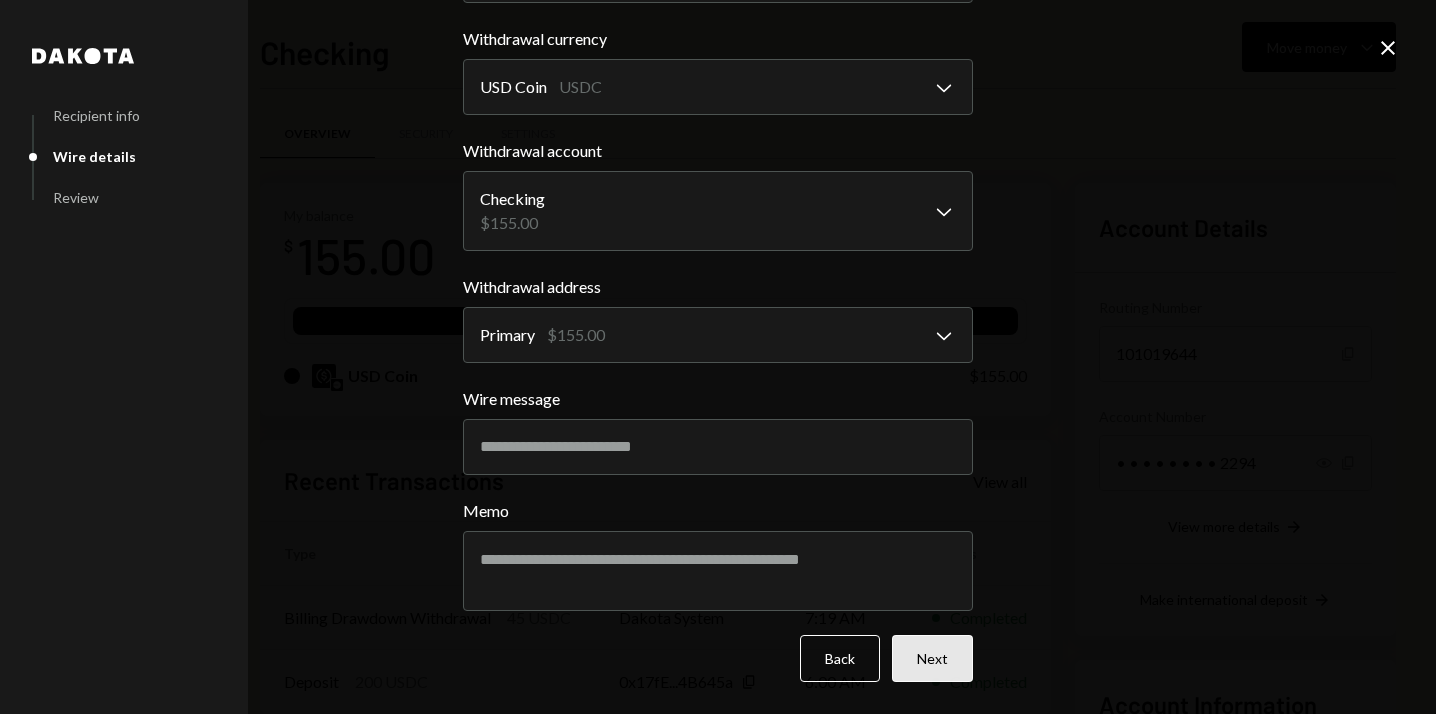 click on "Next" at bounding box center (932, 658) 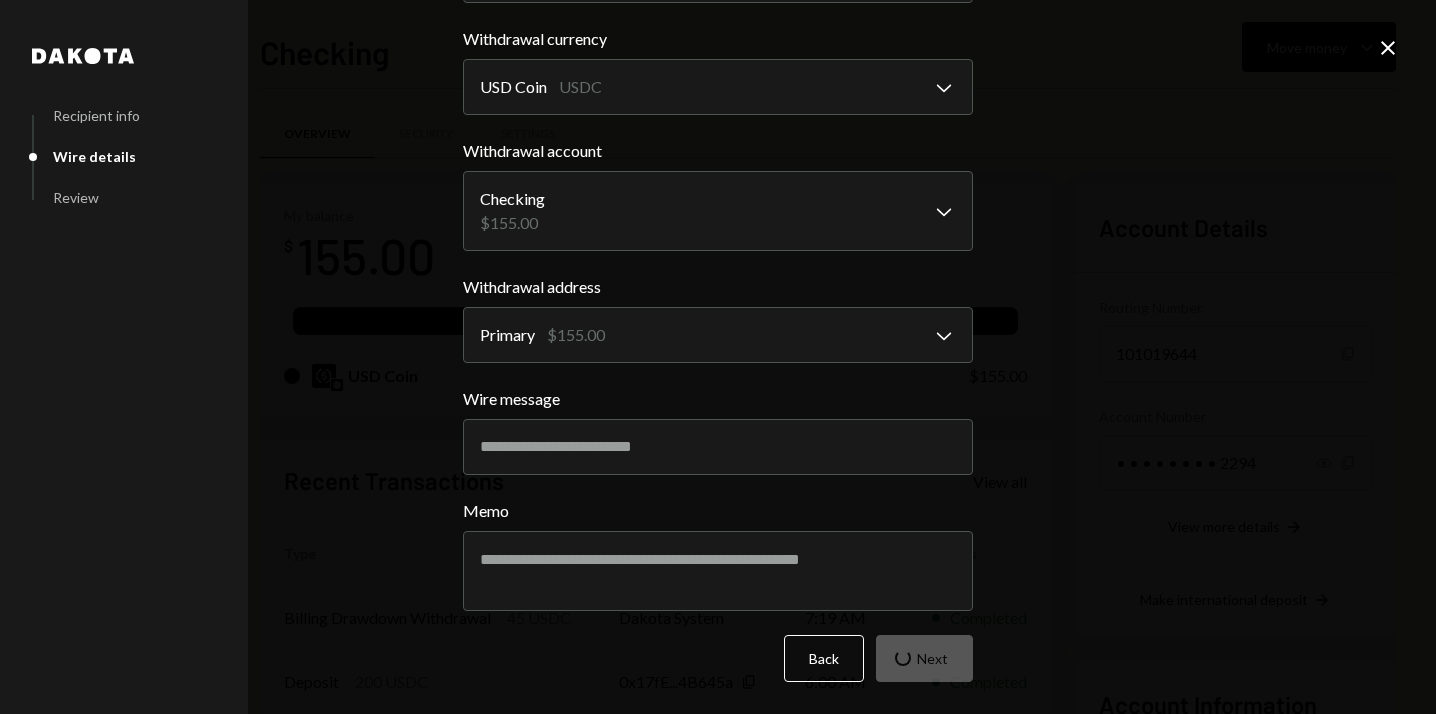 scroll, scrollTop: 0, scrollLeft: 0, axis: both 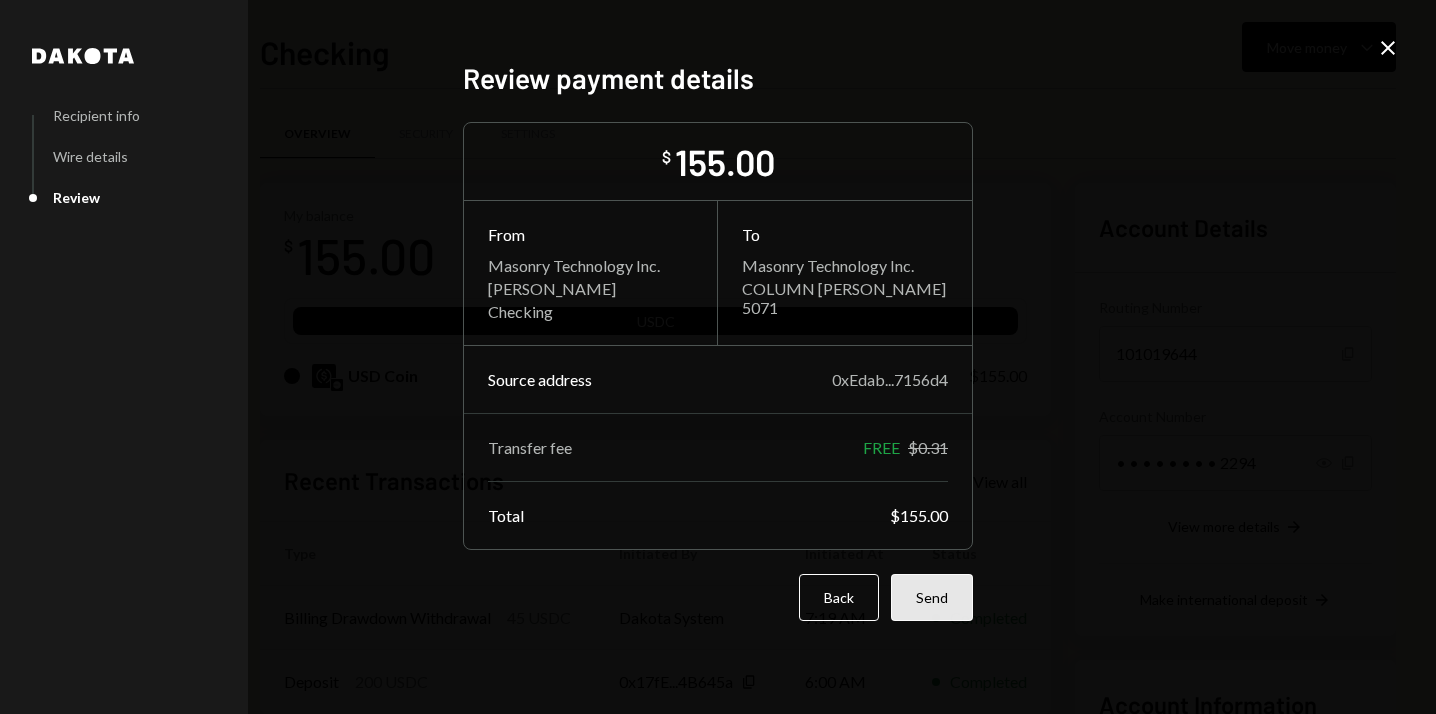 click on "Send" at bounding box center (932, 597) 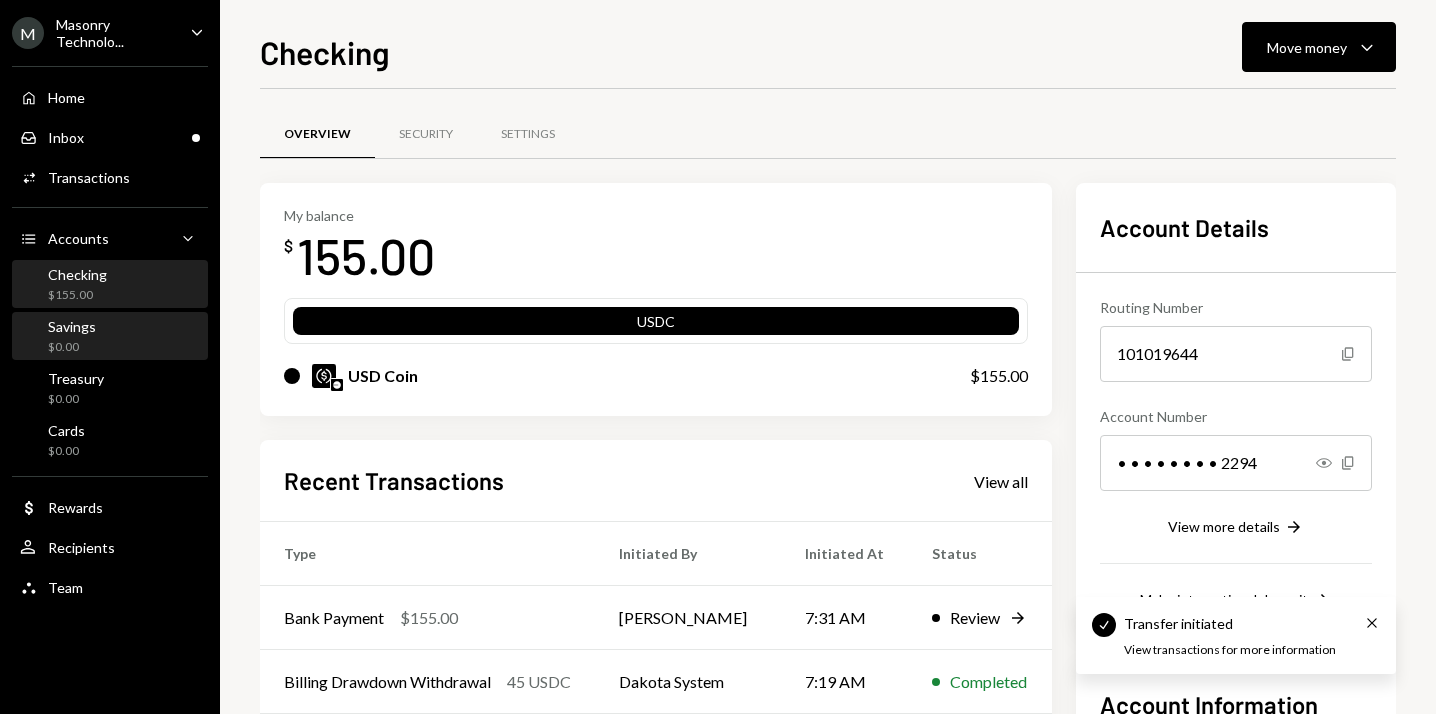 click on "Savings $0.00" at bounding box center (110, 337) 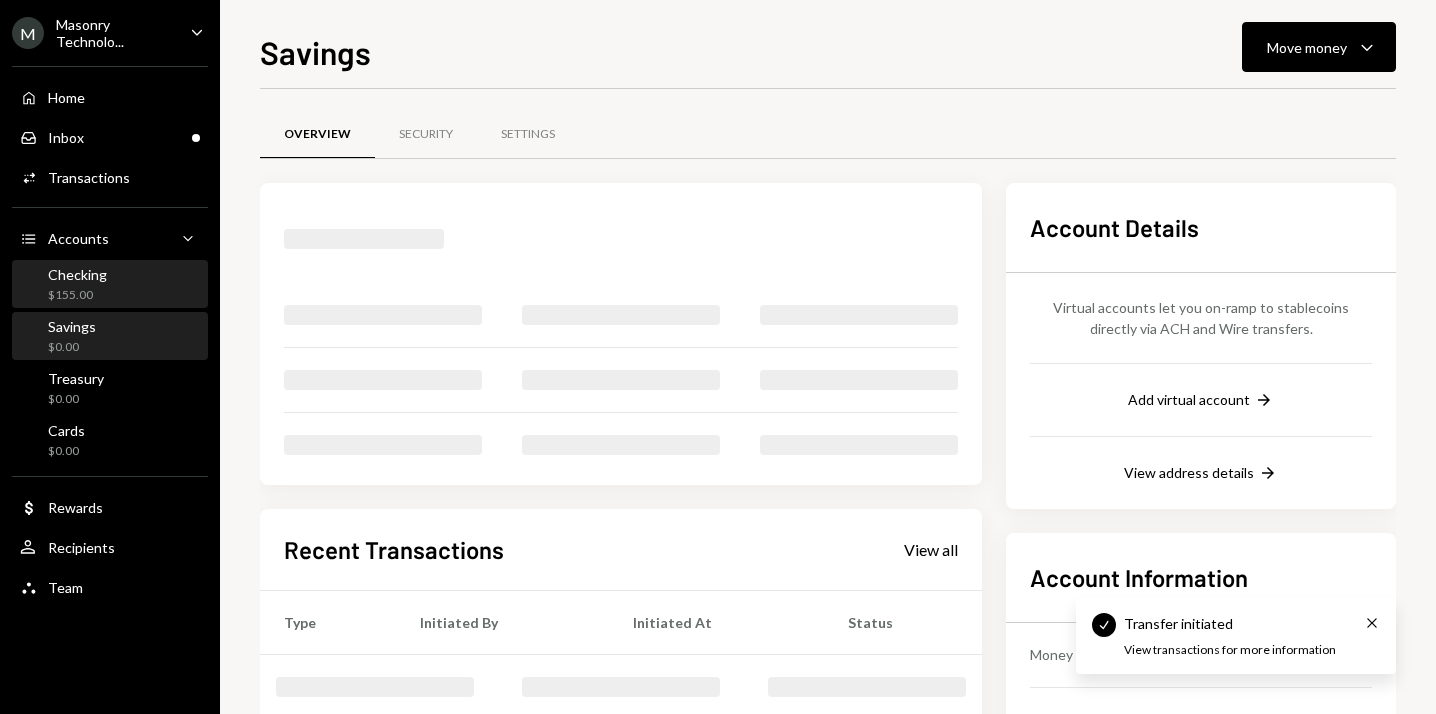 click on "Checking $155.00" at bounding box center (110, 285) 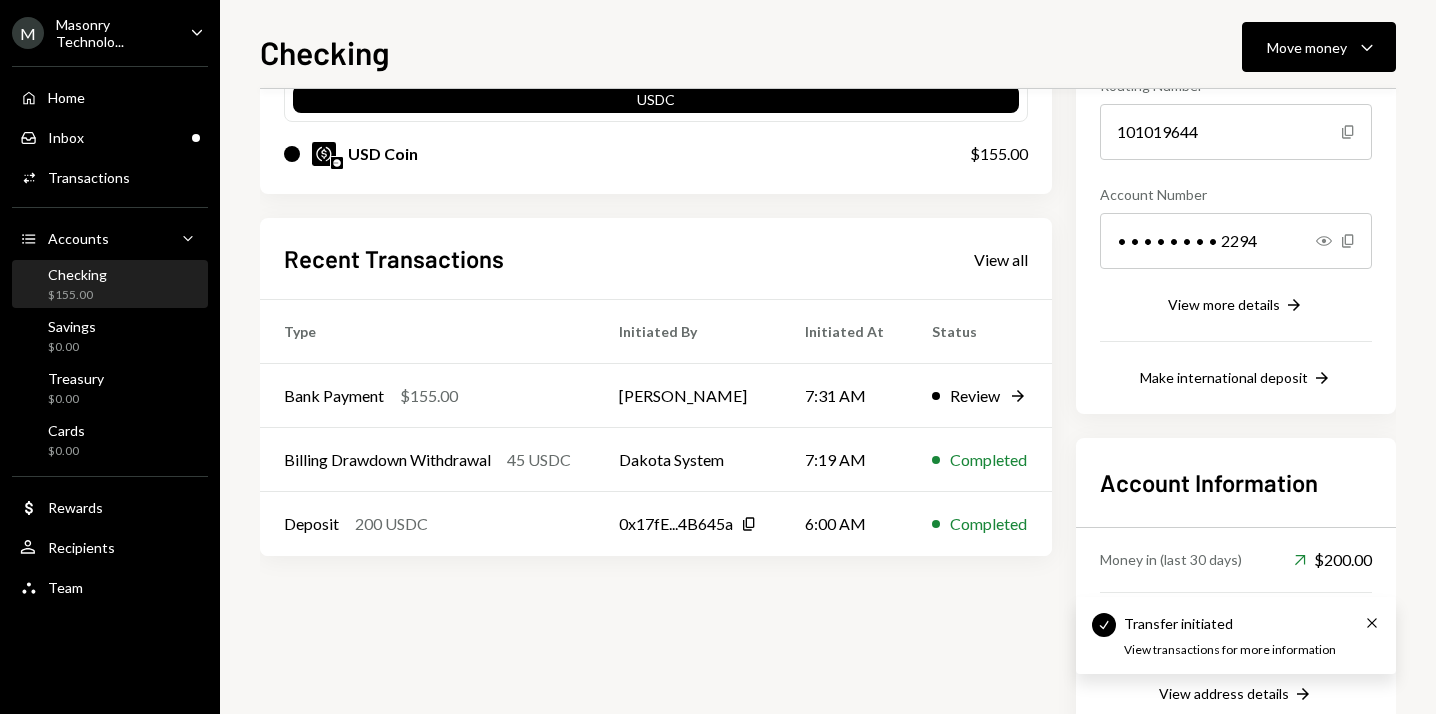 scroll, scrollTop: 54, scrollLeft: 0, axis: vertical 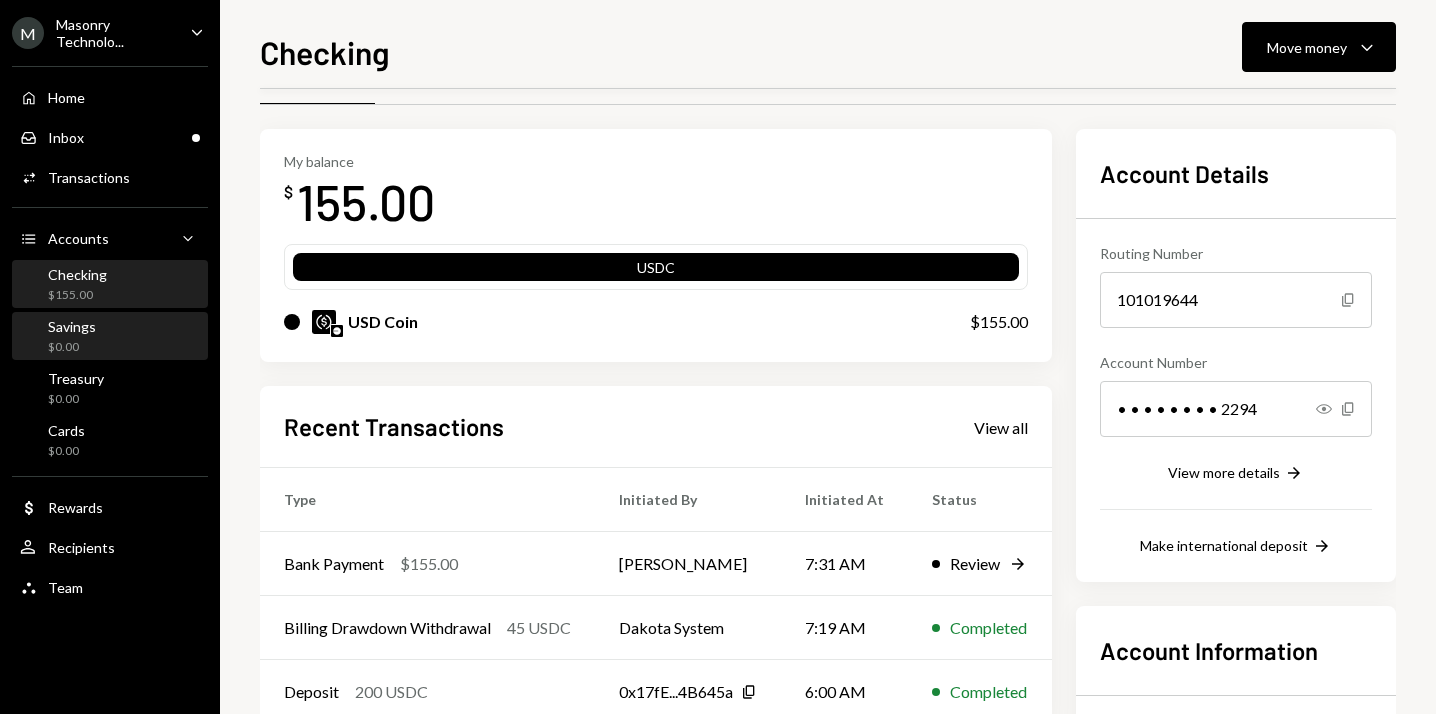 click on "Savings $0.00" at bounding box center [110, 337] 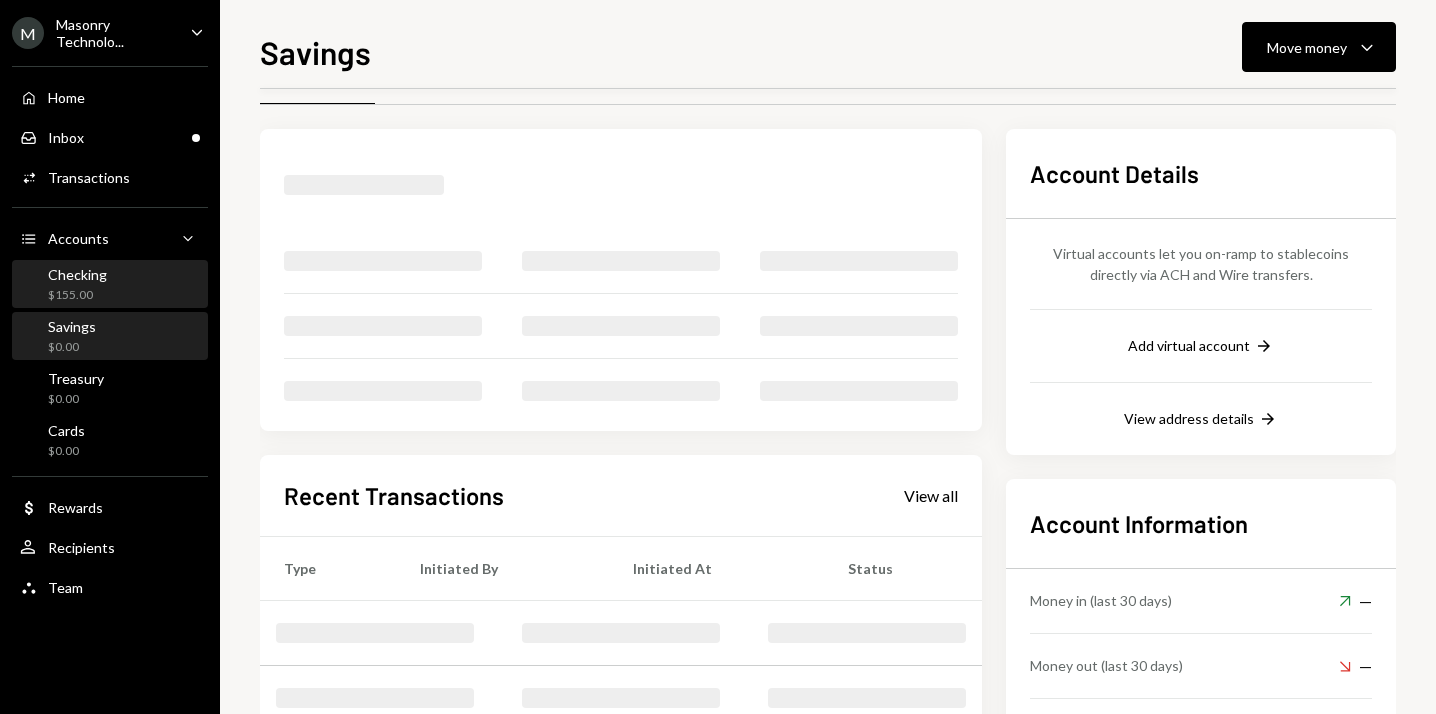 click on "Checking $155.00" at bounding box center [110, 285] 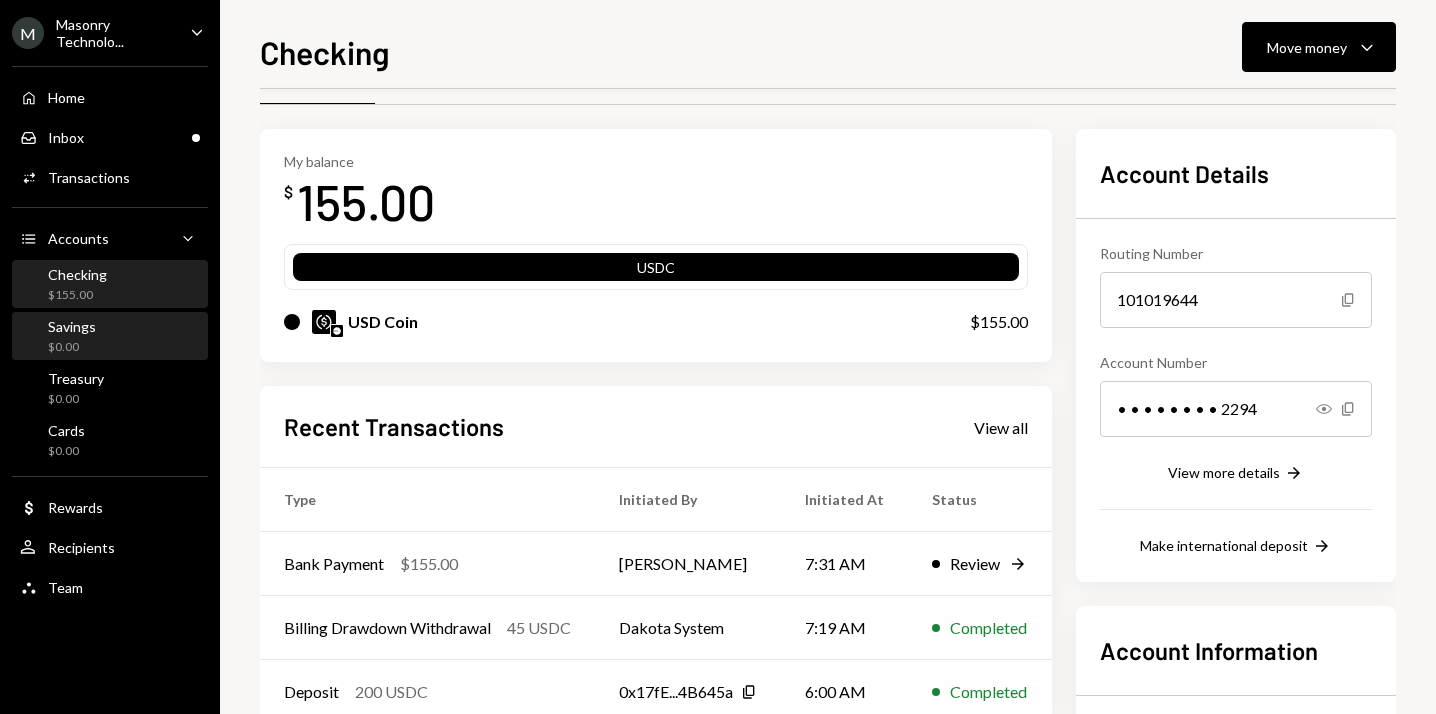 click on "Savings $0.00" at bounding box center [110, 337] 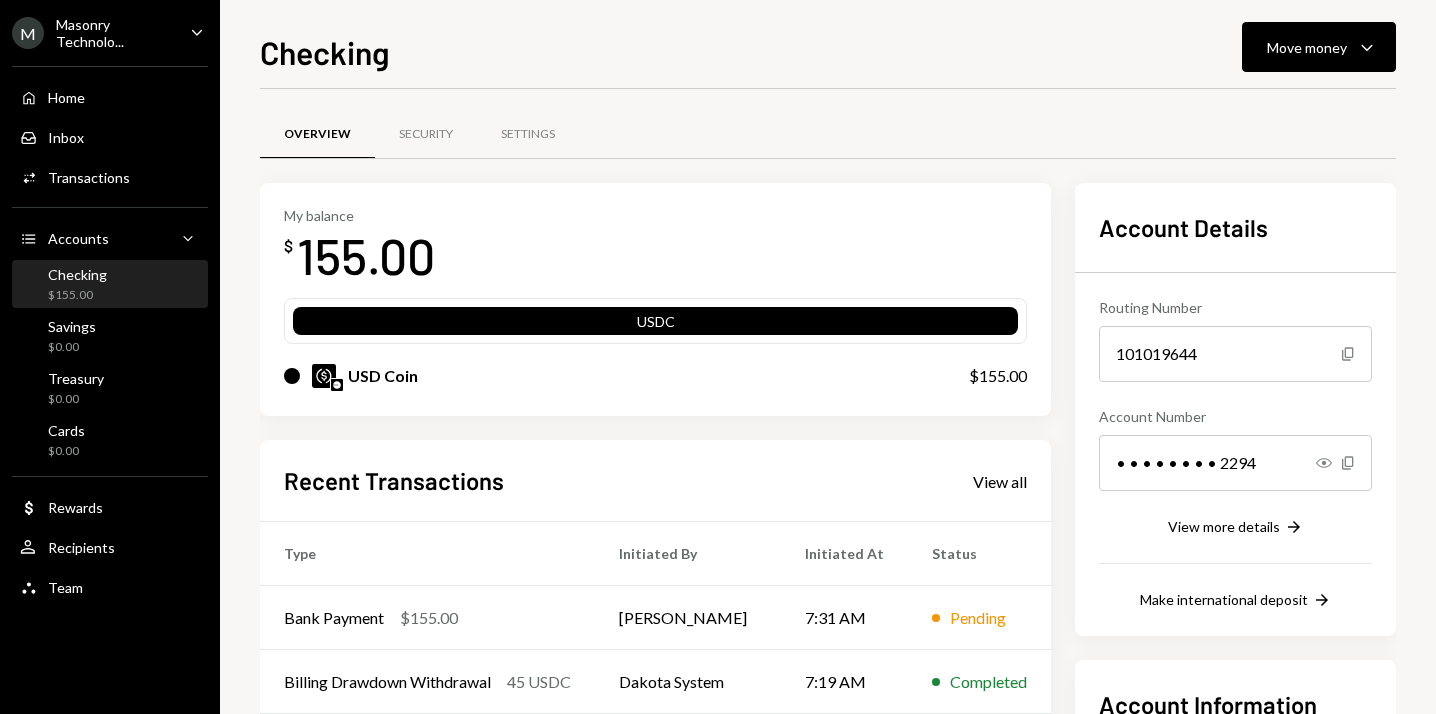 scroll, scrollTop: 0, scrollLeft: 0, axis: both 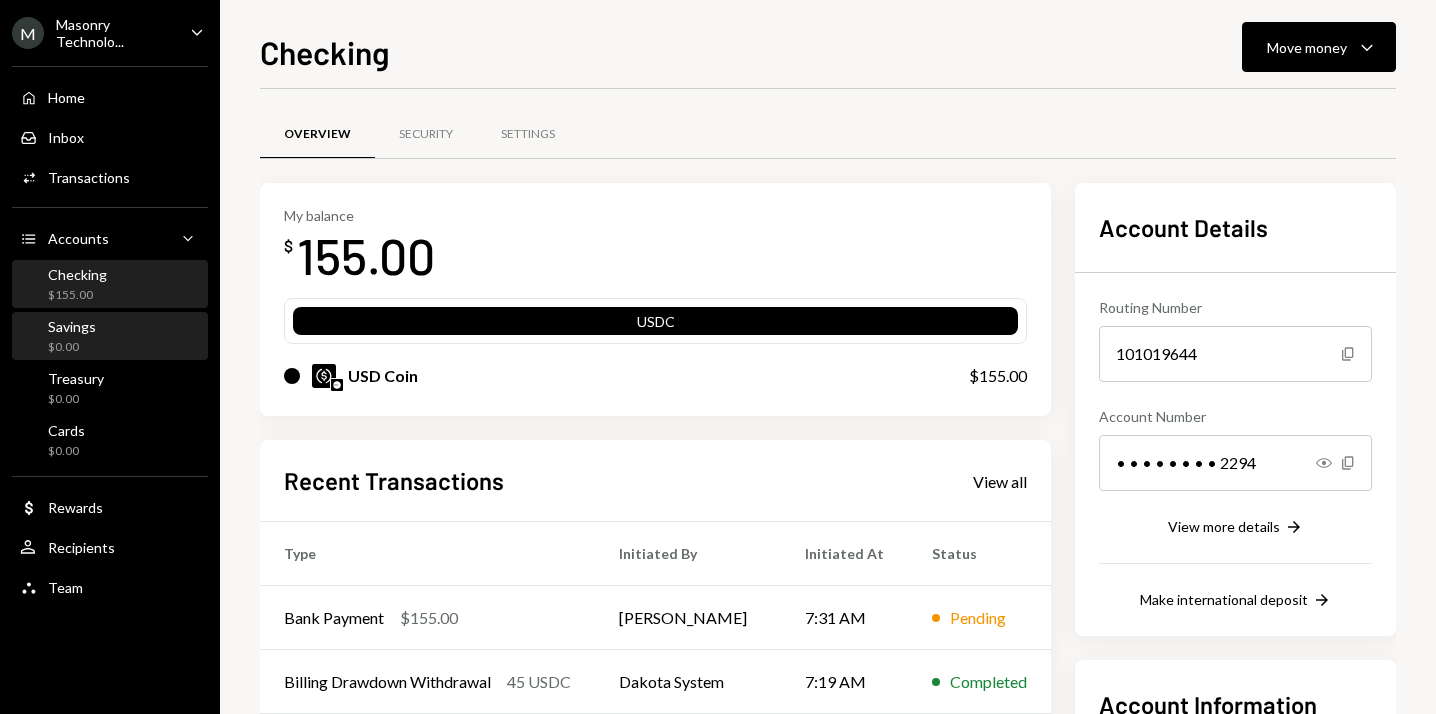 click on "Savings $0.00" at bounding box center [110, 337] 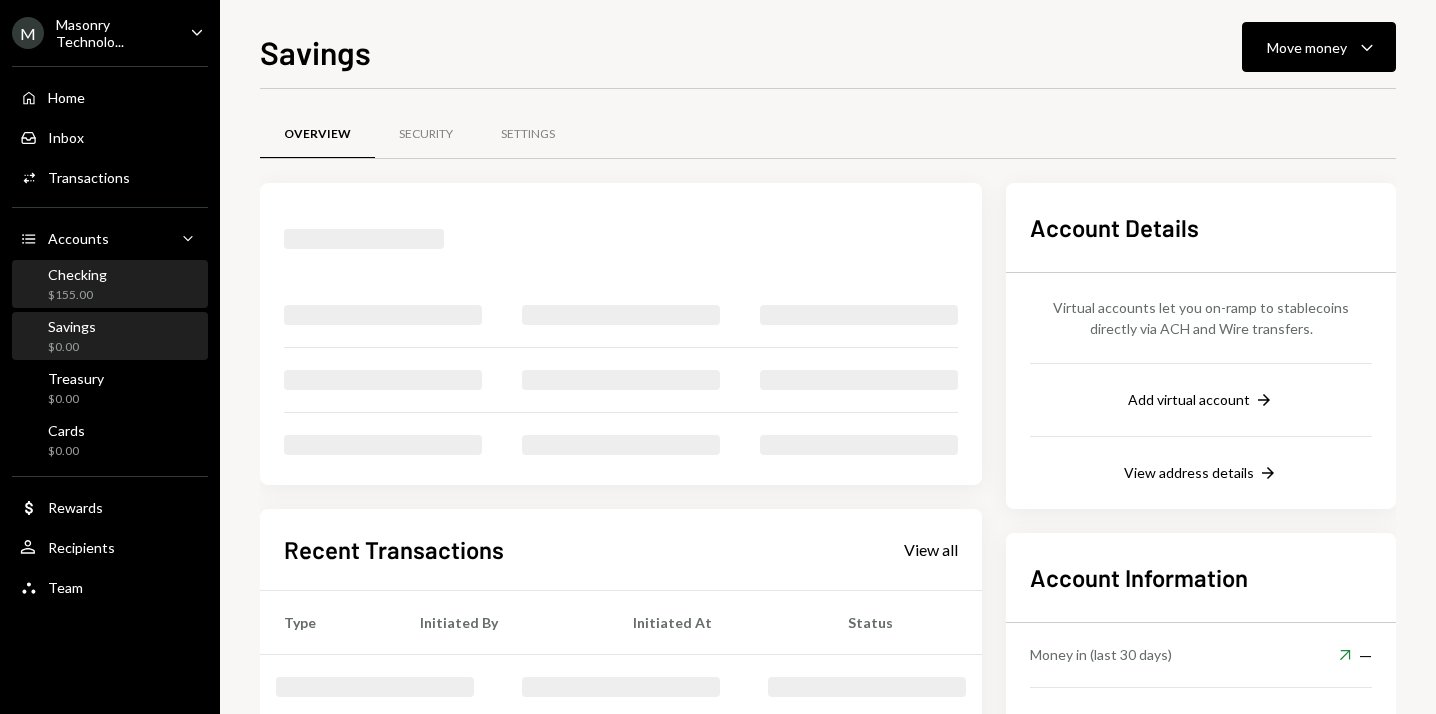 drag, startPoint x: 131, startPoint y: 292, endPoint x: 144, endPoint y: 296, distance: 13.601471 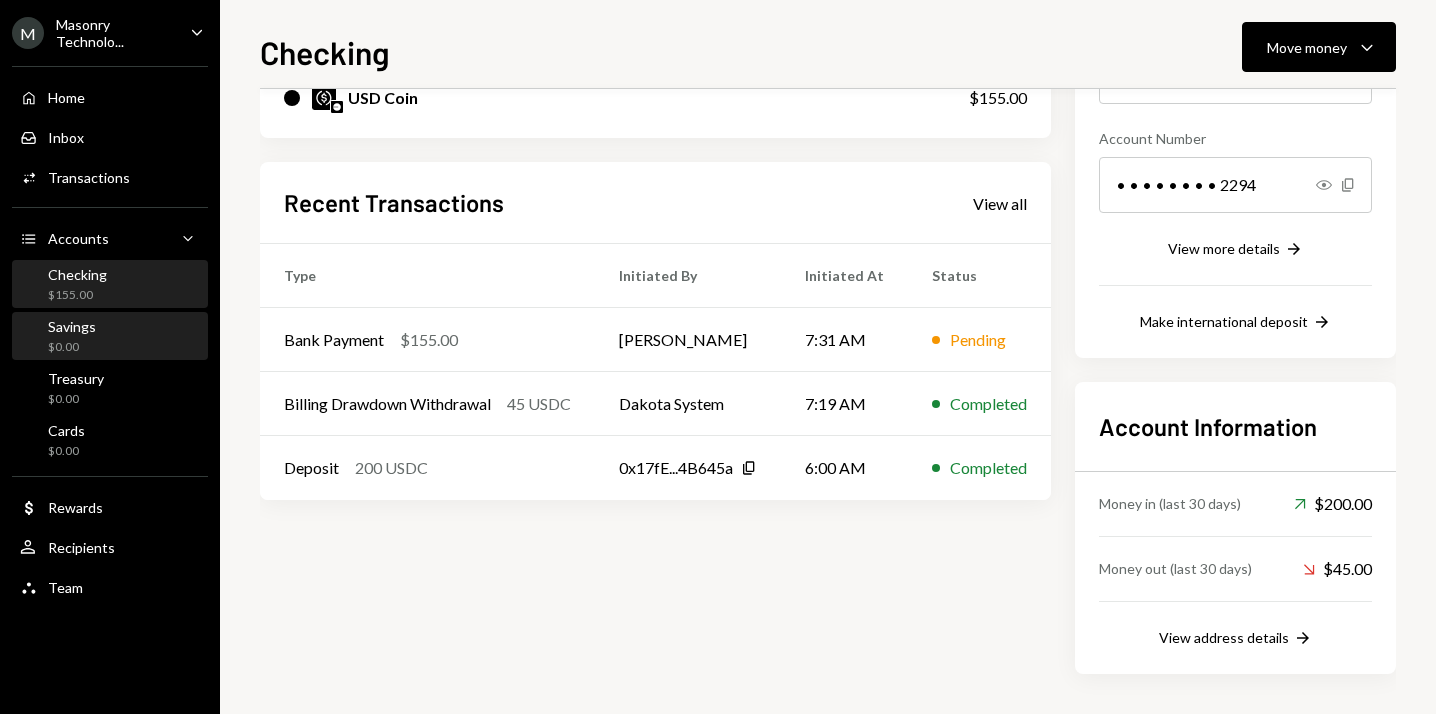 click on "Savings $0.00" at bounding box center [110, 337] 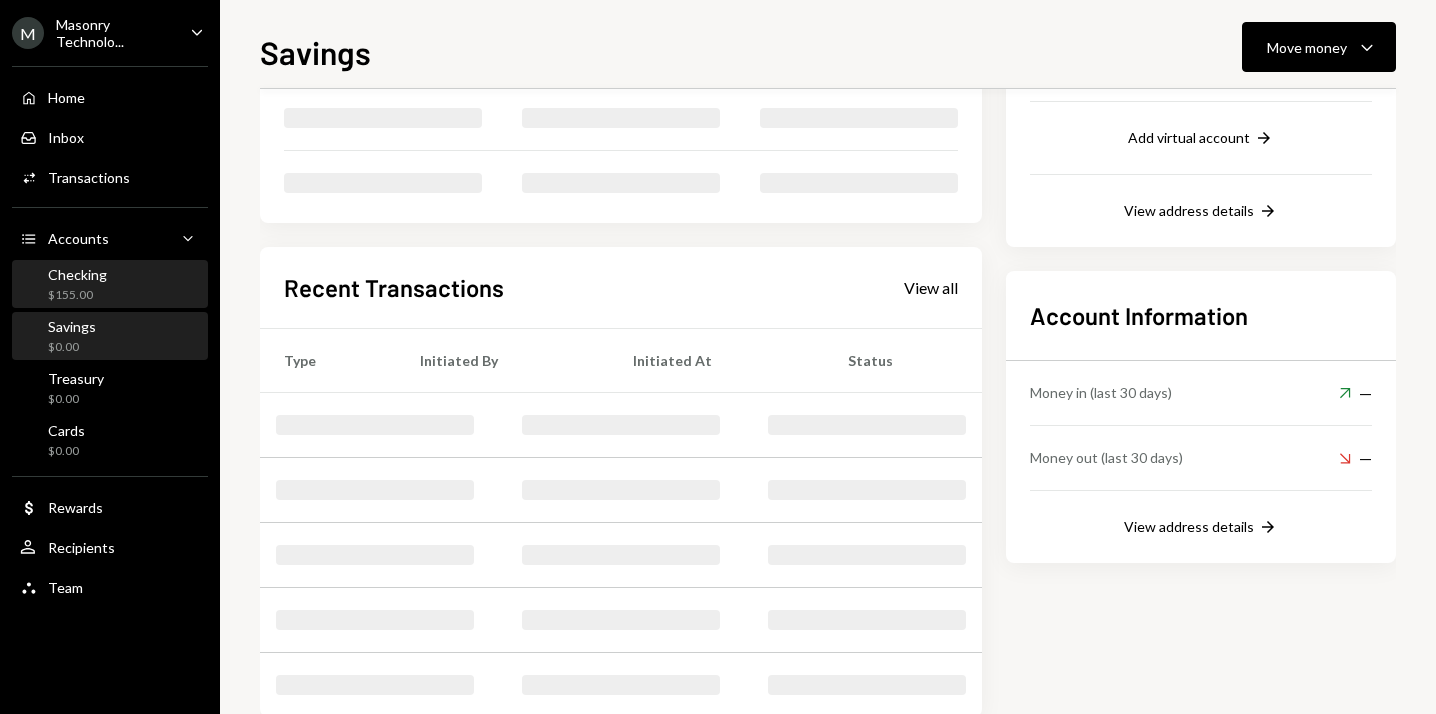 click on "Checking $155.00" at bounding box center (110, 285) 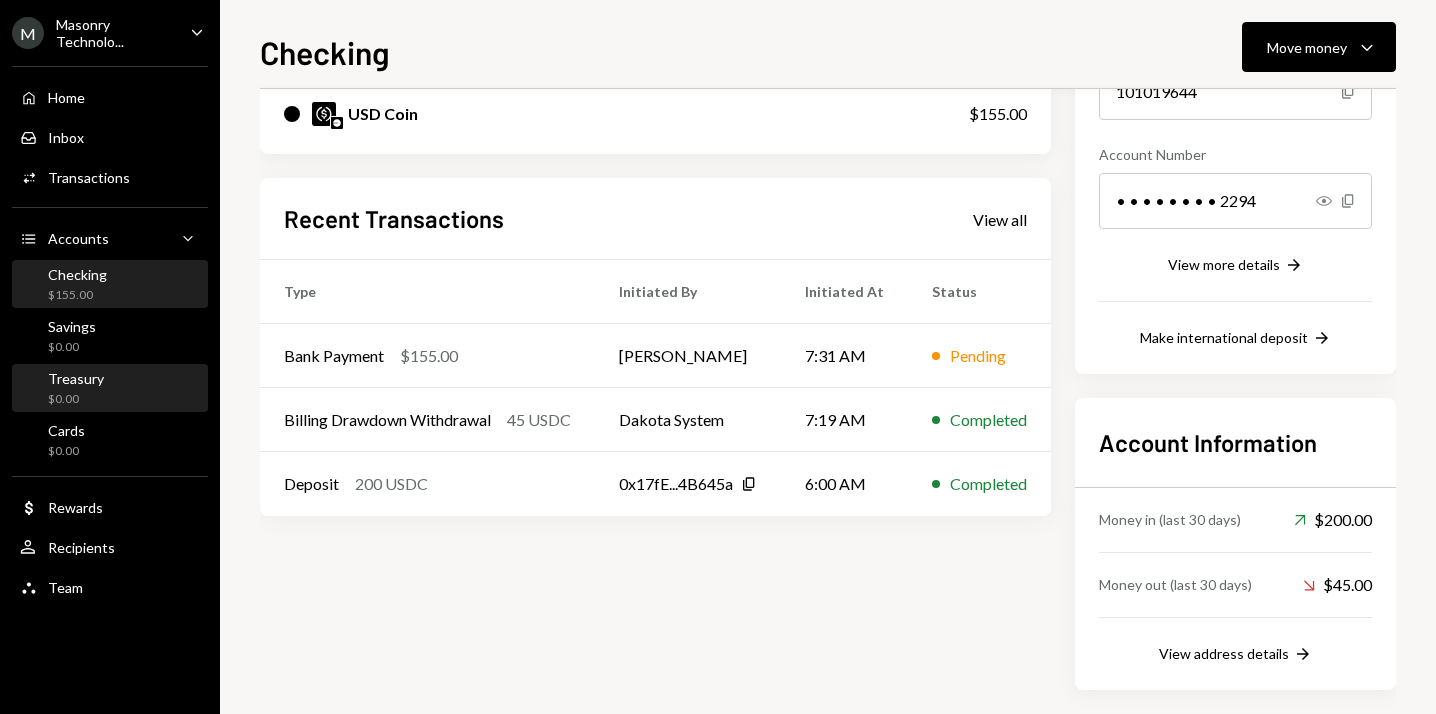 scroll, scrollTop: 278, scrollLeft: 0, axis: vertical 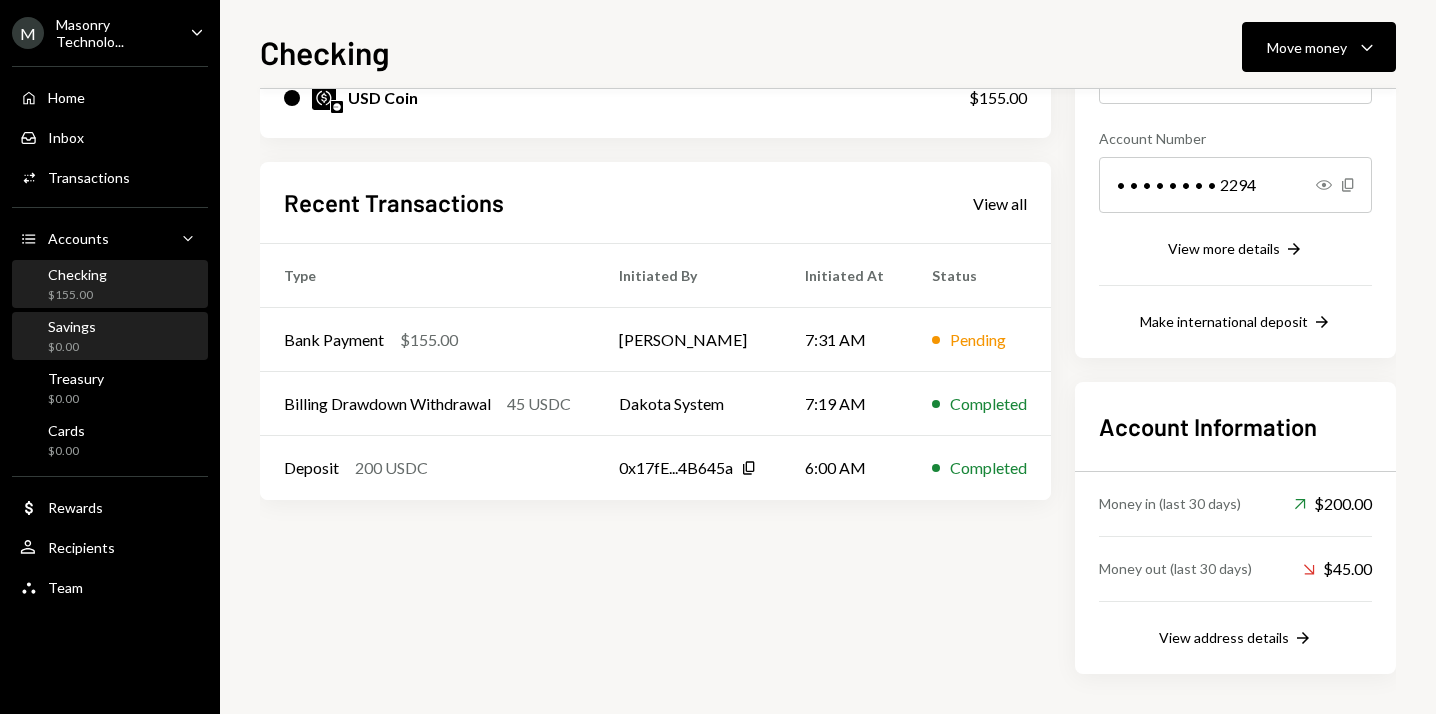 click on "Savings $0.00" at bounding box center (110, 337) 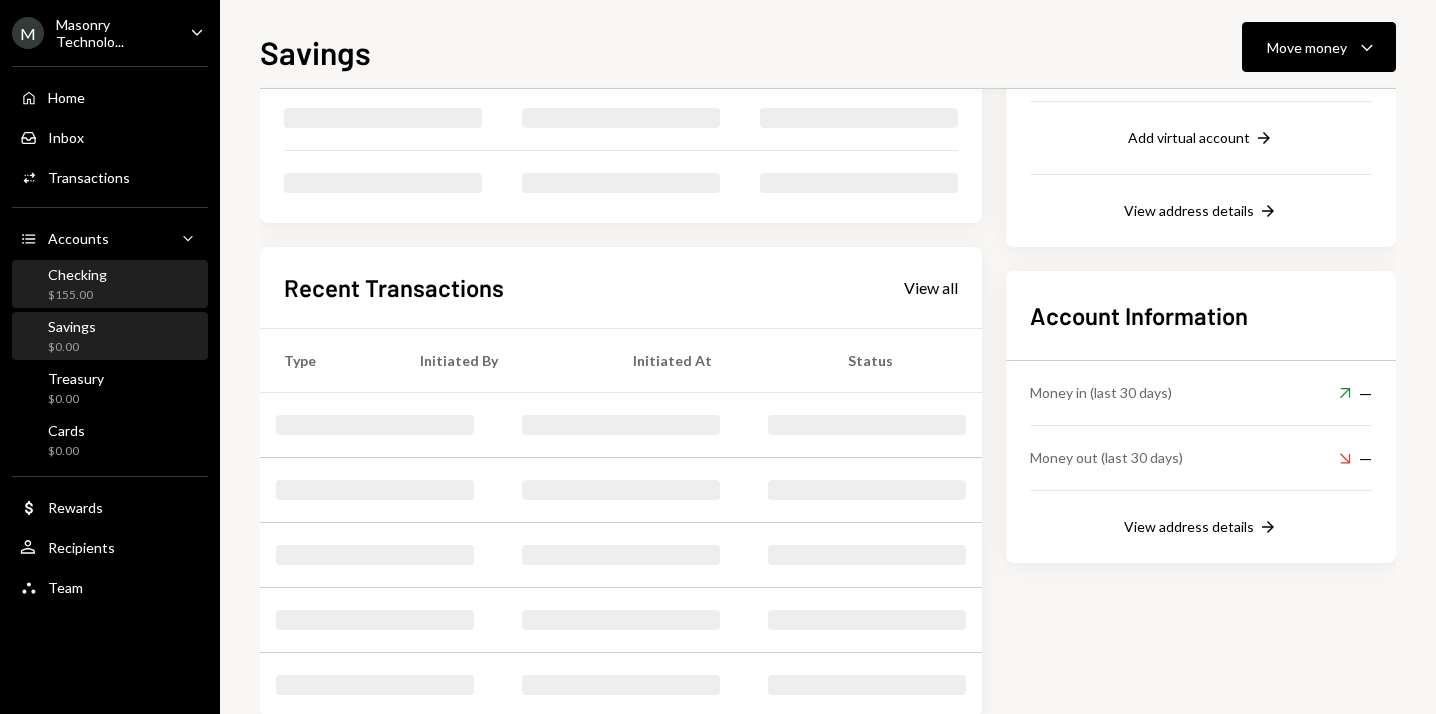 click on "Checking $155.00" at bounding box center [110, 285] 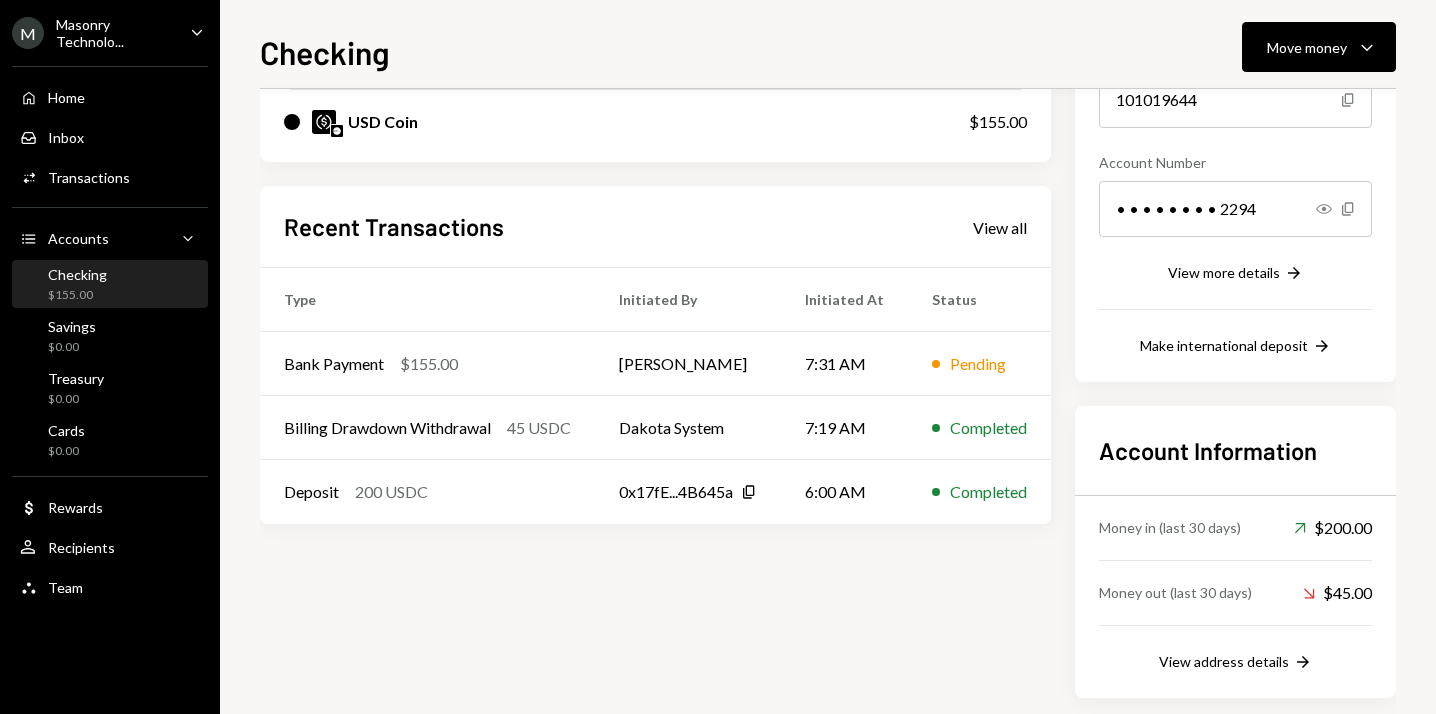 scroll, scrollTop: 246, scrollLeft: 0, axis: vertical 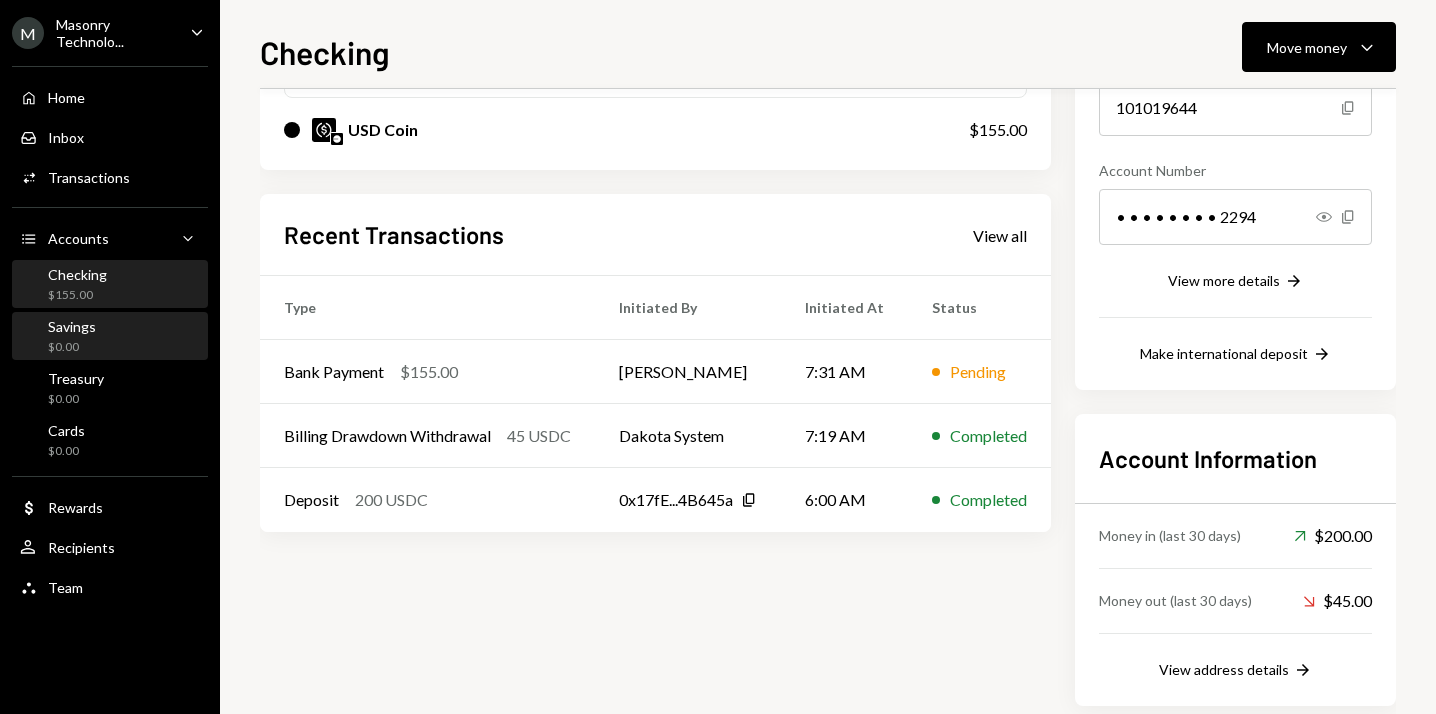 click on "$0.00" at bounding box center (72, 347) 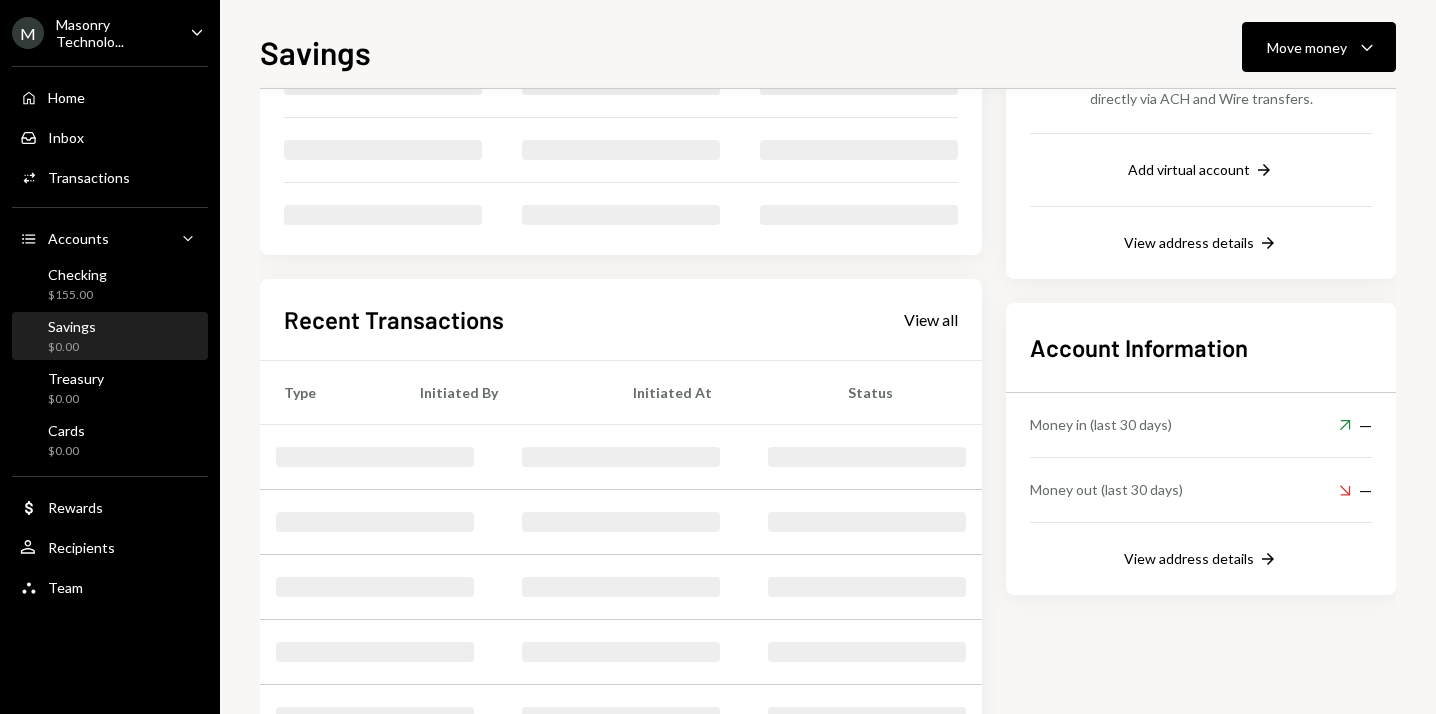 click on "Savings $0.00" at bounding box center [110, 337] 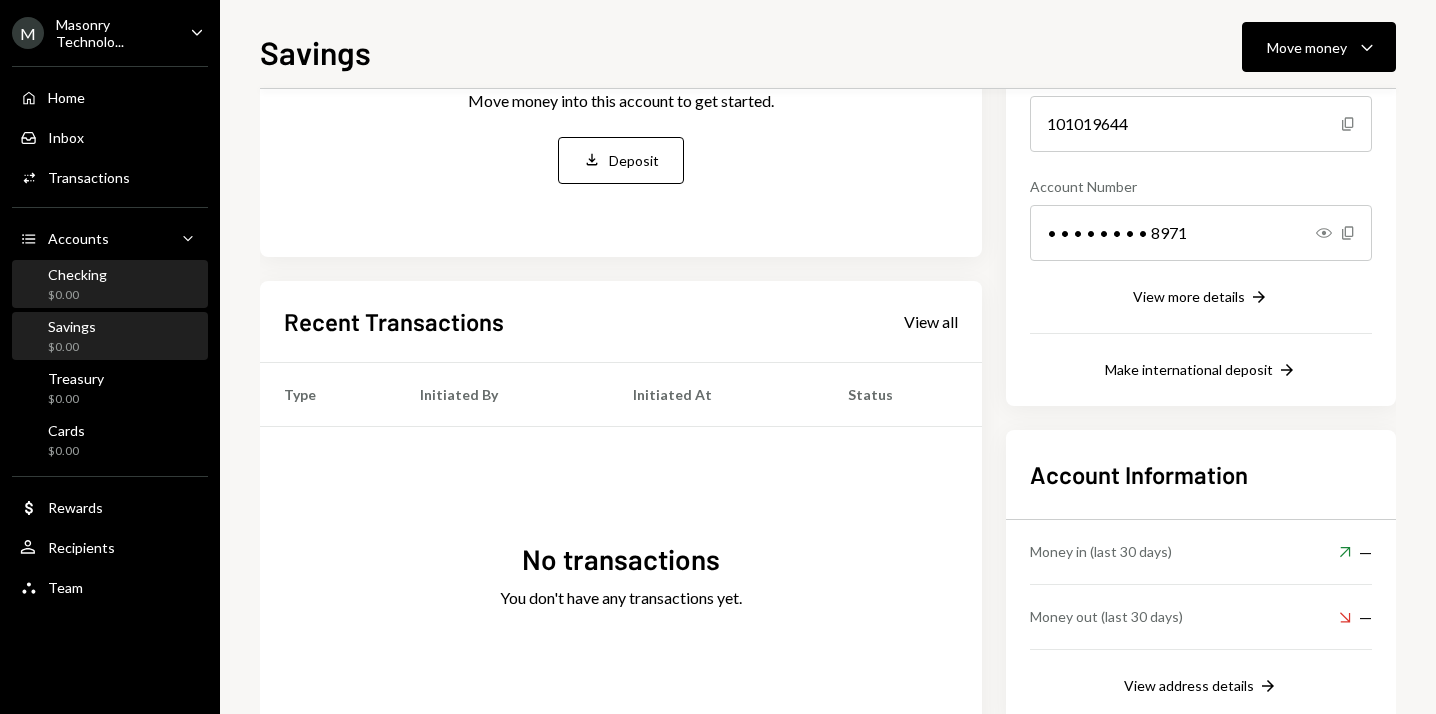 click on "Checking $0.00" at bounding box center [110, 285] 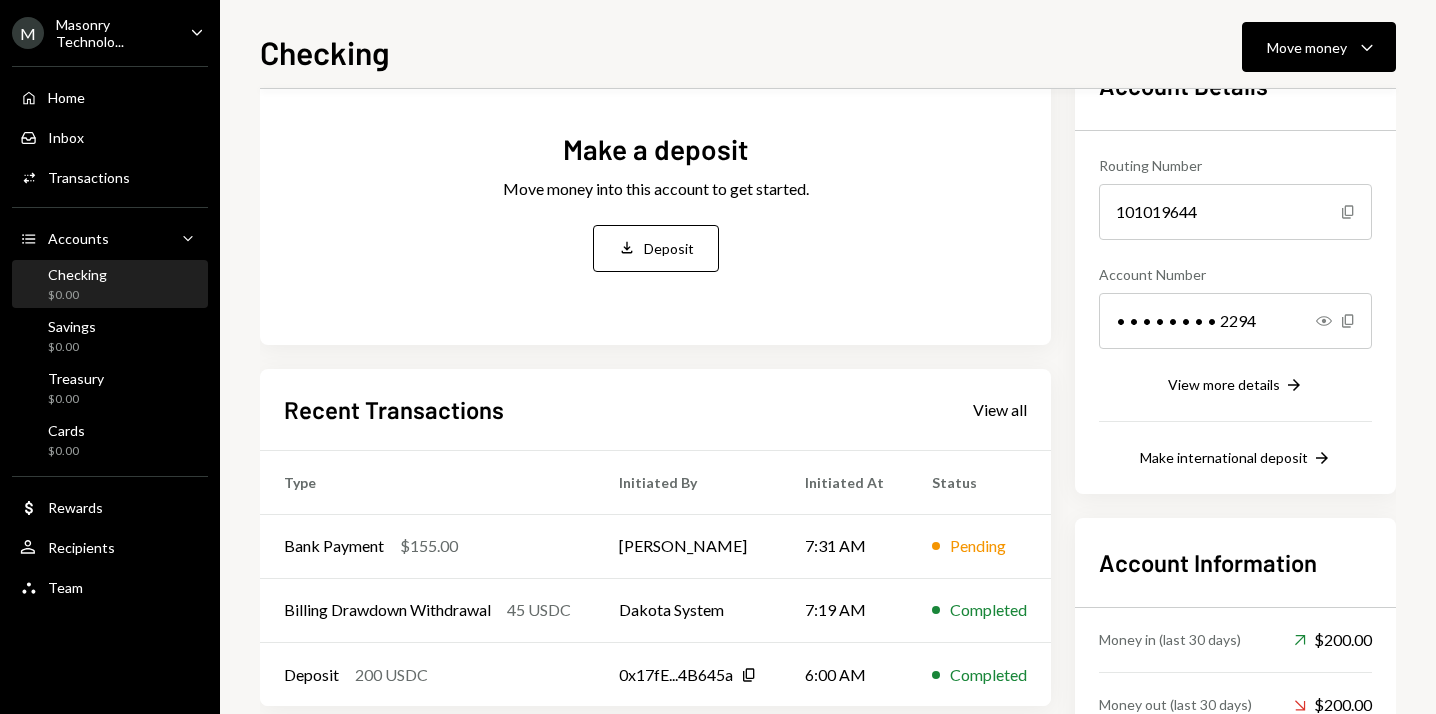 scroll, scrollTop: 0, scrollLeft: 0, axis: both 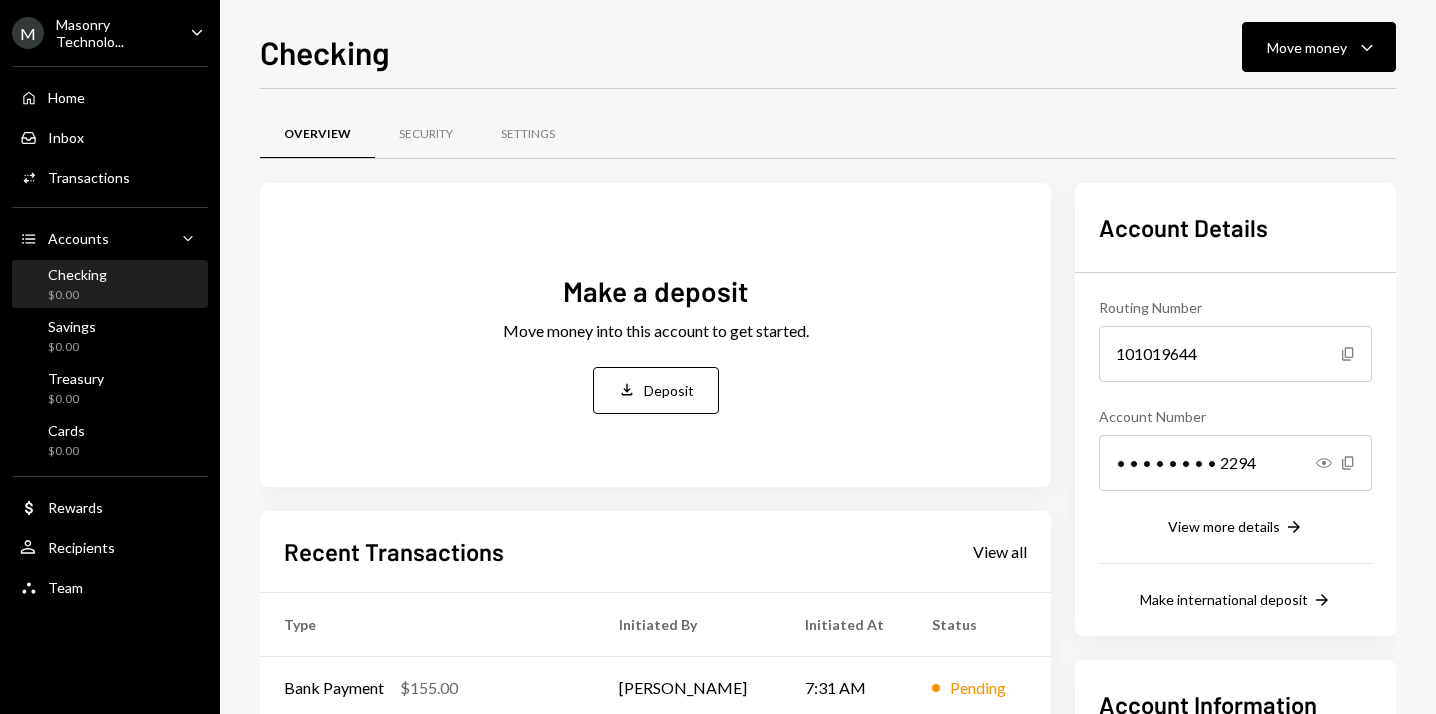 click on "Masonry Technolo..." at bounding box center (115, 33) 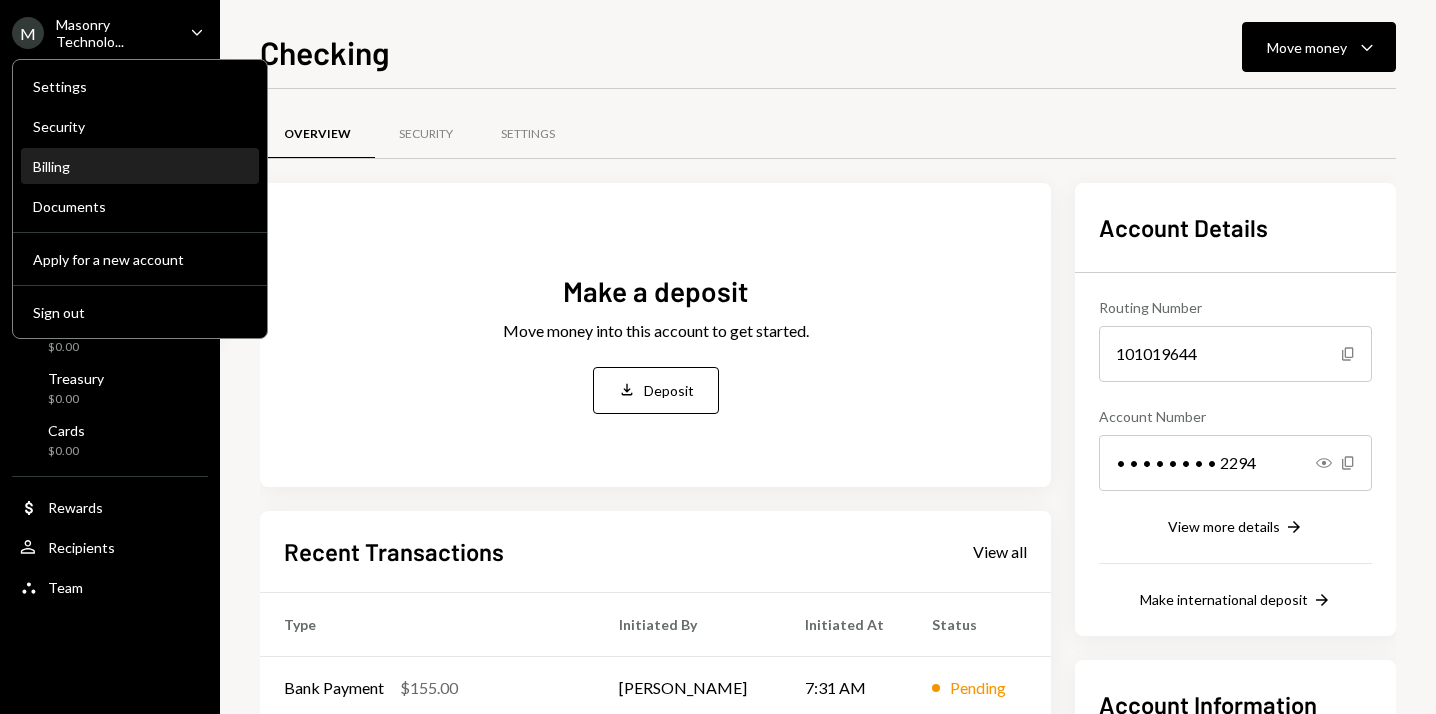 click on "Billing" at bounding box center (140, 166) 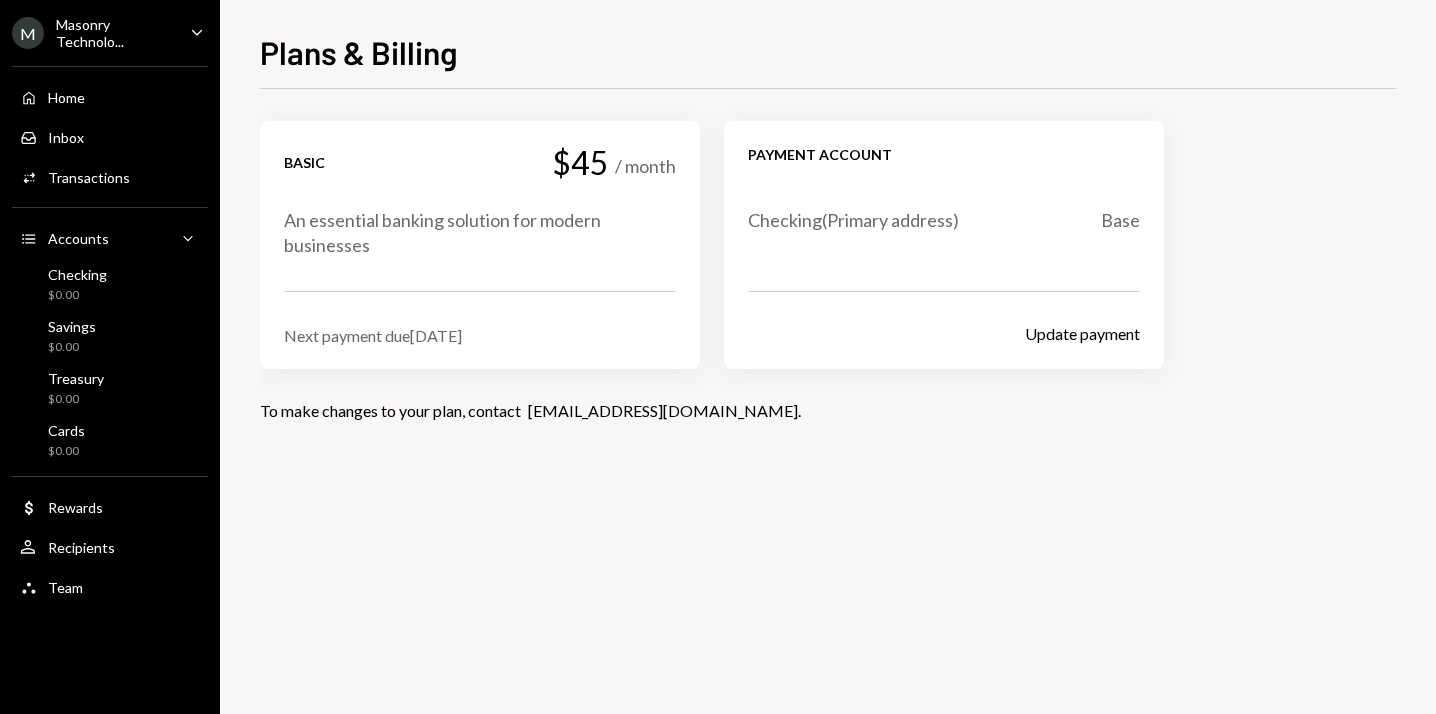 click on "Next payment due  Aug 29, 2025" at bounding box center [480, 335] 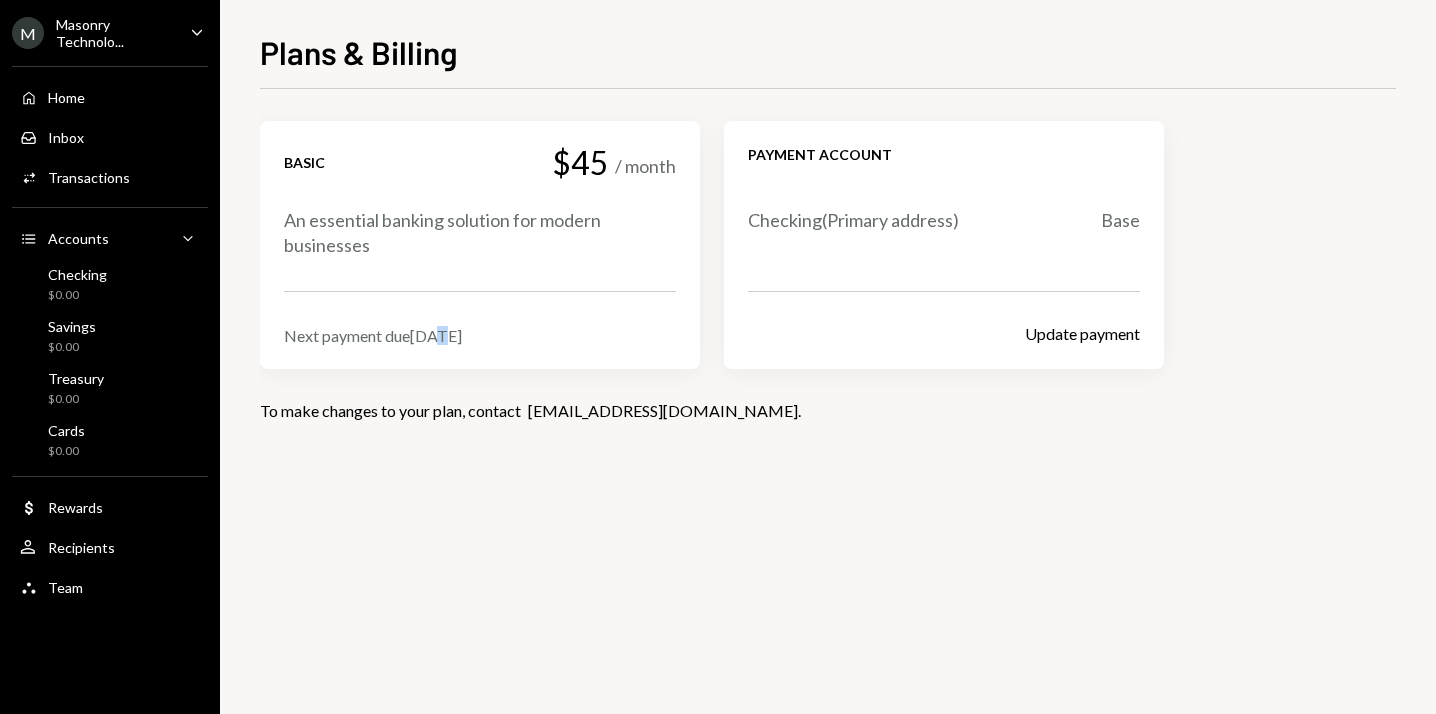click on "Next payment due  Aug 29, 2025" at bounding box center [480, 335] 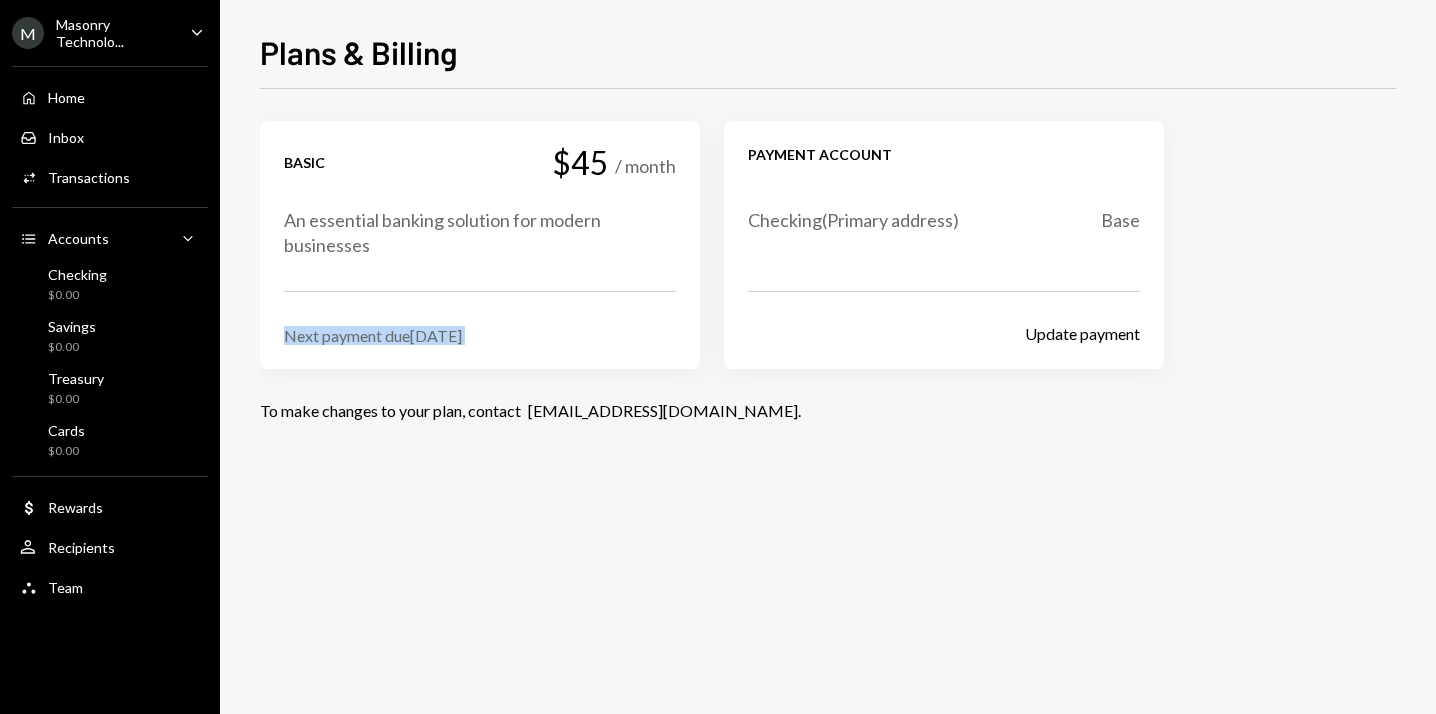 click on "Next payment due  Aug 29, 2025" at bounding box center (480, 335) 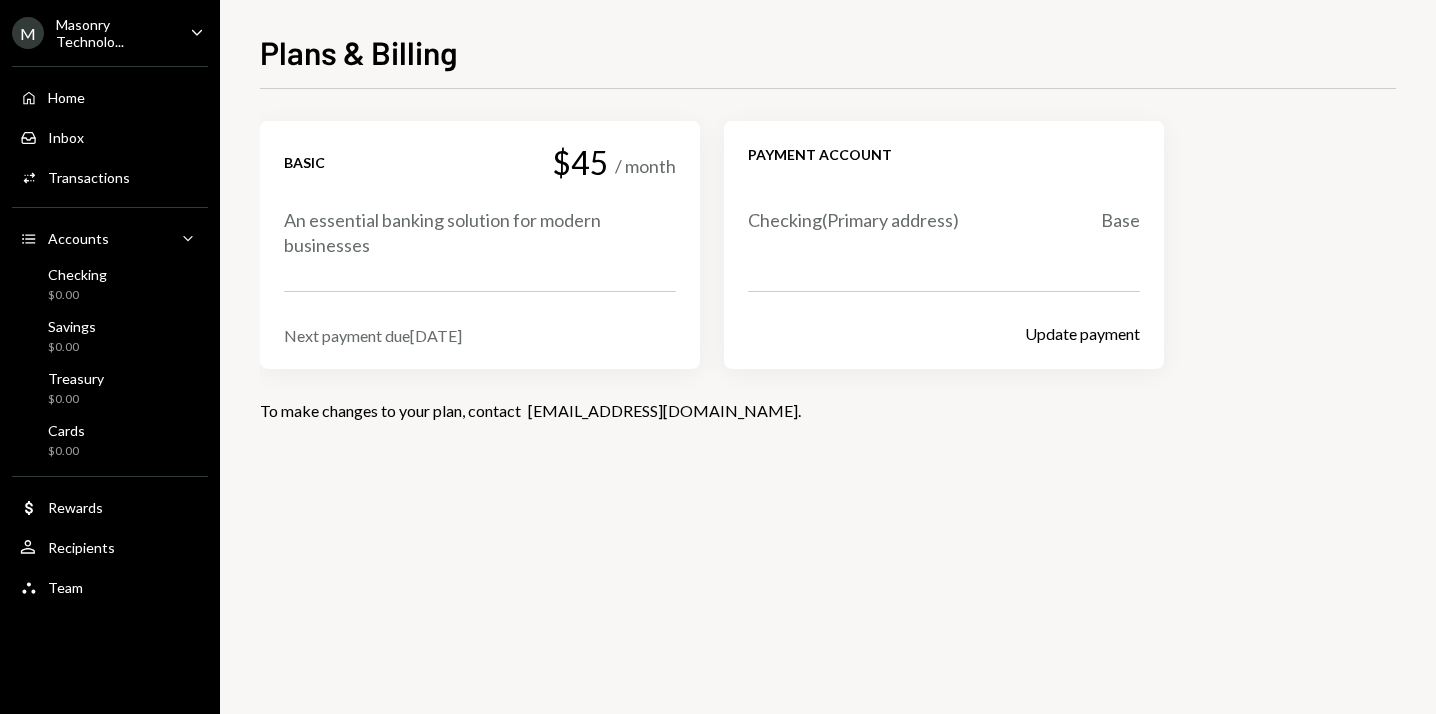 click on "Plans & Billing Basic $45 /   month An essential banking solution for modern businesses Next payment due  Aug 29, 2025 Payment account Checking  ( Primary   address) Base Update payment To make changes to your plan, contact   support@dakota.xyz ." at bounding box center [828, 357] 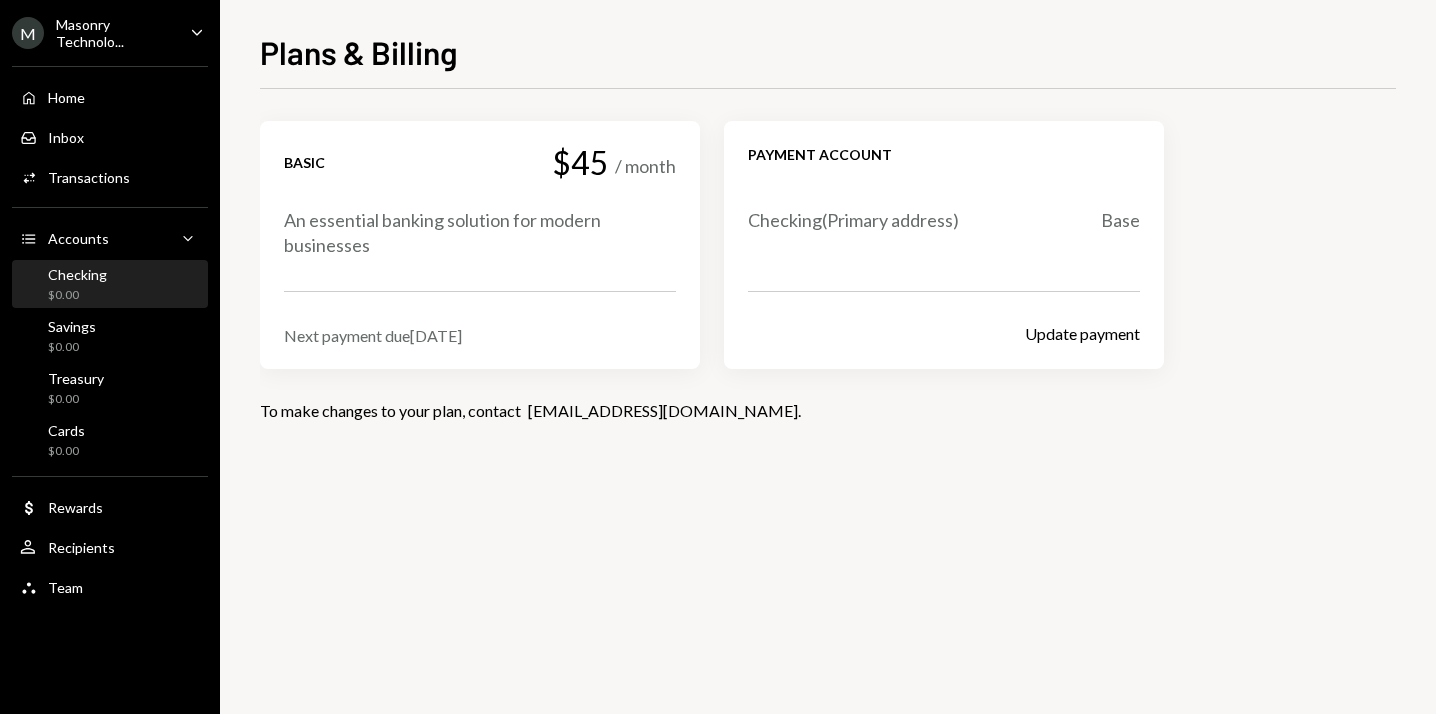 click on "Checking $0.00" at bounding box center [110, 285] 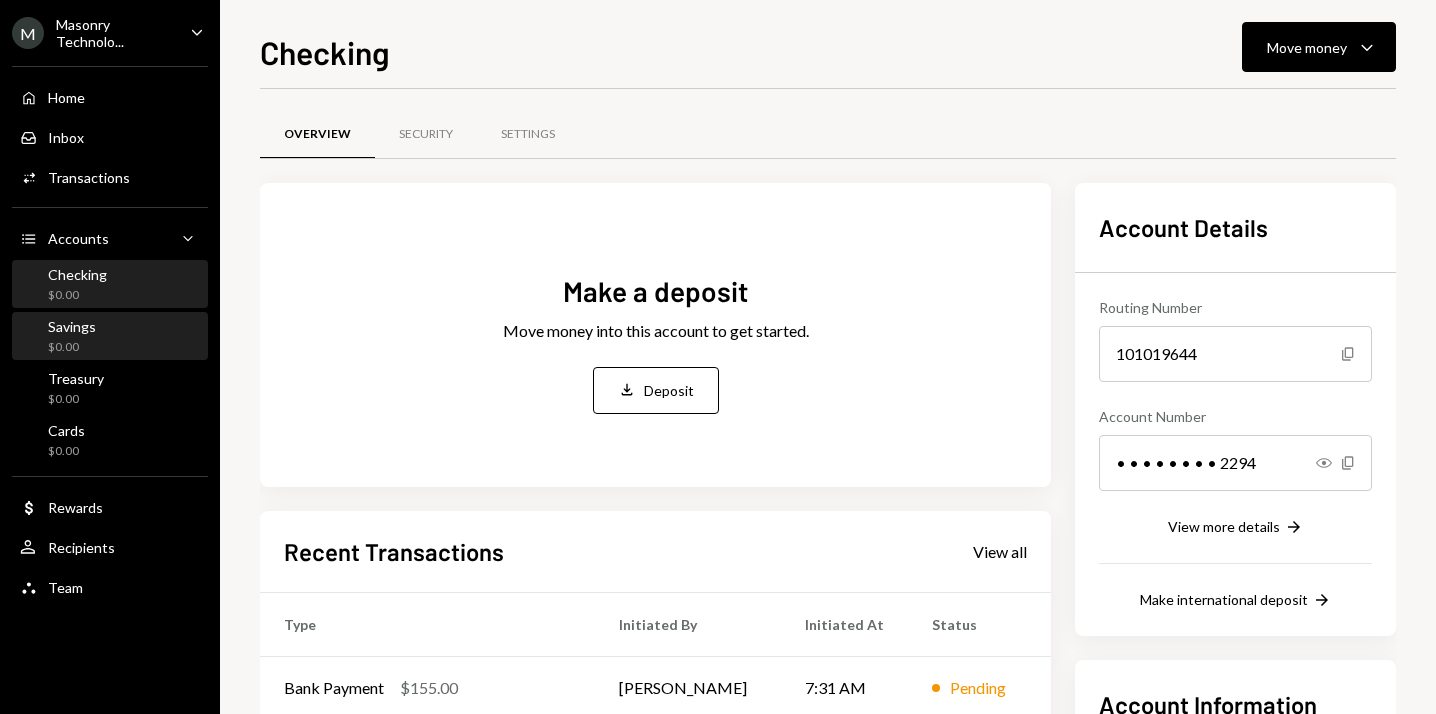 click on "Savings $0.00" at bounding box center [110, 337] 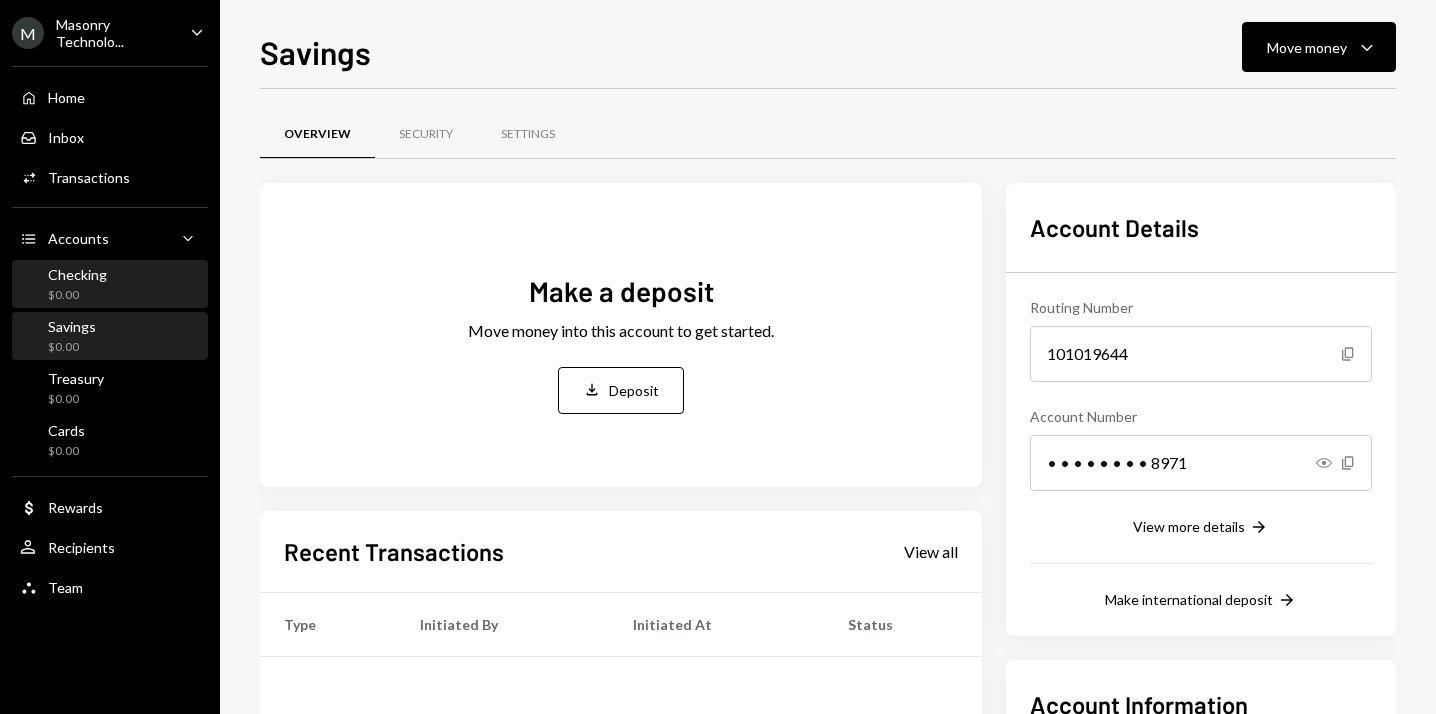 click on "Checking $0.00" at bounding box center (110, 285) 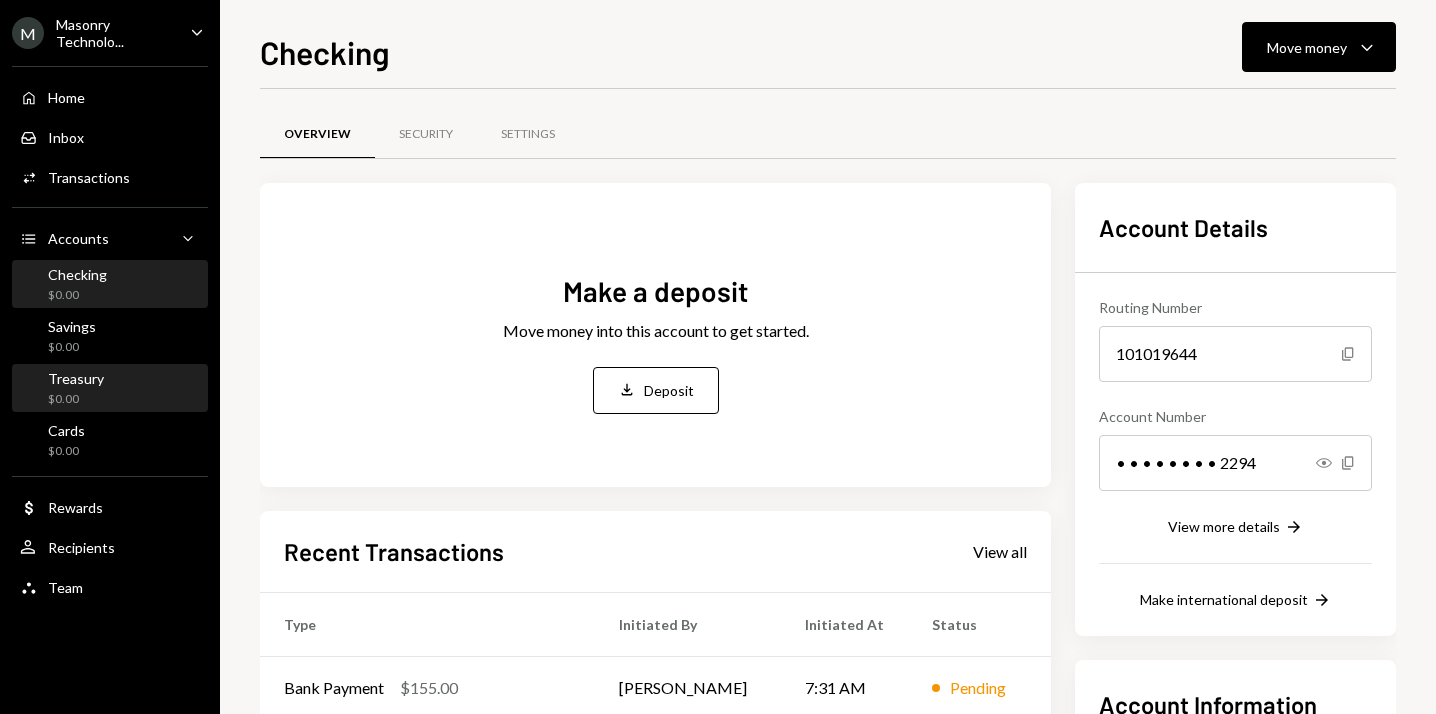 click on "Treasury $0.00" at bounding box center (110, 389) 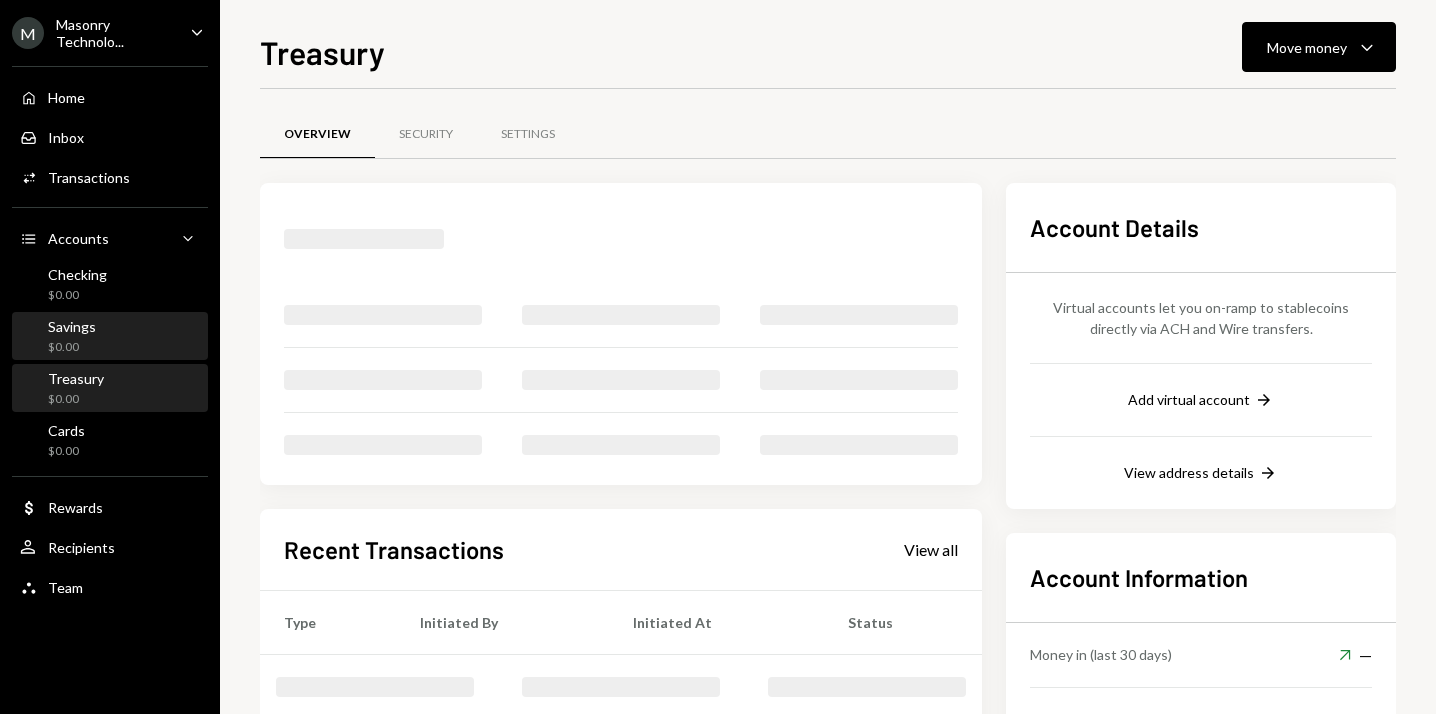 click on "Savings $0.00" at bounding box center [110, 337] 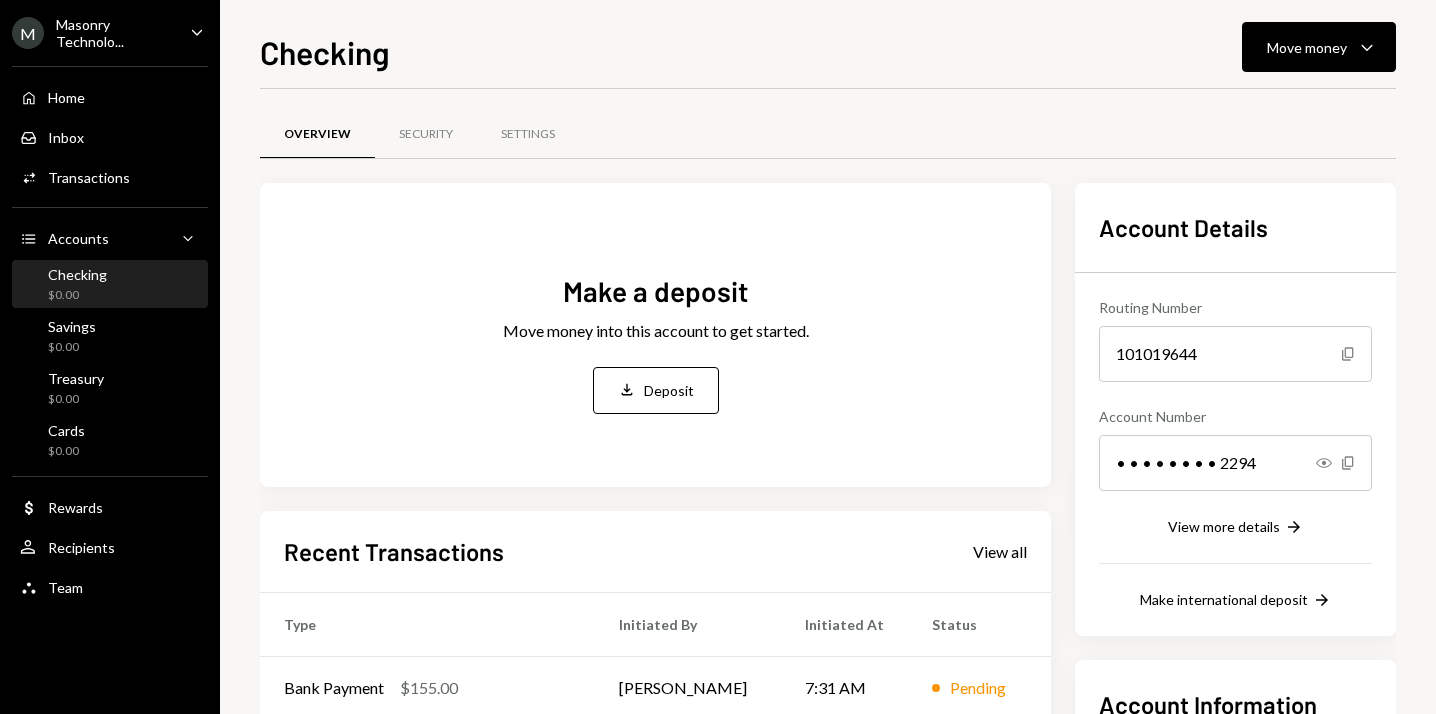 scroll, scrollTop: 0, scrollLeft: 0, axis: both 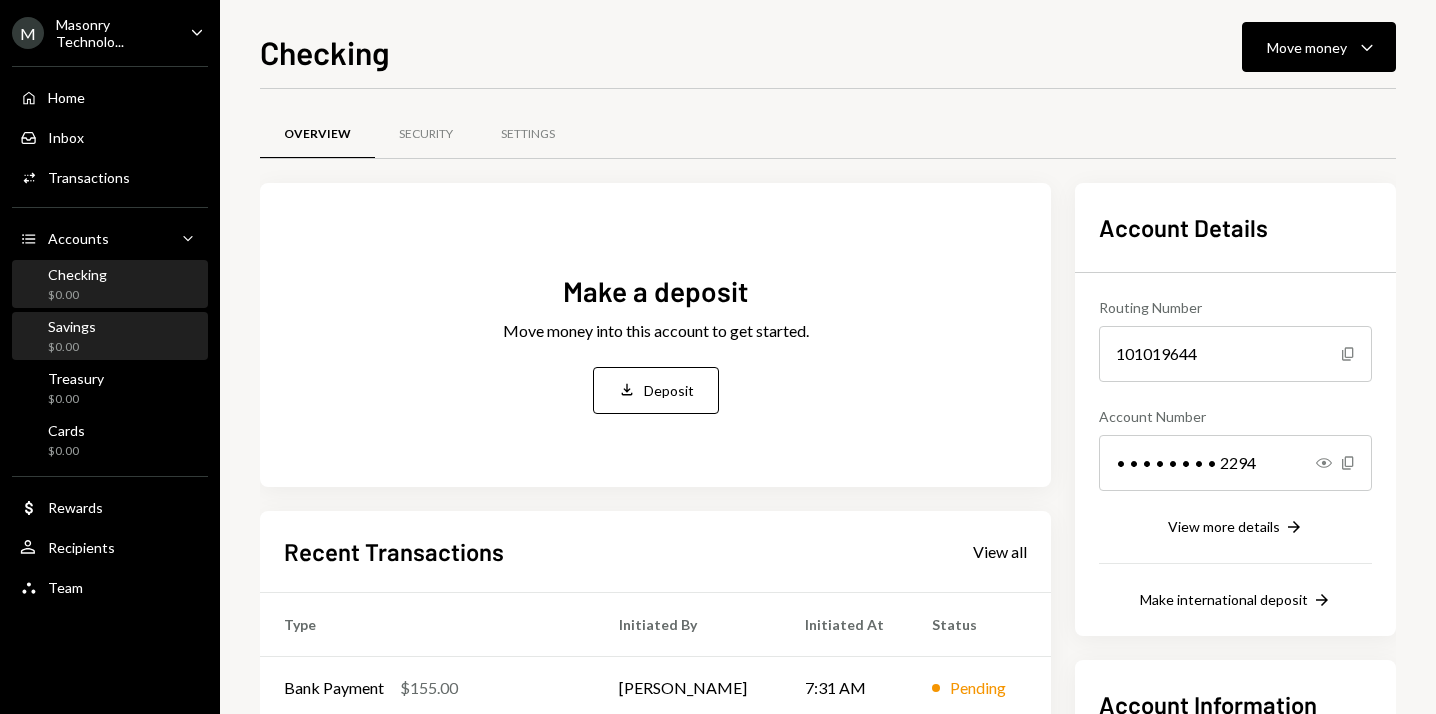 click on "Savings $0.00" at bounding box center (110, 337) 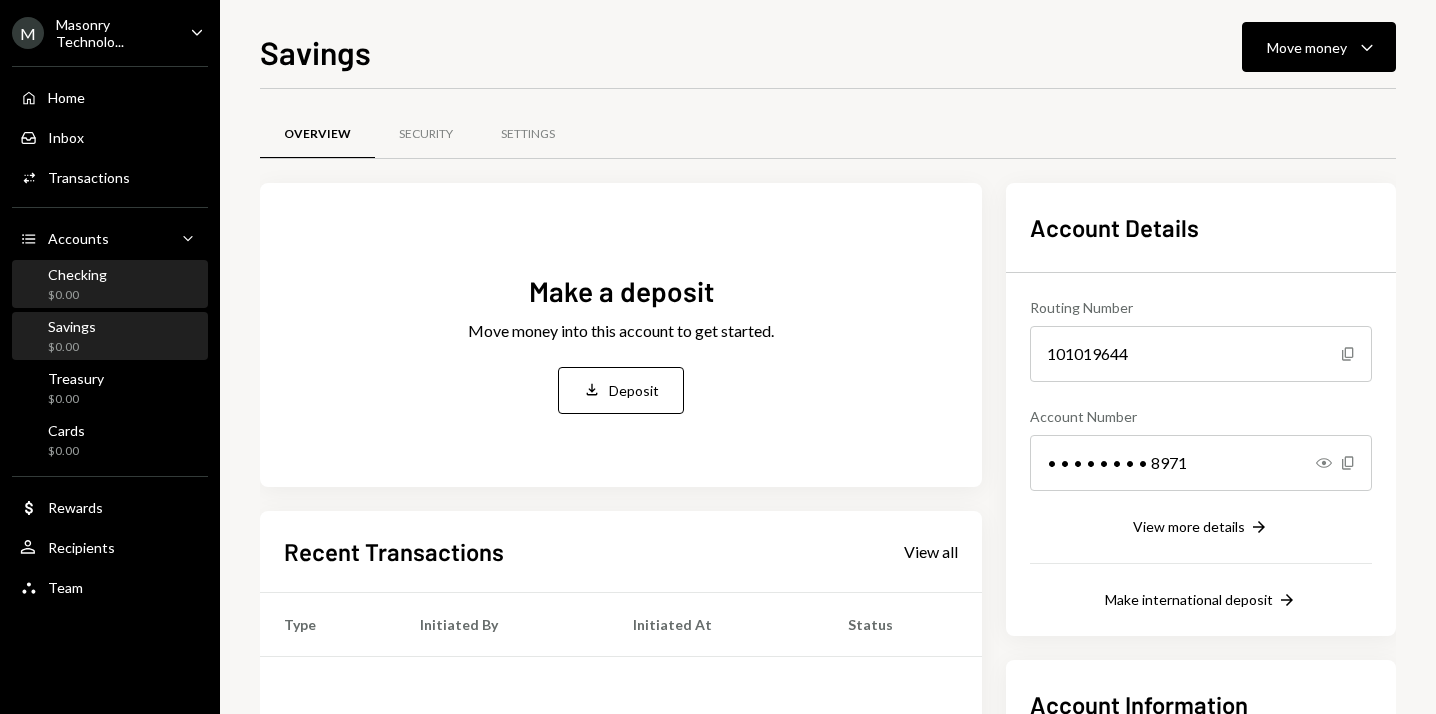 click on "Checking $0.00" at bounding box center (110, 285) 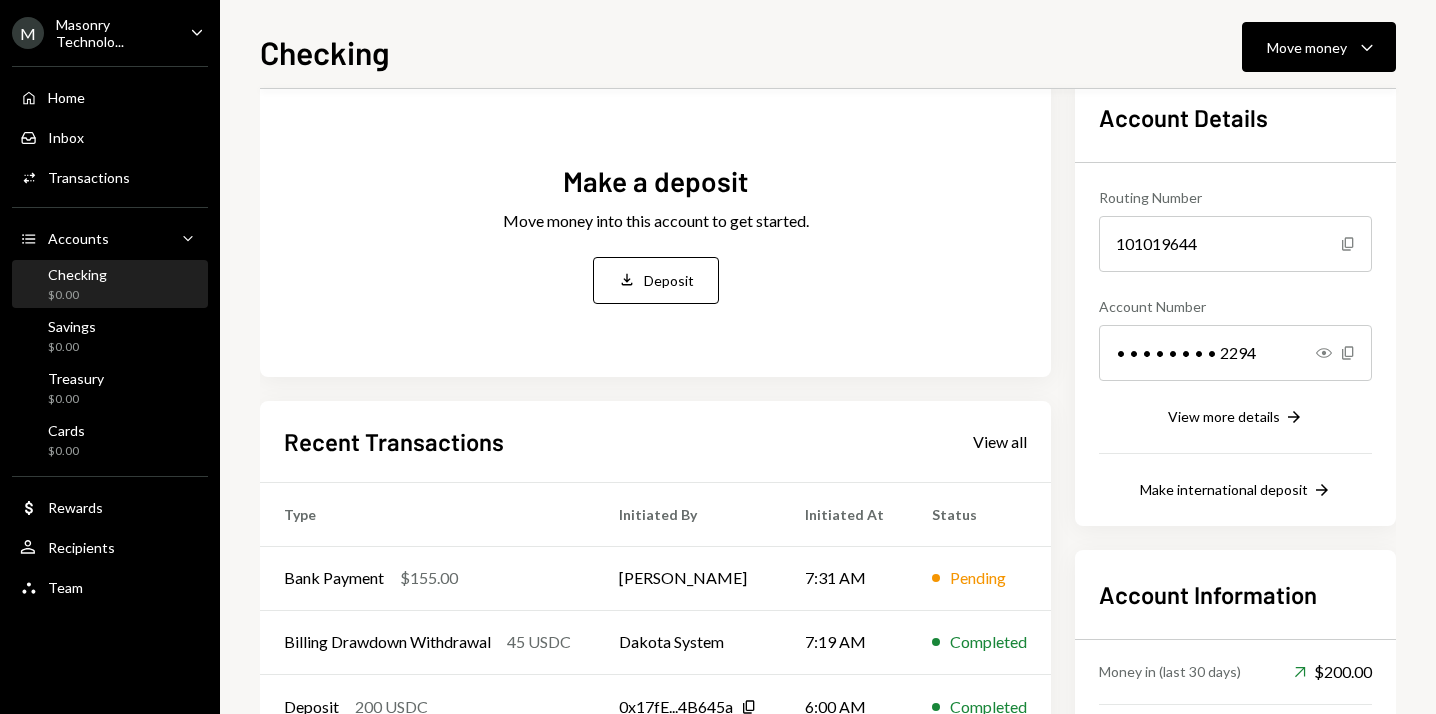 scroll, scrollTop: 267, scrollLeft: 0, axis: vertical 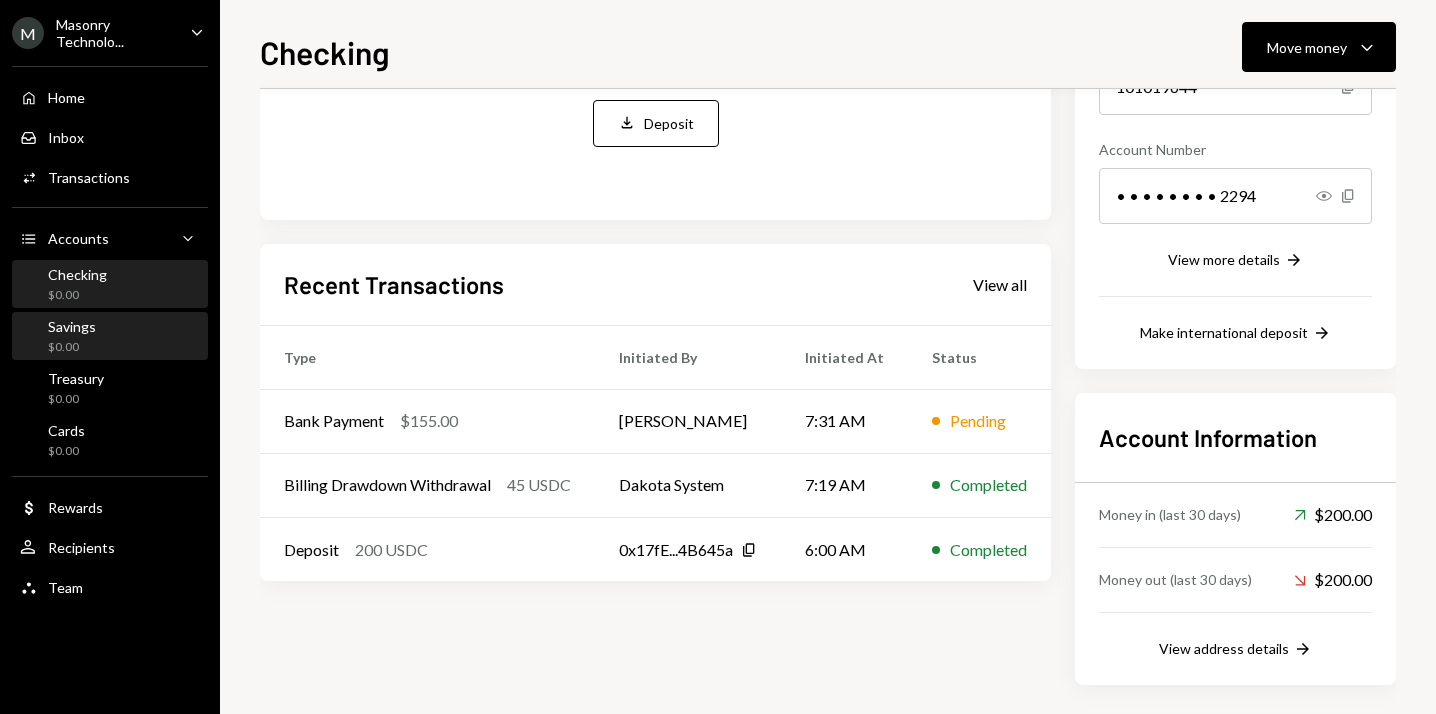 click on "Savings $0.00" at bounding box center [110, 337] 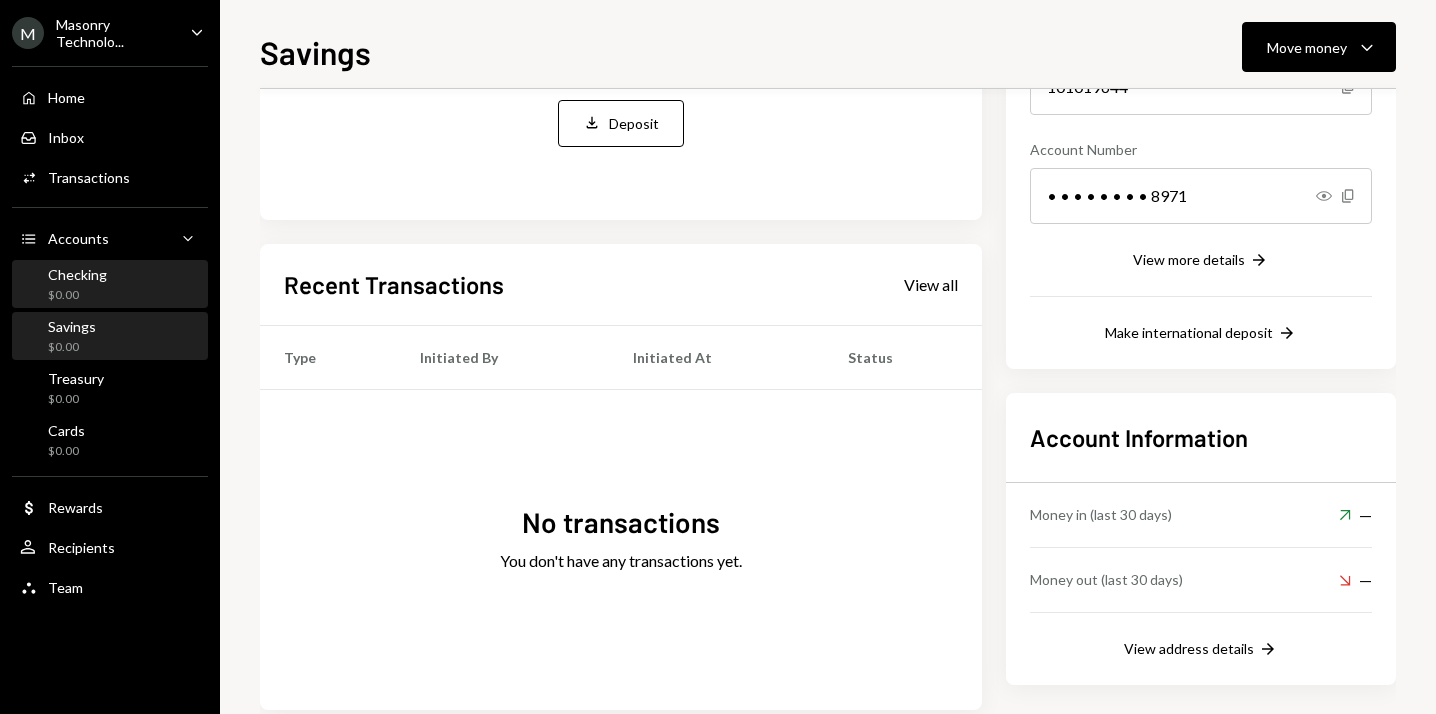 click on "Checking $0.00" at bounding box center [110, 285] 